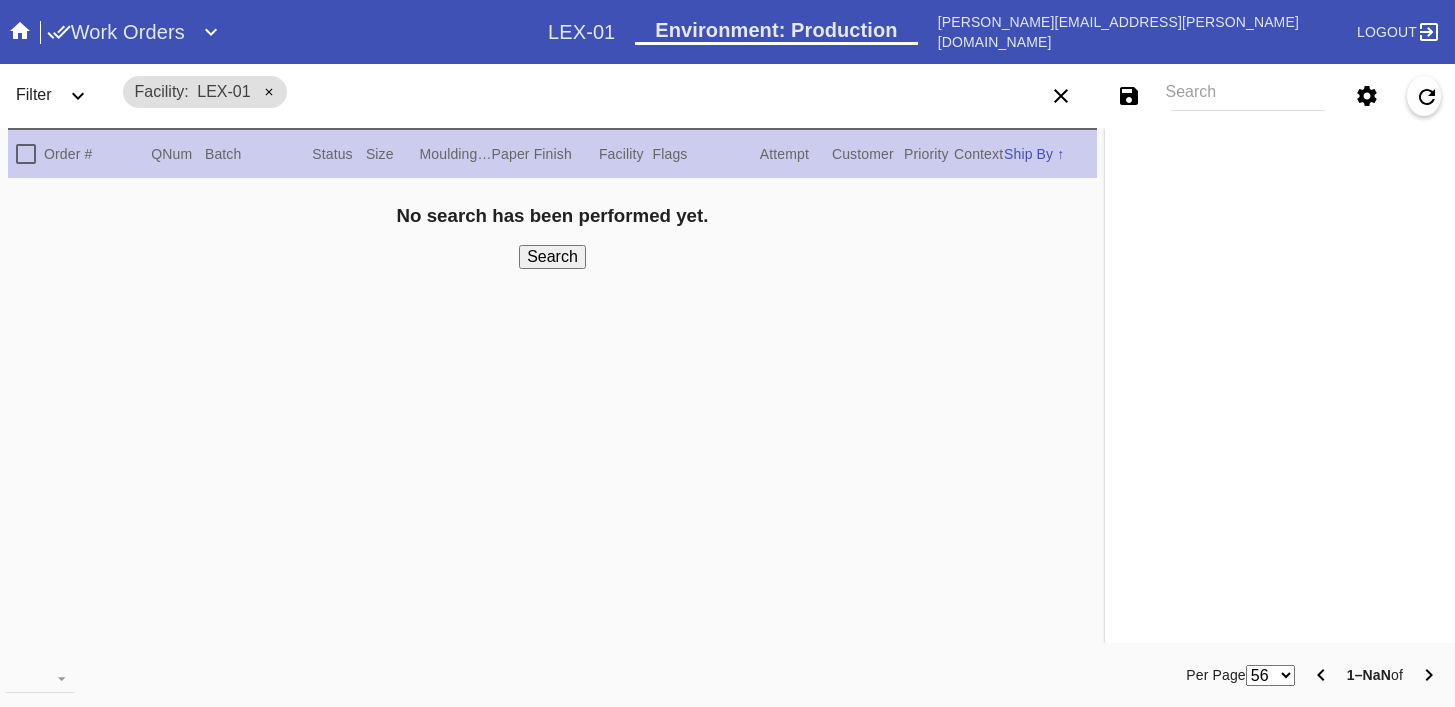 scroll, scrollTop: 0, scrollLeft: 0, axis: both 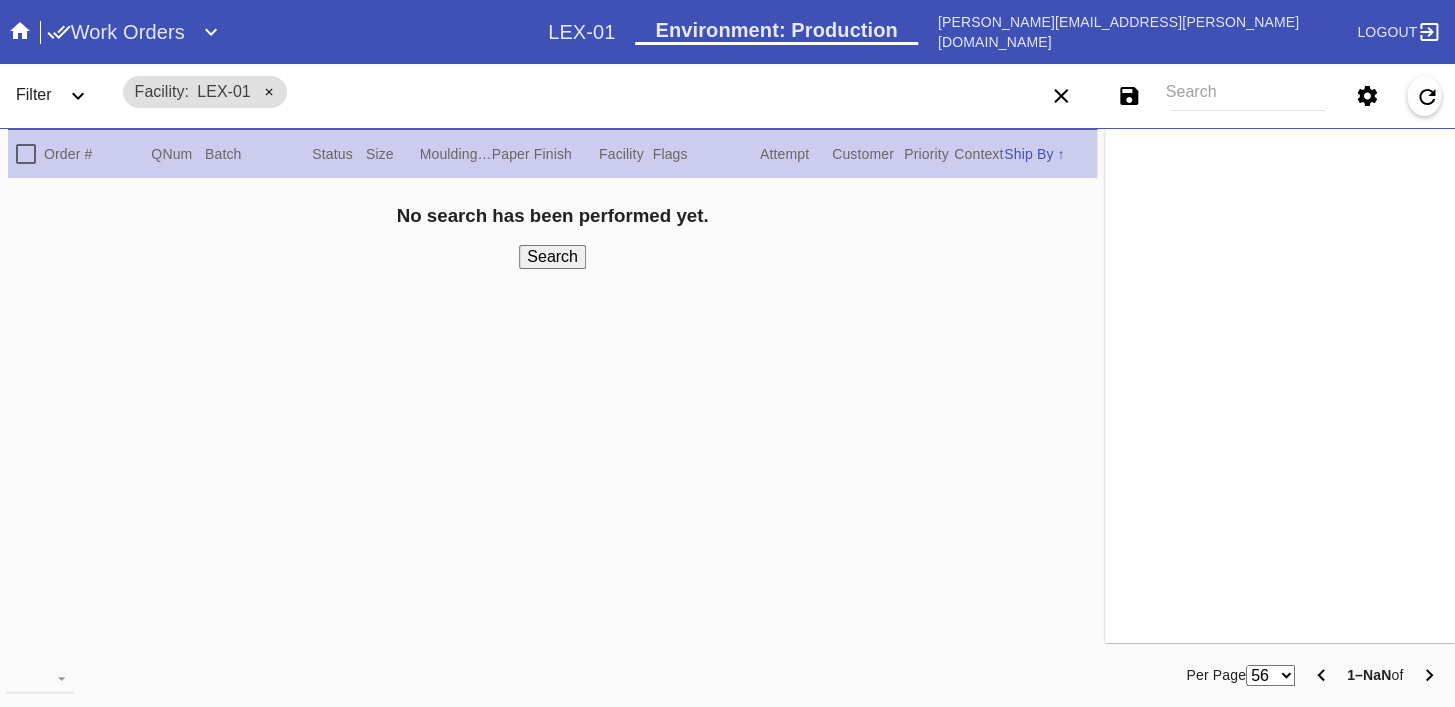 click on "Search" at bounding box center [1248, 96] 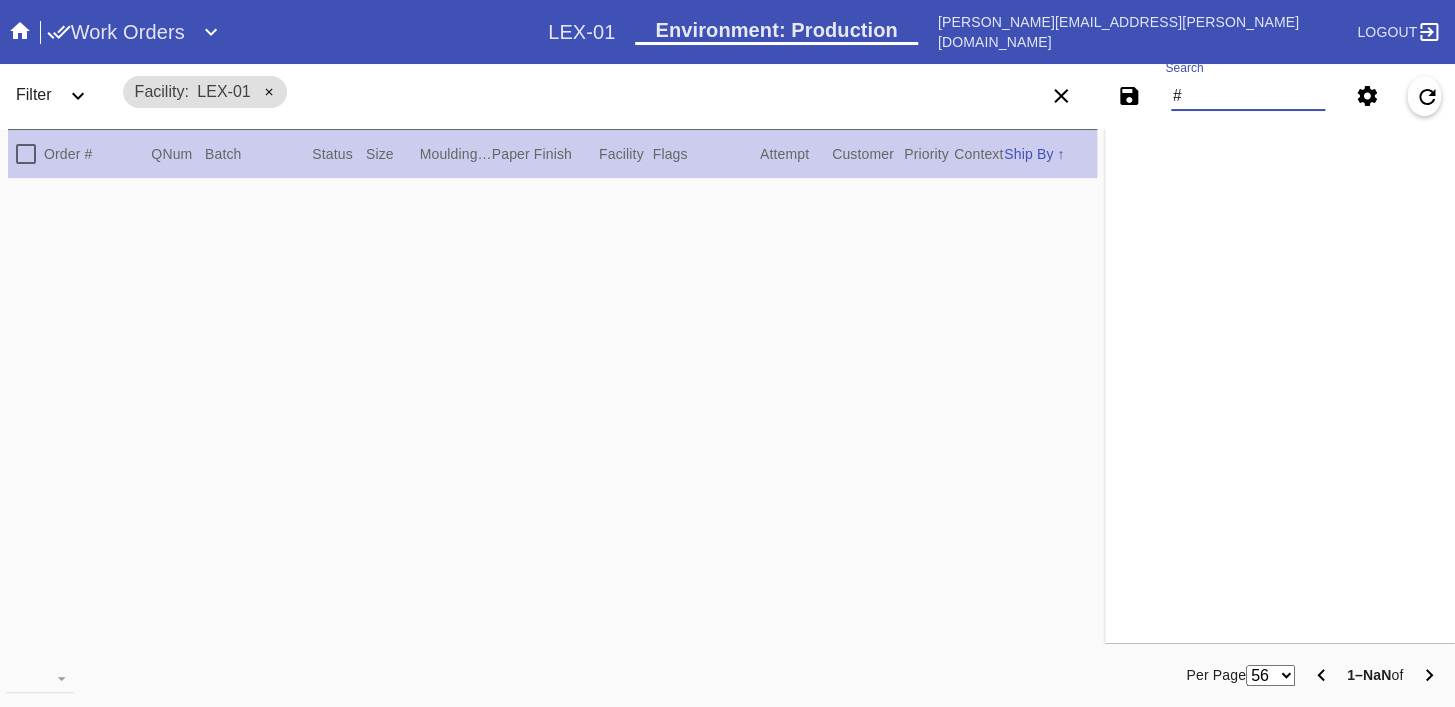 paste on "M761726650" 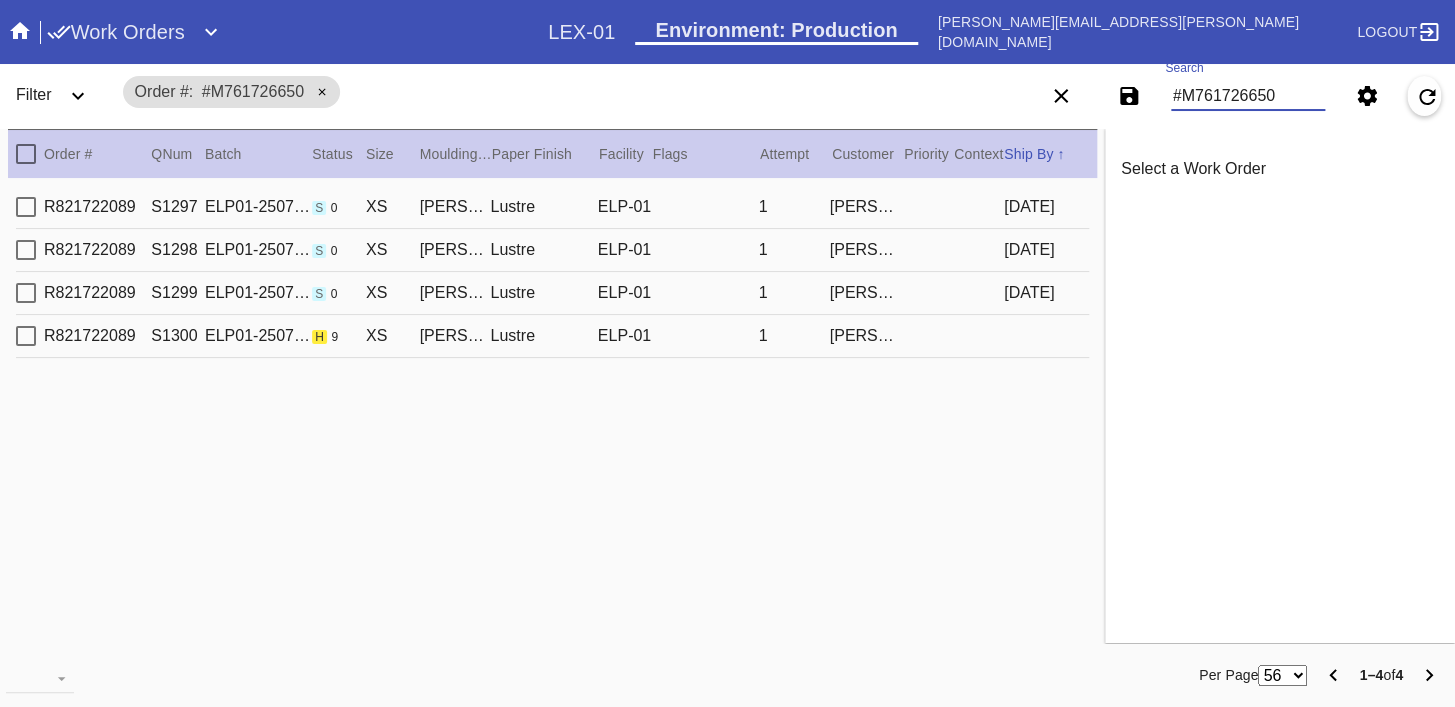 type on "#M761726650" 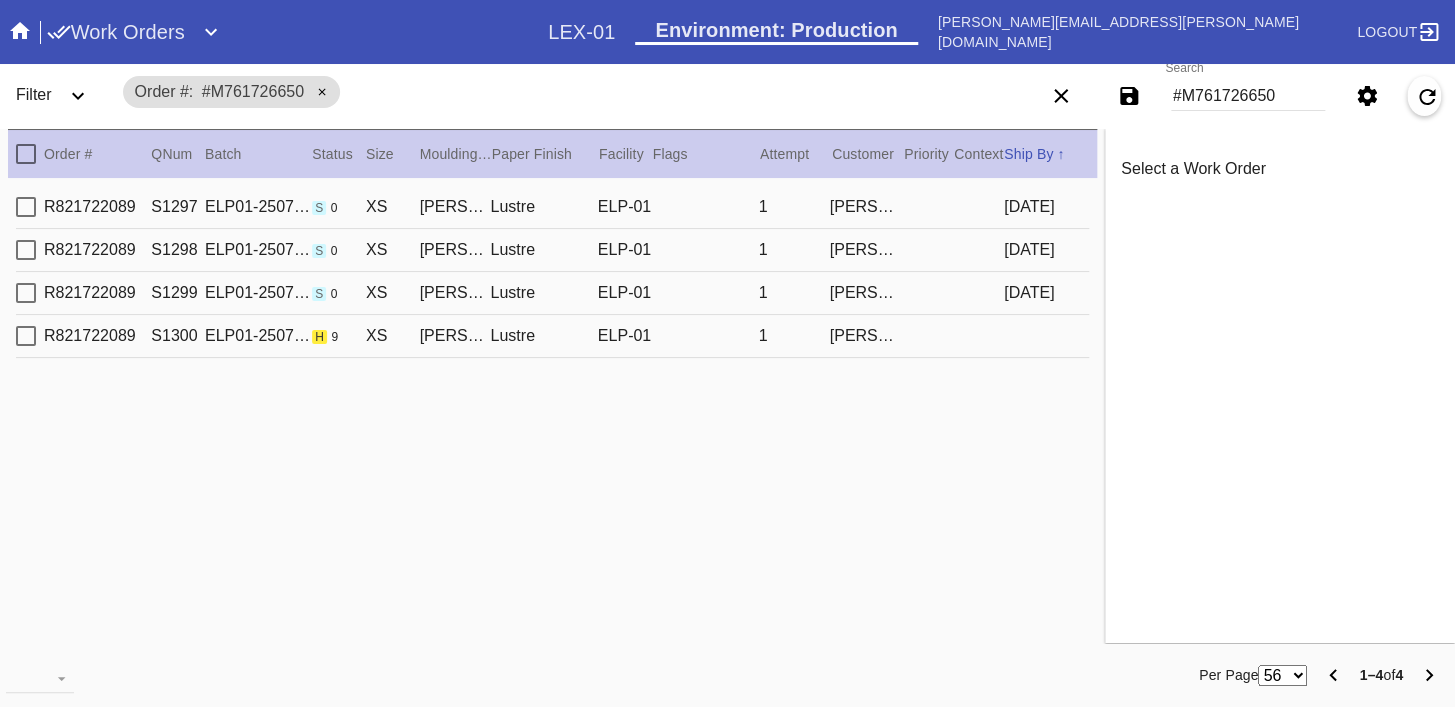 click on "R821722089 S1300 ELP01-250707-010 h   9 XS [PERSON_NAME] / [PERSON_NAME] White Lustre ELP-01 1 [PERSON_NAME]" at bounding box center [552, 336] 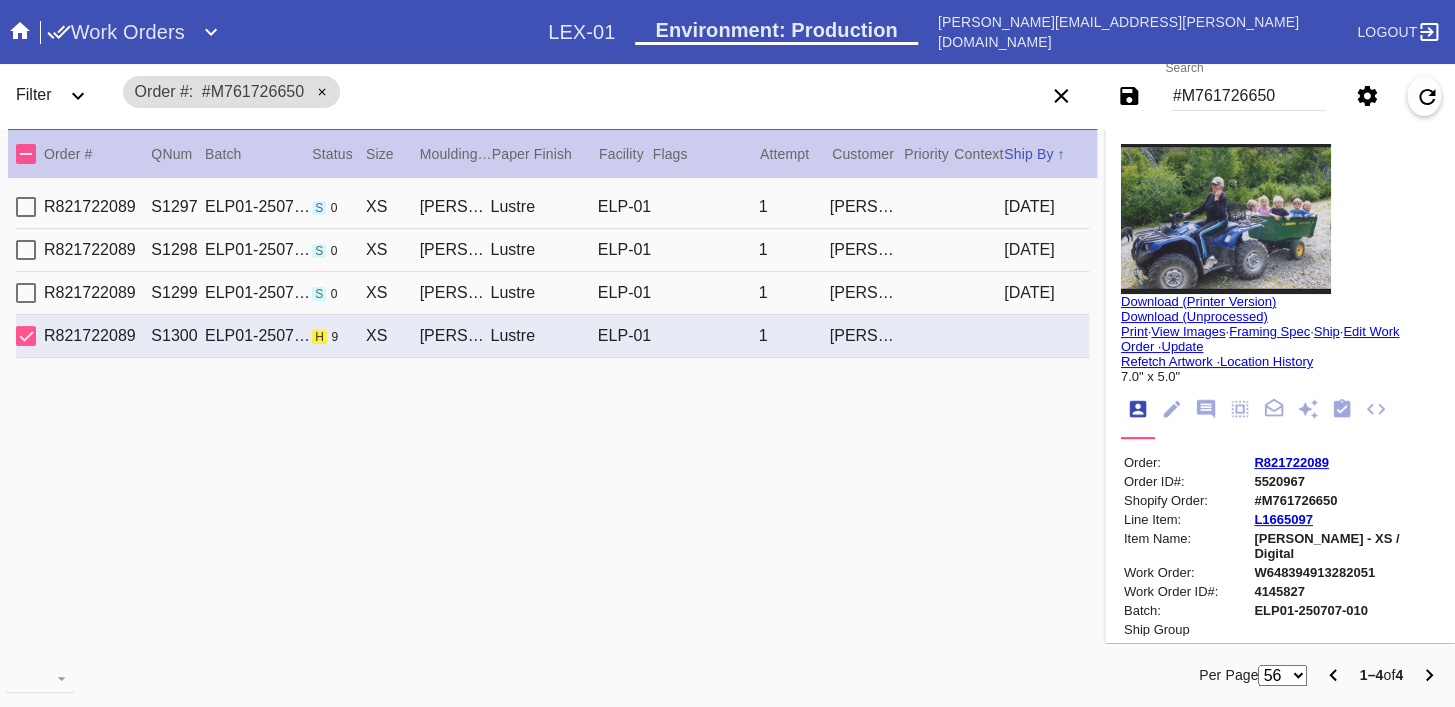 click at bounding box center (1226, 219) 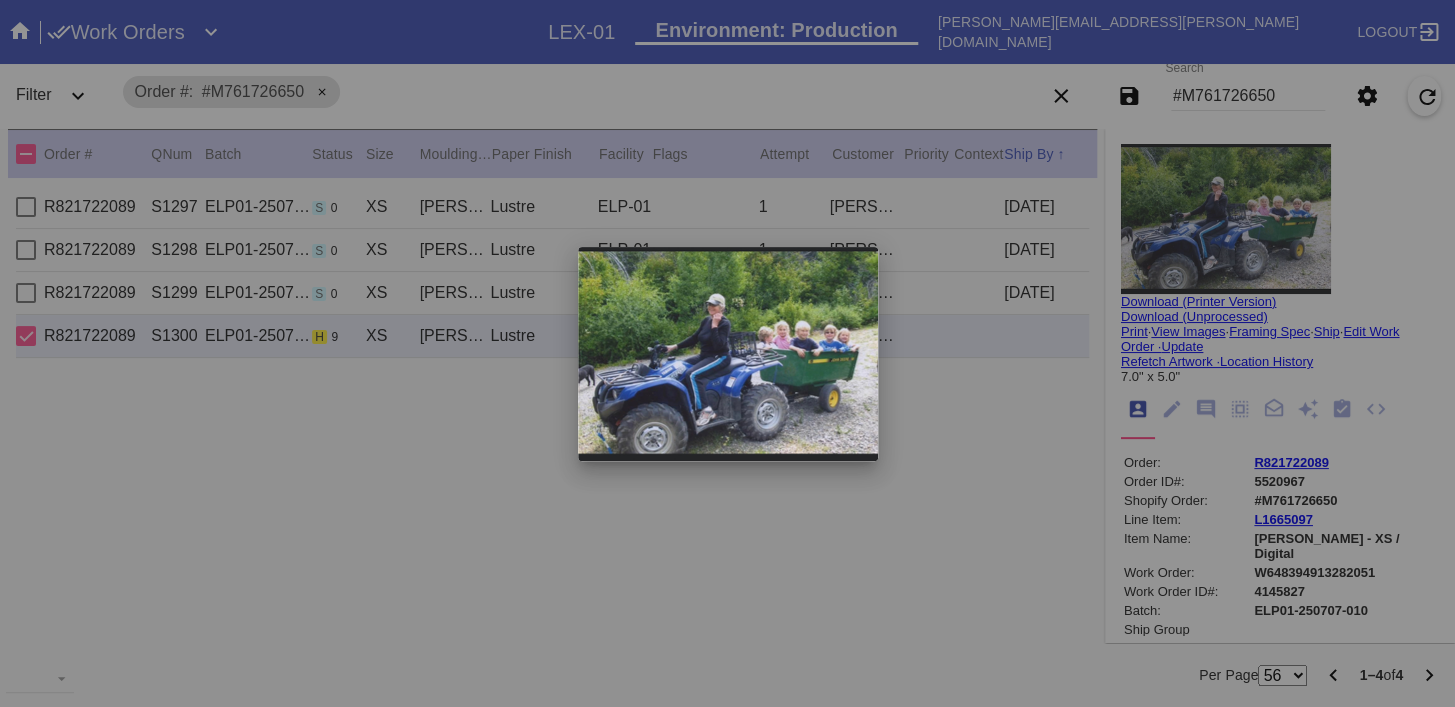 click at bounding box center (727, 353) 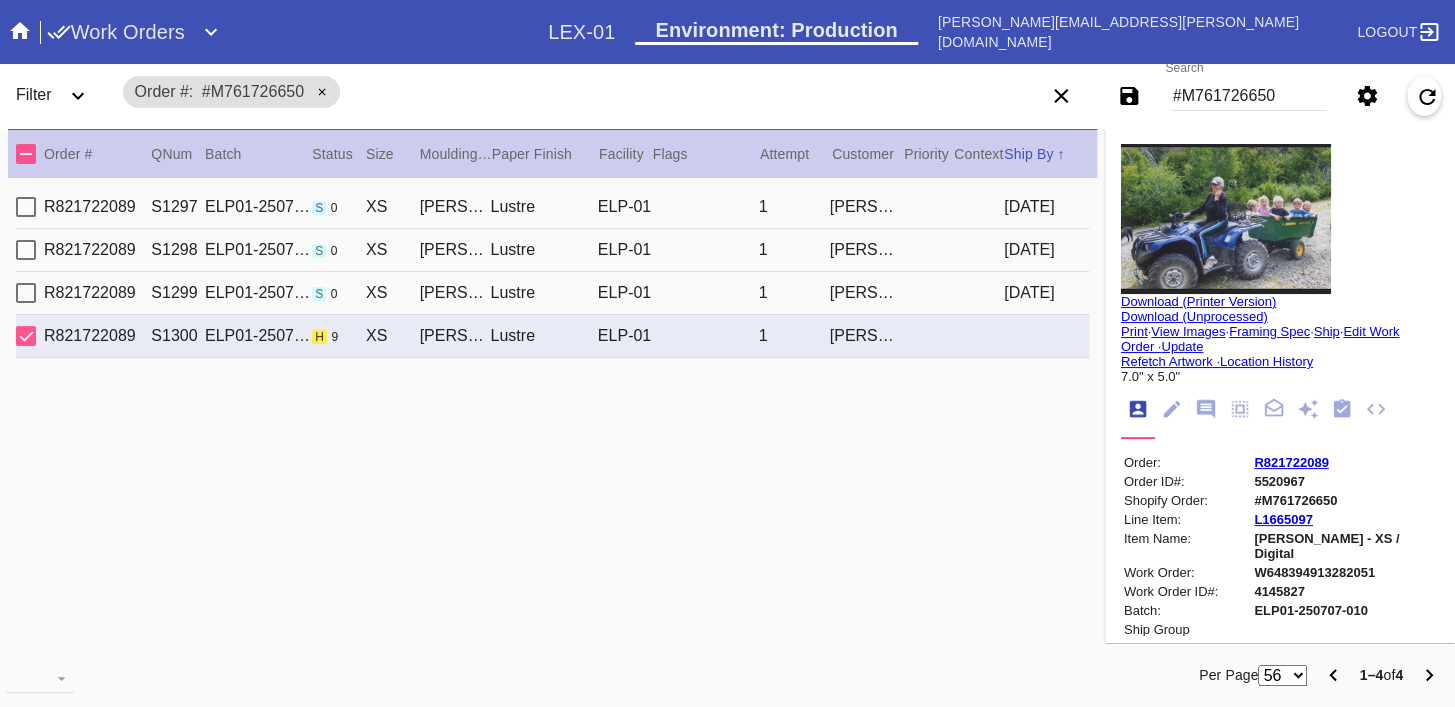 click on "Download (Unprocessed)" at bounding box center (1194, 316) 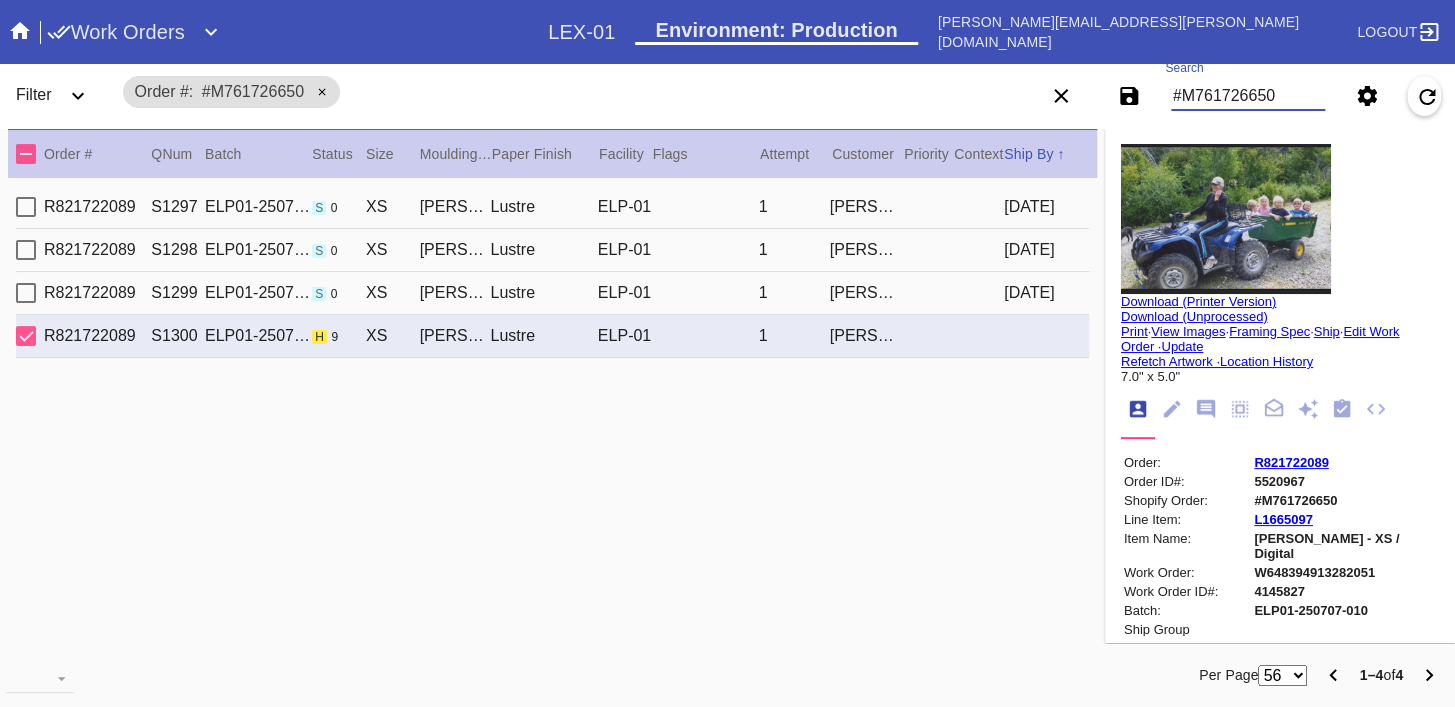 click on "#M761726650" at bounding box center [1248, 96] 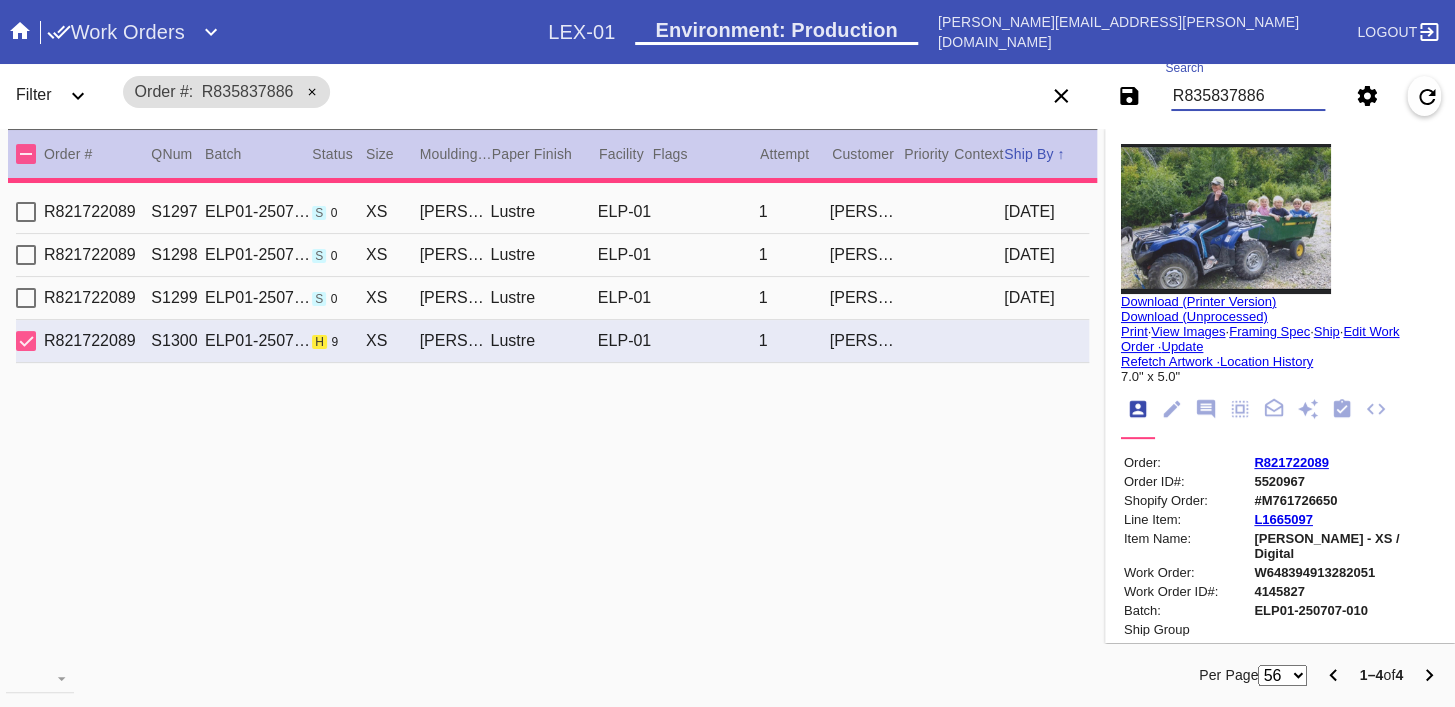 type 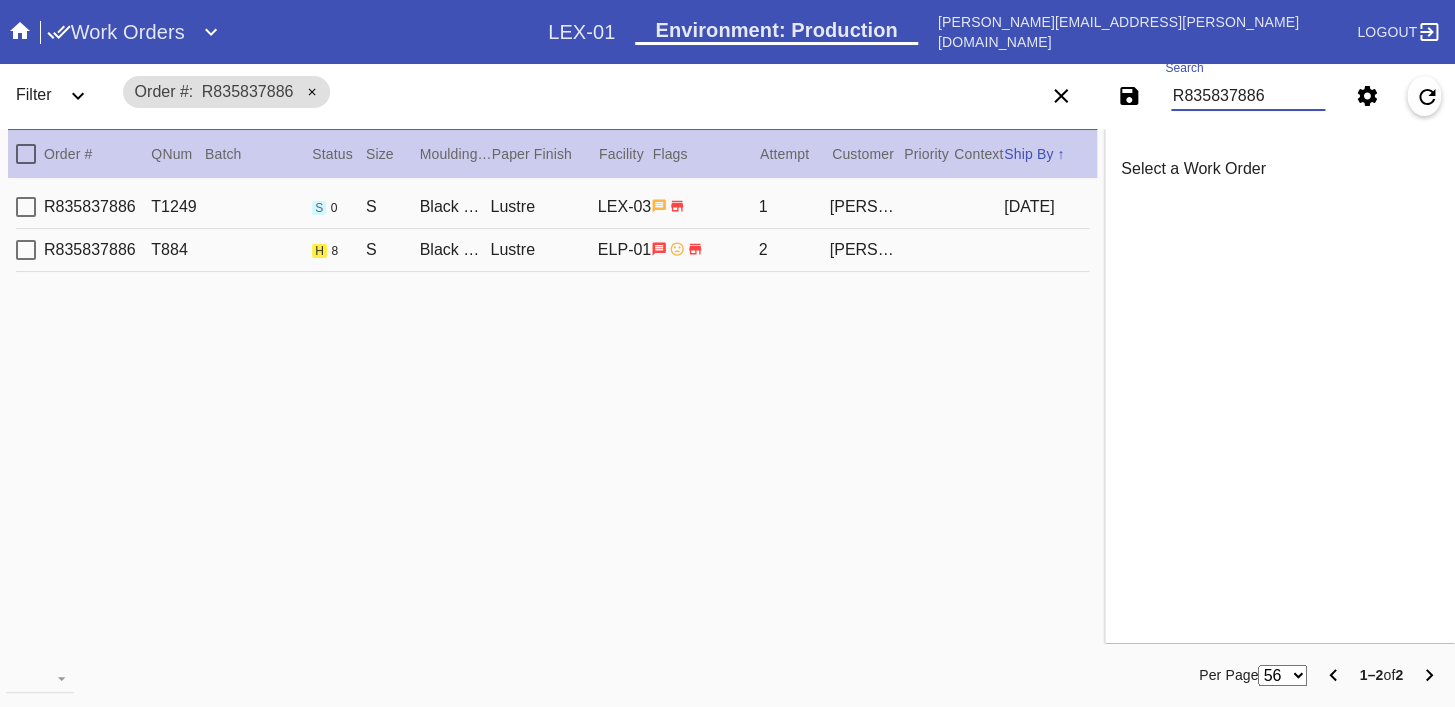 type on "R835837886" 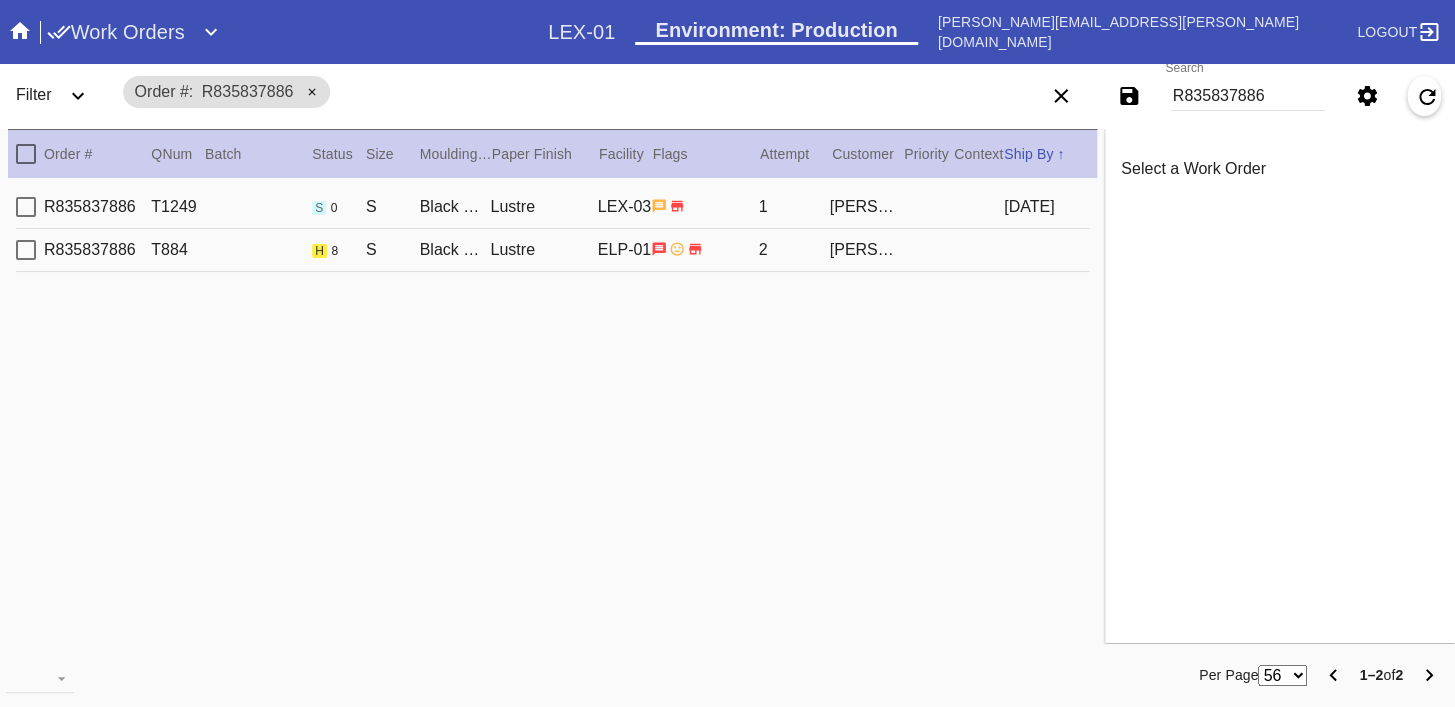 click on "R835837886 T1249 s   0 S Black Walnut (Gallery) / The Photo Strip Lustre LEX-03 1 [PERSON_NAME]
[DATE] R835837886 T884 h   8 S Black Walnut (Gallery) / The Photo Strip Lustre ELP-01 2 [PERSON_NAME]" at bounding box center [552, 418] 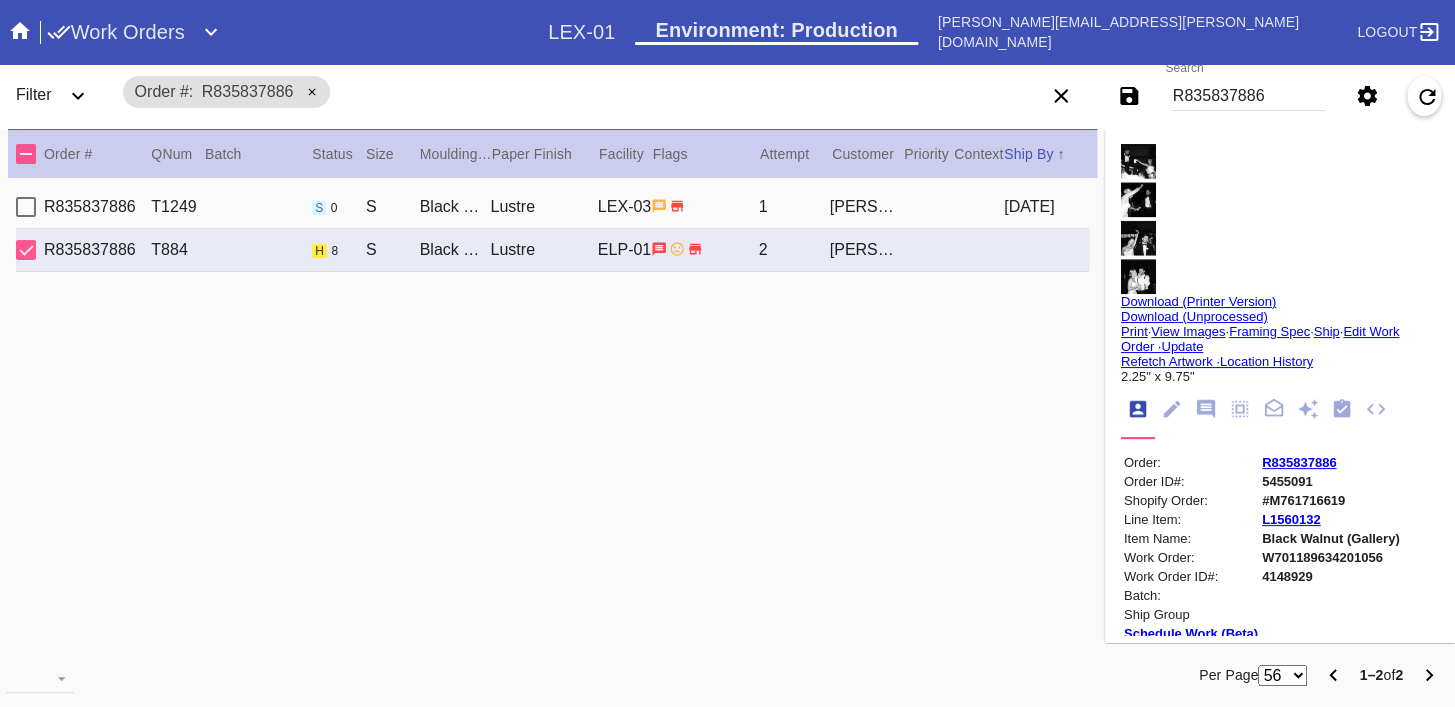 click 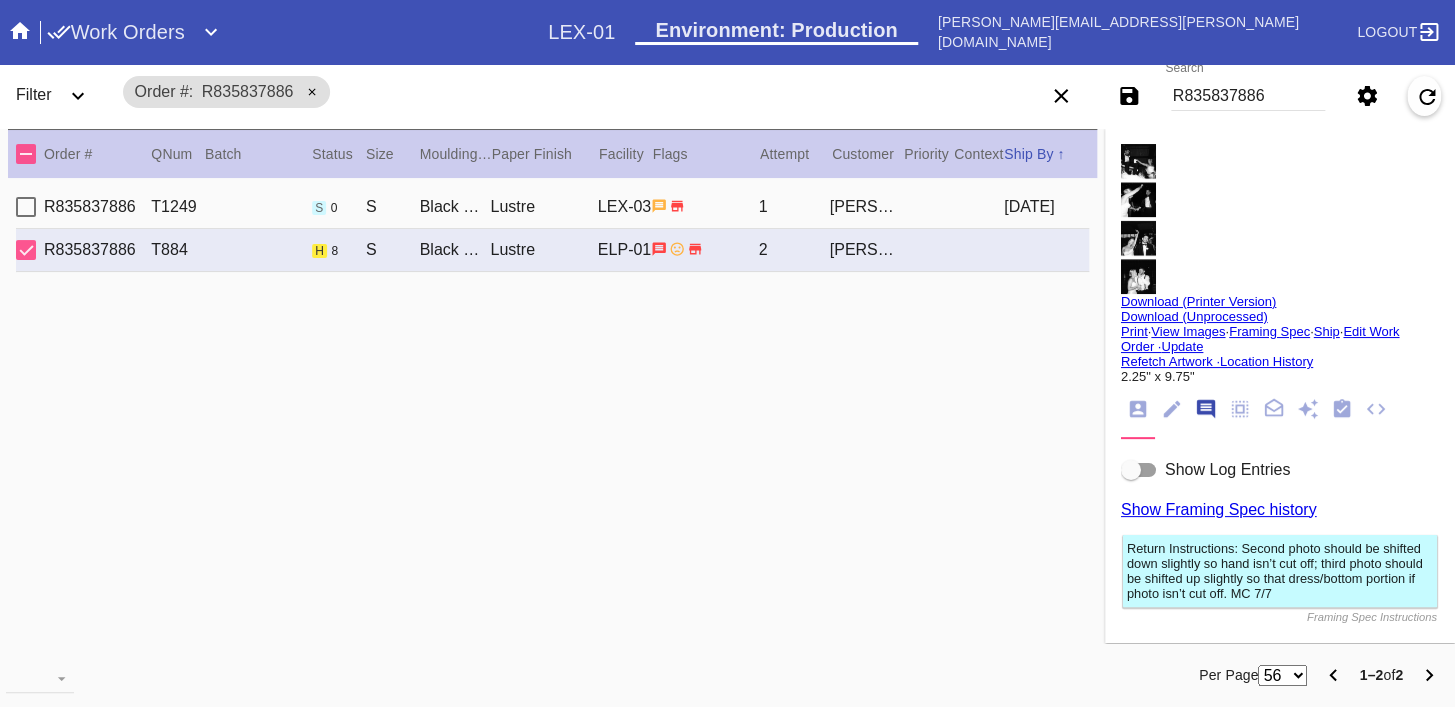 scroll, scrollTop: 123, scrollLeft: 0, axis: vertical 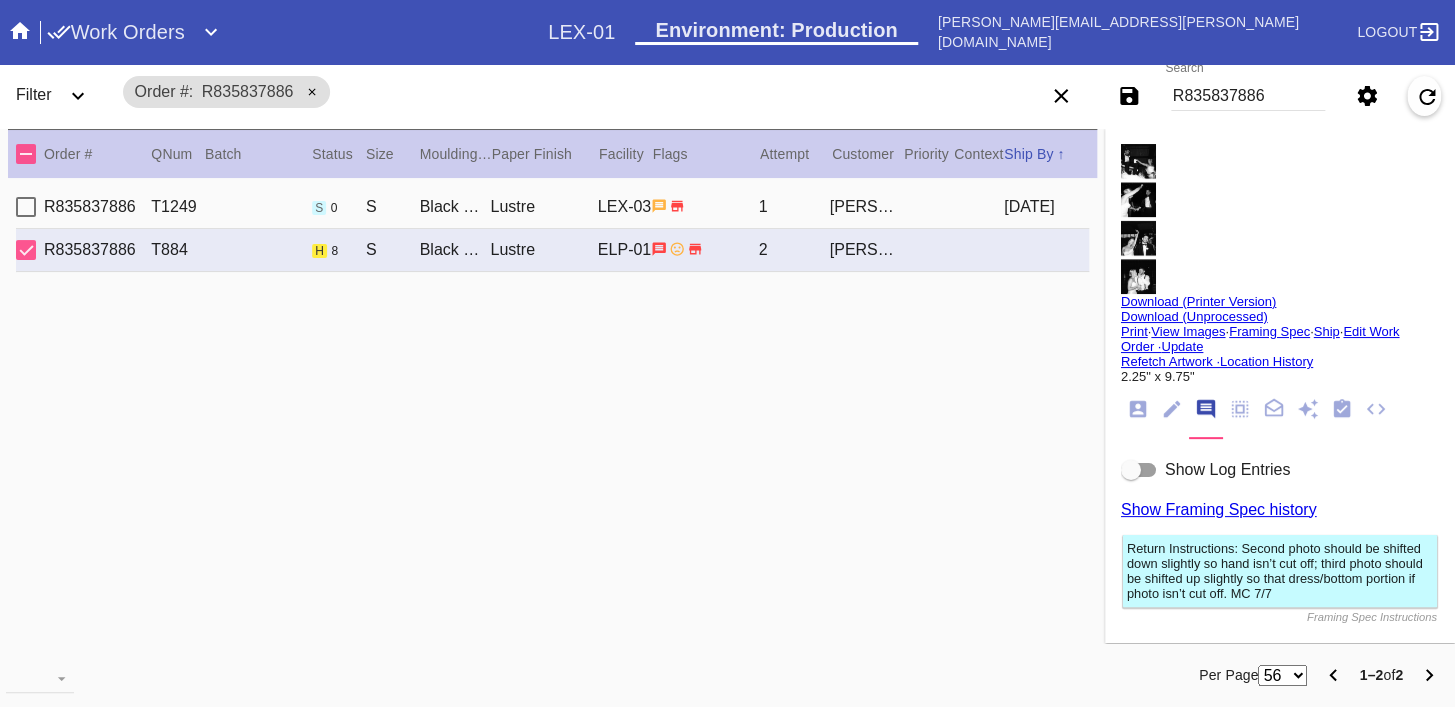 click 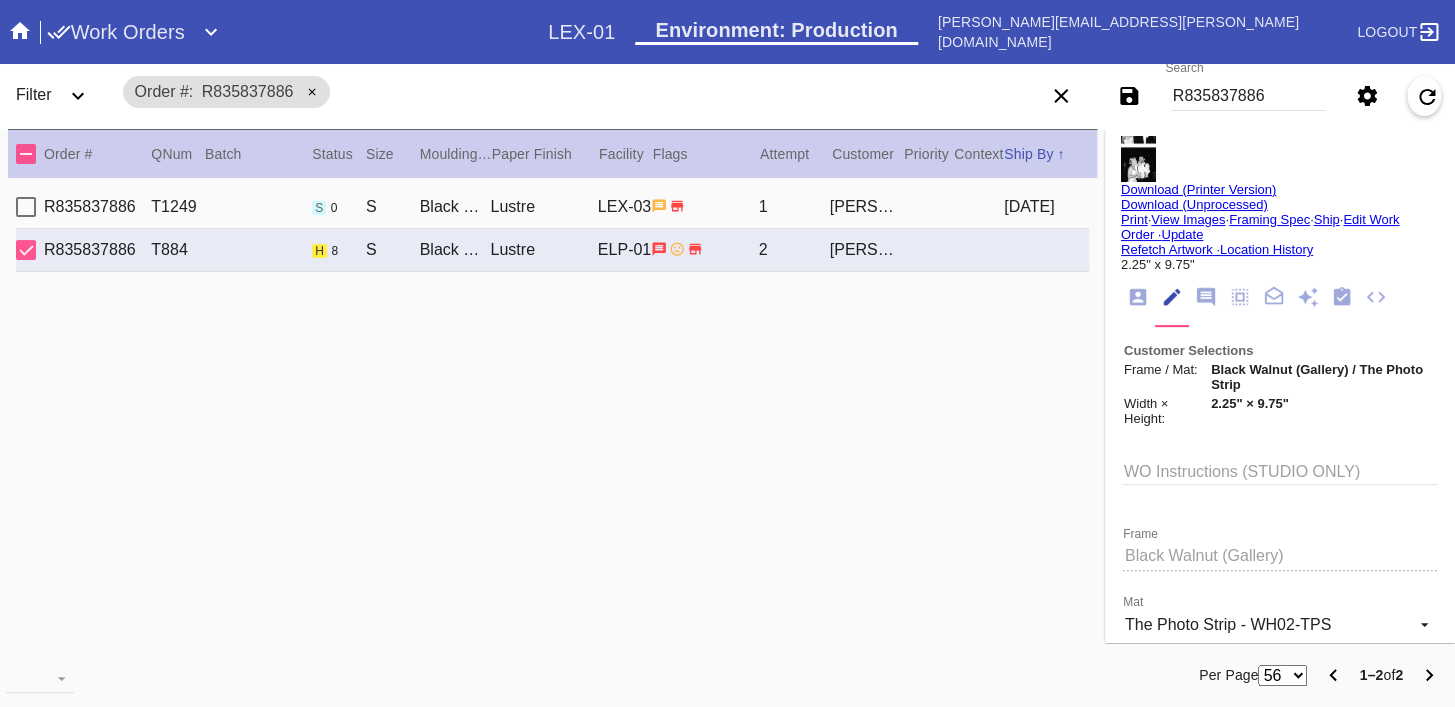 scroll, scrollTop: 0, scrollLeft: 0, axis: both 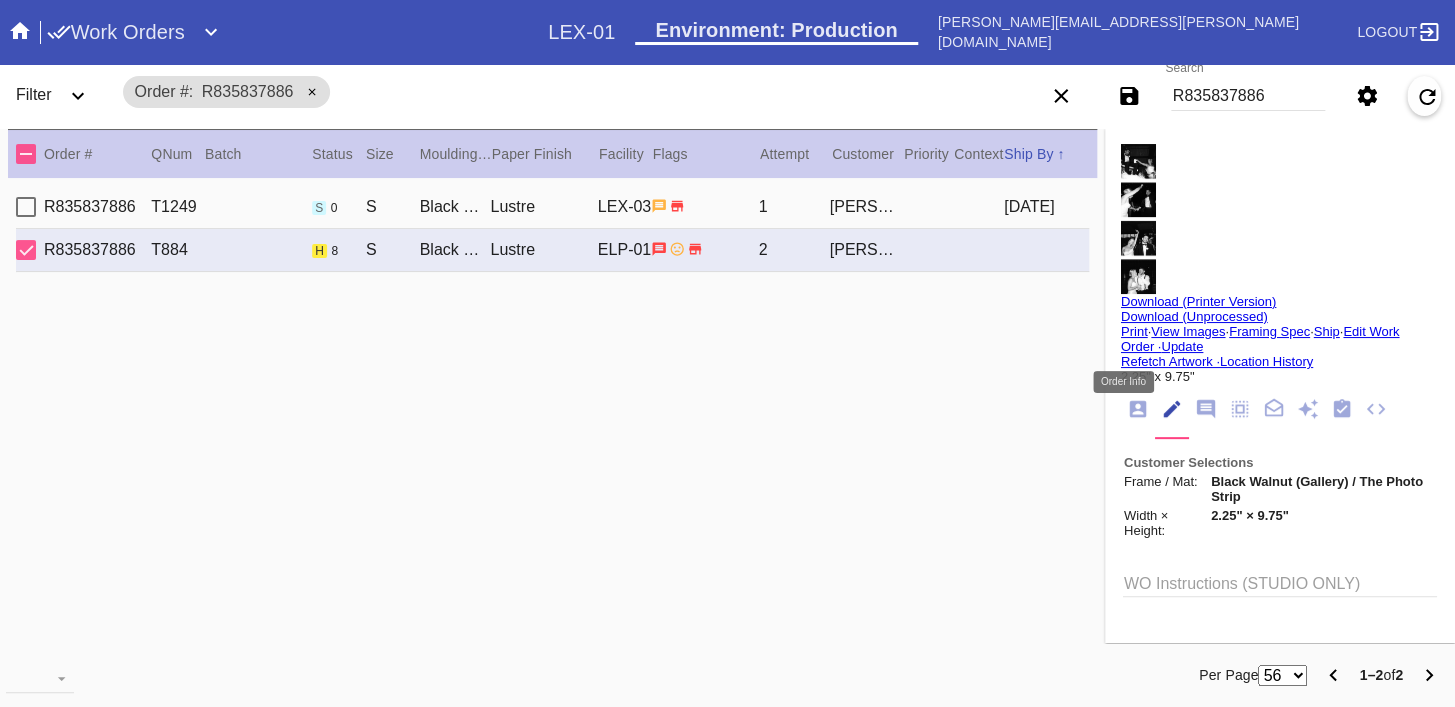 click 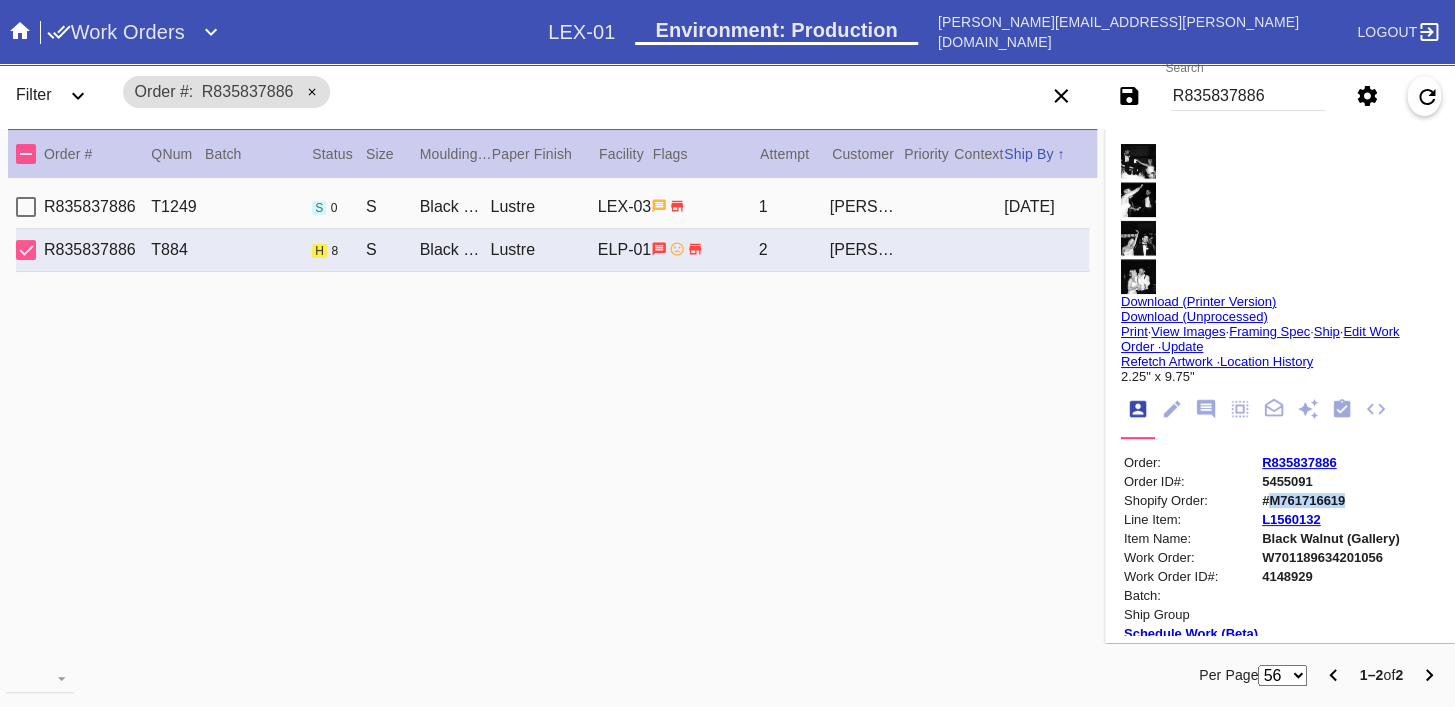 copy on "M761716619" 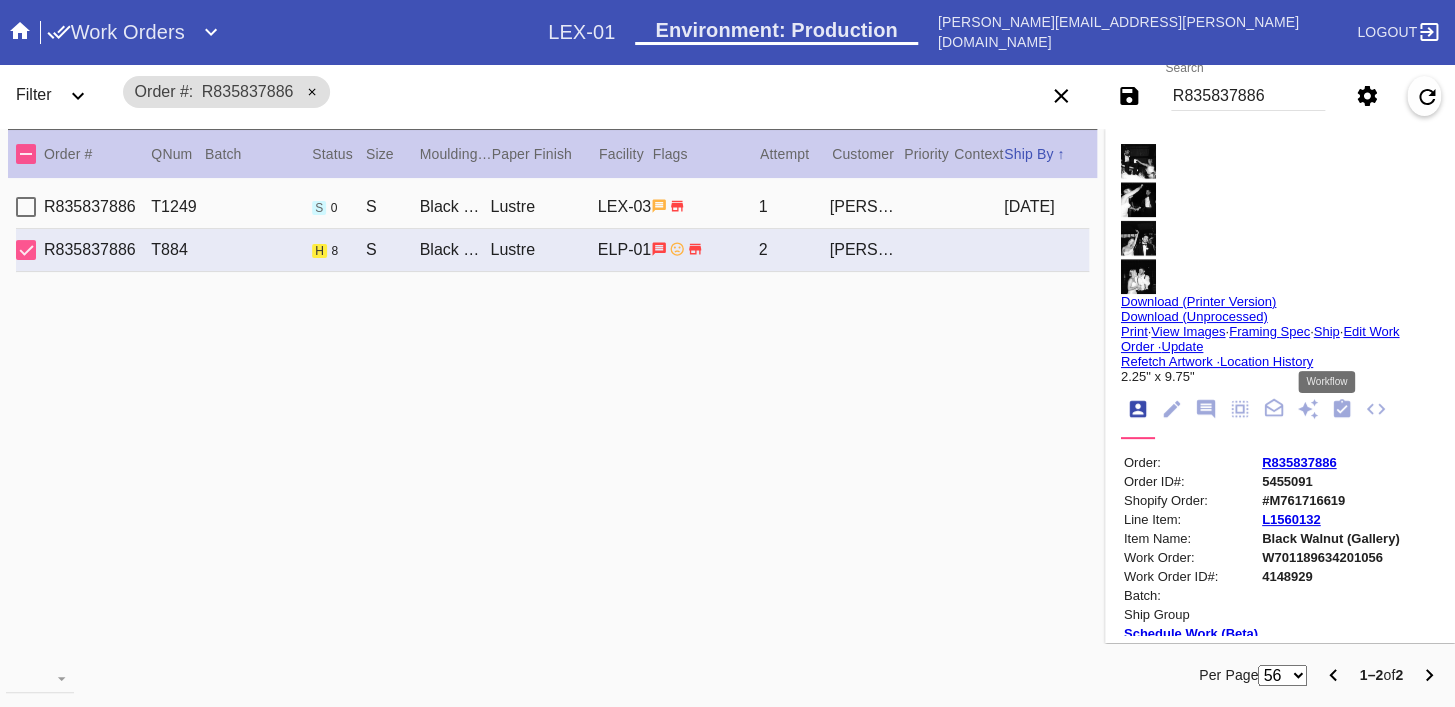click 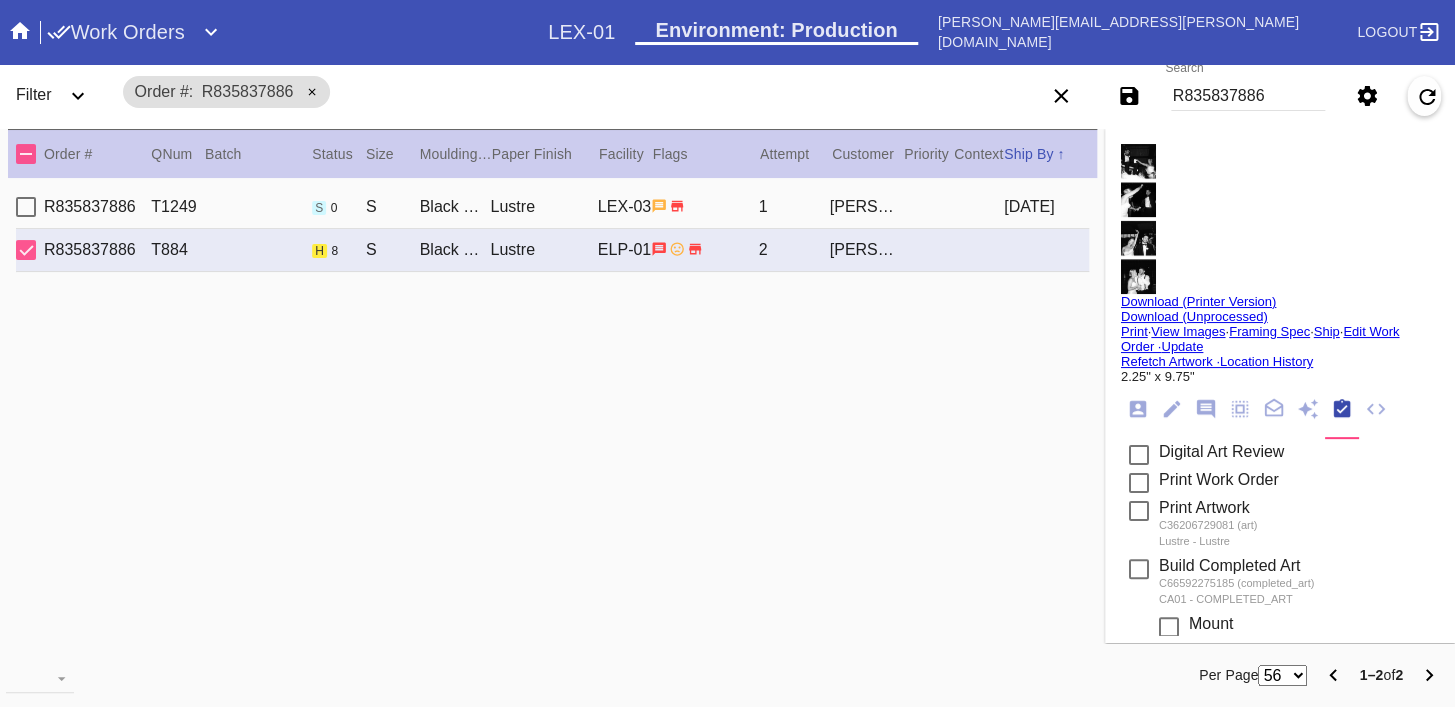 scroll, scrollTop: 369, scrollLeft: 0, axis: vertical 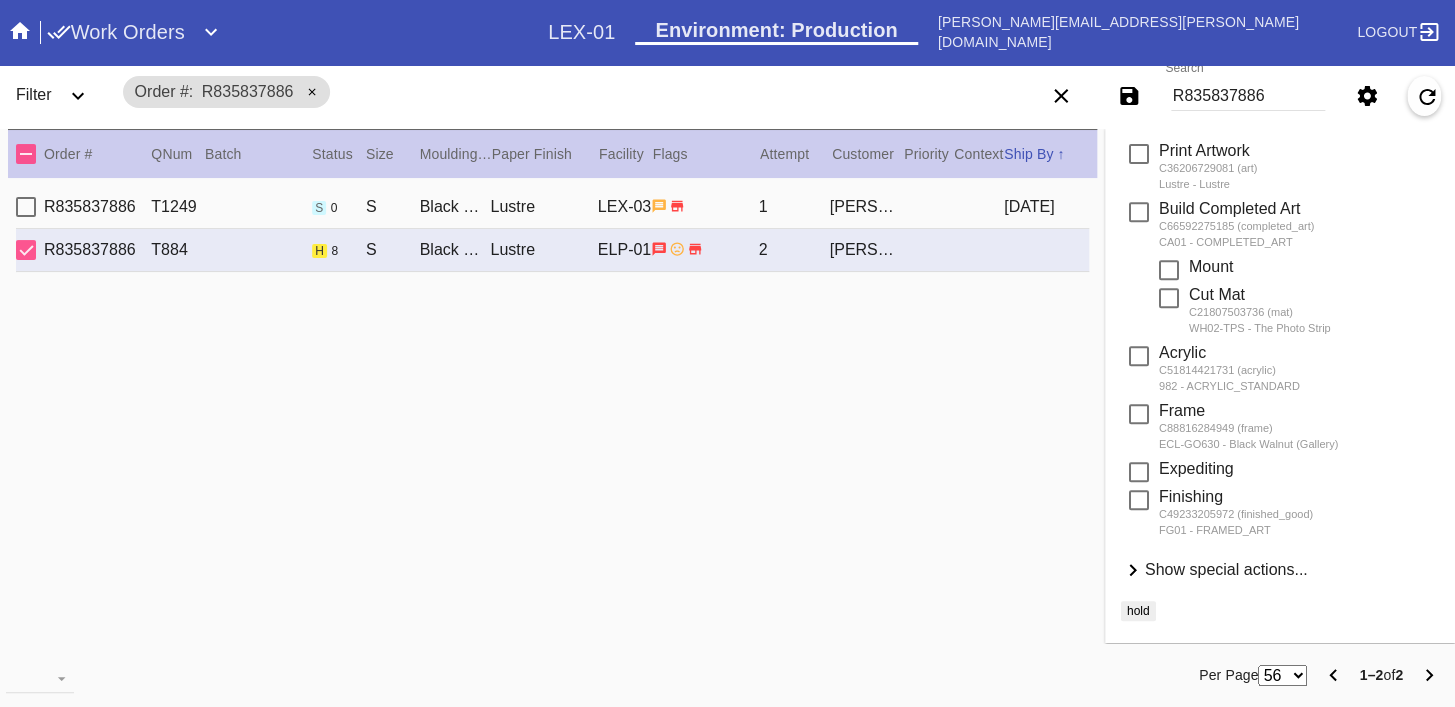 click on "Show special actions..." at bounding box center (1226, 569) 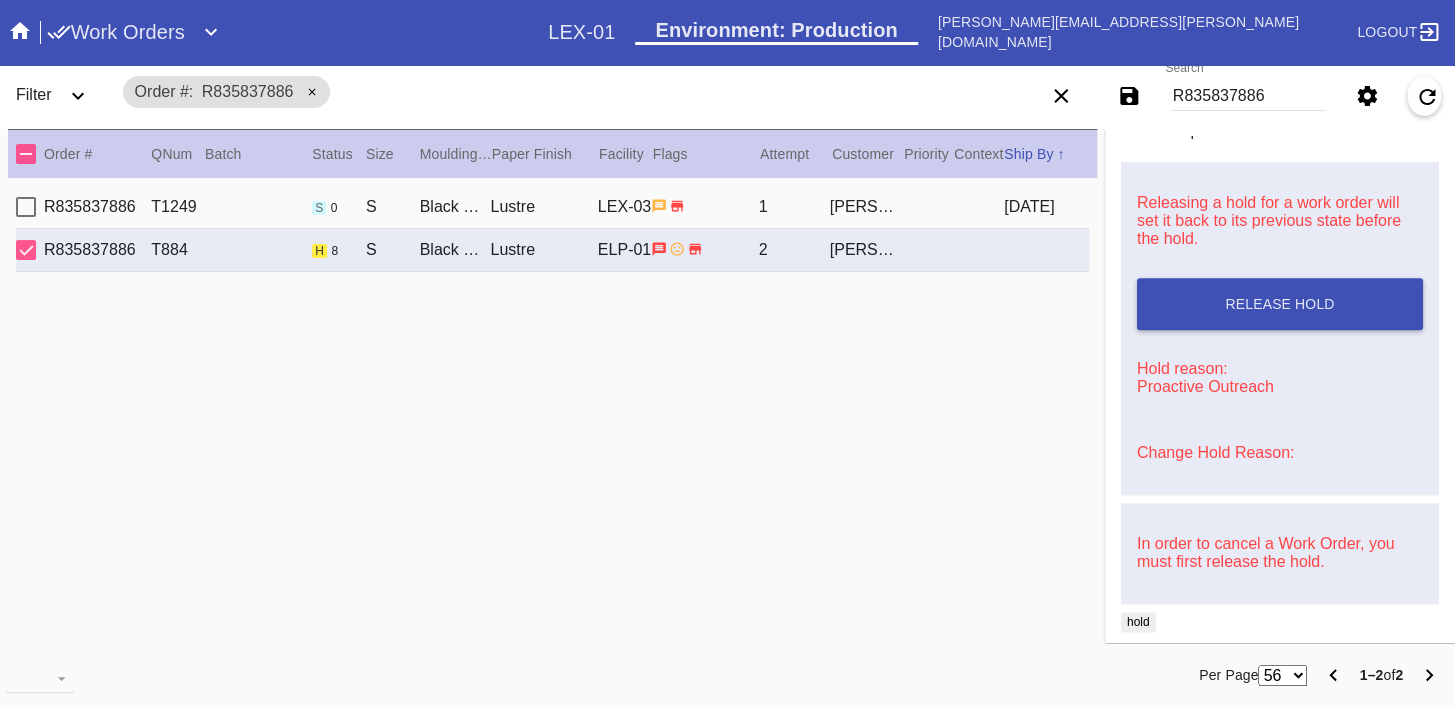 scroll, scrollTop: 827, scrollLeft: 0, axis: vertical 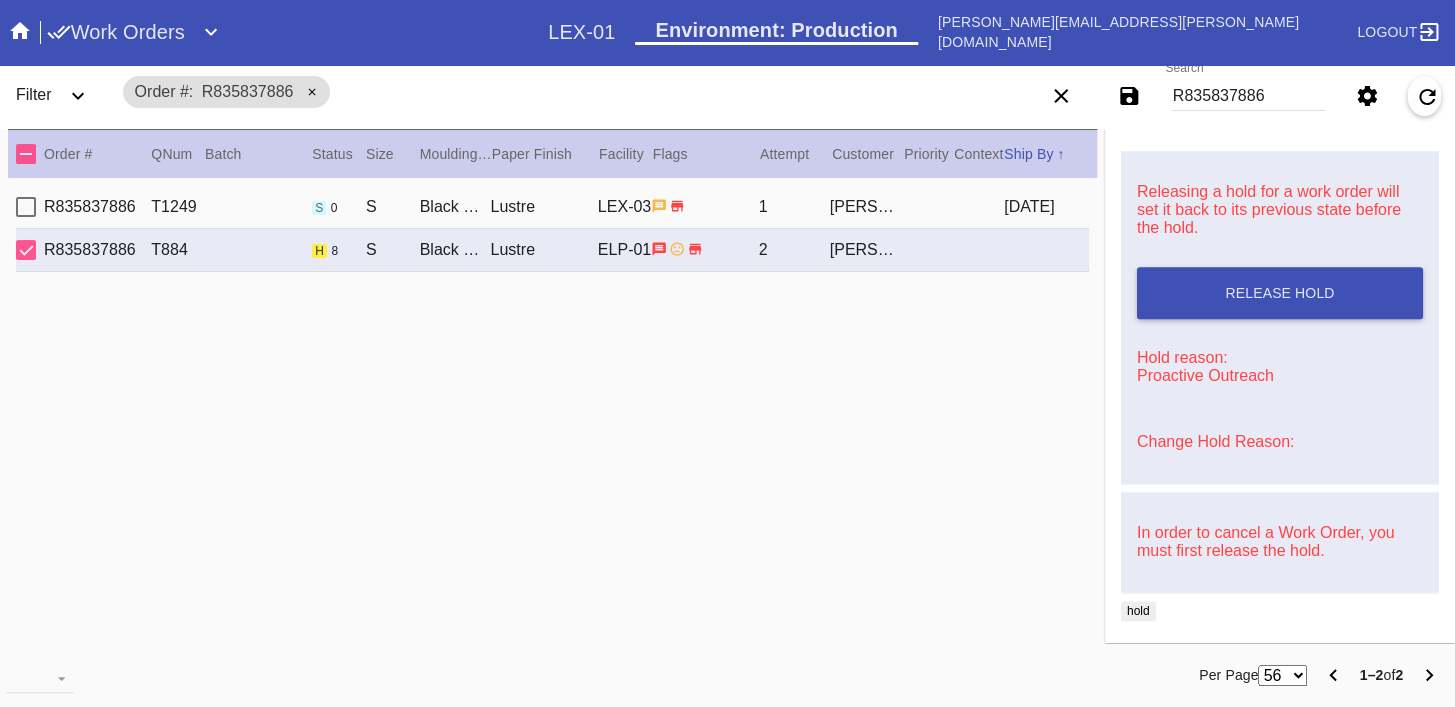 click on "R835837886" at bounding box center (1248, 96) 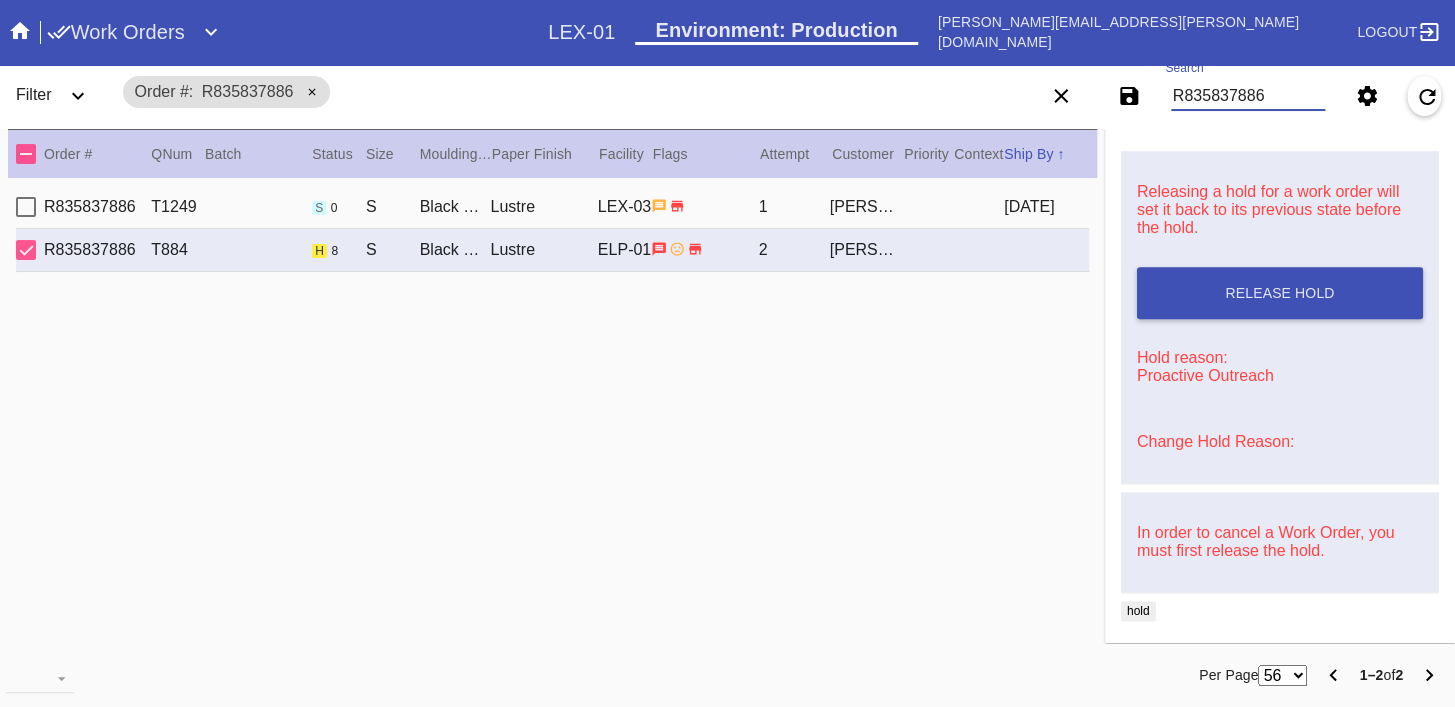 click on "R835837886" at bounding box center [1248, 96] 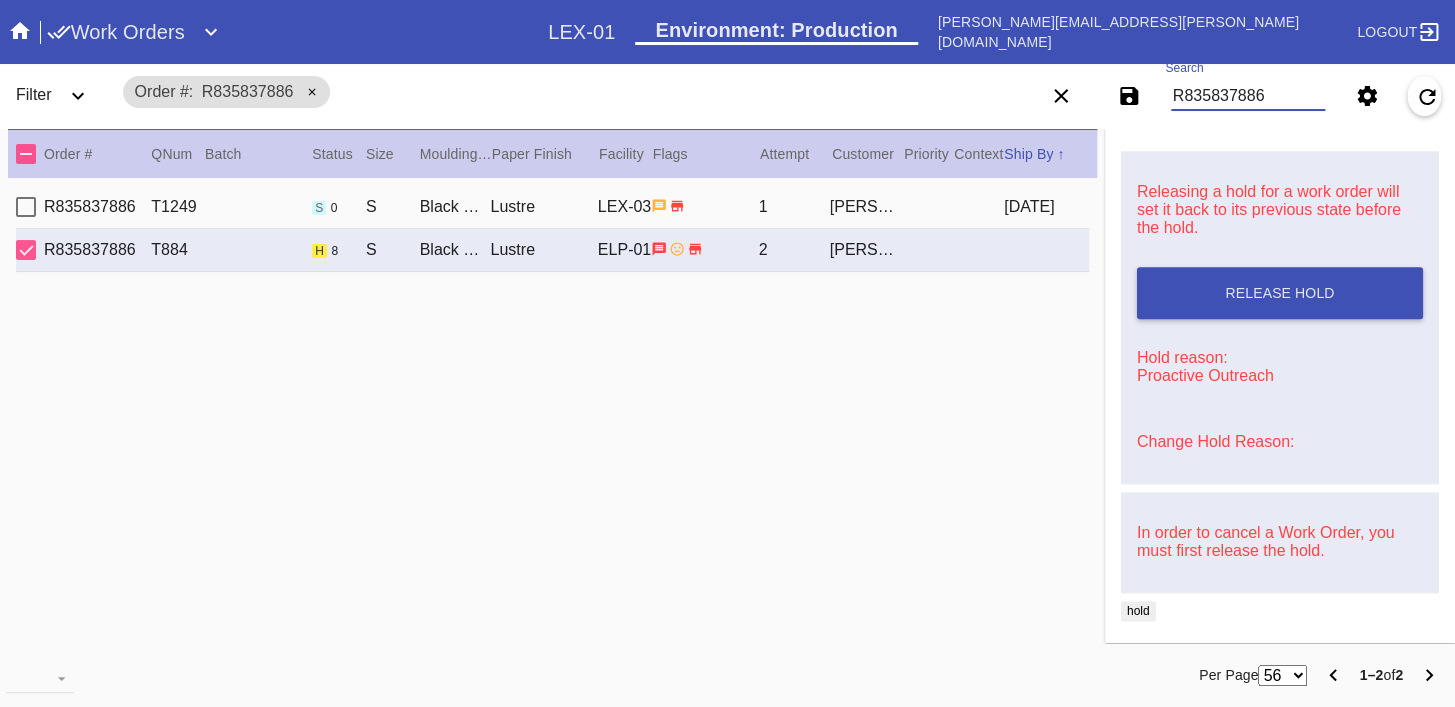 paste on "W624833711013159" 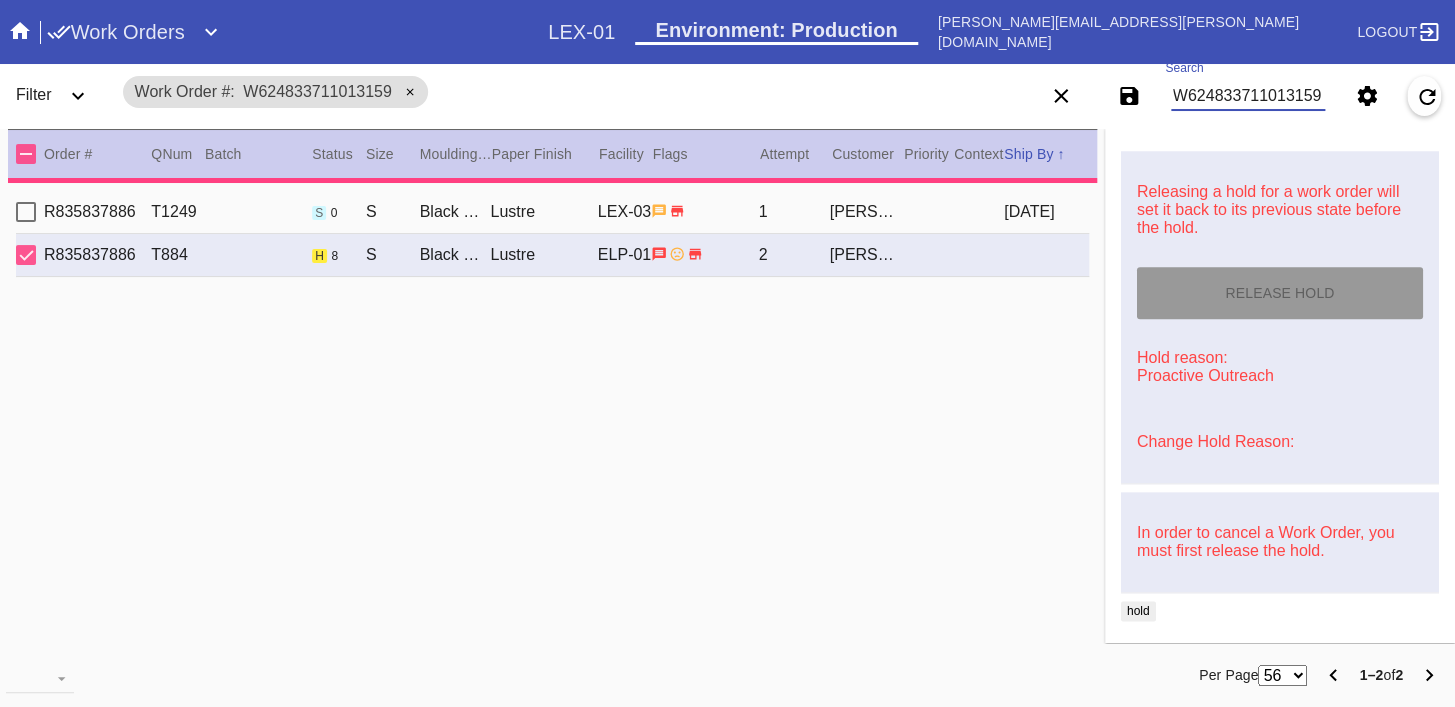 type on "10.0" 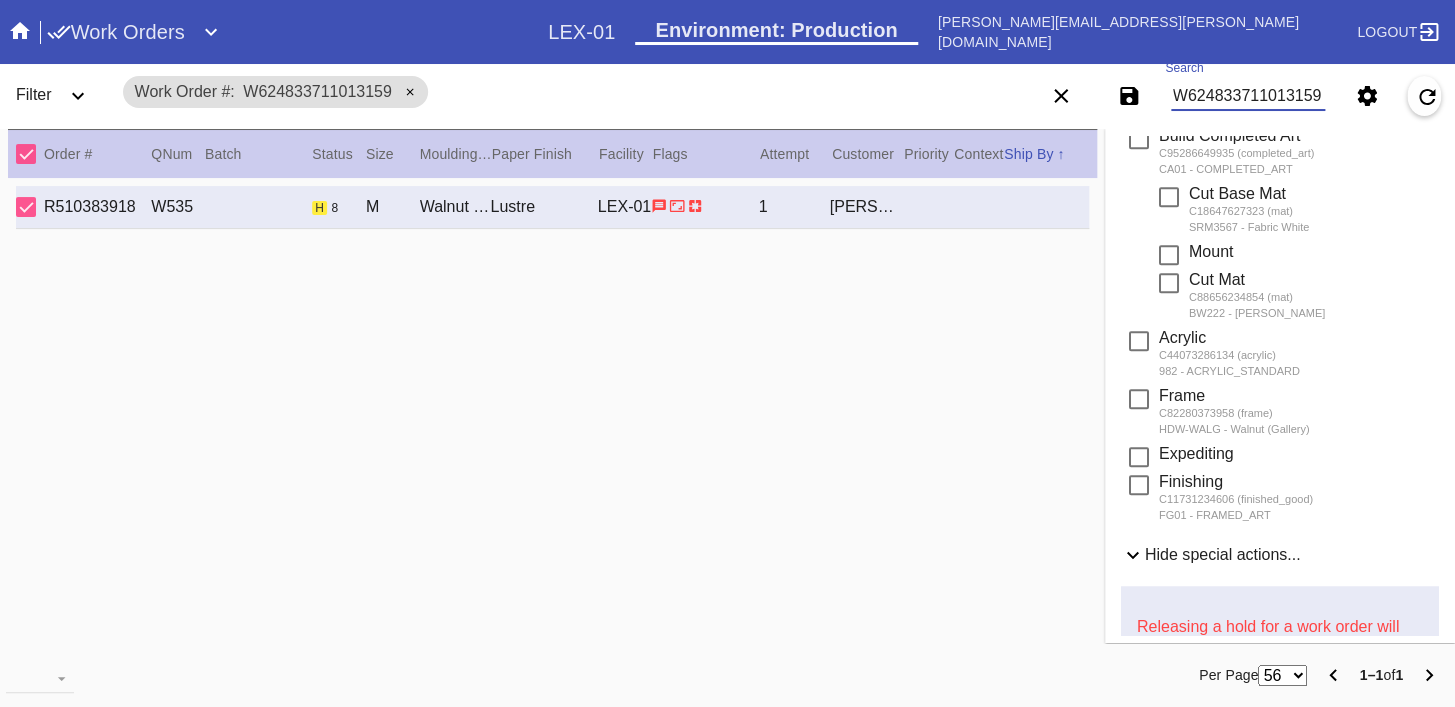 scroll, scrollTop: 0, scrollLeft: 0, axis: both 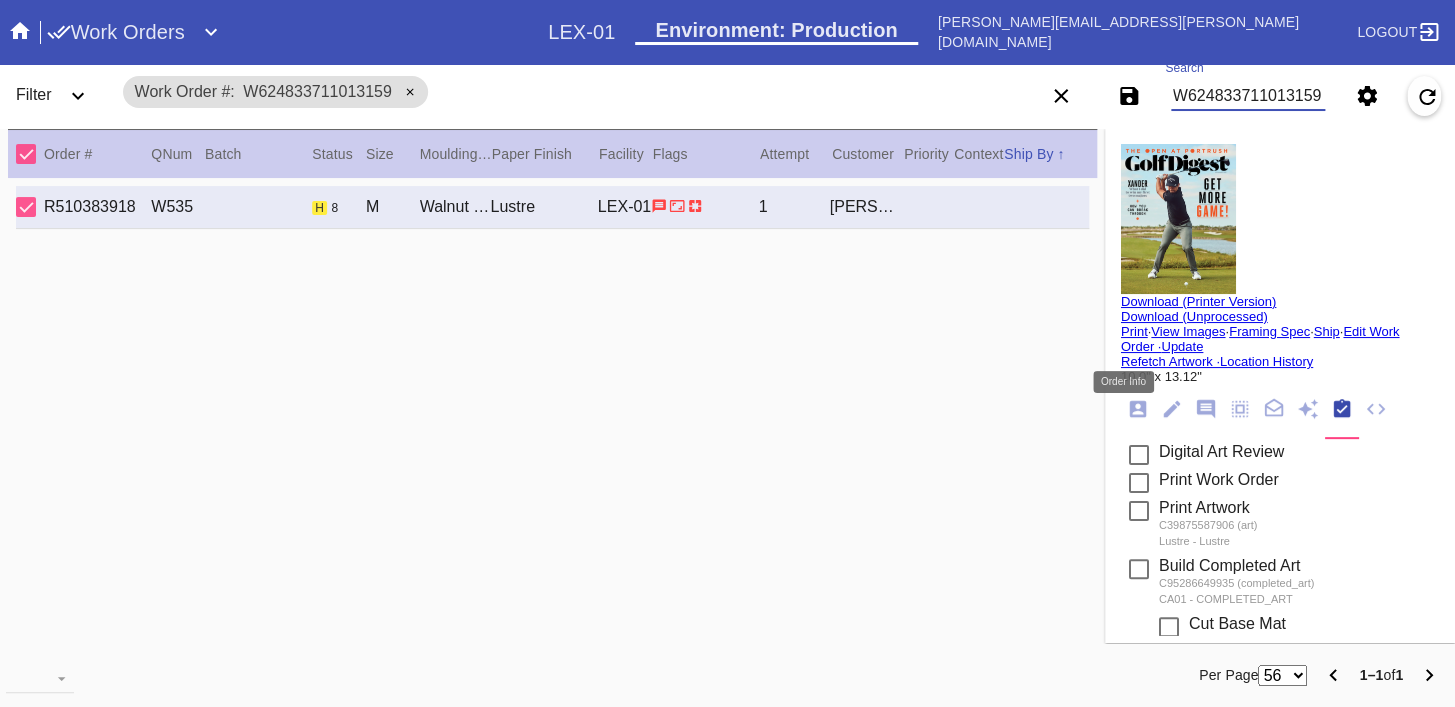 click 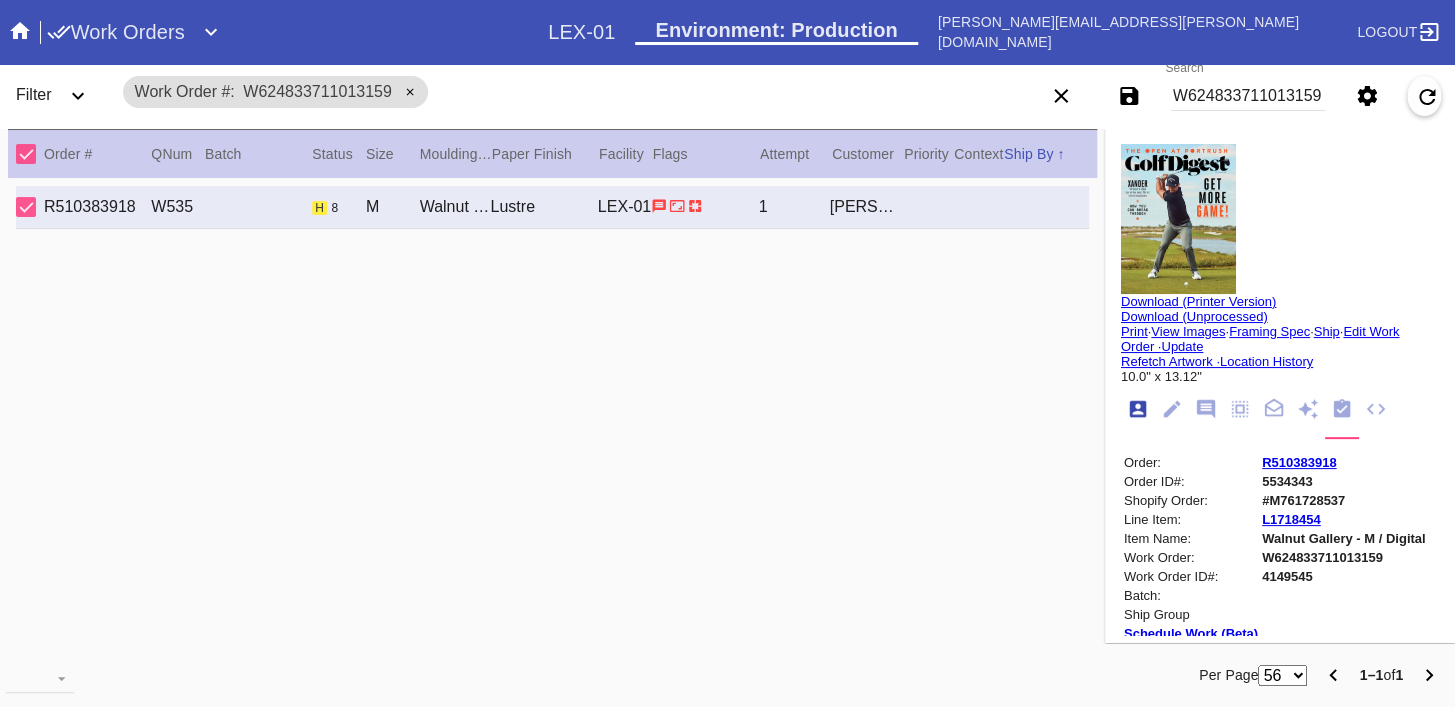scroll, scrollTop: 24, scrollLeft: 0, axis: vertical 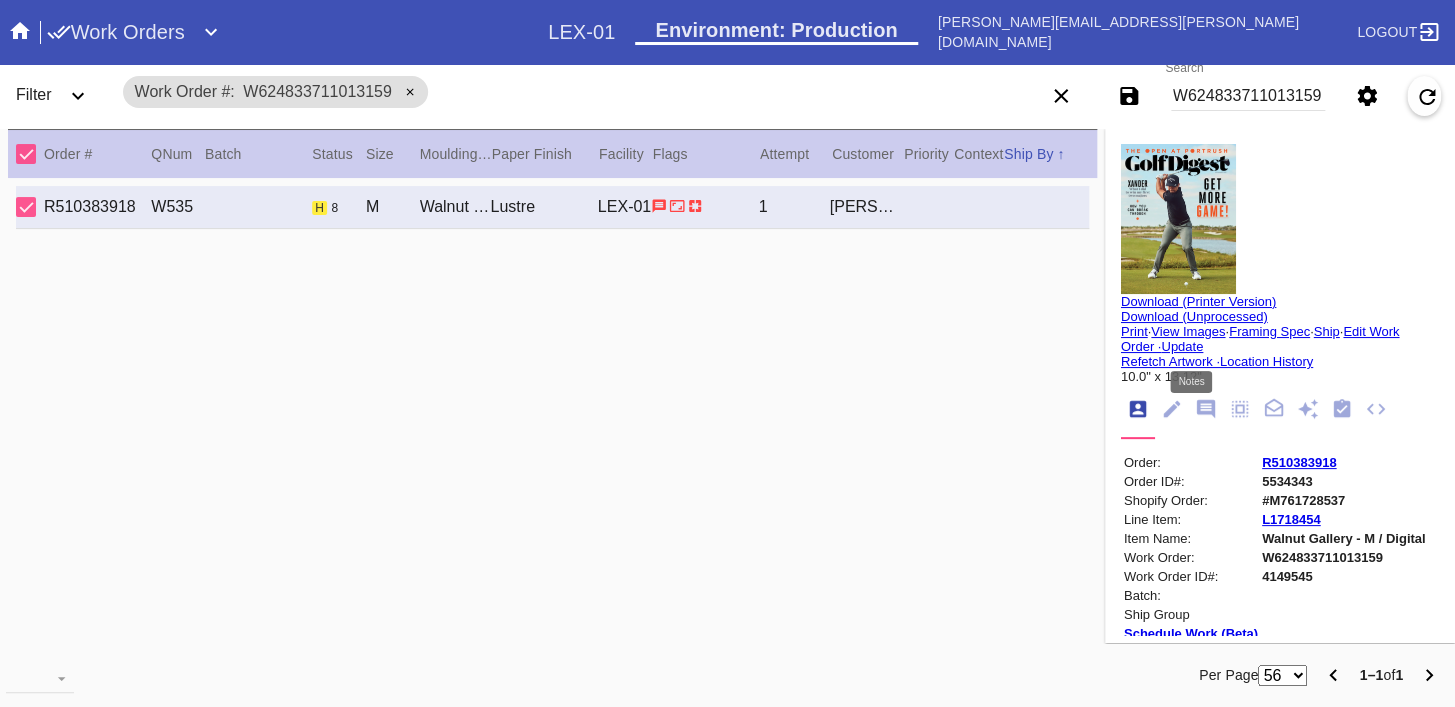 click 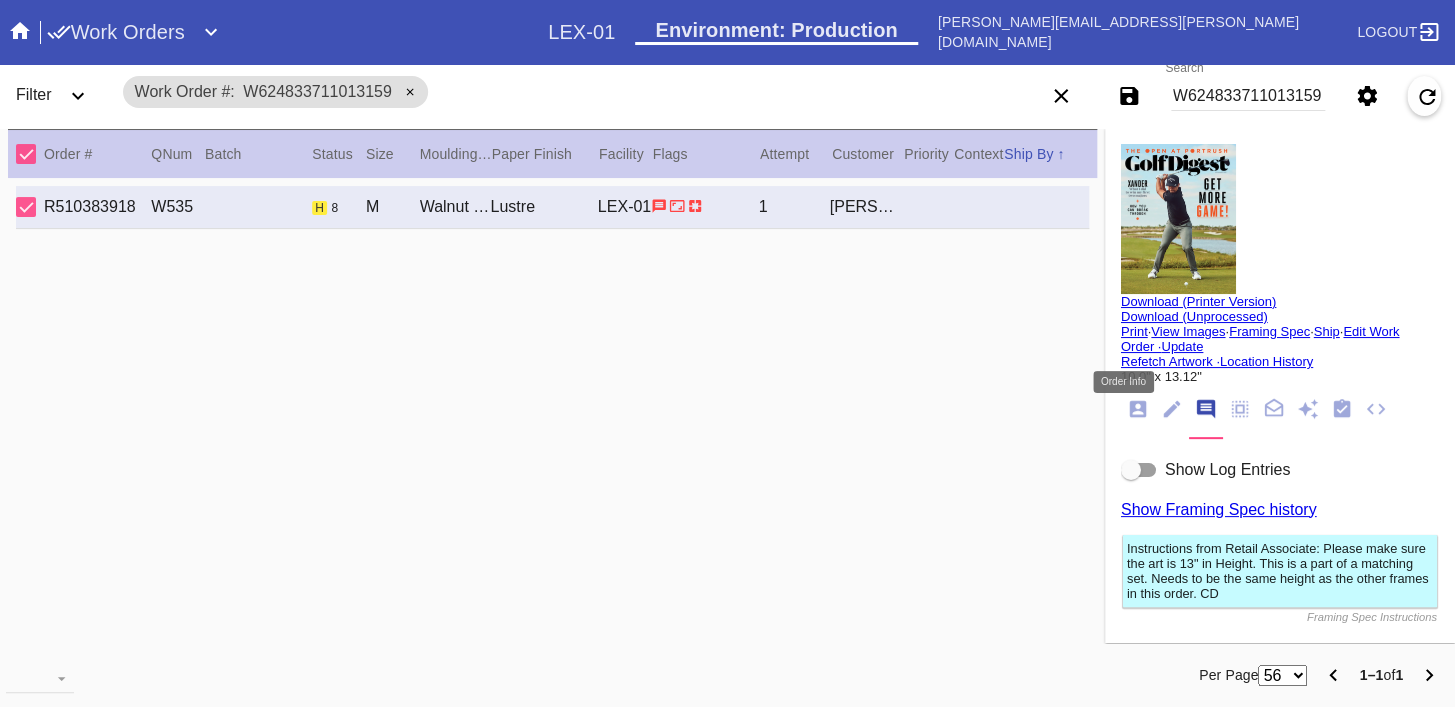 drag, startPoint x: 1132, startPoint y: 414, endPoint x: 1150, endPoint y: 418, distance: 18.439089 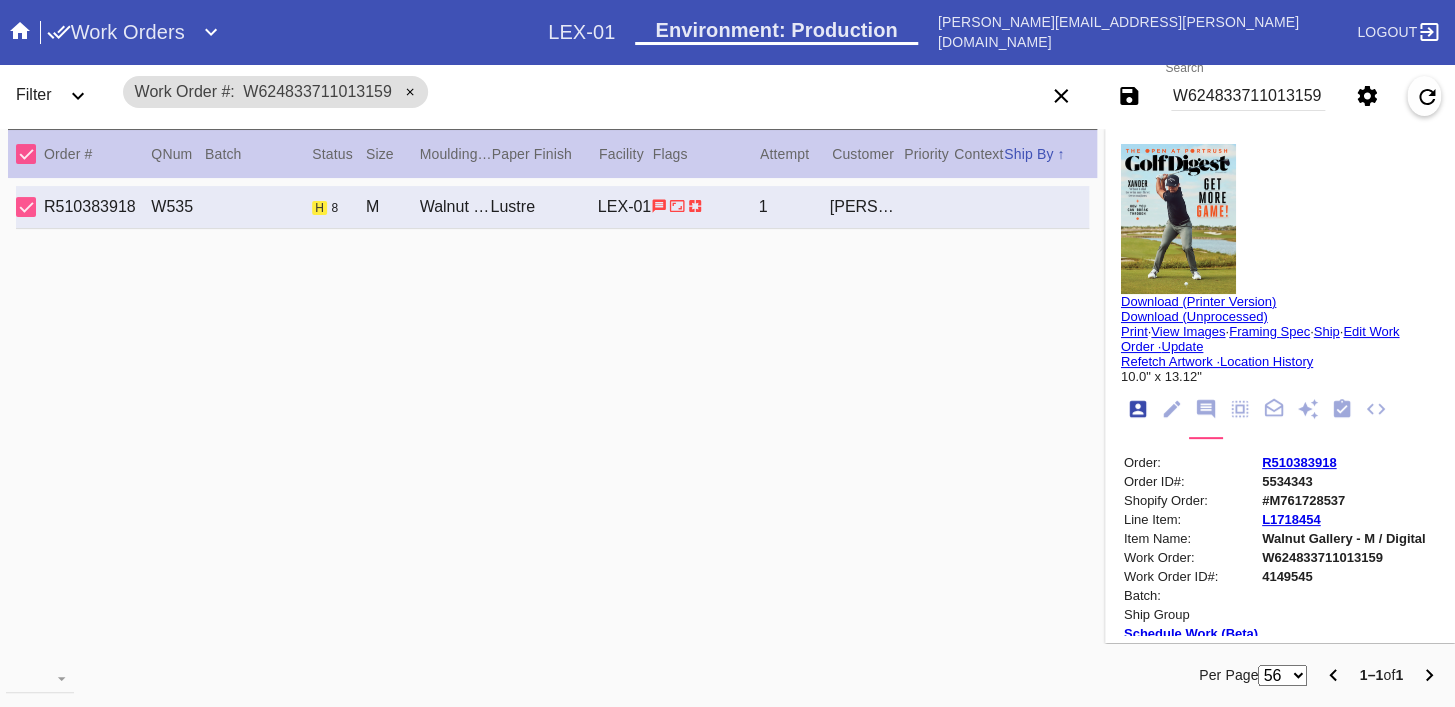 scroll, scrollTop: 24, scrollLeft: 0, axis: vertical 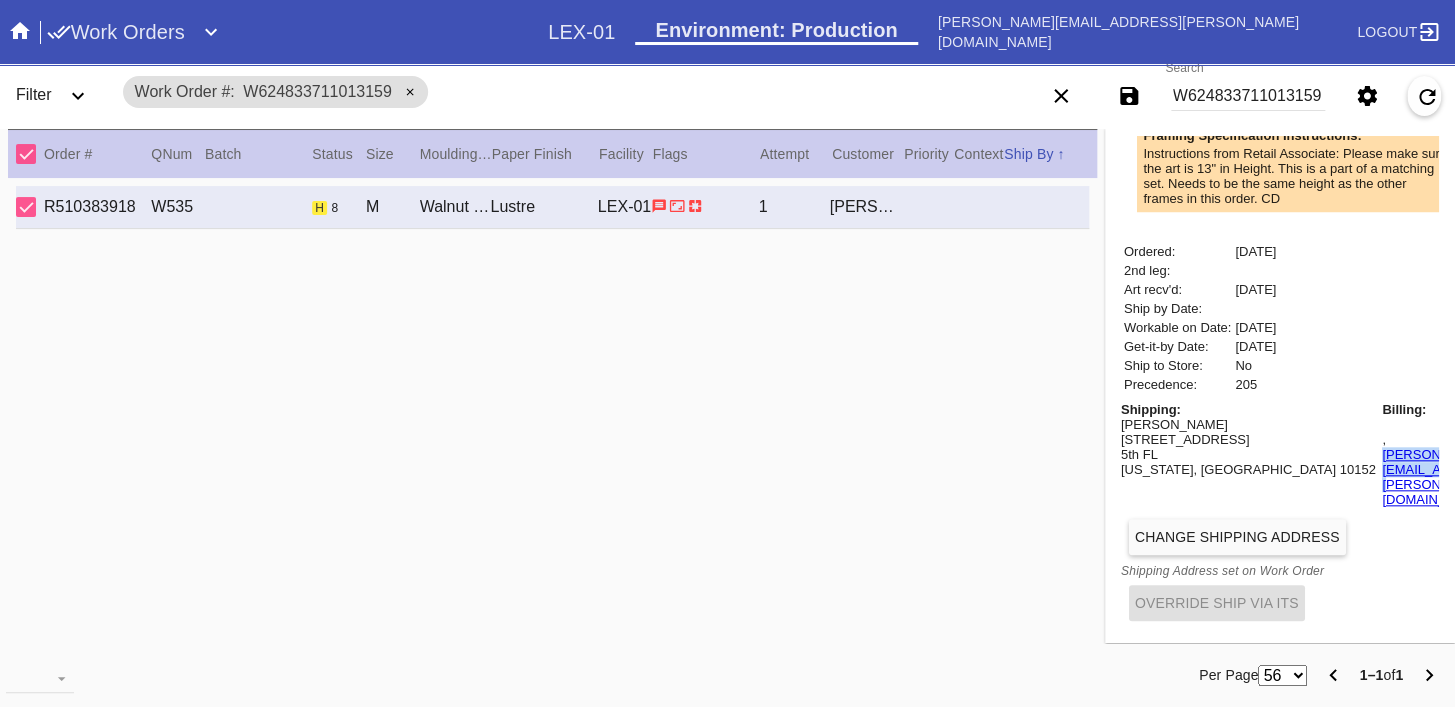 copy on "[PERSON_NAME][EMAIL_ADDRESS][PERSON_NAME][DOMAIN_NAME]" 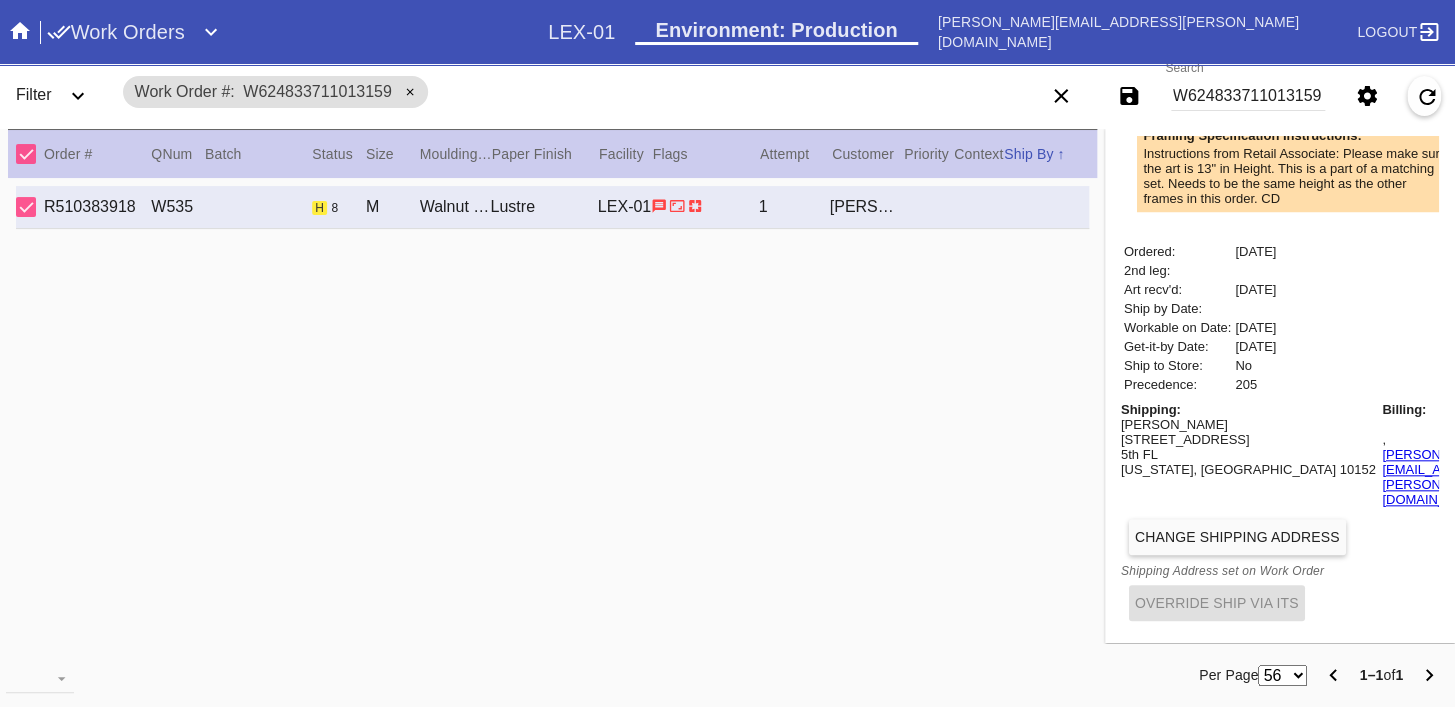 click on "W624833711013159" at bounding box center [1248, 96] 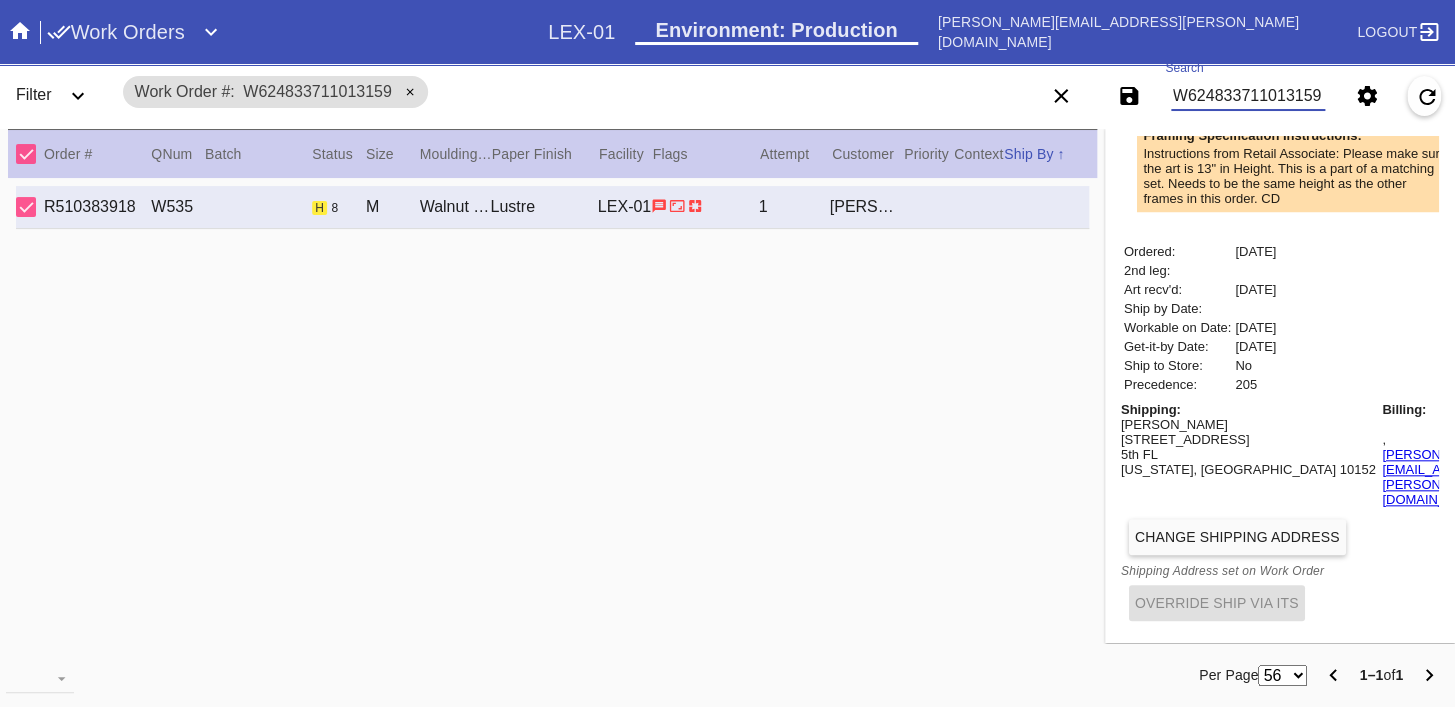 click on "W624833711013159" at bounding box center (1248, 96) 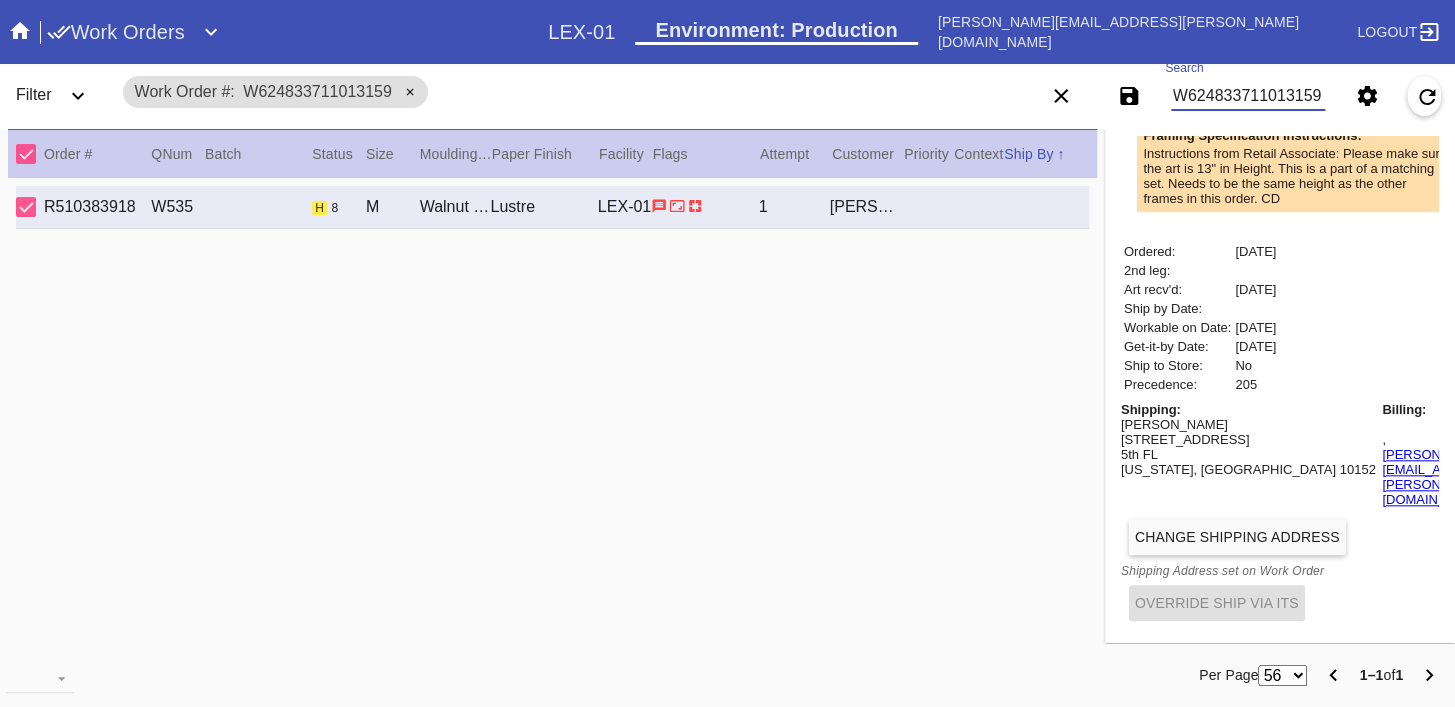 paste on "[PERSON_NAME][EMAIL_ADDRESS][PERSON_NAME][DOMAIN_NAME]" 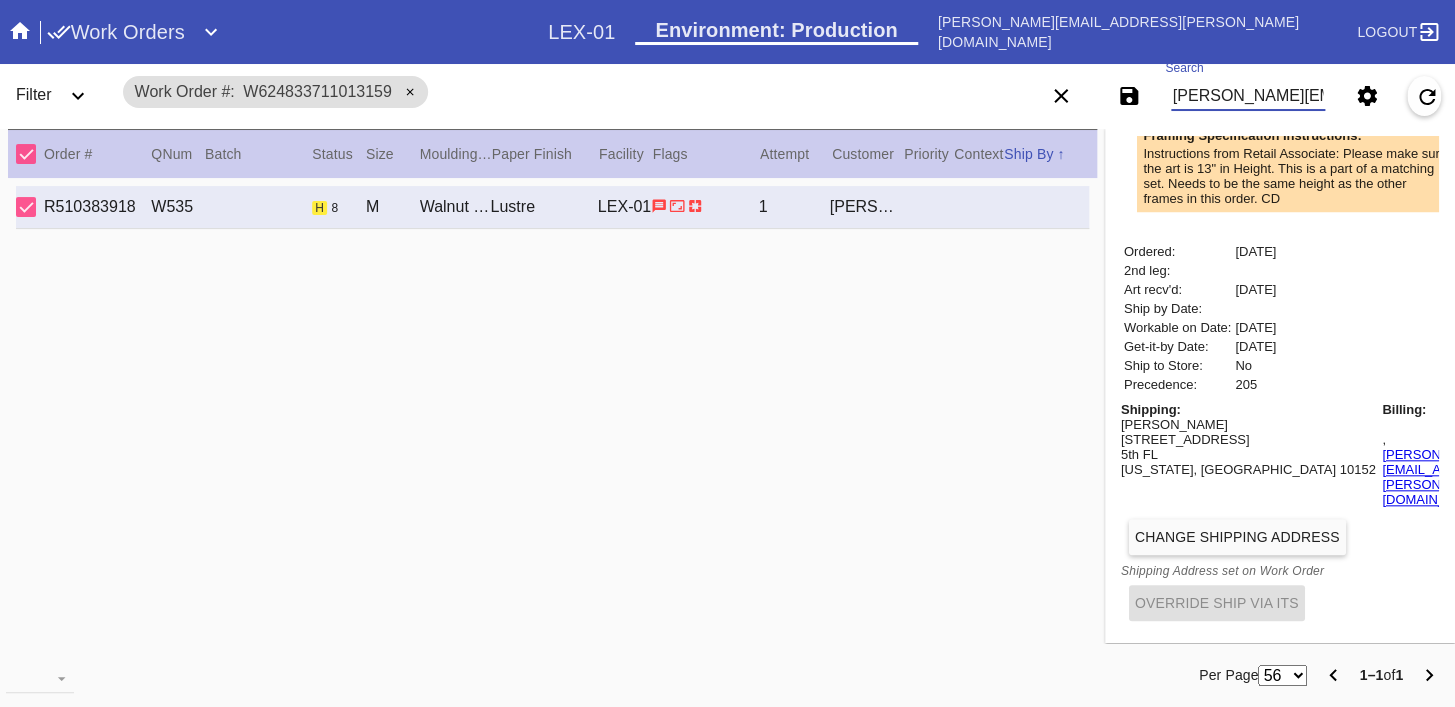 scroll, scrollTop: 0, scrollLeft: 79, axis: horizontal 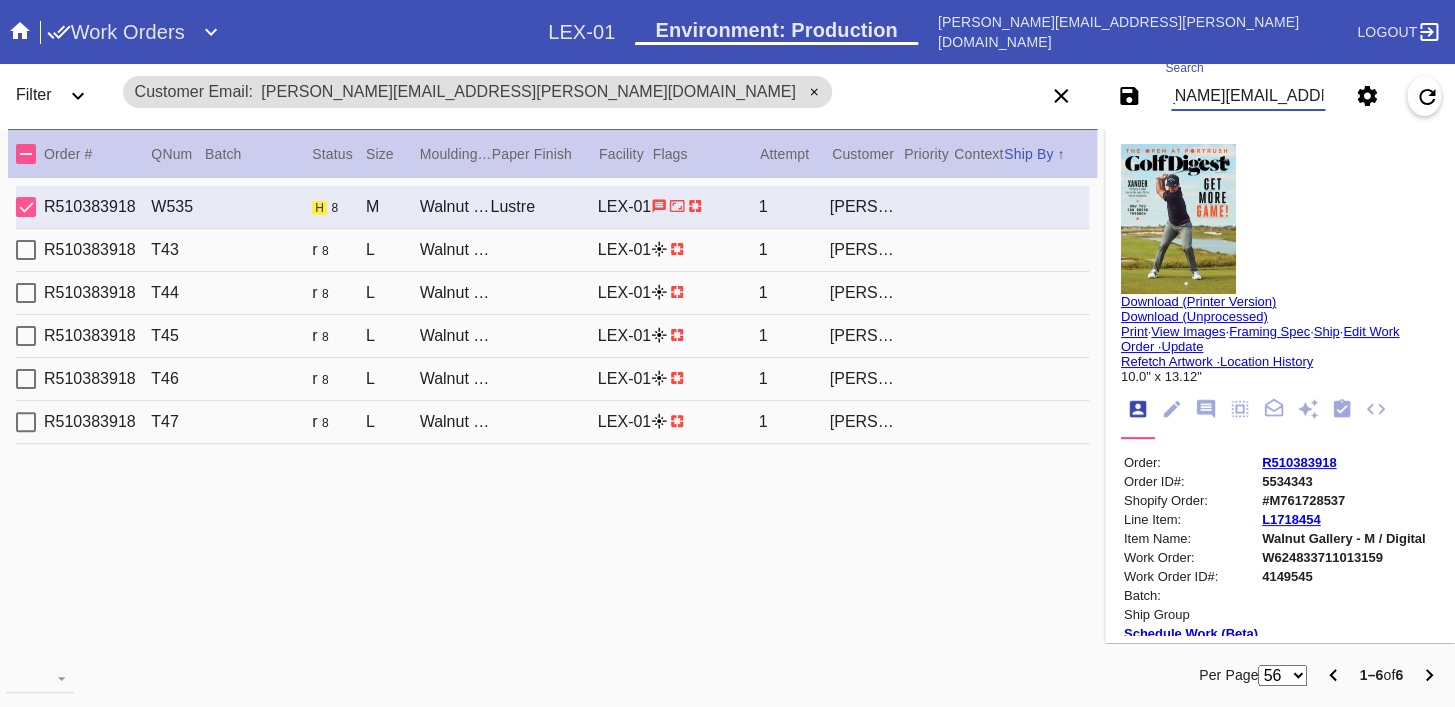 type on "[PERSON_NAME][EMAIL_ADDRESS][PERSON_NAME][DOMAIN_NAME]" 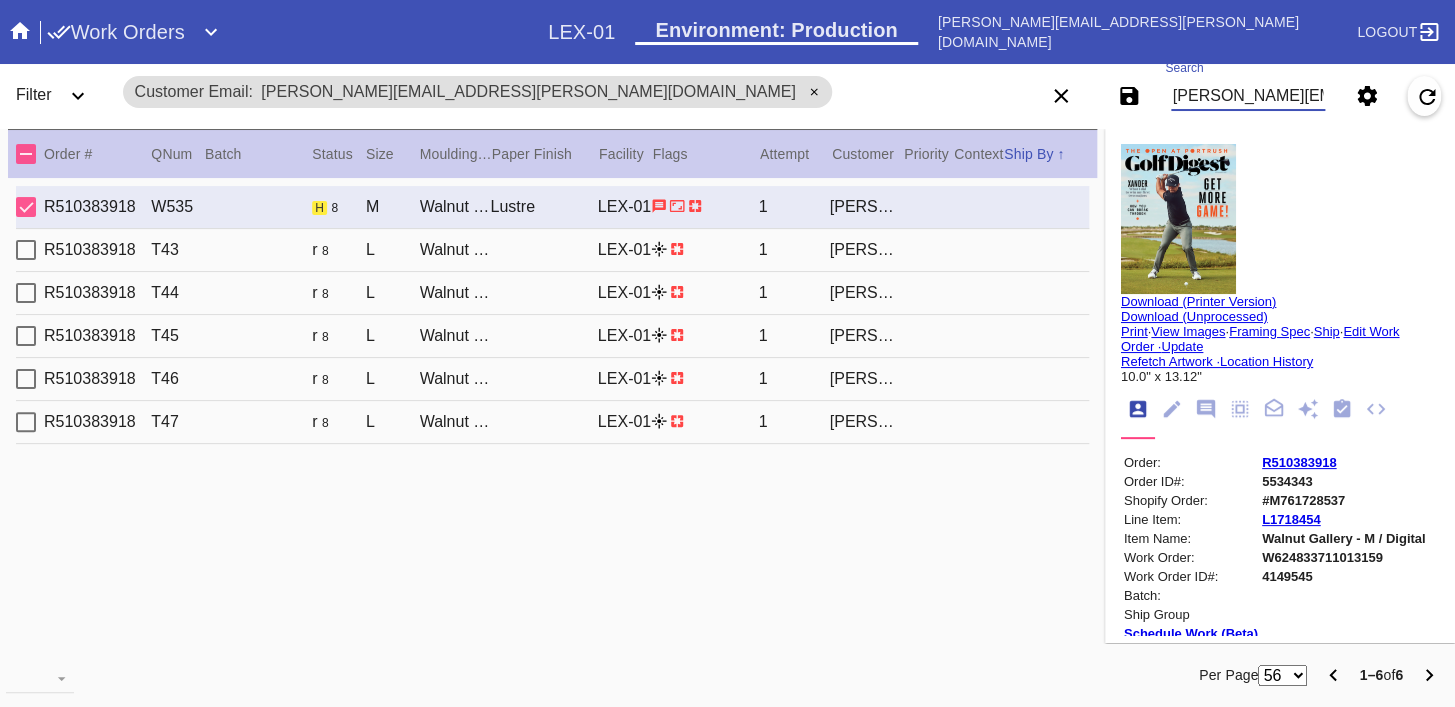 click on "R510383918 T43 r   8 L Walnut (Gallery) / White LEX-01 1 [PERSON_NAME]" at bounding box center (552, 250) 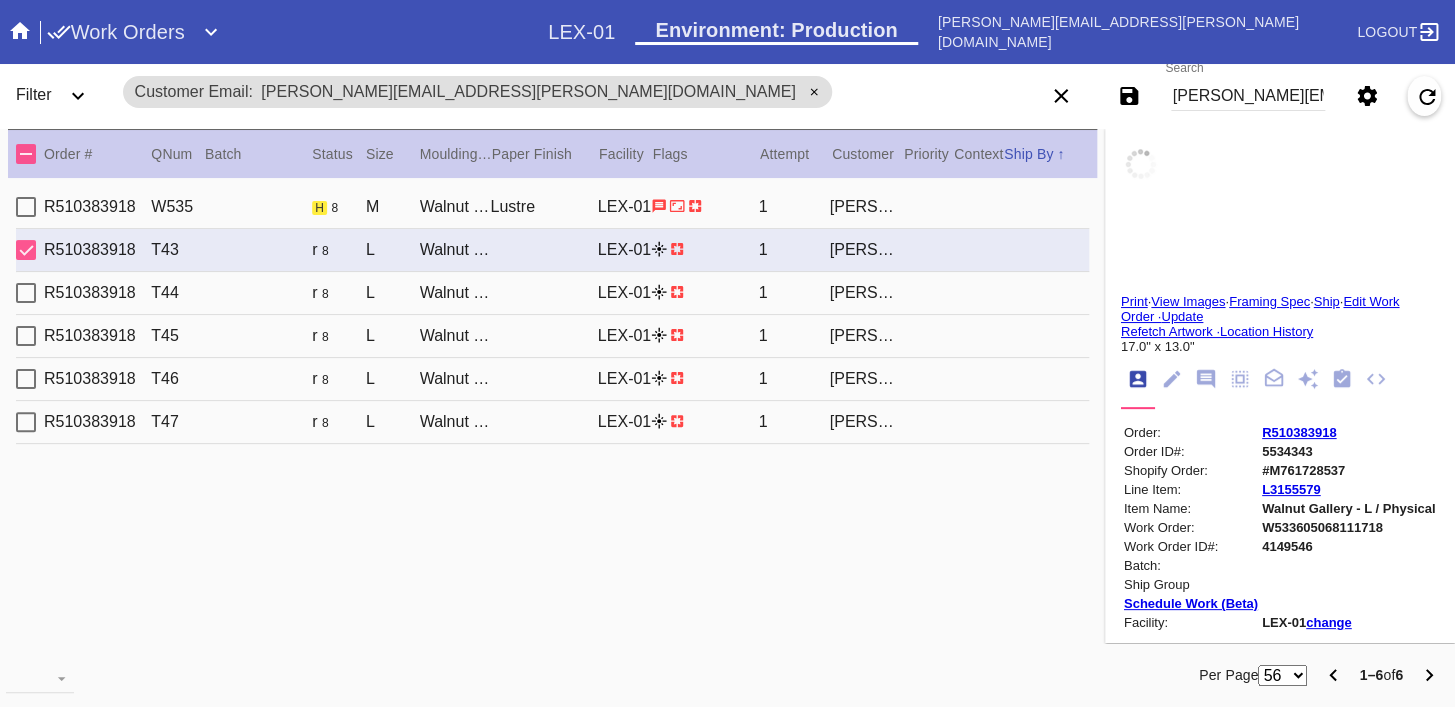 type on "[PERSON_NAME]" 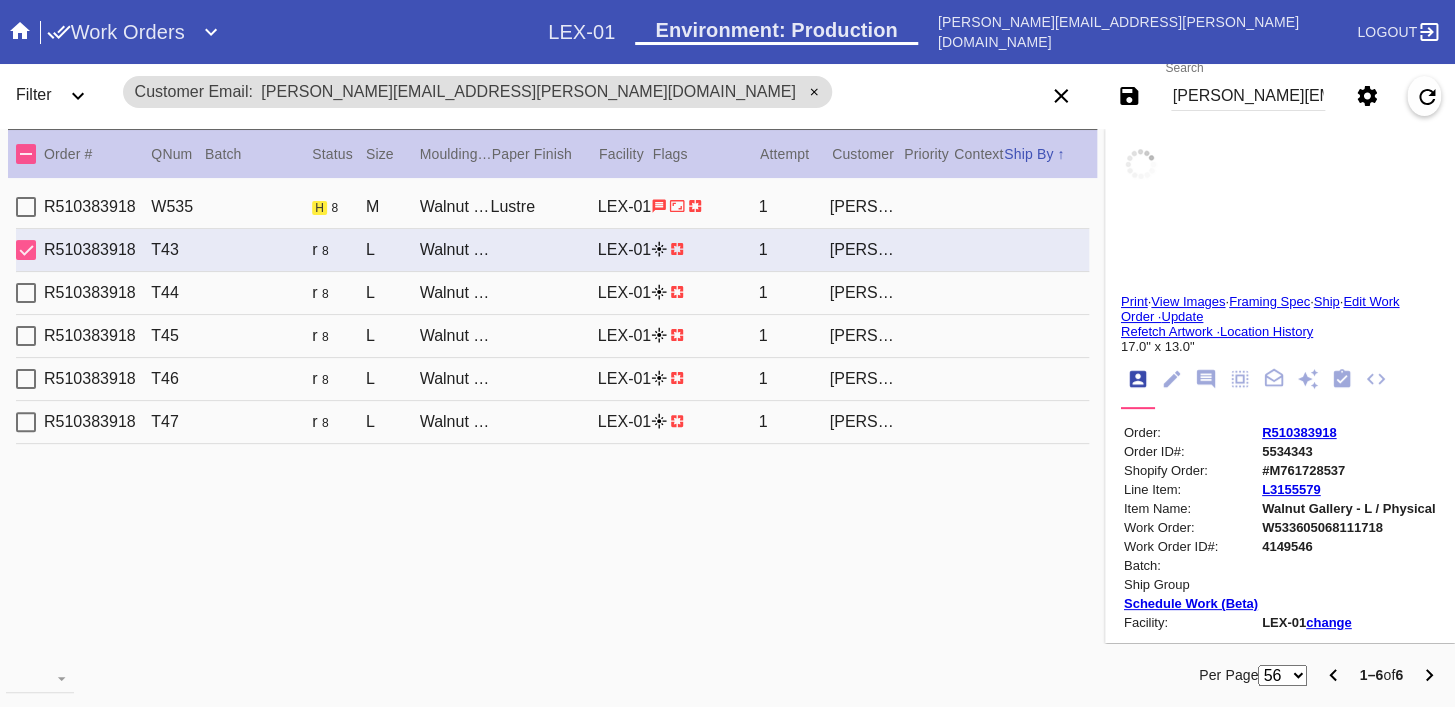 type on "& Blue Owl" 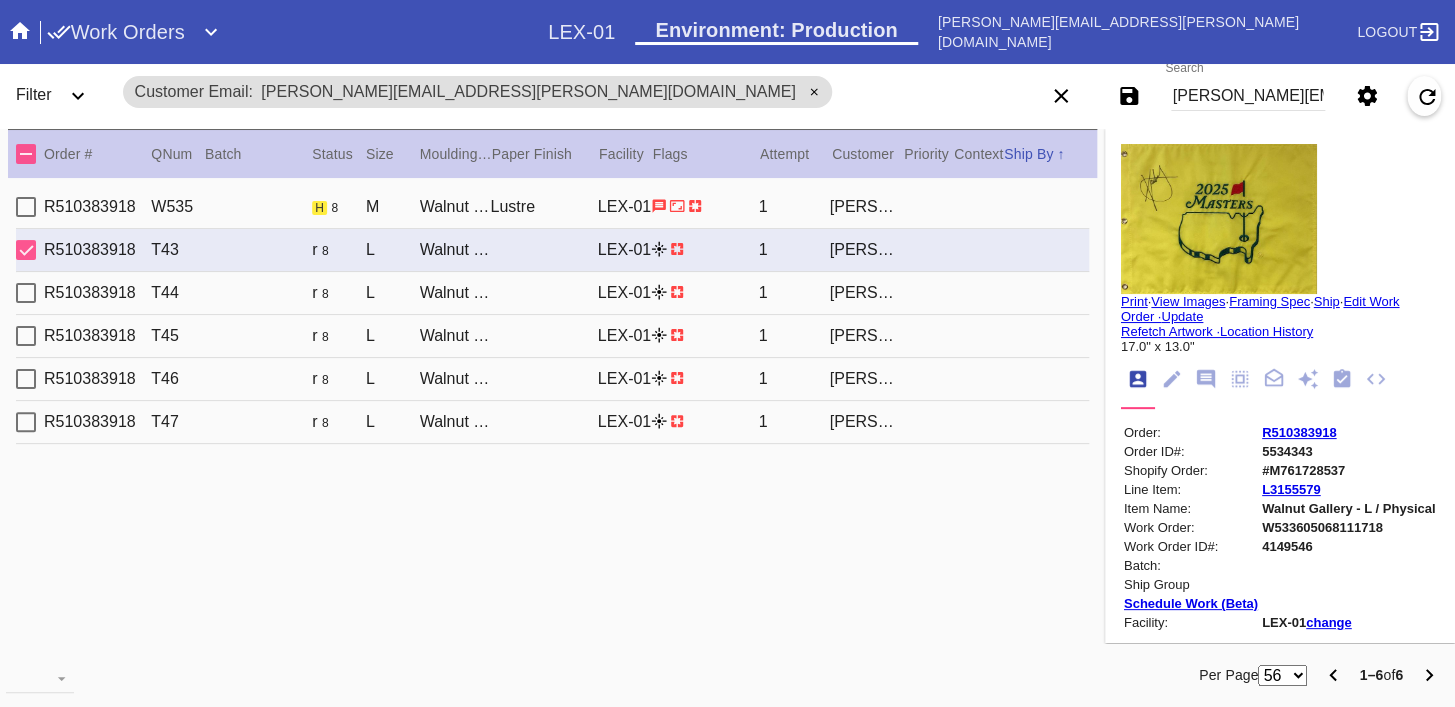 click on "[PERSON_NAME]" at bounding box center [865, 293] 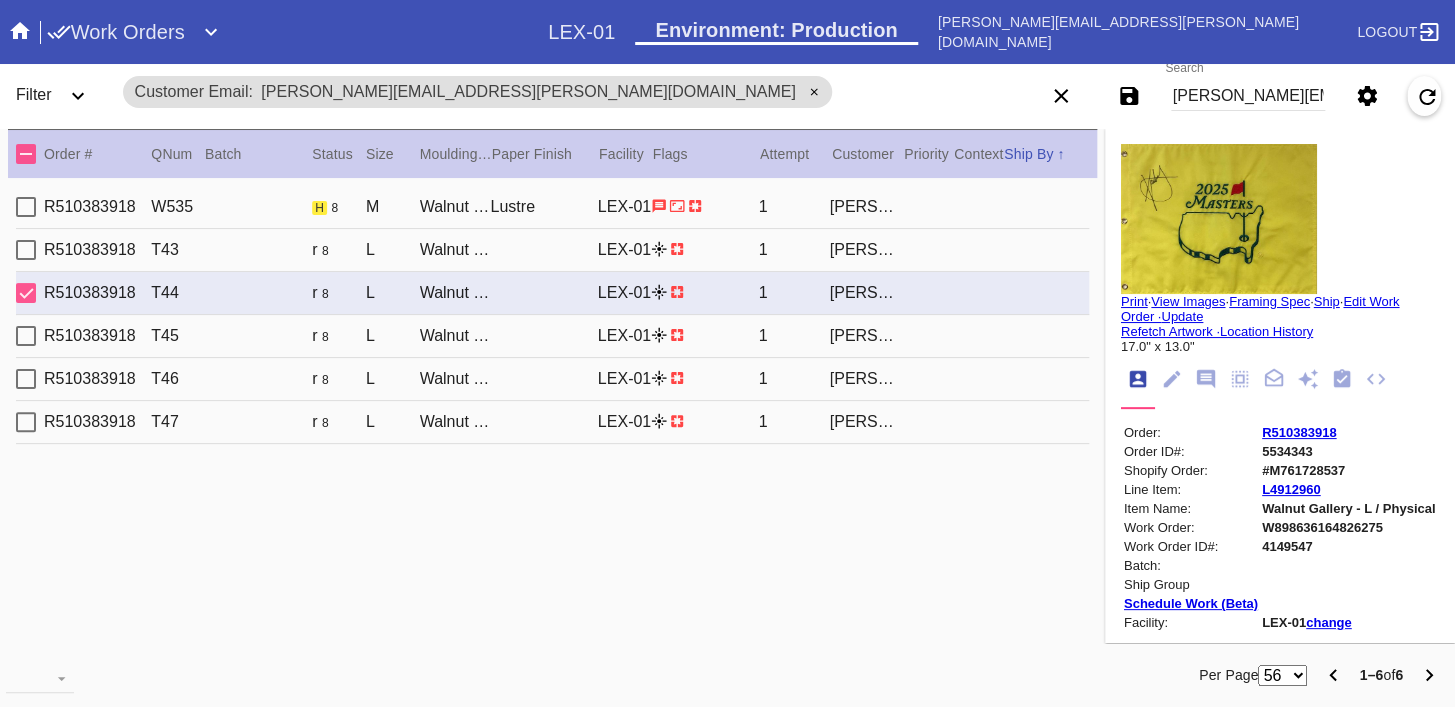 type on "[PERSON_NAME]" 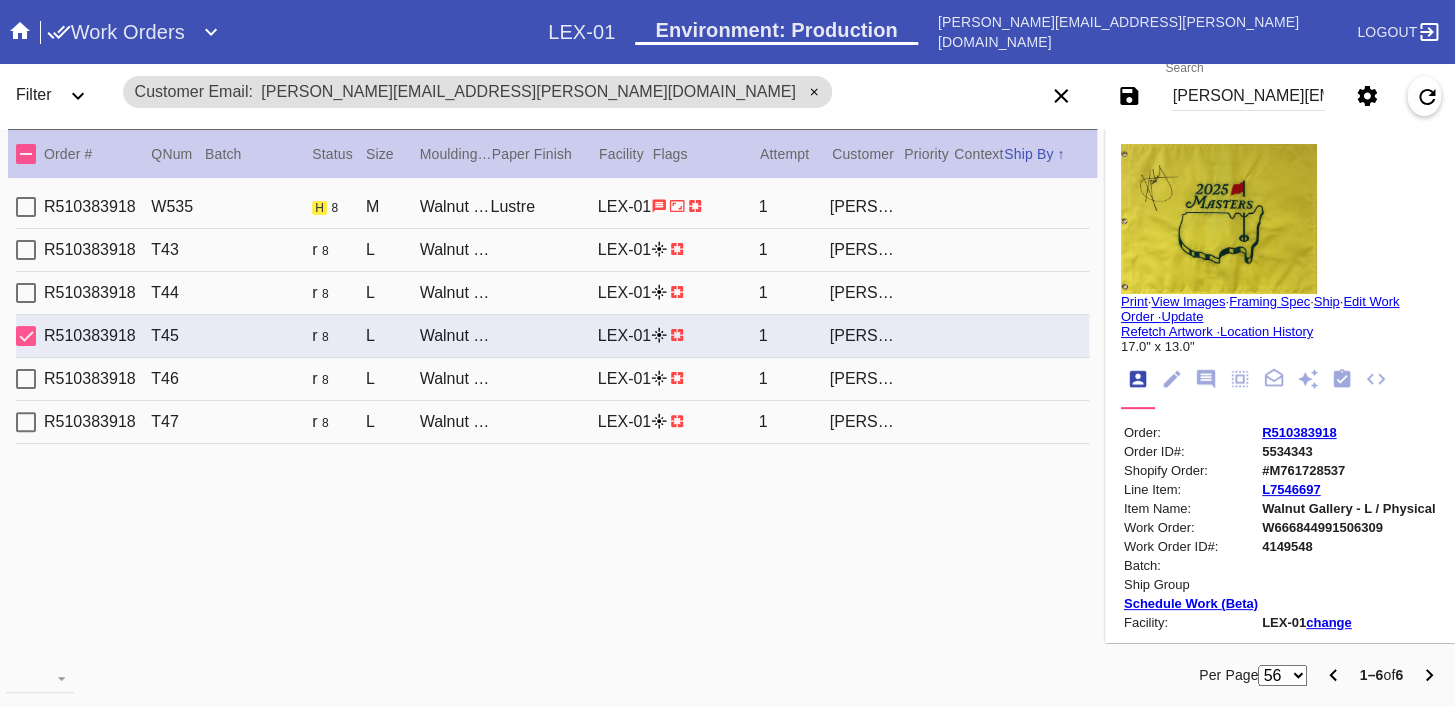 click on "[PERSON_NAME]" at bounding box center (865, 379) 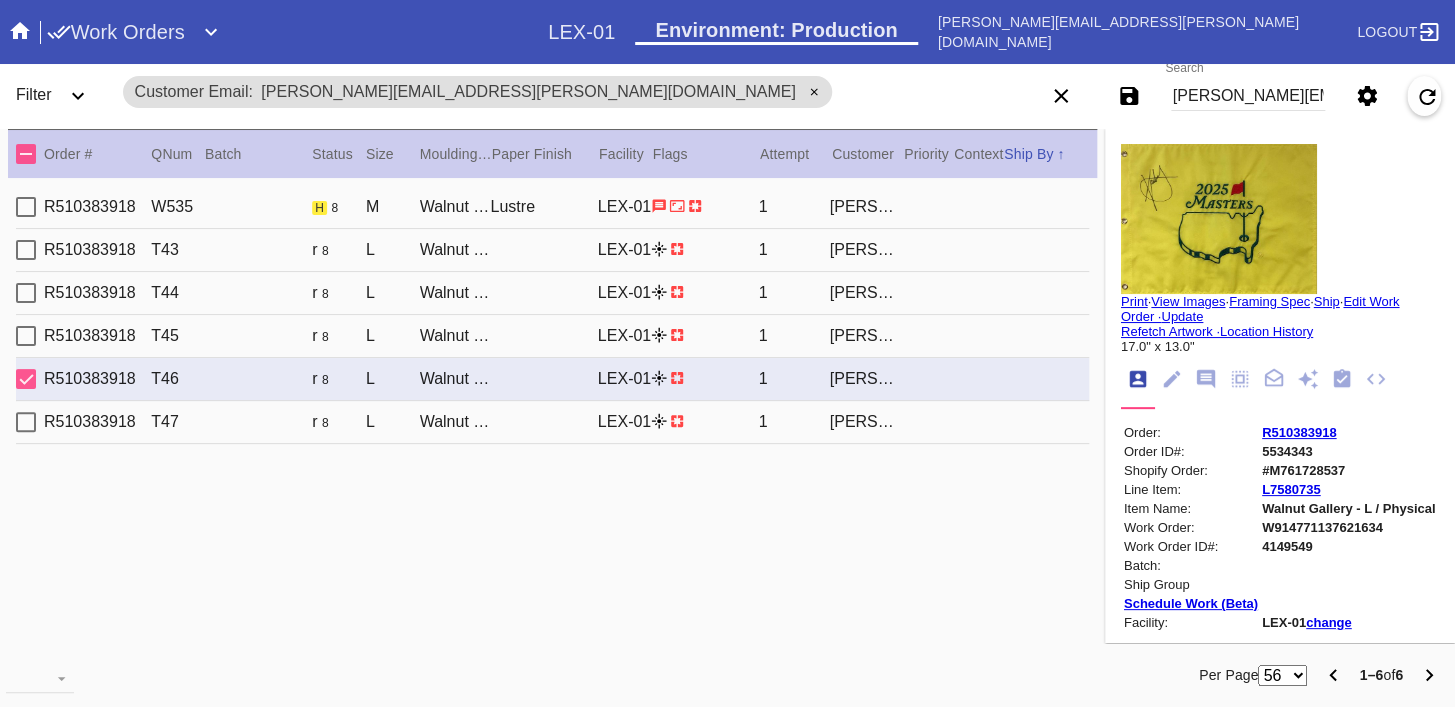 type on "[PERSON_NAME]" 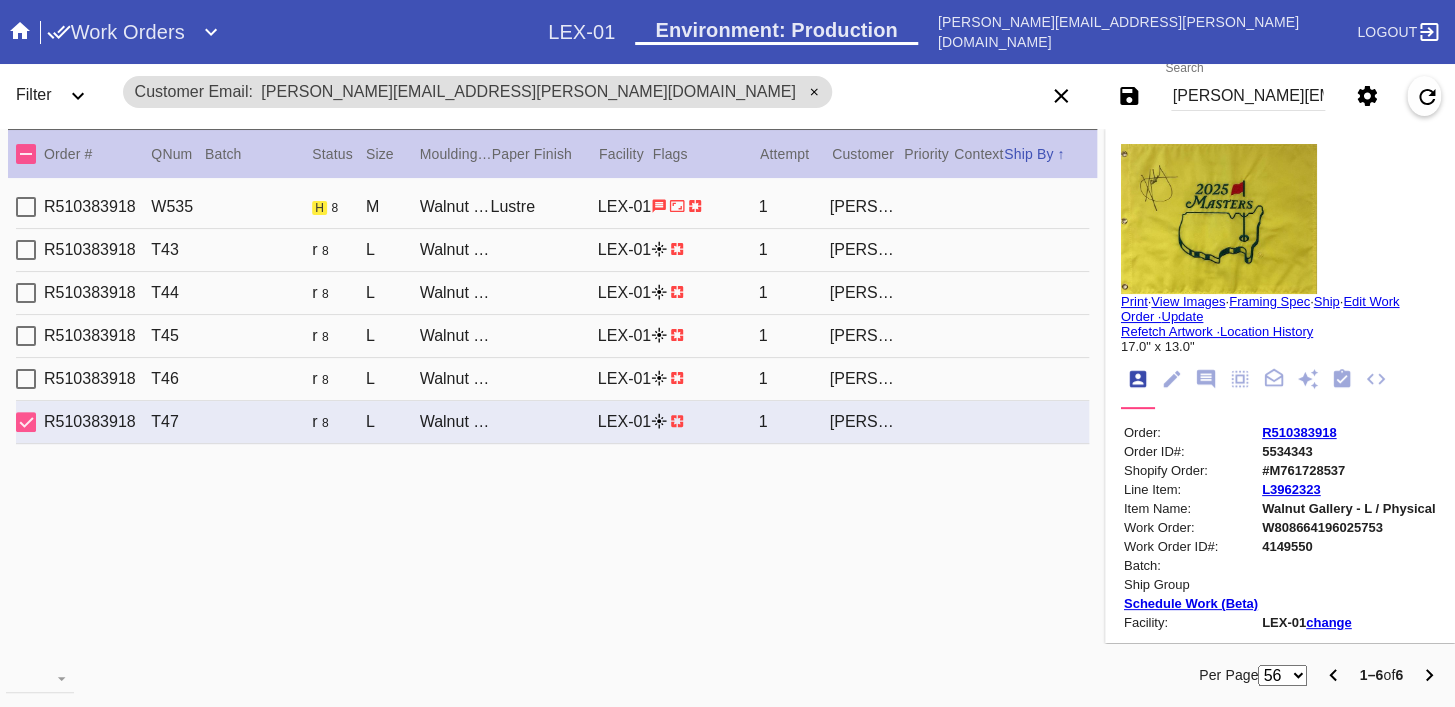 click on "R510383918 W535 h   8 M Walnut (Gallery) / Dove White Lustre LEX-01 1 [PERSON_NAME]" at bounding box center [552, 207] 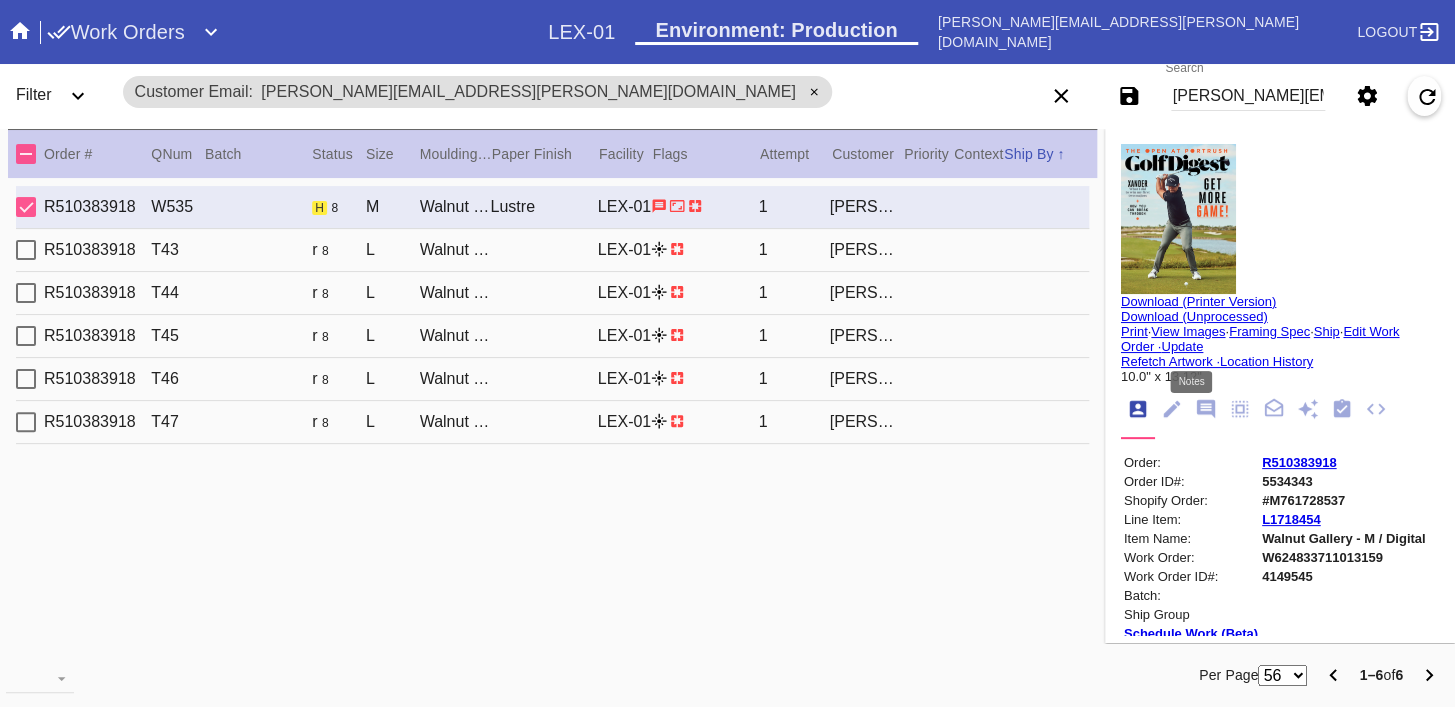 click 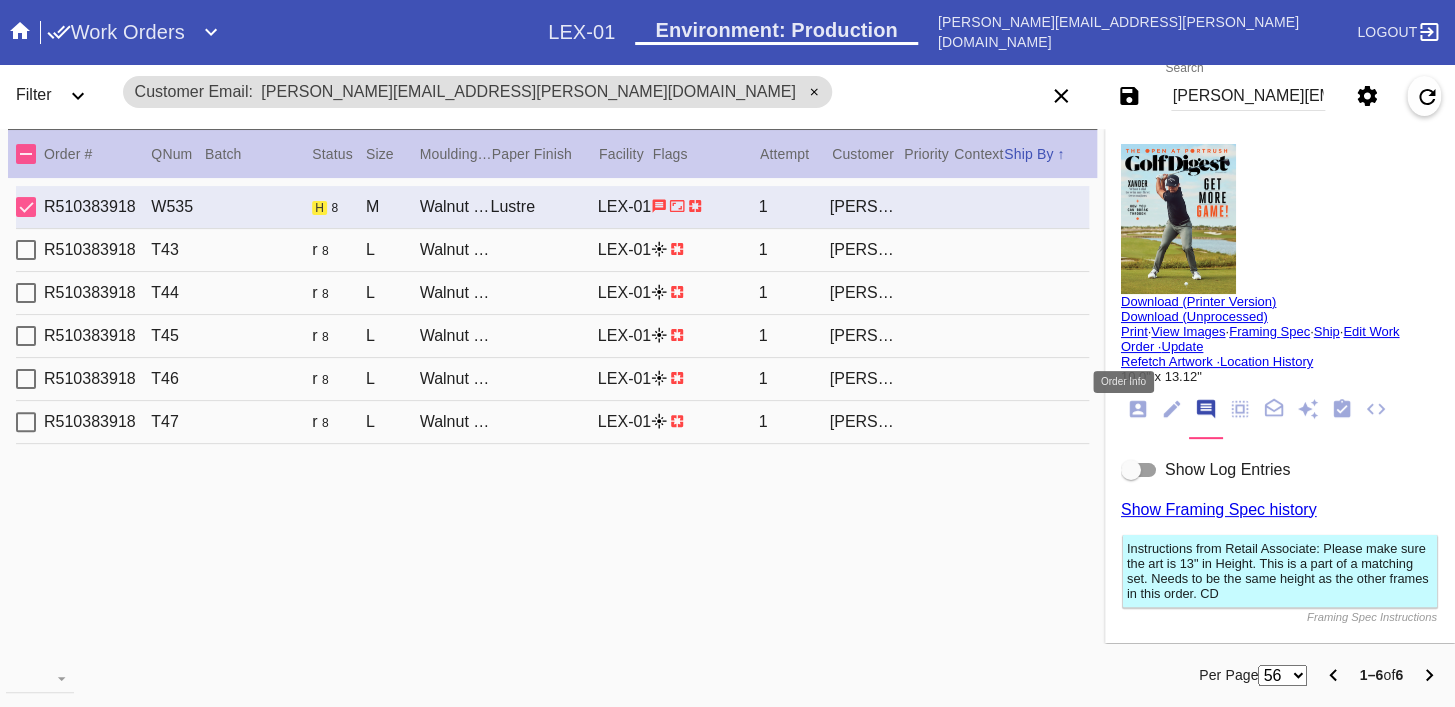 click 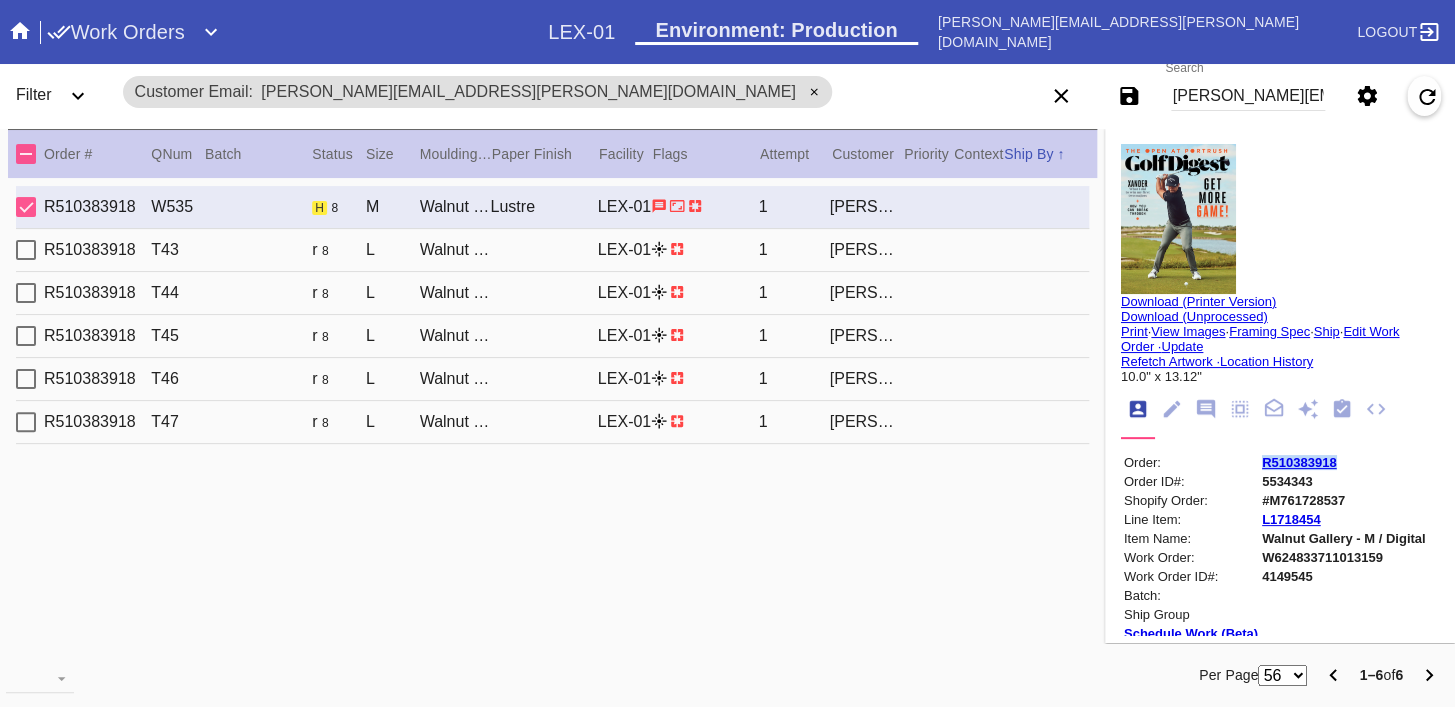 copy on "R510383918" 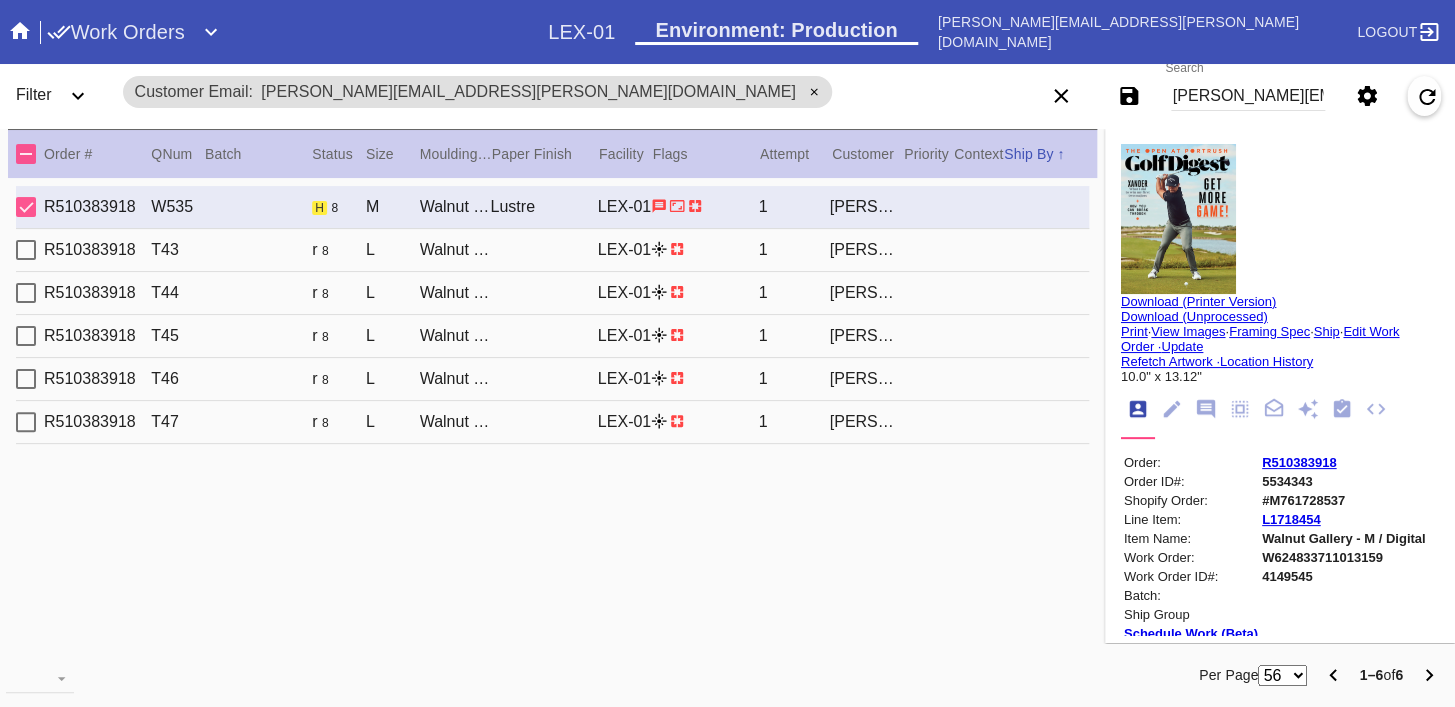 click on "Save filters to NEW SAVED FILTER All Active Holiday All Retail Stores (Gift & Go + Bopis) Artwork Shipped Cage Inventory - Customer Approved Cage Inventory - Pull for Production Canvas Due Canvas frames, fine art Canvas frames, Retail Canvas Orders In-Process CF Returns Current HPO Orders Customer Approved DAR-LEX03 ELP. DAR Printroom Dekko Available to Print Dekko Eligible DEKKO [DATE] shipments Employee Digital Art End to End F4B Open Orders Hold to ship Holiday Holiday DC STS Holiday Physical Orders Remaining (Lex-01) Hot Spot: Finished Goods HOT SPOT: Finished Goods STS Hot Spot: Receiving Hot Spot: Recon Hot Spot: Shipping I-Cell Clear Float I-Cell - Lex01 - Drymounts I-Cell-Lex01- Expedited I-Cell Lex01 - Floats I-Cell Tabletop Arch, Oval, Circle Cut I-Cell Table Top Standard LEX-01 AL1 and AL2 [DATE] LEX-01 AL5 [DATE] LEX-01 Canvas [DATE] LEX01 FACTORY SCAN- WIP LEX-01 Oversize [DATE] LEX-03 Approved LEX-03 Clear Float LEX-03-Drymount LEX-03-EXPEDITED LEX03 Expedited Floats LEX-03 Floats (raised)" at bounding box center [1237, 96] 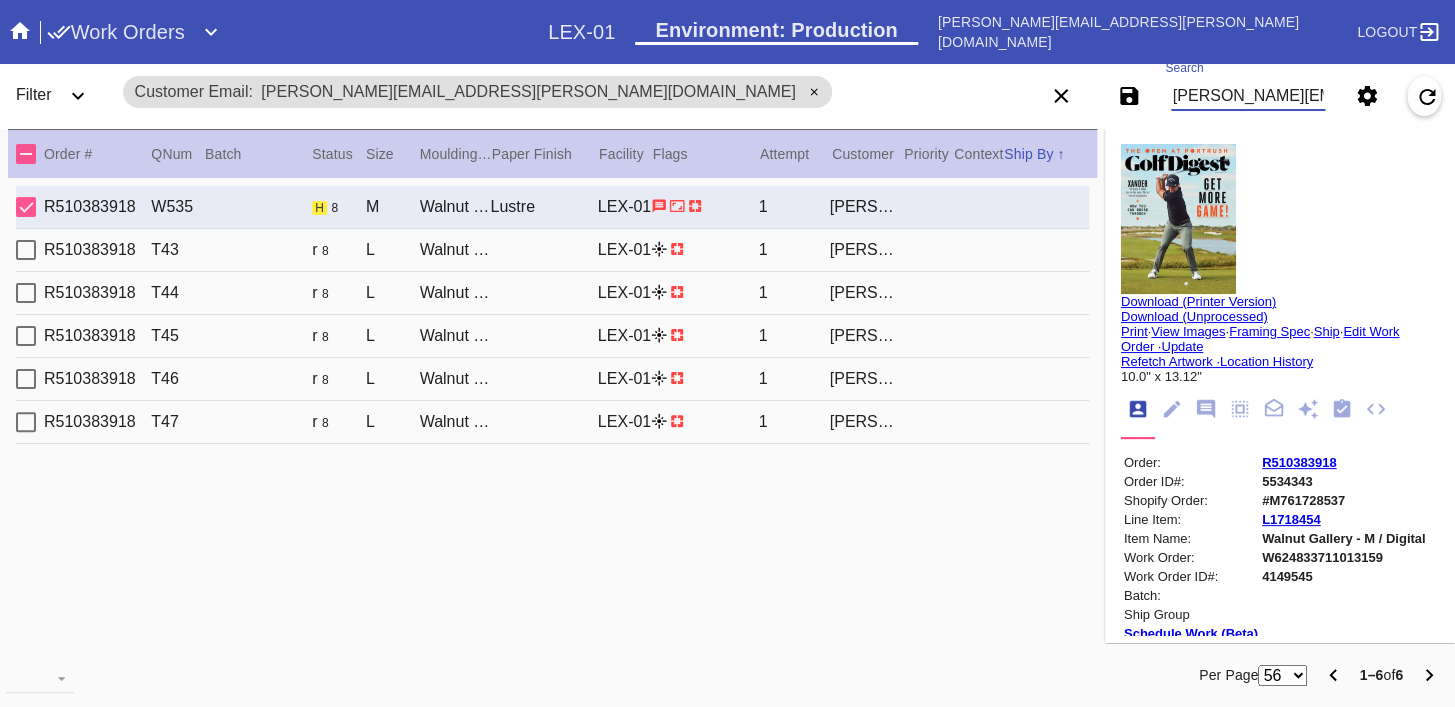 click on "[PERSON_NAME][EMAIL_ADDRESS][PERSON_NAME][DOMAIN_NAME]" at bounding box center (1248, 96) 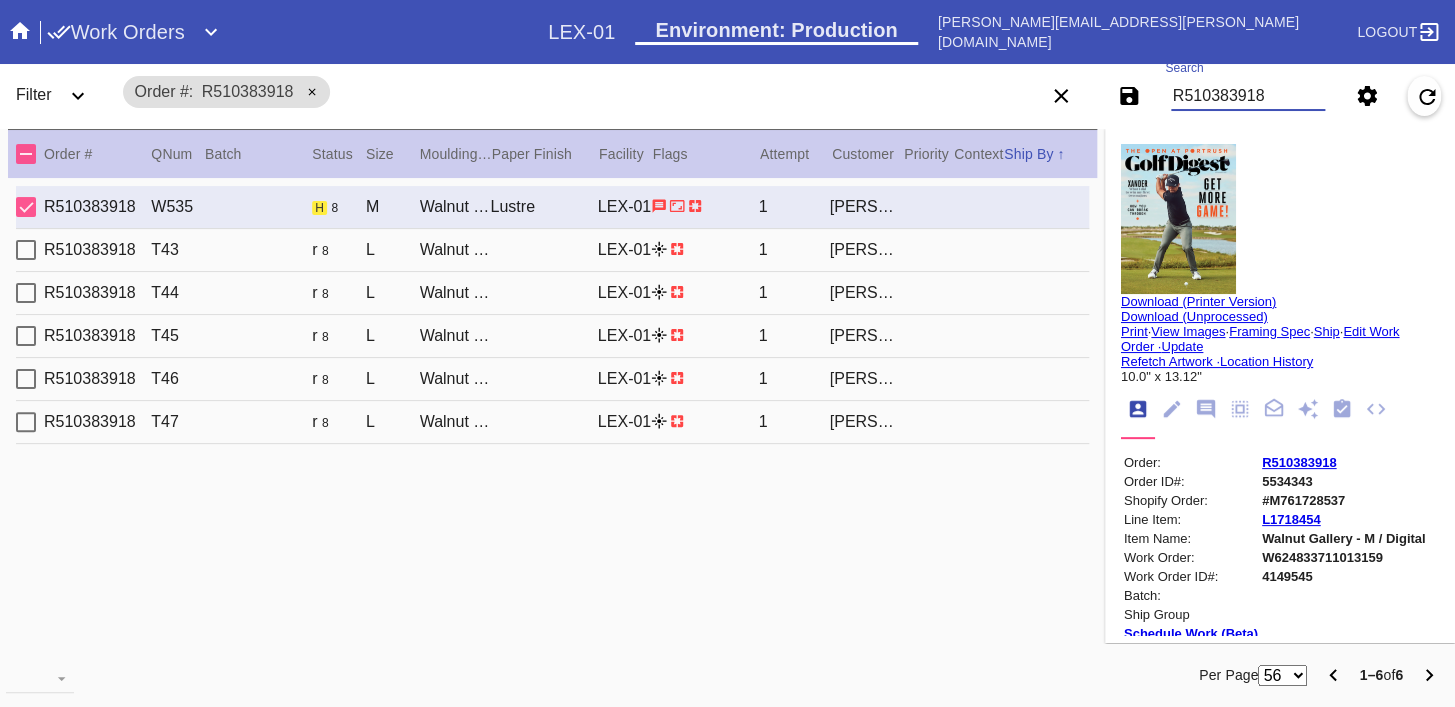 type on "R510383918" 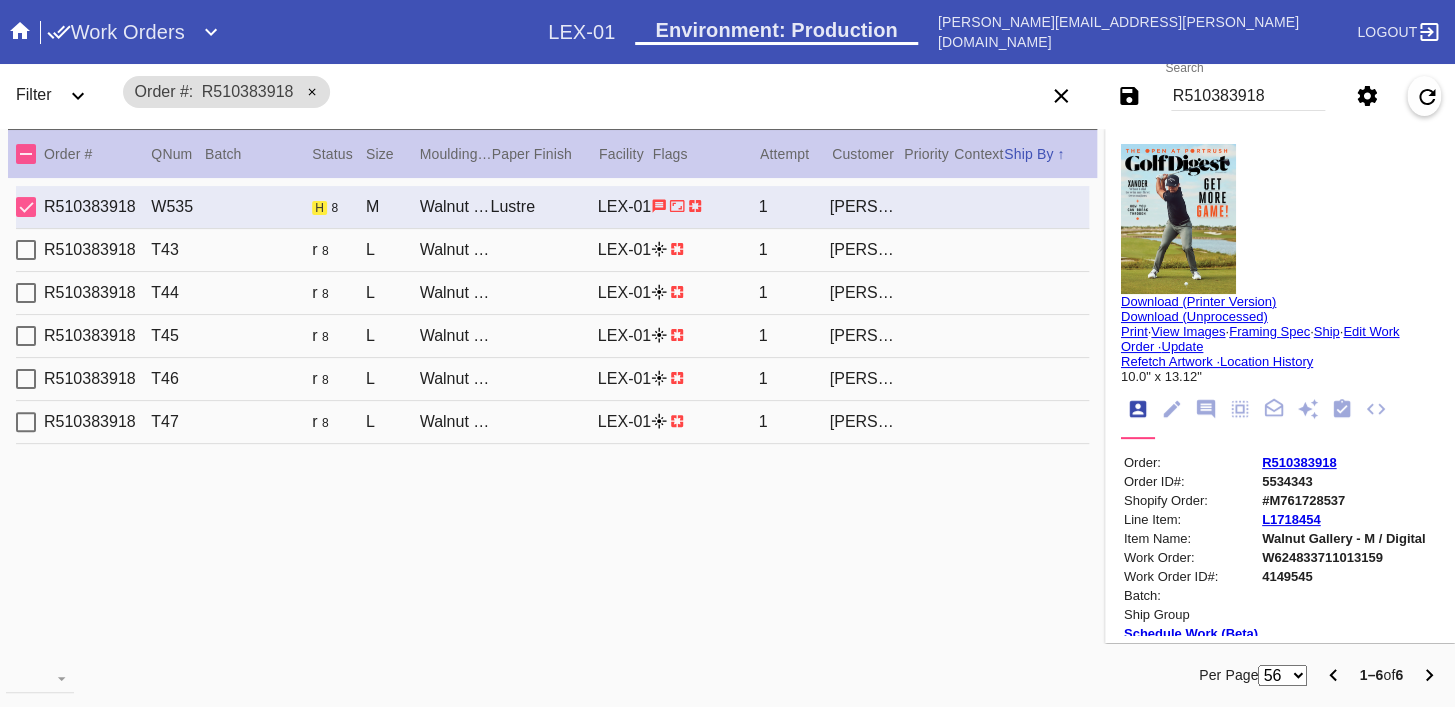 click on "#M761728537" at bounding box center (1343, 500) 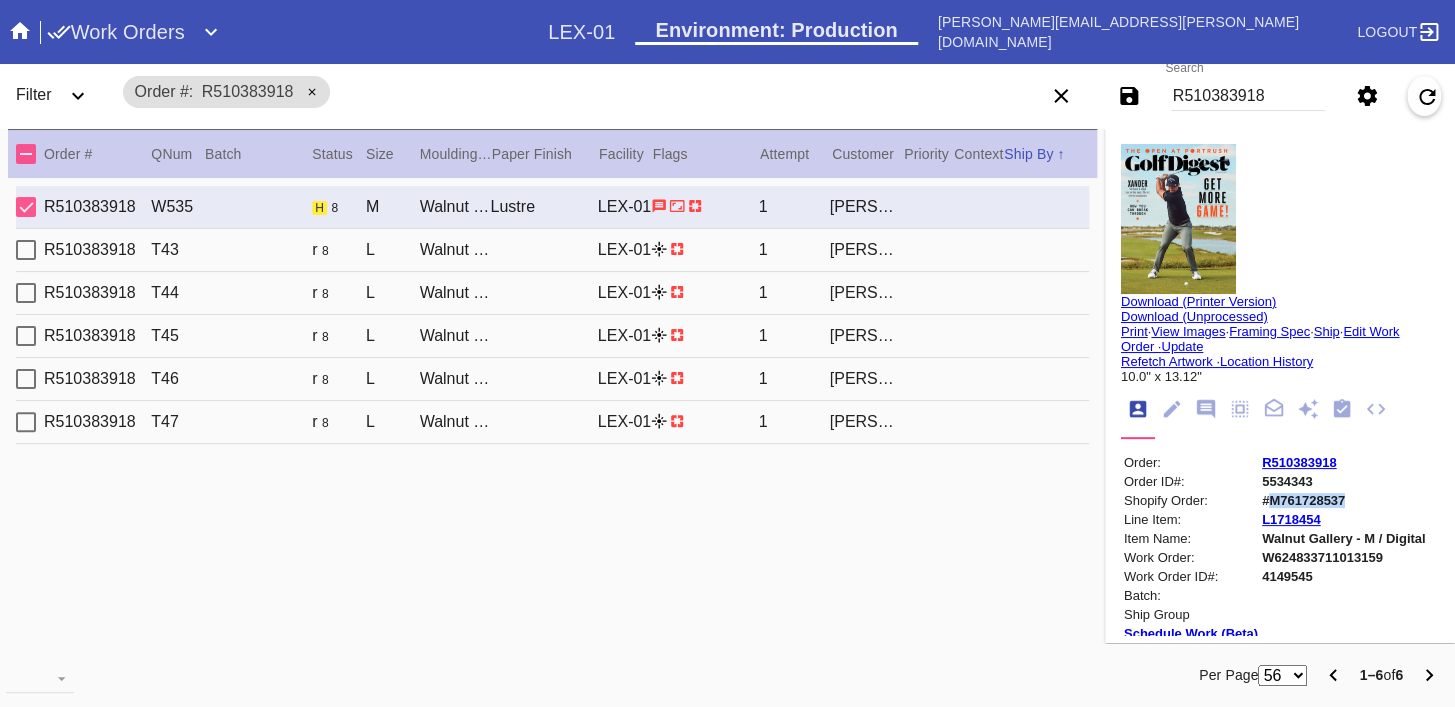 click on "#M761728537" at bounding box center [1343, 500] 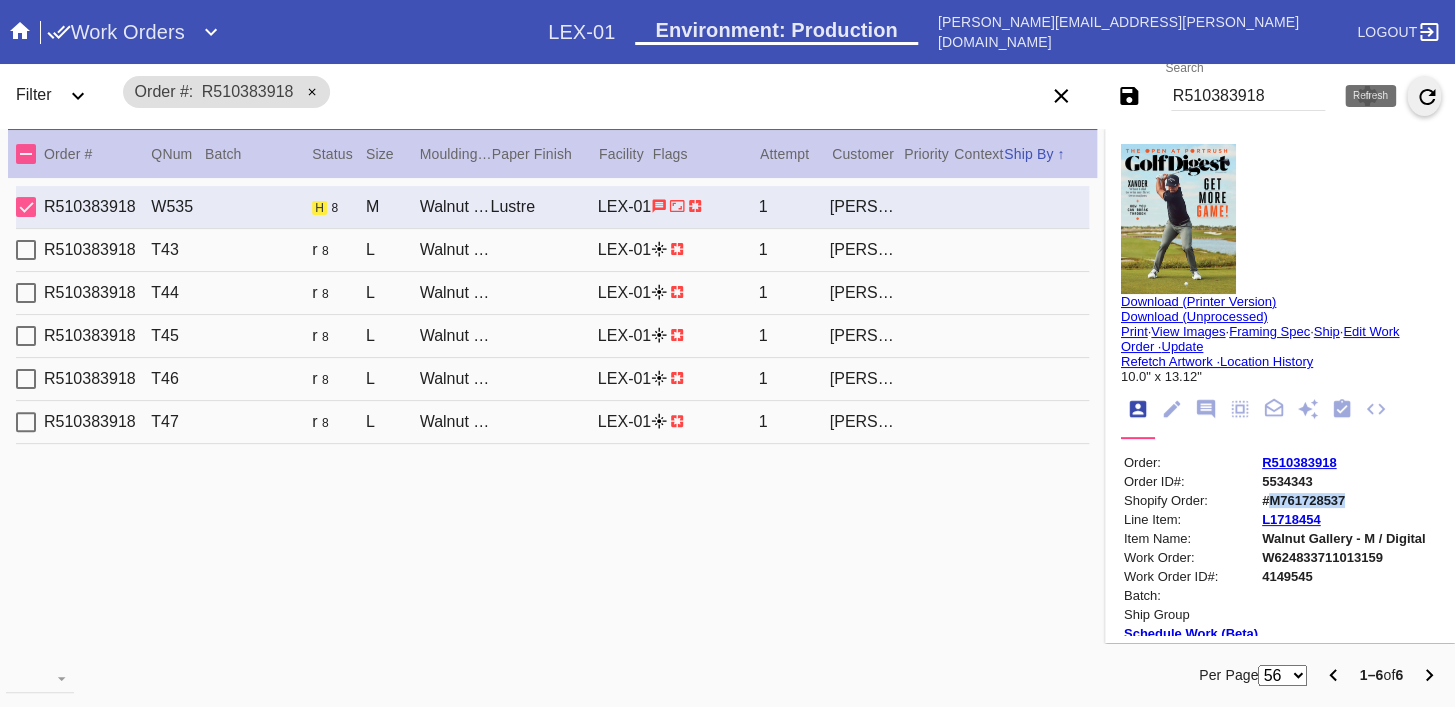 click 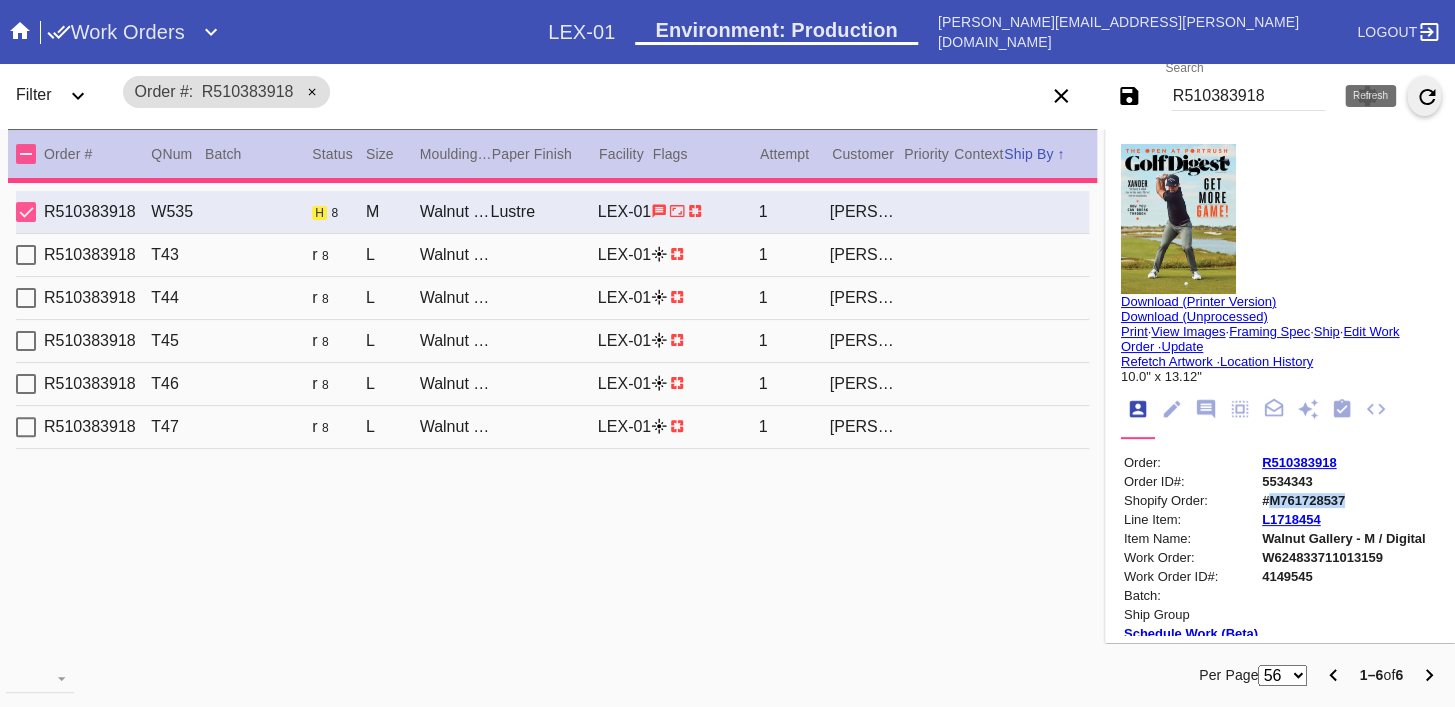 type on "12.75" 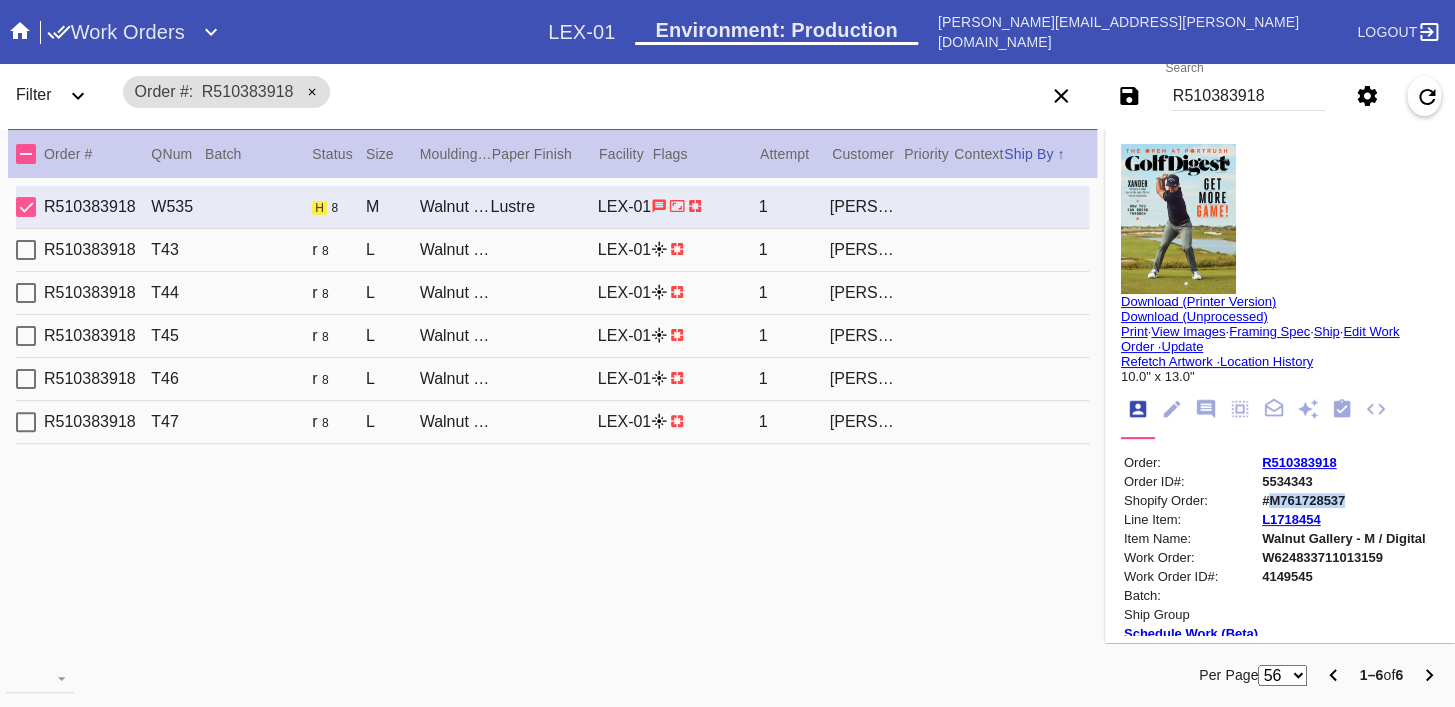 click on "Update" at bounding box center (1182, 346) 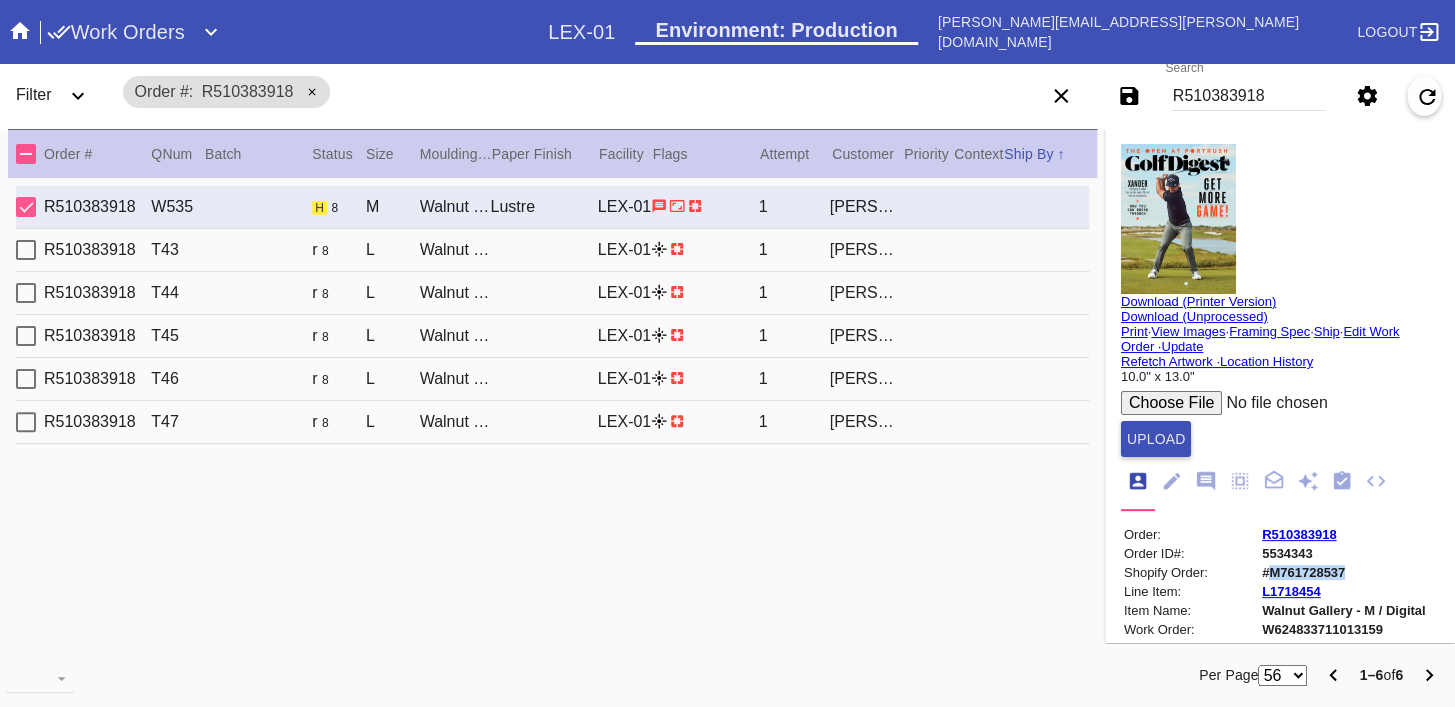 click at bounding box center (1272, 403) 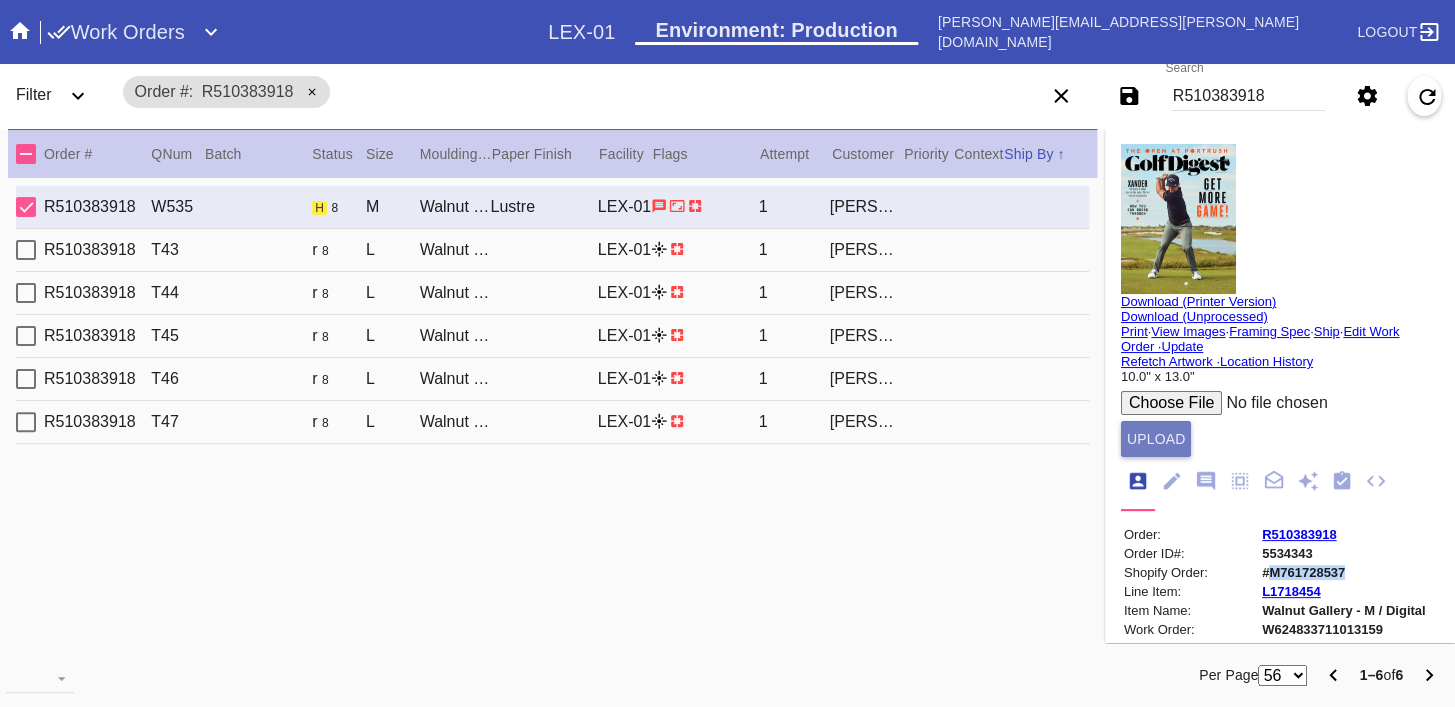 click on "Upload" at bounding box center [1156, 439] 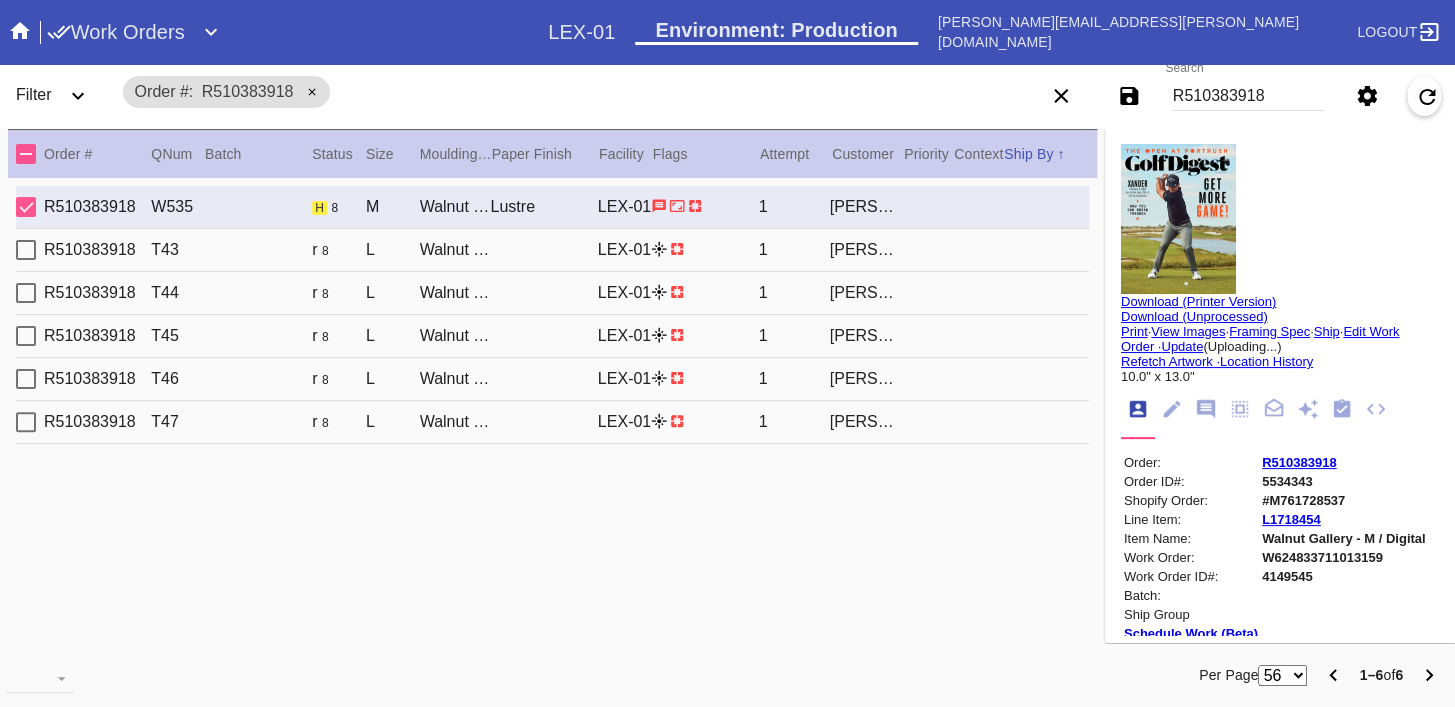 click 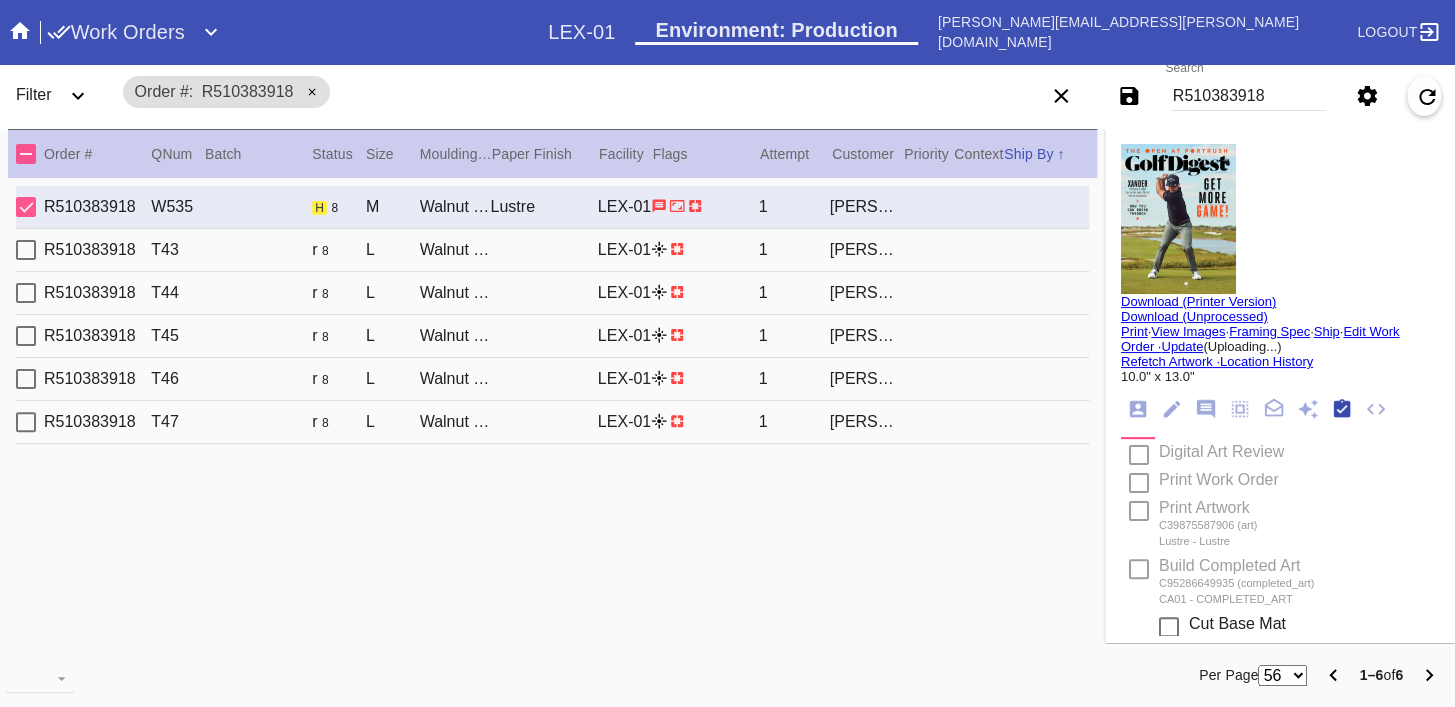 scroll, scrollTop: 322, scrollLeft: 0, axis: vertical 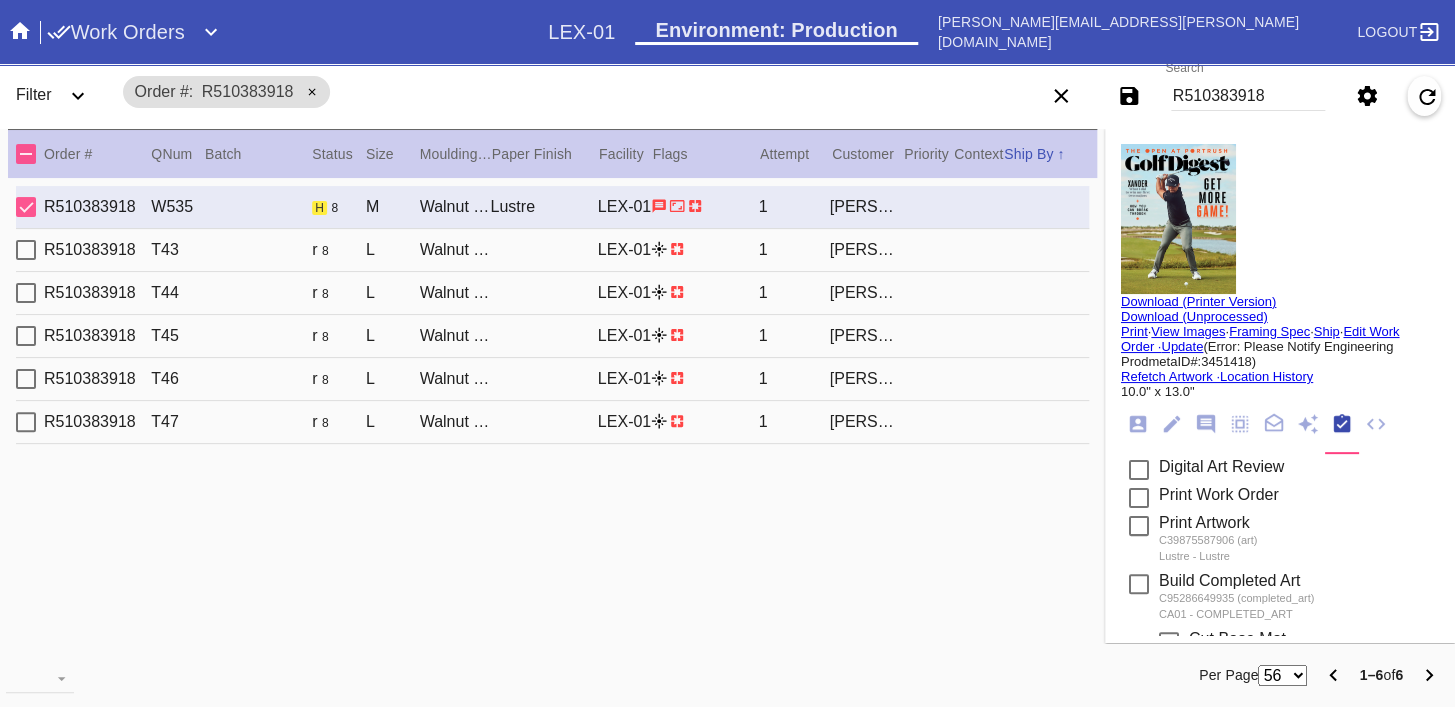 click on "R510383918" at bounding box center [1248, 96] 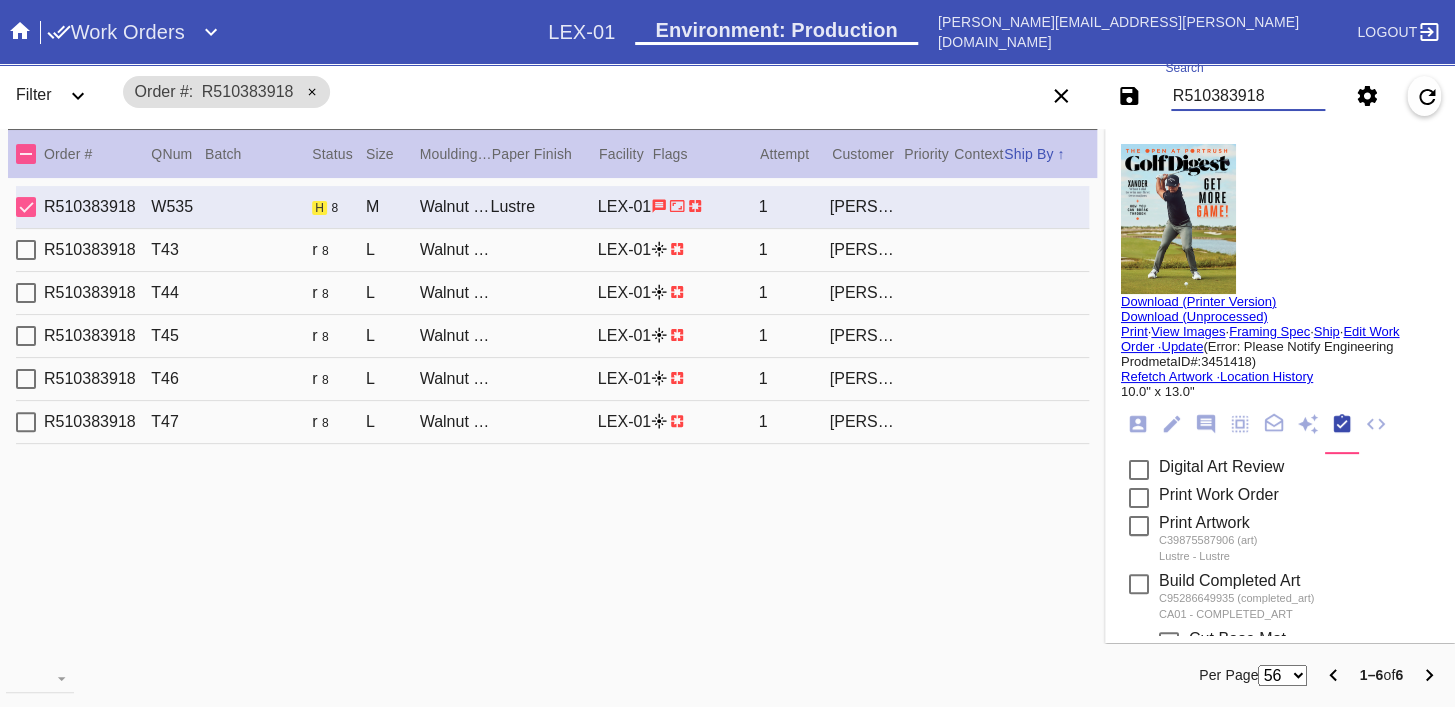 click on "R510383918" at bounding box center [1248, 96] 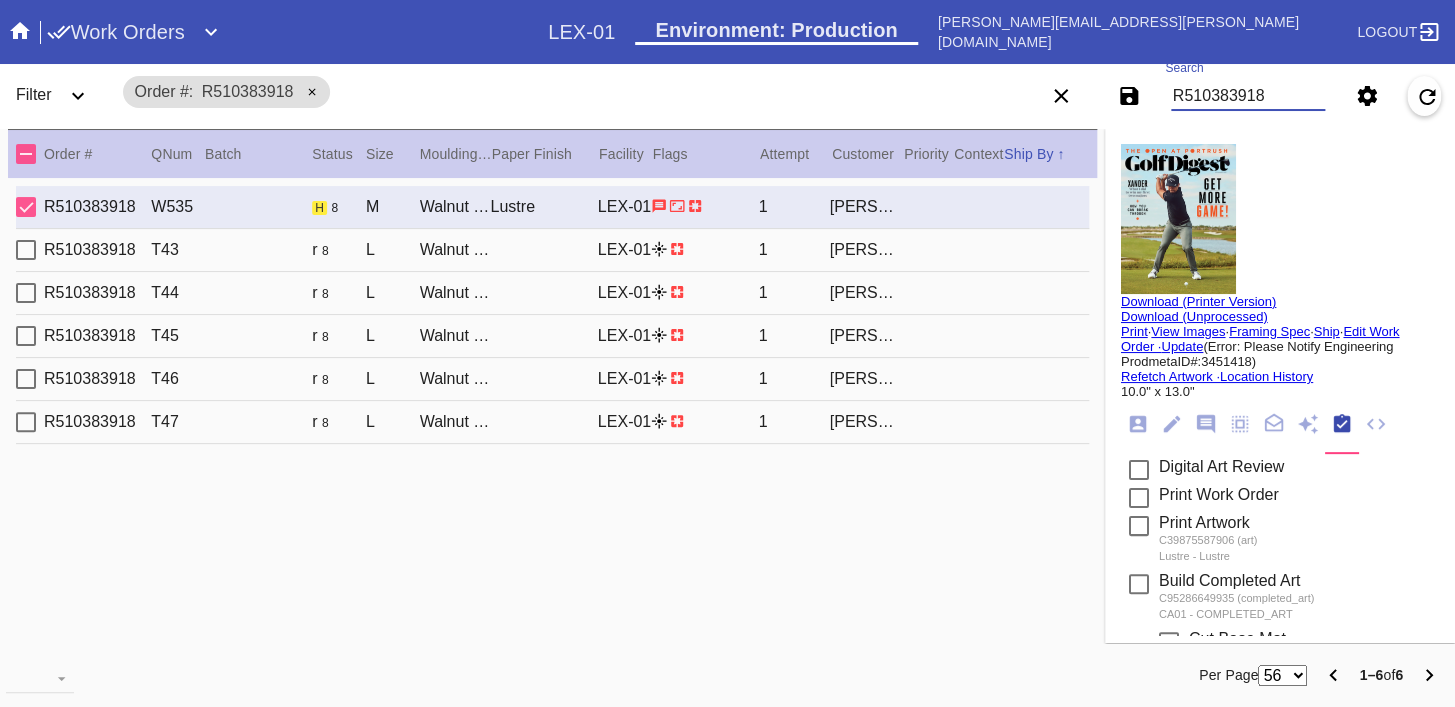 paste on "36769078" 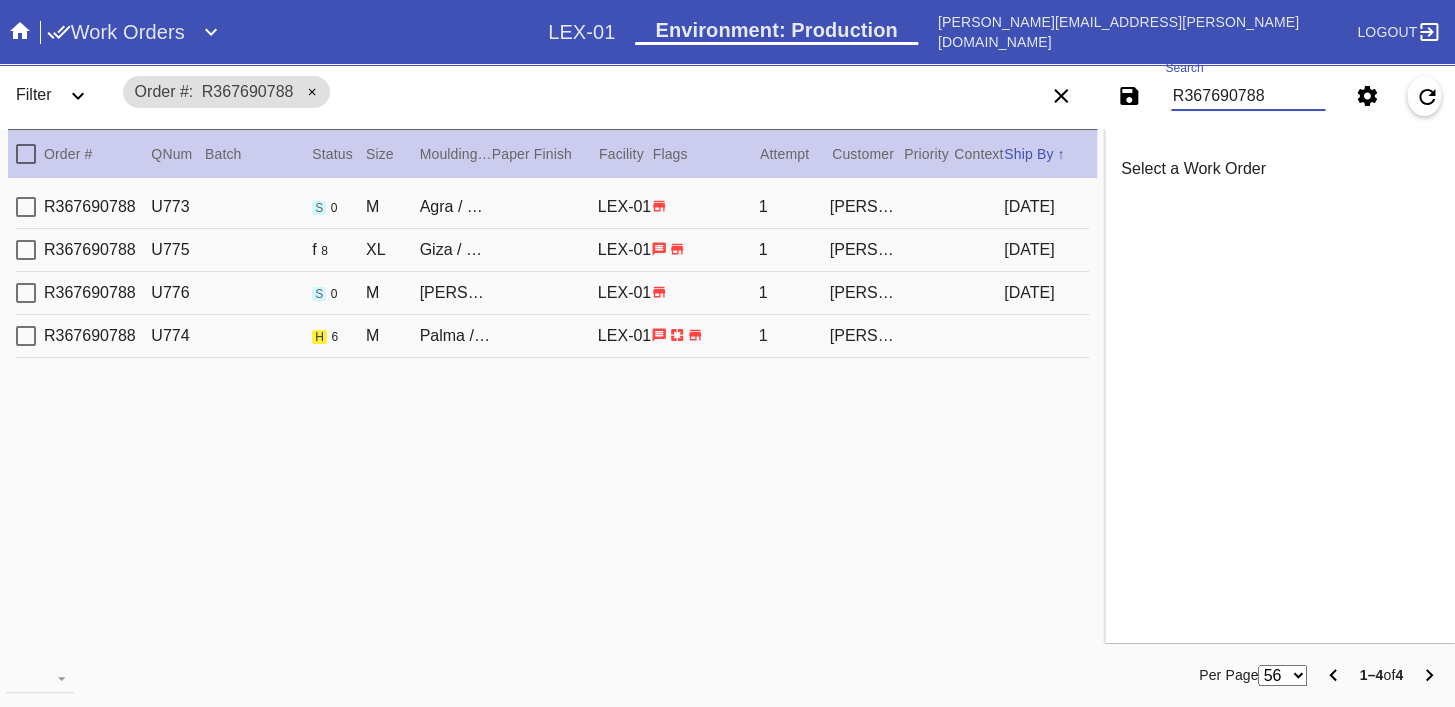 type on "R367690788" 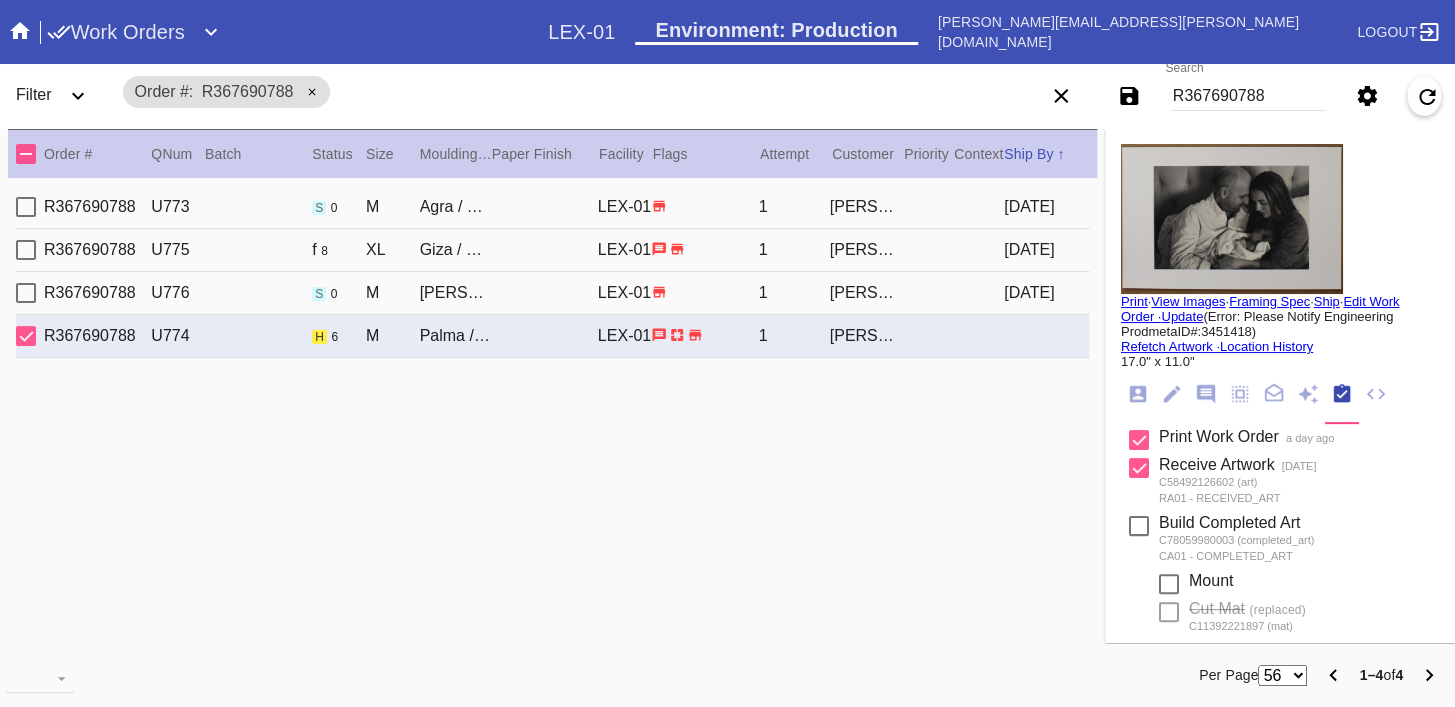 scroll, scrollTop: 322, scrollLeft: 0, axis: vertical 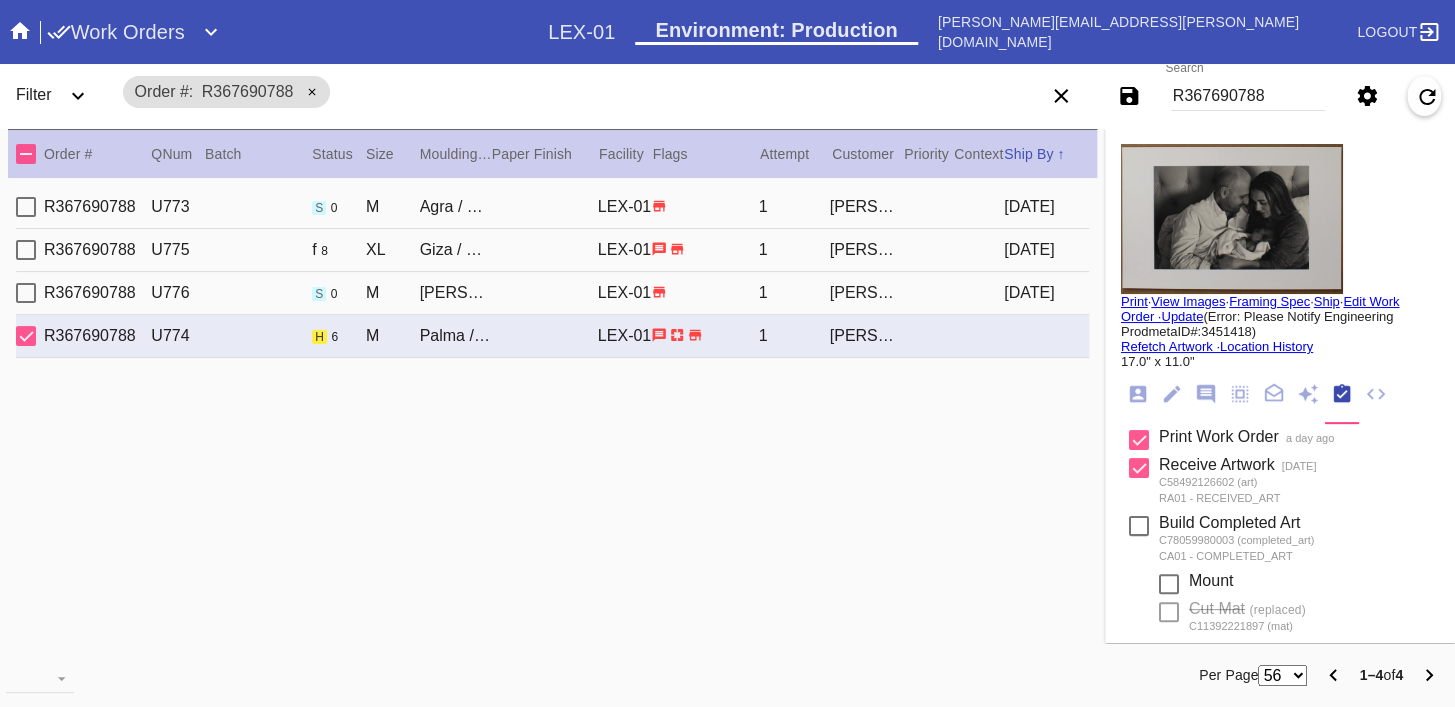 click 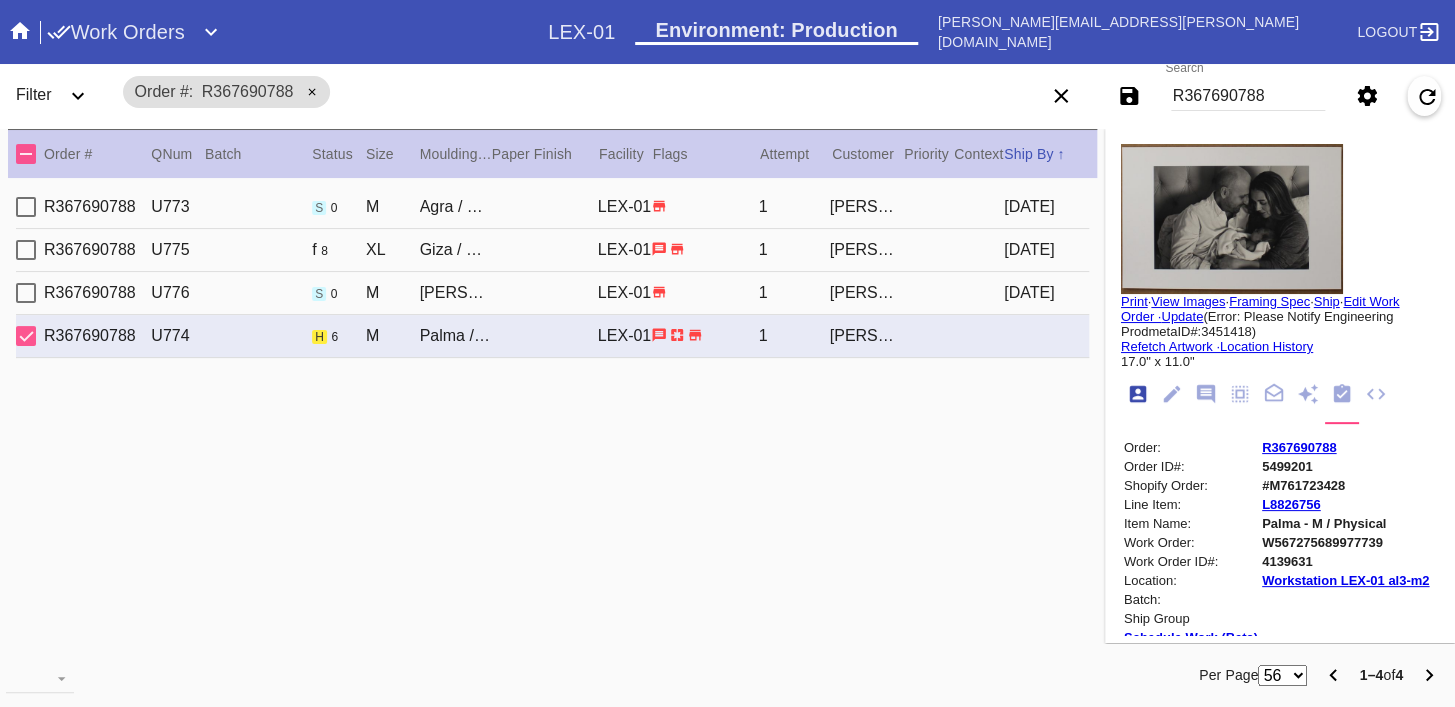 scroll, scrollTop: 24, scrollLeft: 0, axis: vertical 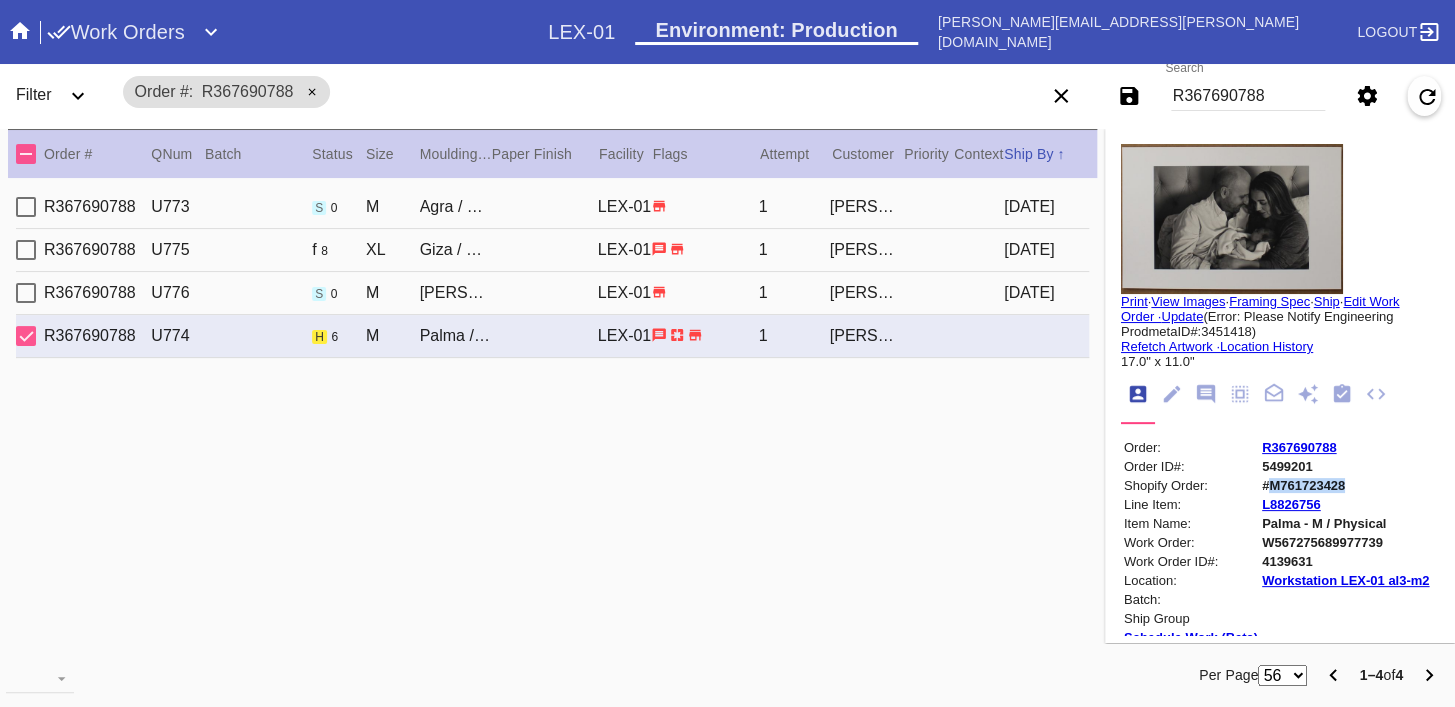copy on "M761723428" 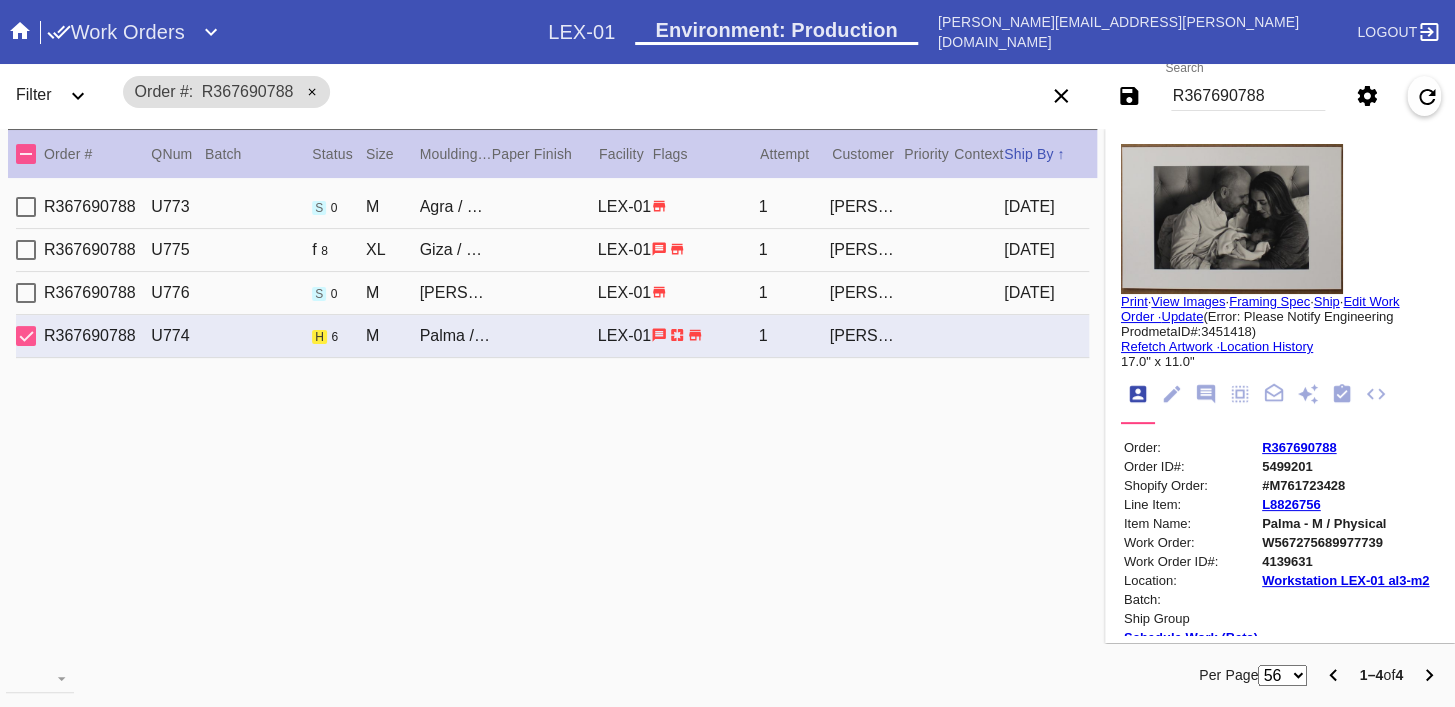 click 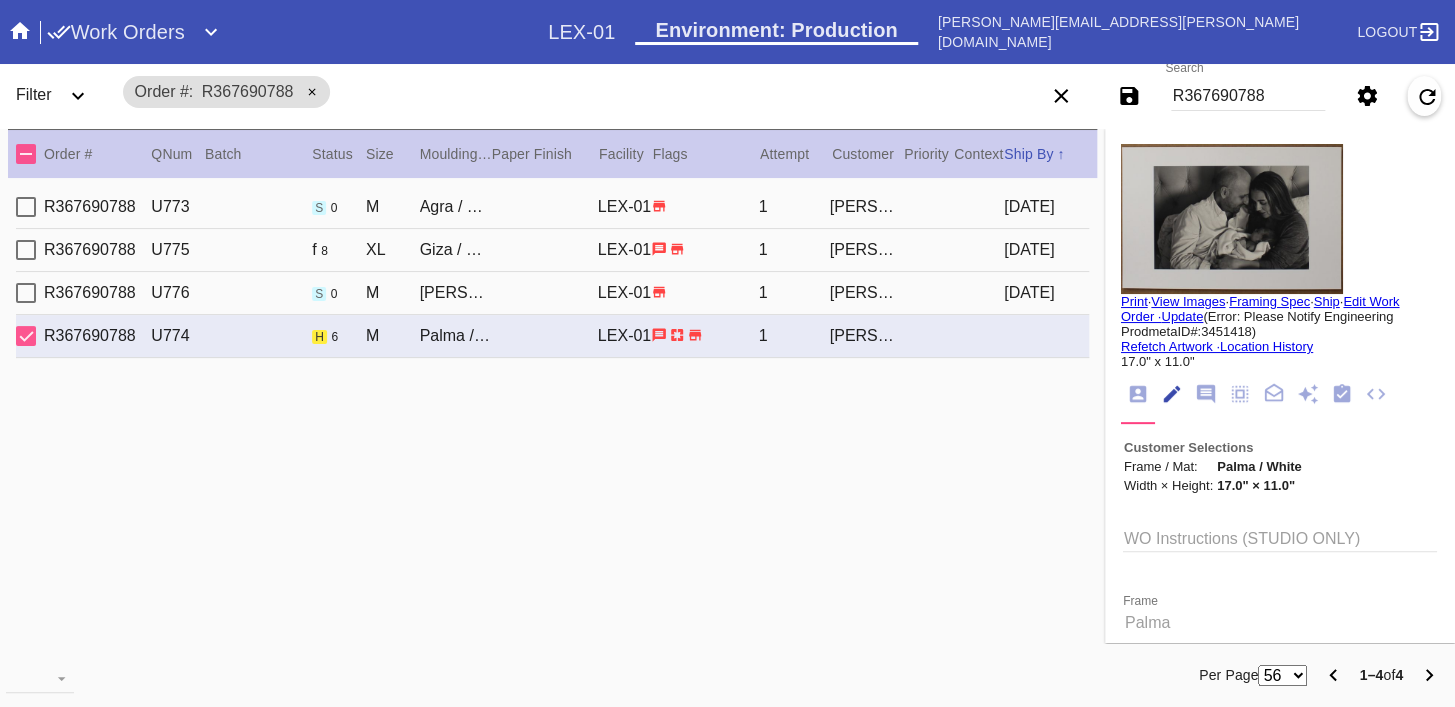 scroll, scrollTop: 73, scrollLeft: 0, axis: vertical 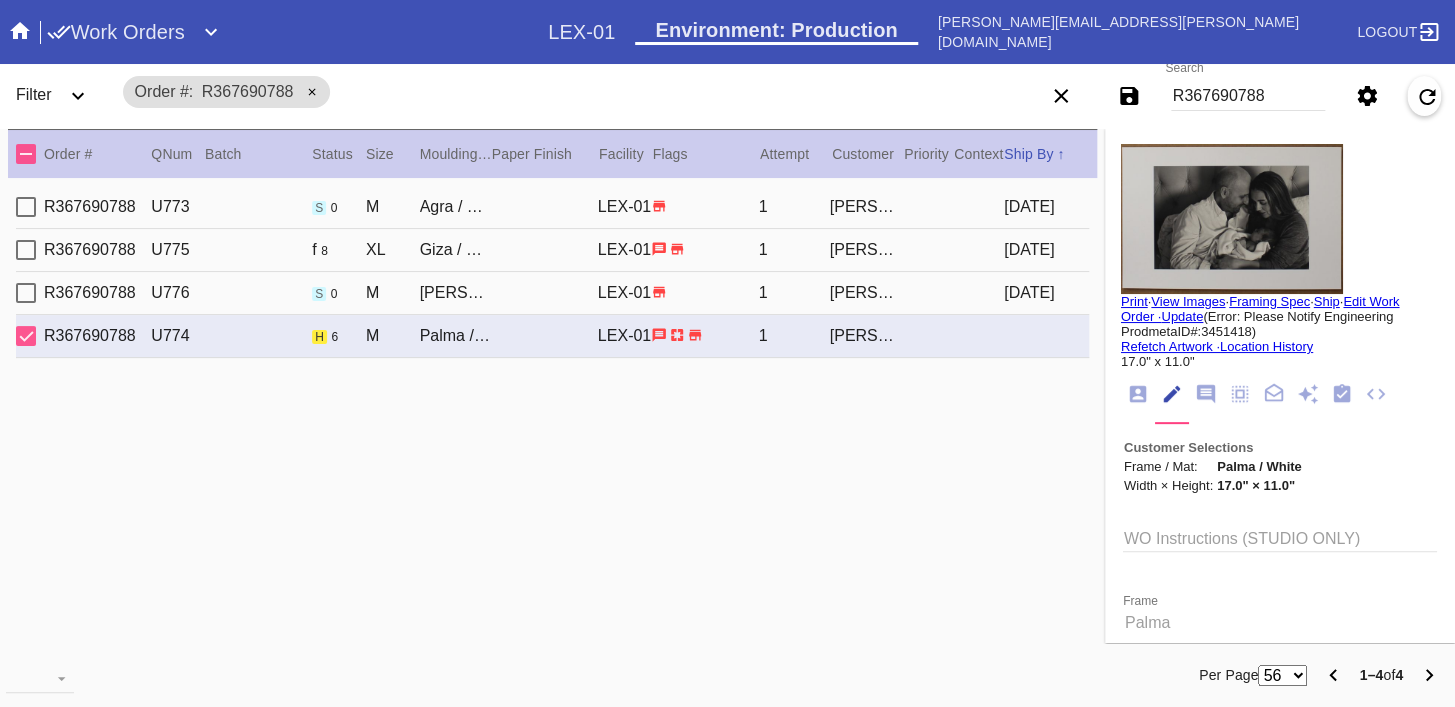 click at bounding box center [1232, 219] 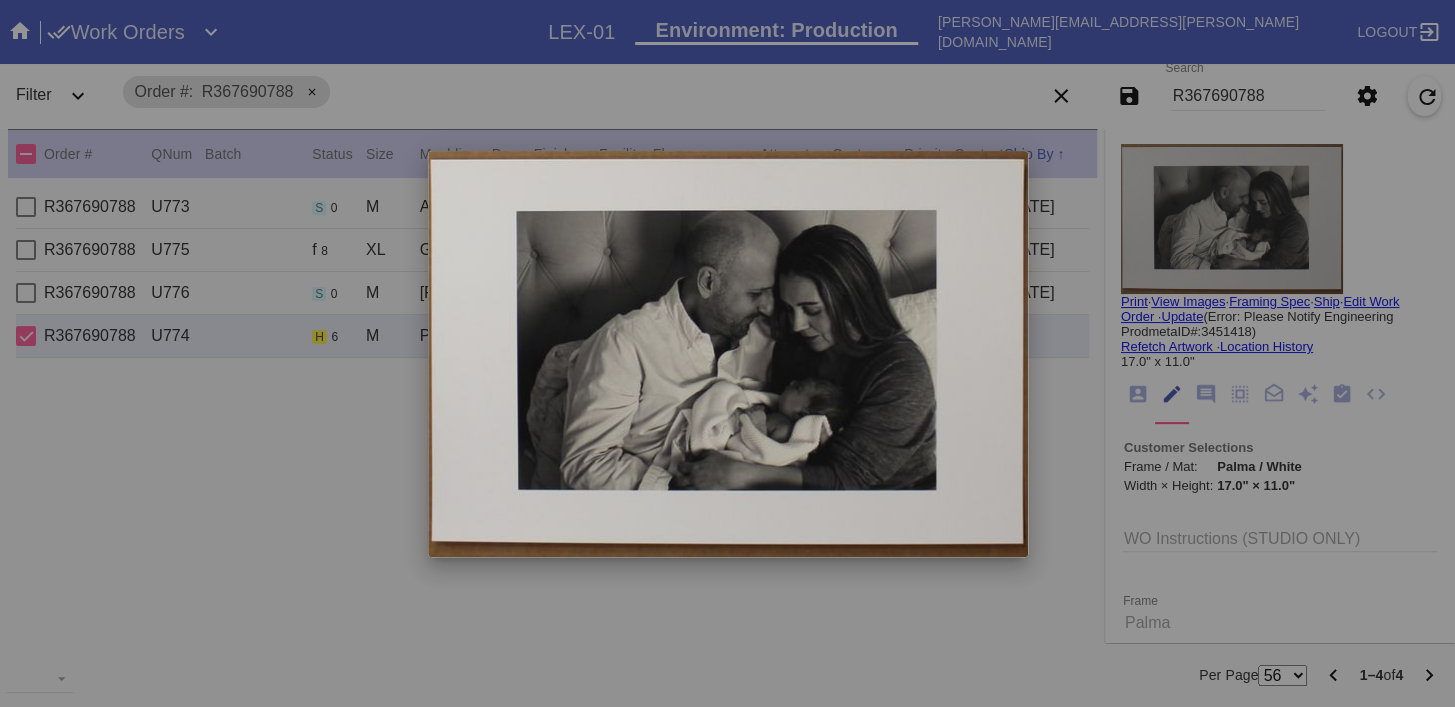 click at bounding box center [727, 353] 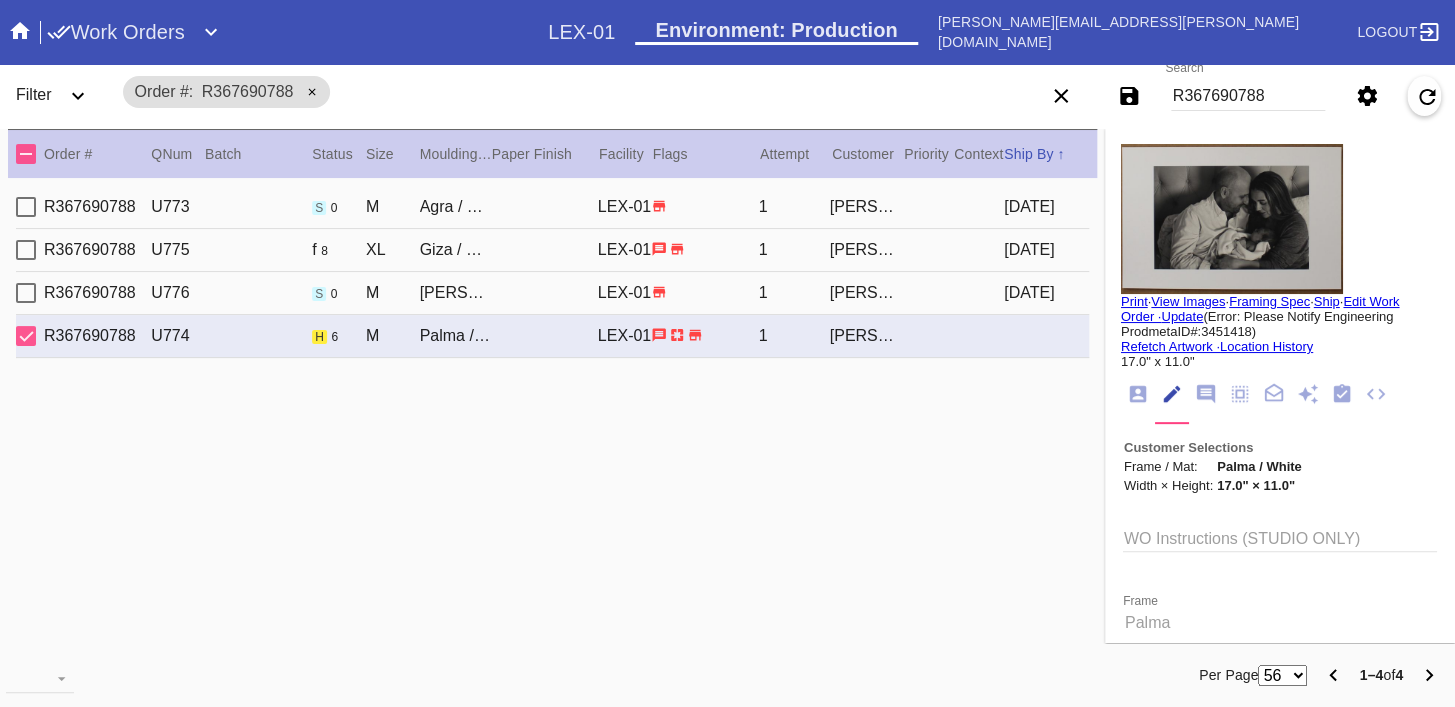 click 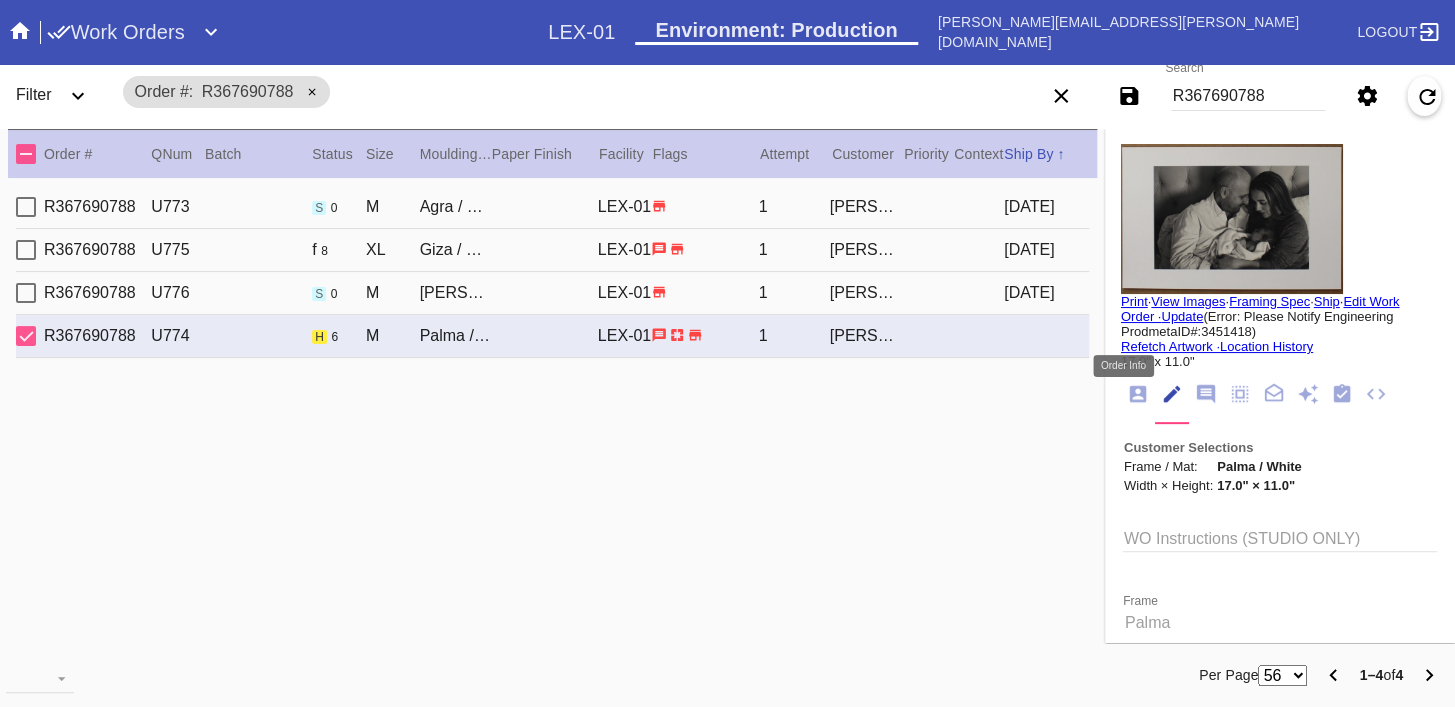 click 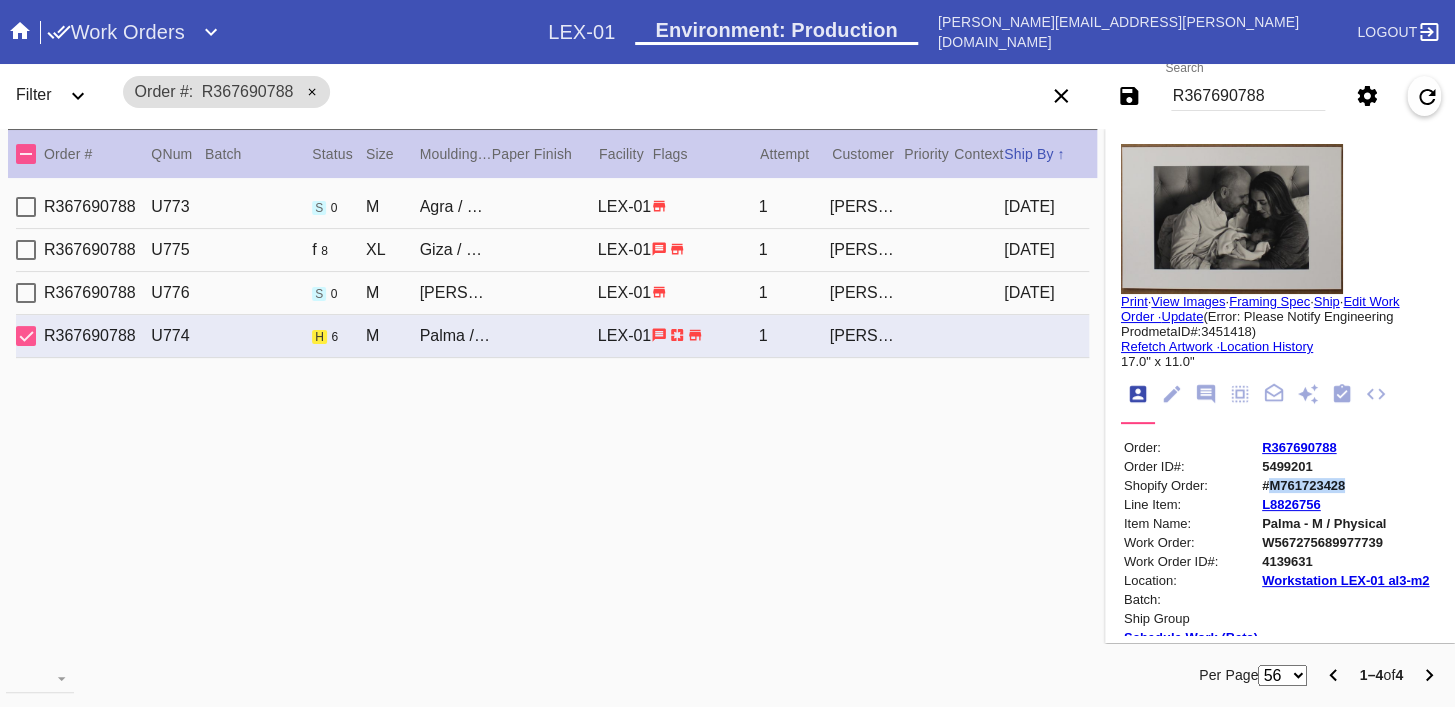 copy on "M761723428" 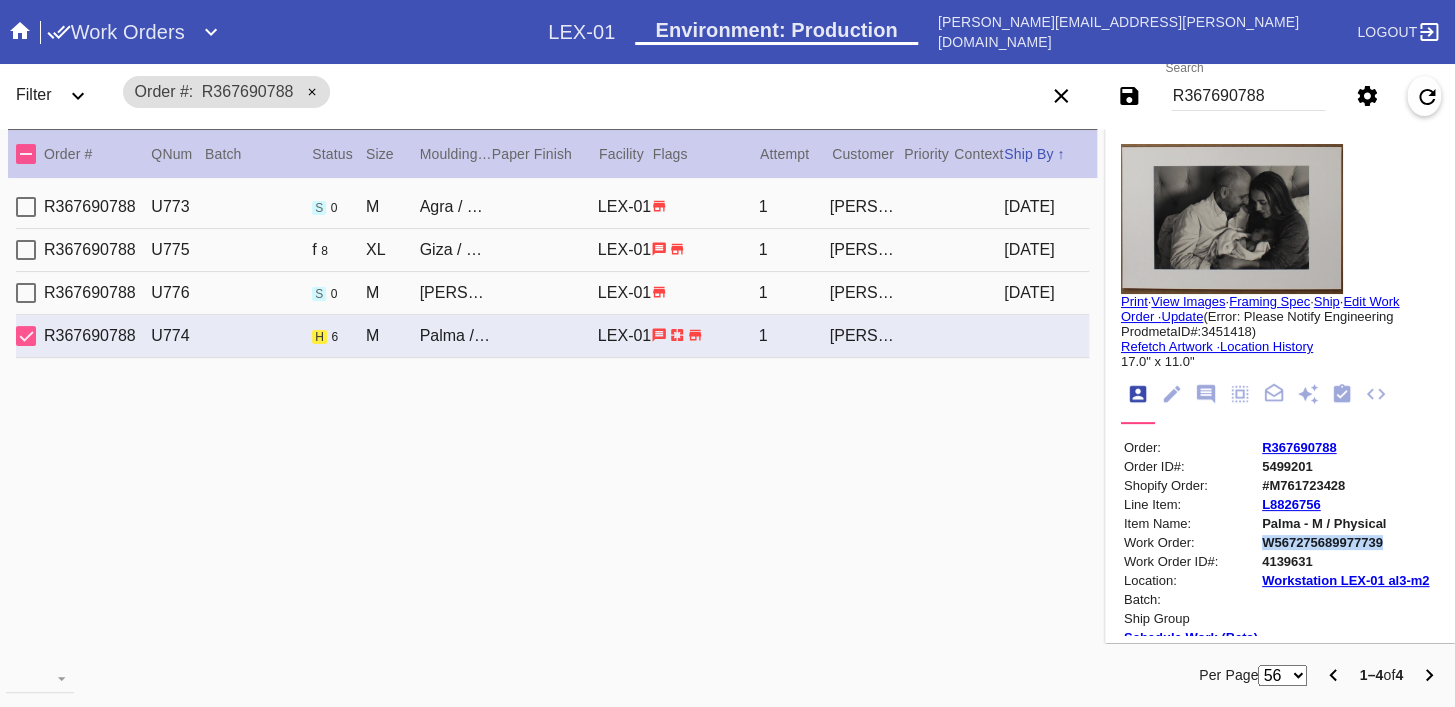 copy on "W567275689977739" 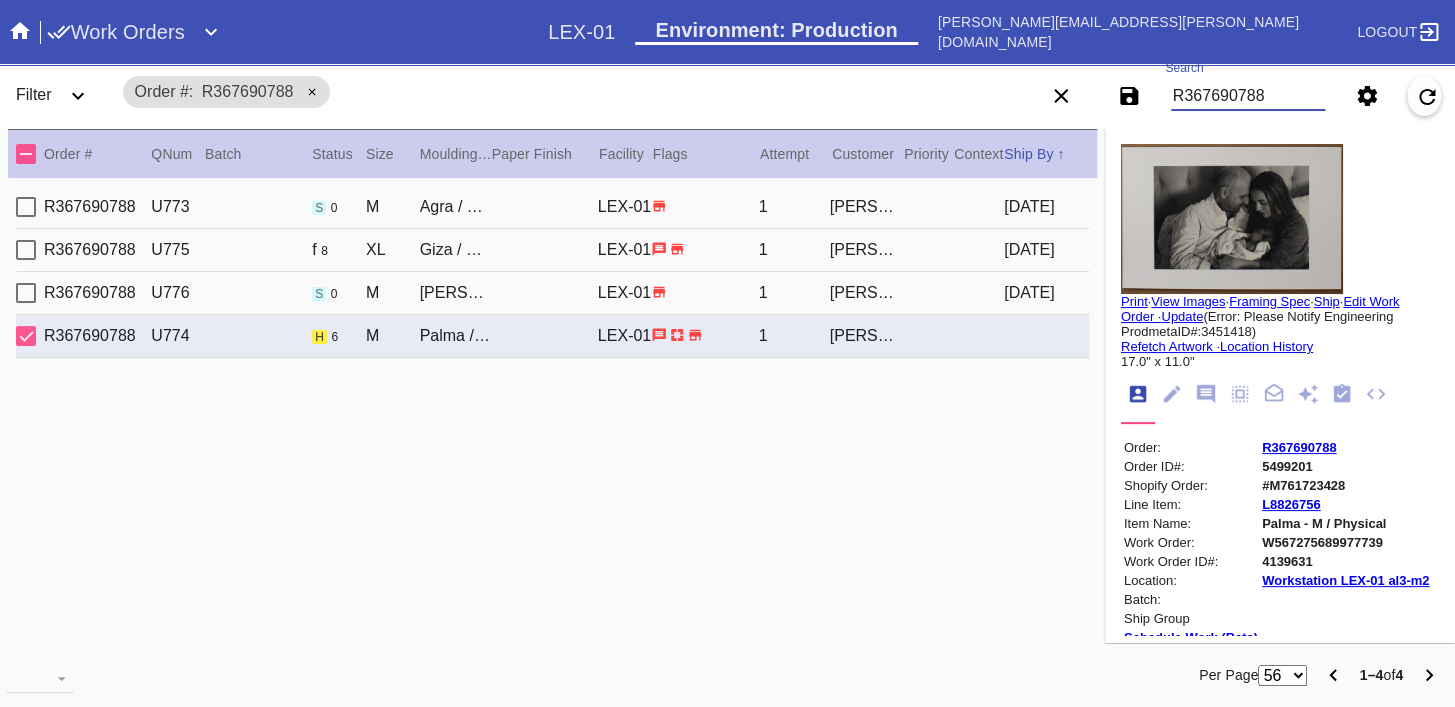 click on "R367690788" at bounding box center (1248, 96) 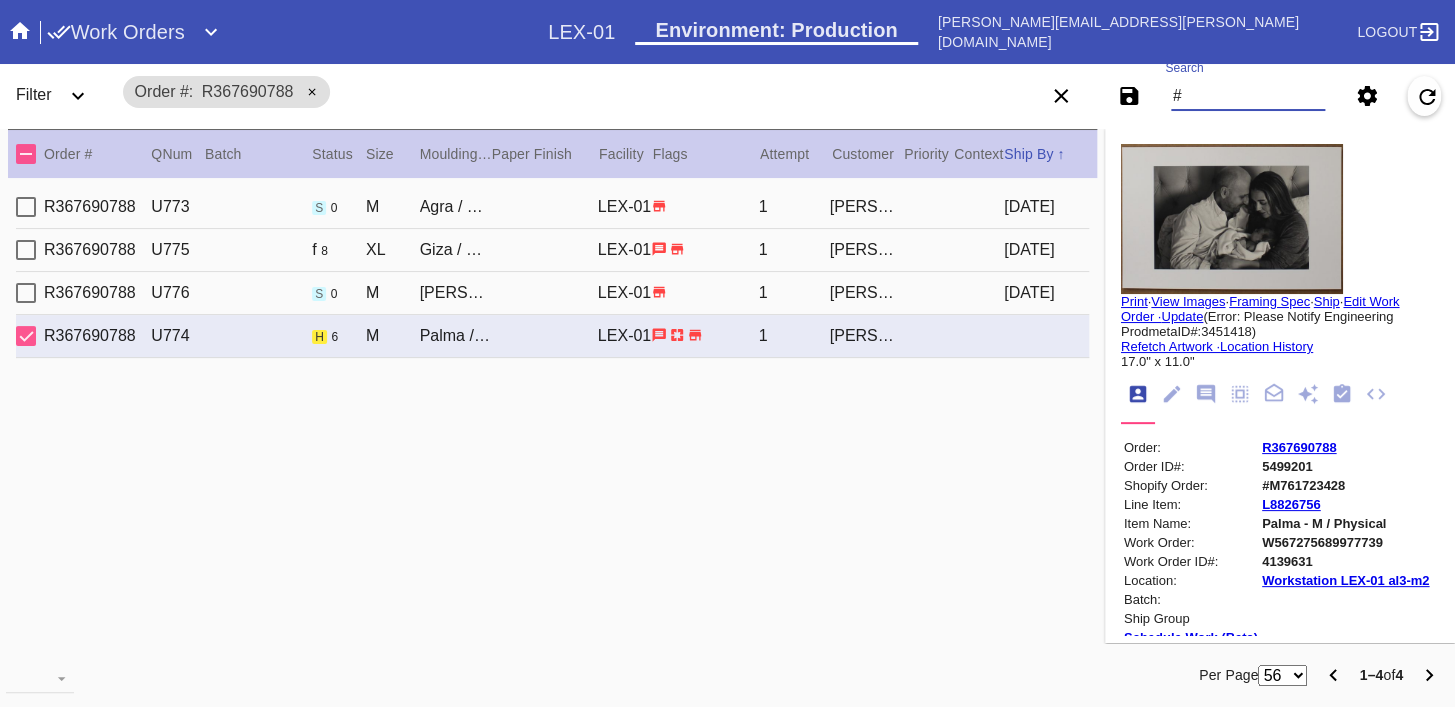 paste on "M761726650" 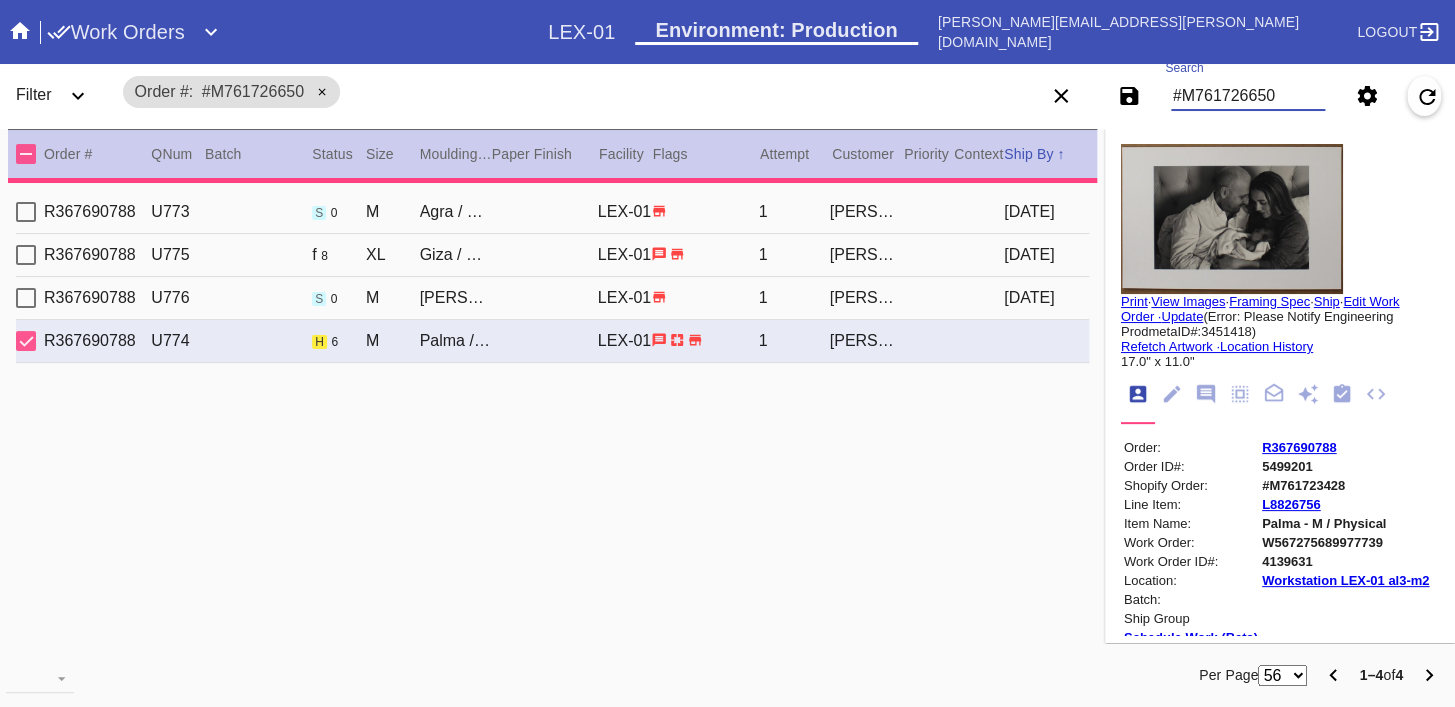 type 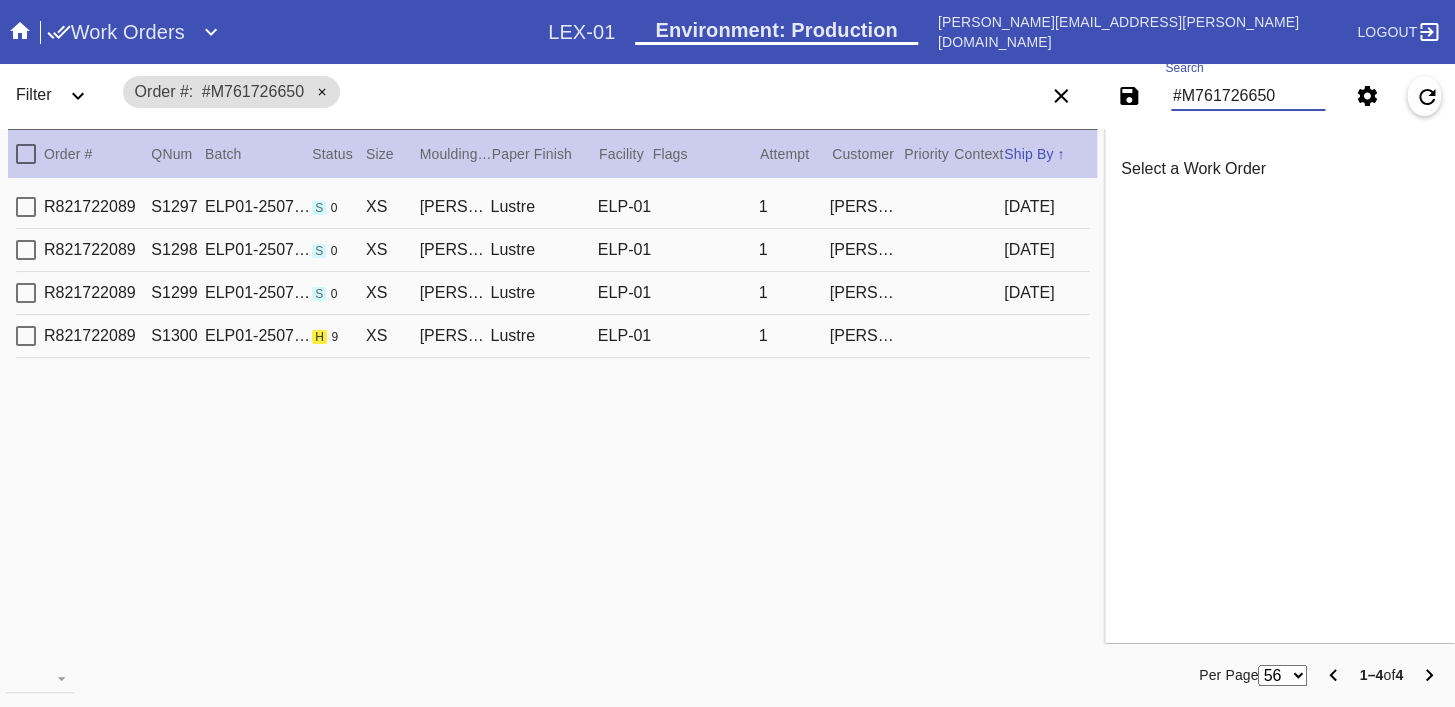 type on "#M761726650" 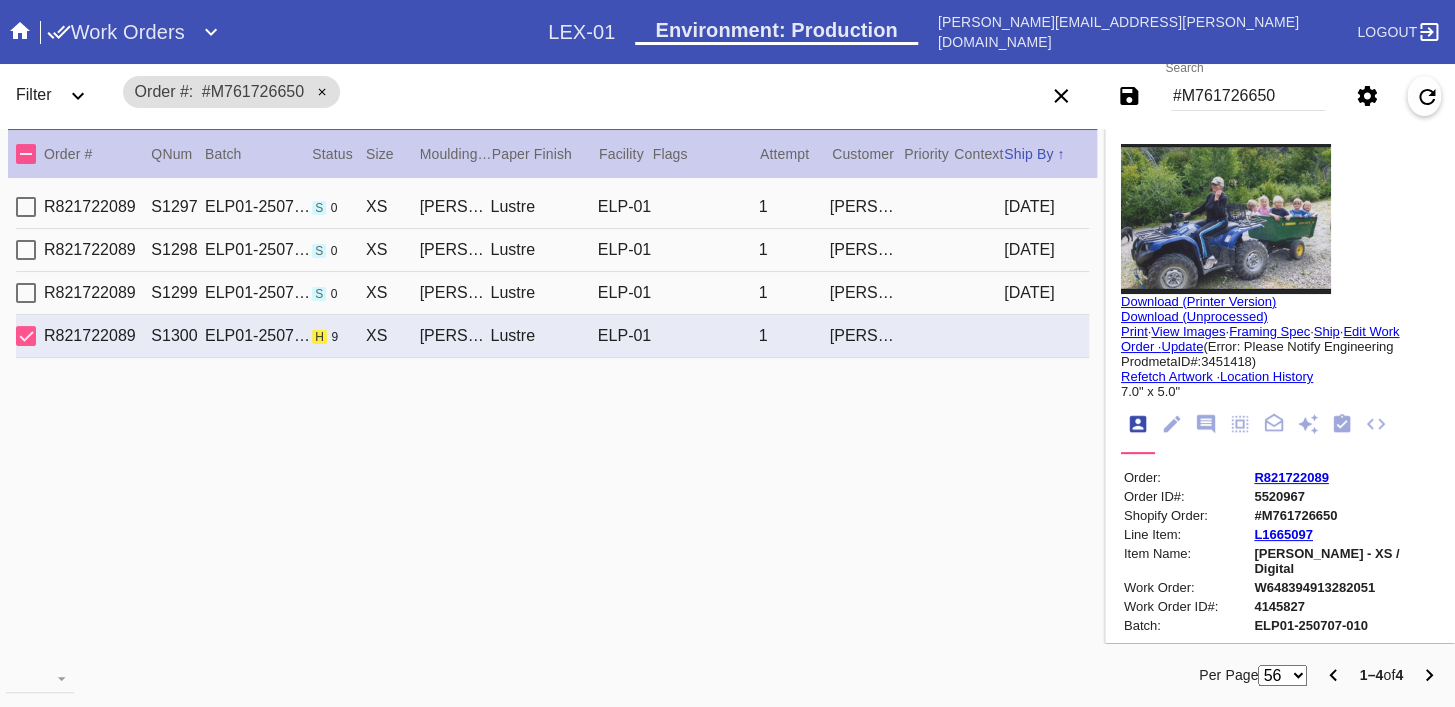 click at bounding box center (1226, 219) 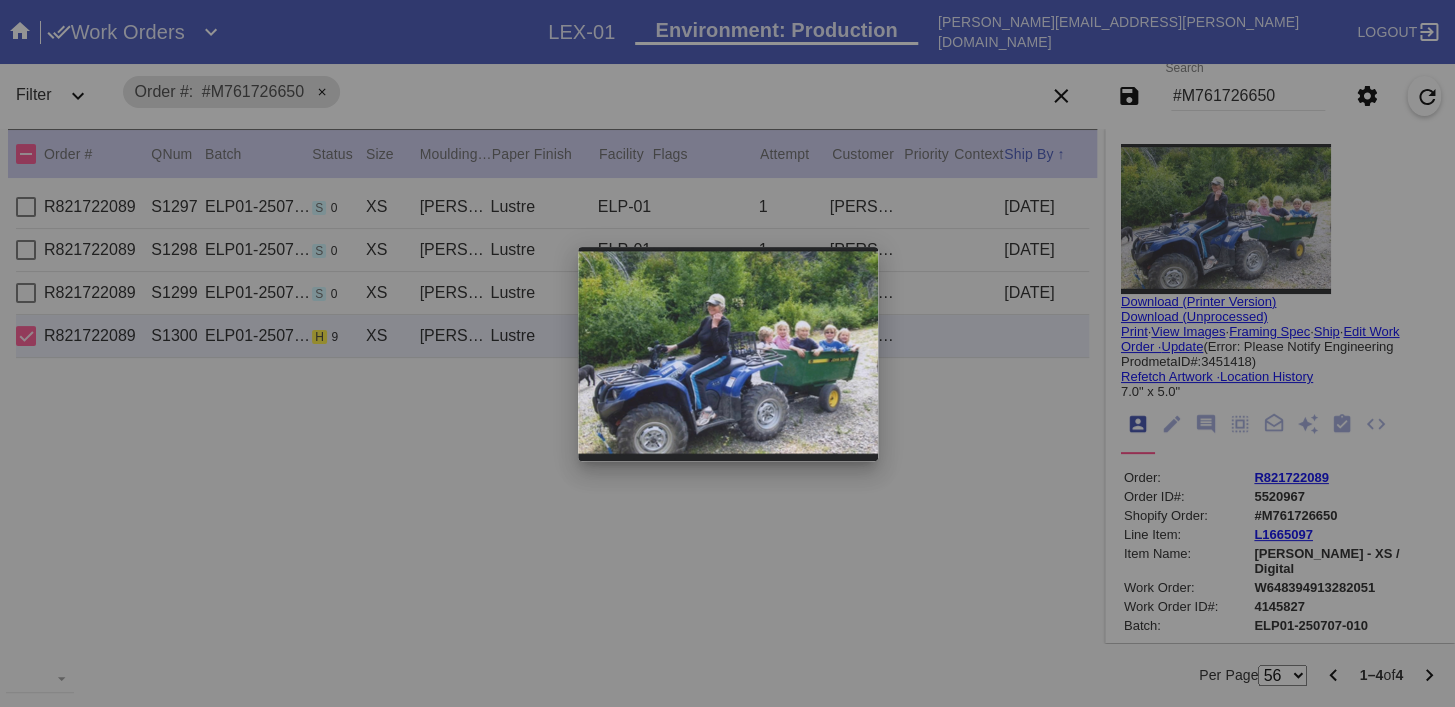 click at bounding box center [727, 353] 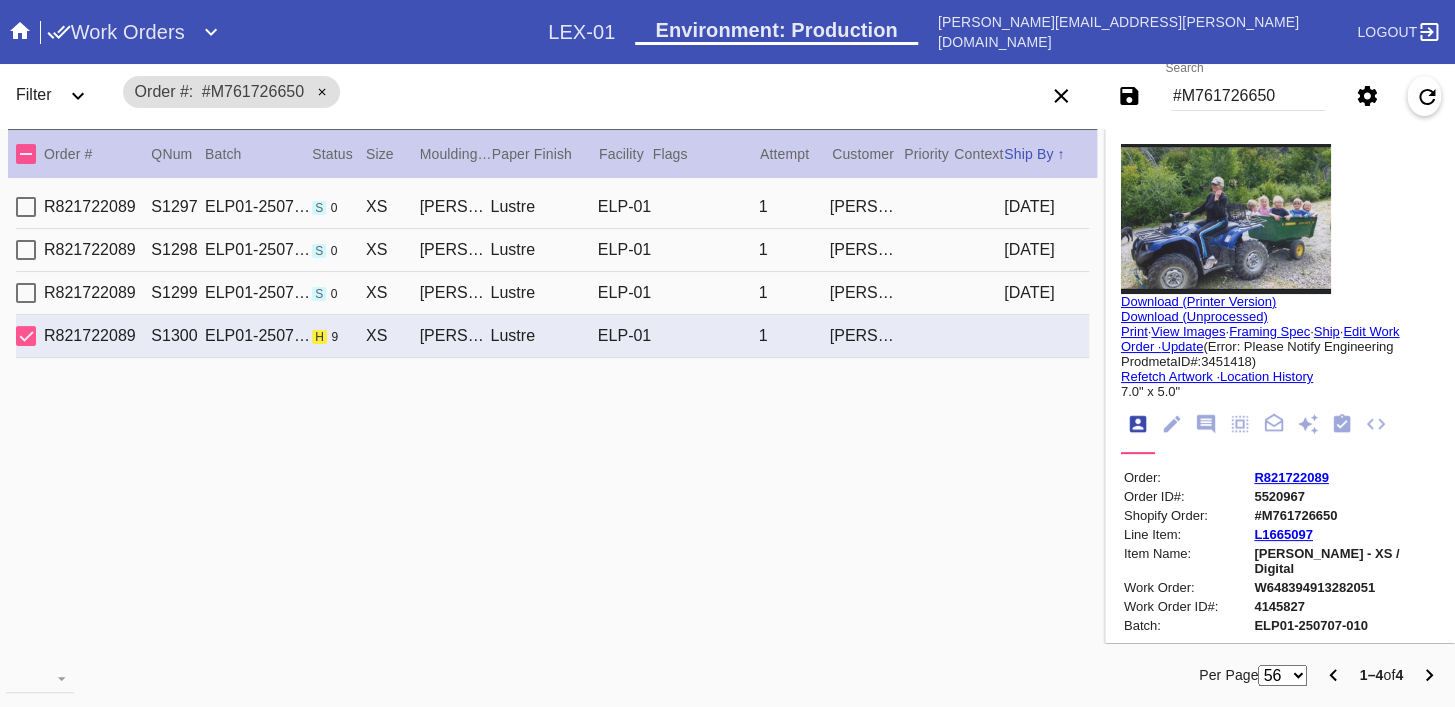 click on "#M761726650" at bounding box center [1345, 515] 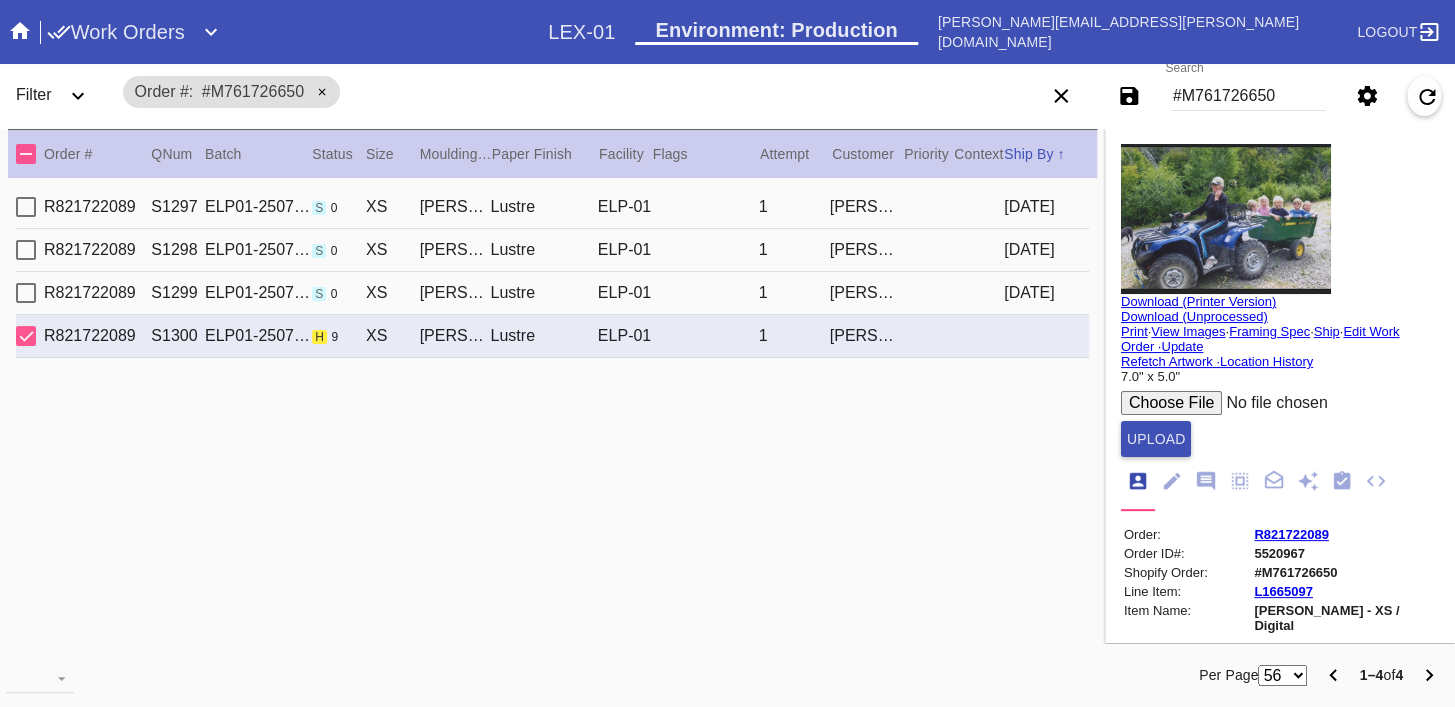 click at bounding box center (1272, 403) 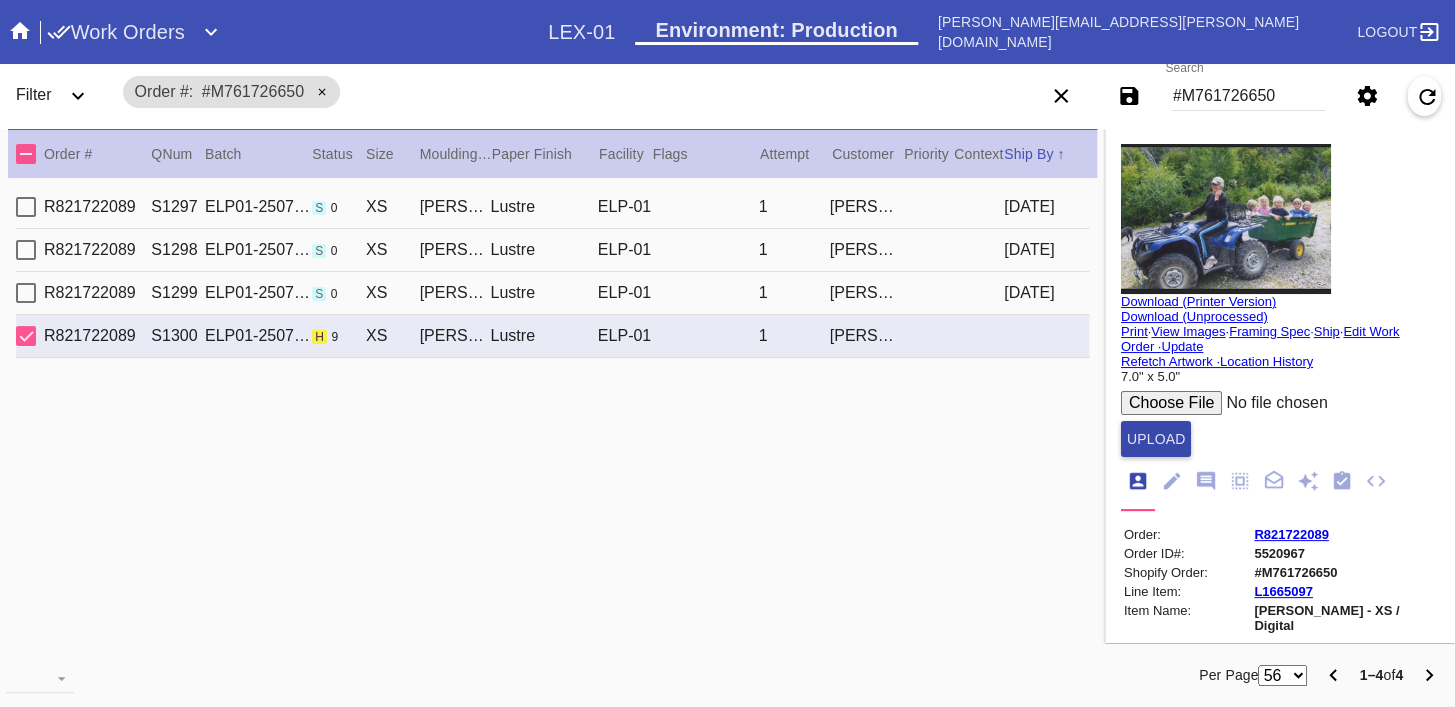 click on "Upload" at bounding box center [1156, 439] 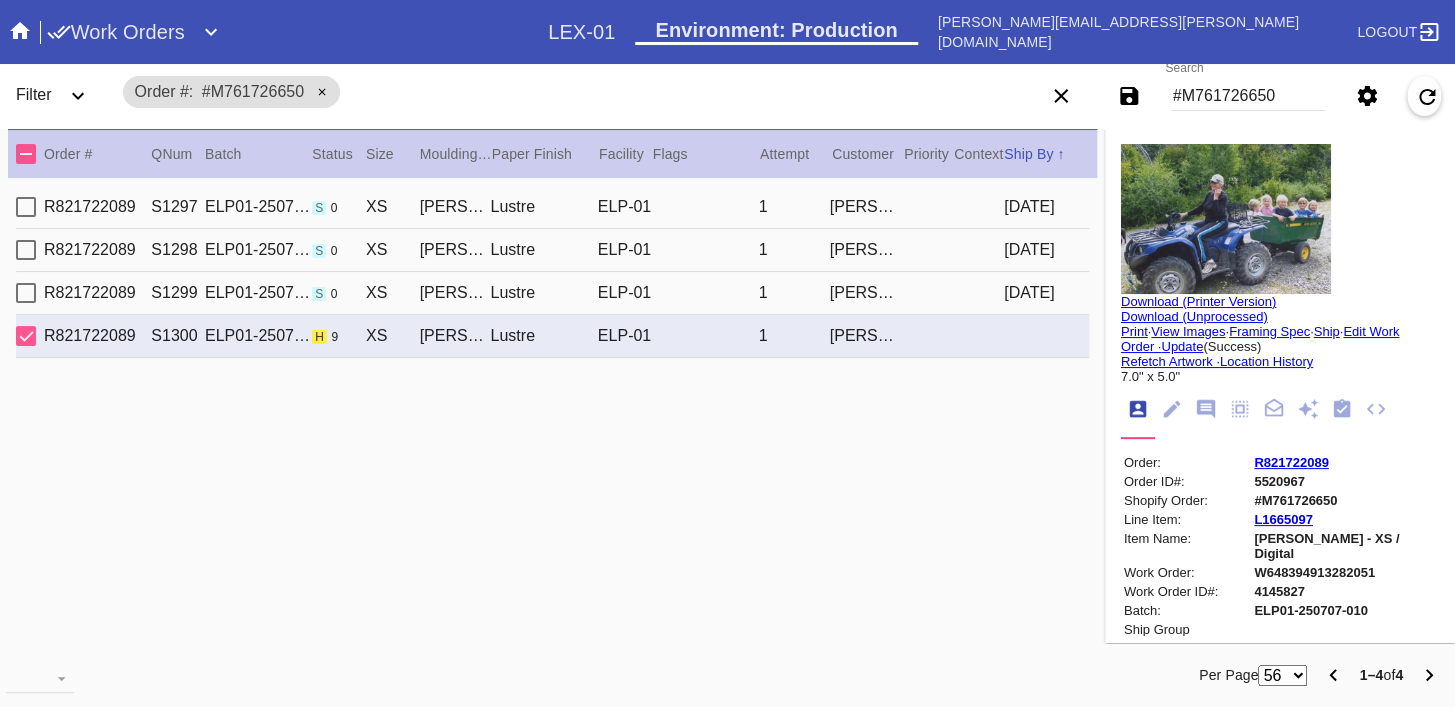 click on "R821722089 S1299 ELP01-250707-010 s   0 XS [PERSON_NAME] / [PERSON_NAME] White Lustre ELP-01 1 [PERSON_NAME]
[DATE]" at bounding box center [552, 293] 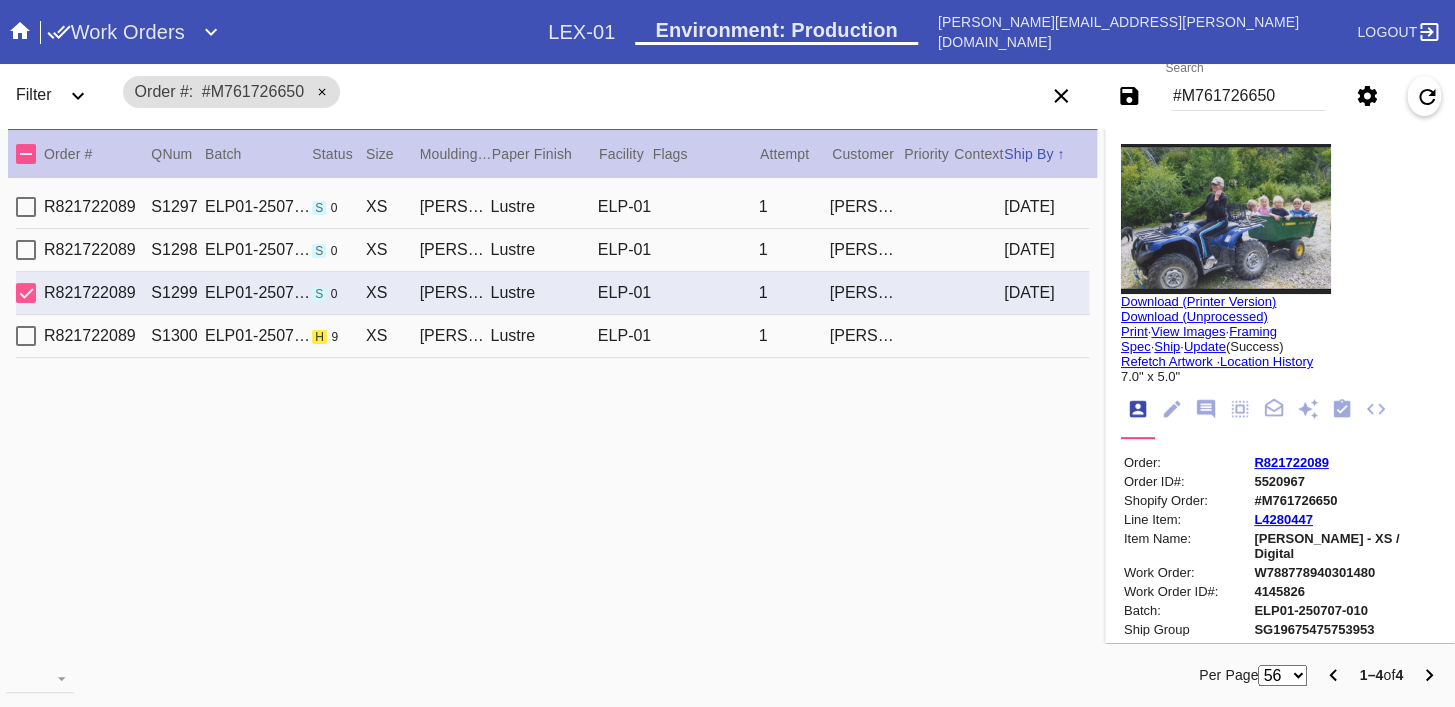 click on "1" at bounding box center (794, 250) 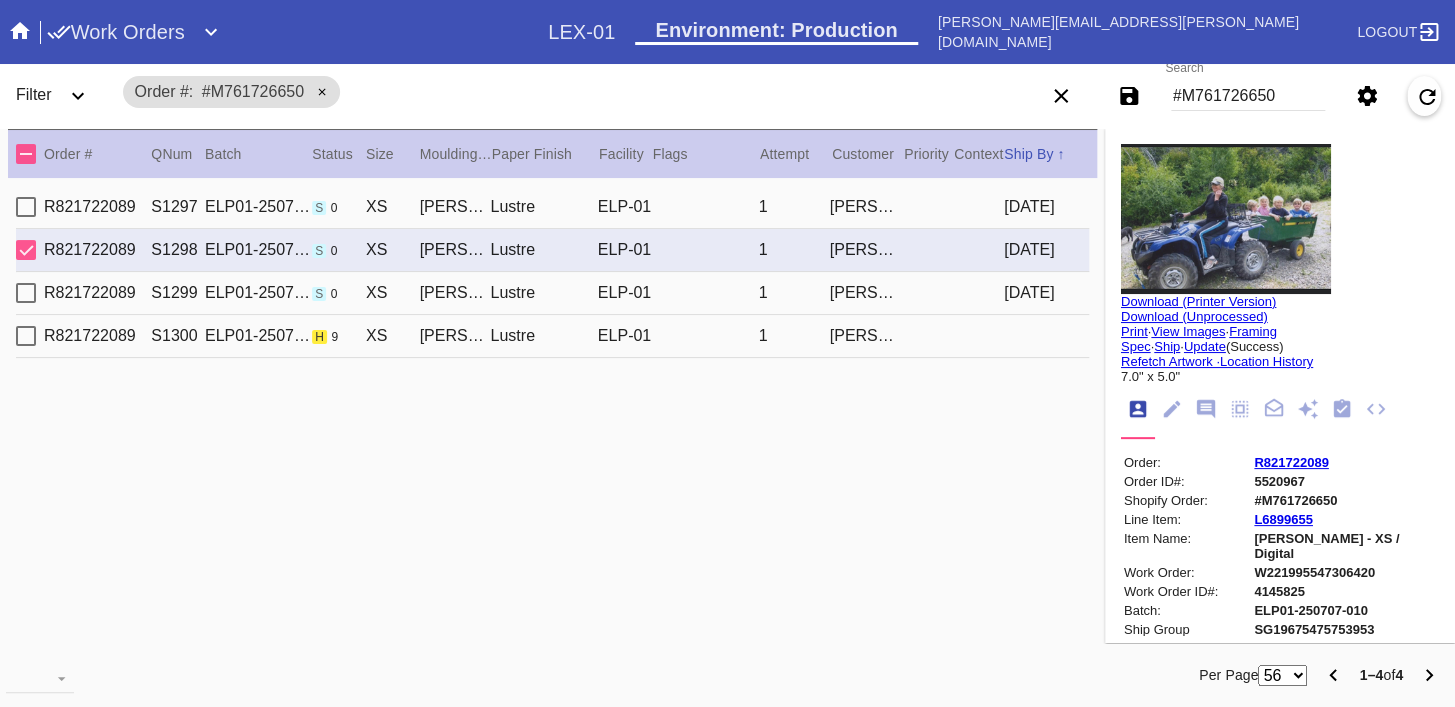 click on "1" at bounding box center (794, 207) 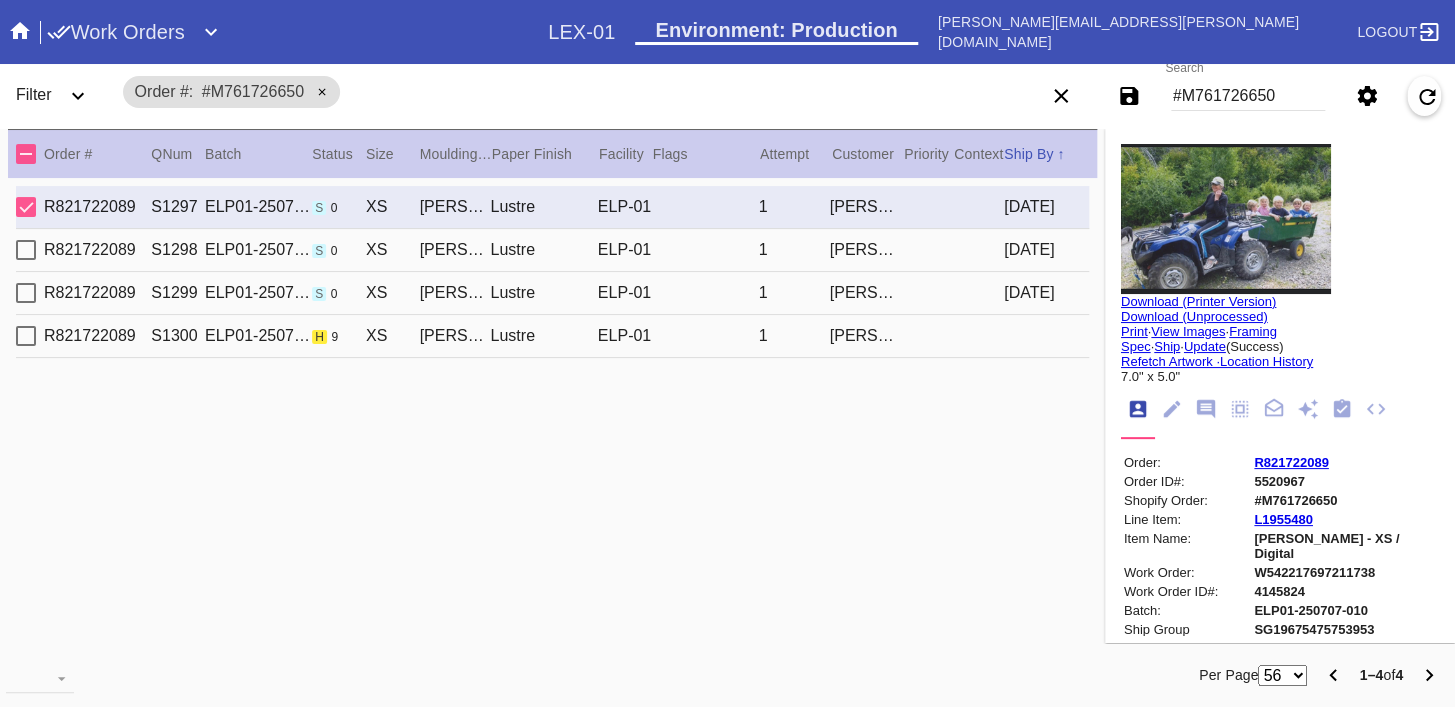 click on "R821722089 S1299 ELP01-250707-010 s   0 XS [PERSON_NAME] / [PERSON_NAME] White Lustre ELP-01 1 [PERSON_NAME]
[DATE]" at bounding box center (552, 293) 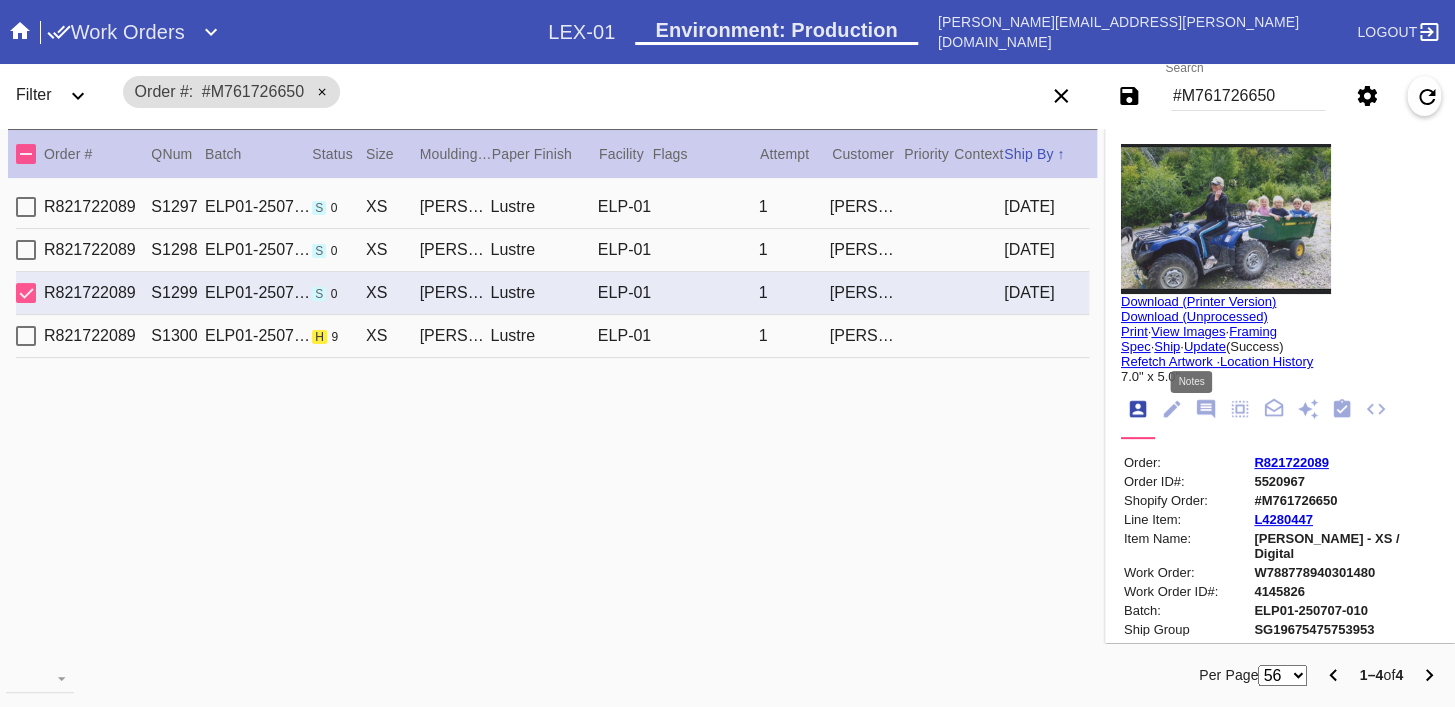 click 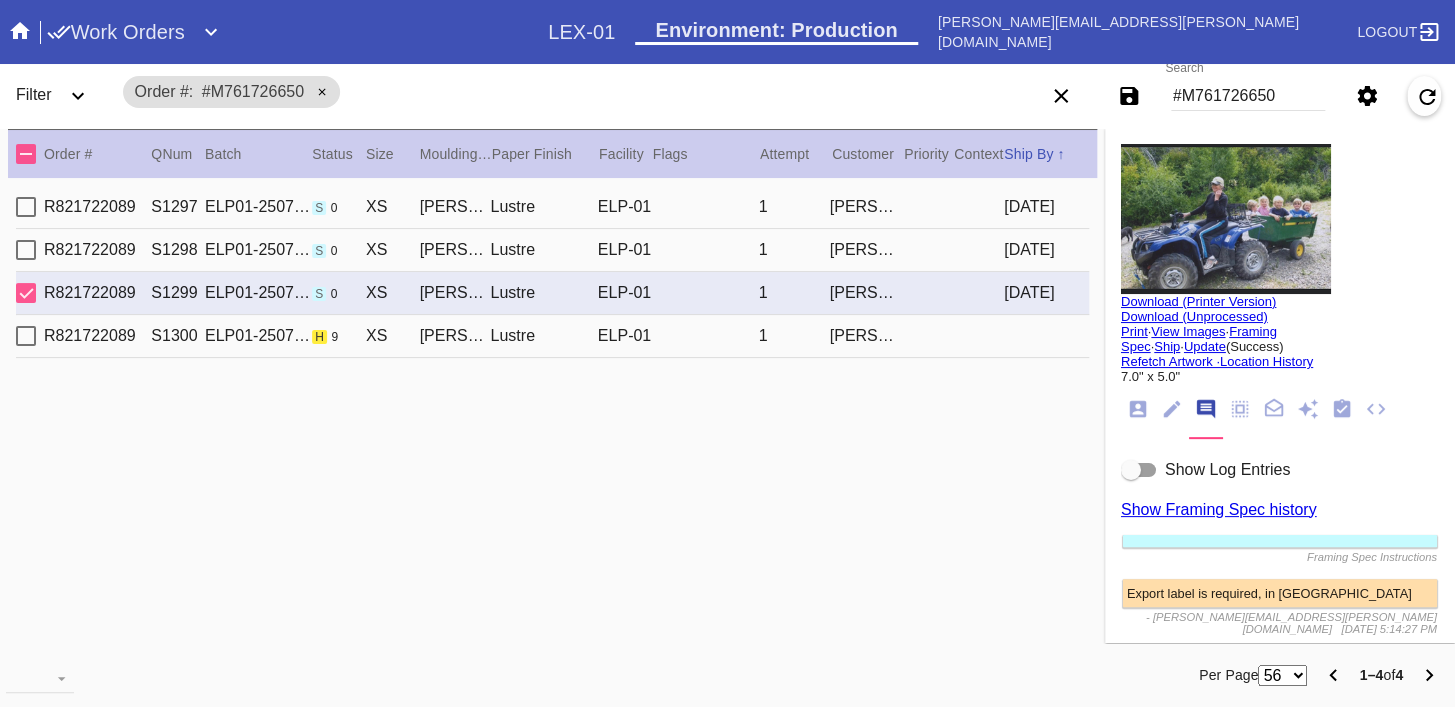 click on "R821722089 S1300 ELP01-250707-010 h   9 XS [PERSON_NAME] / [PERSON_NAME] White Lustre ELP-01 1 [PERSON_NAME]" at bounding box center [552, 336] 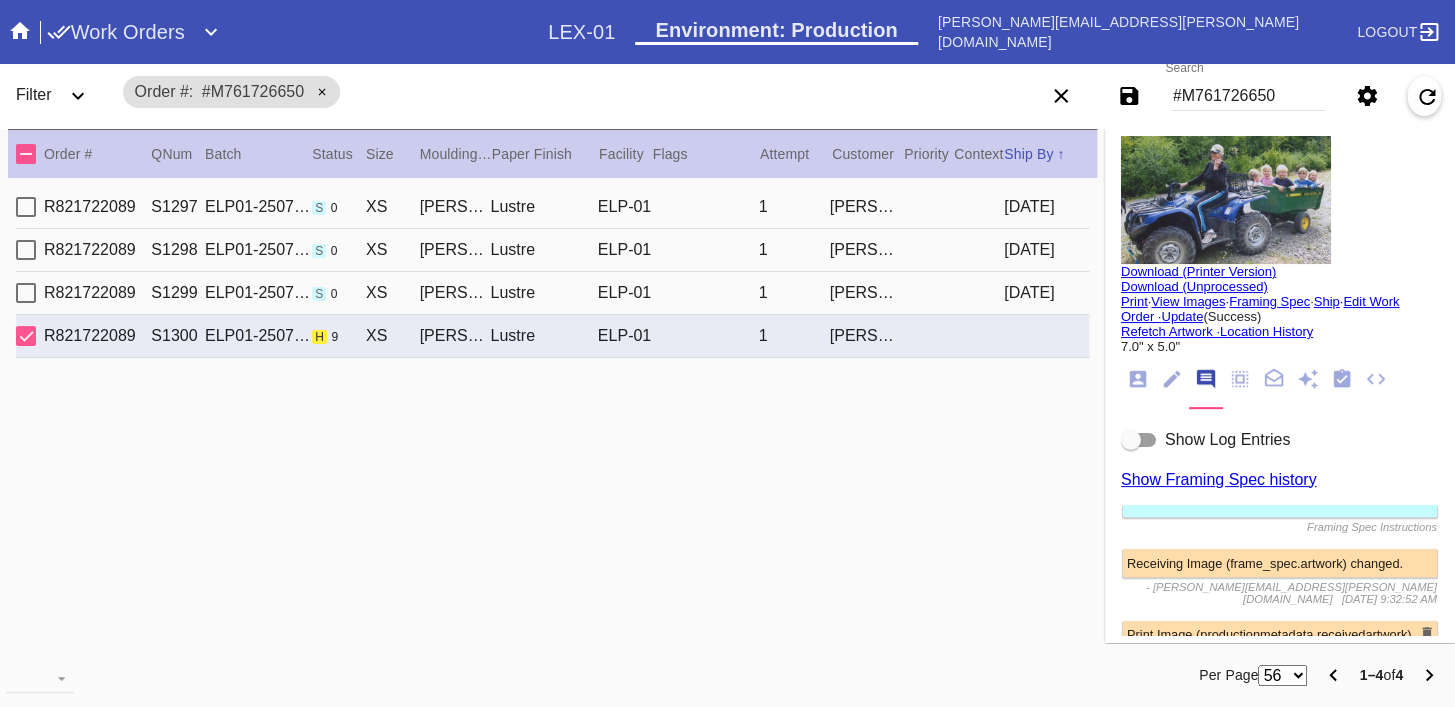 scroll, scrollTop: 0, scrollLeft: 0, axis: both 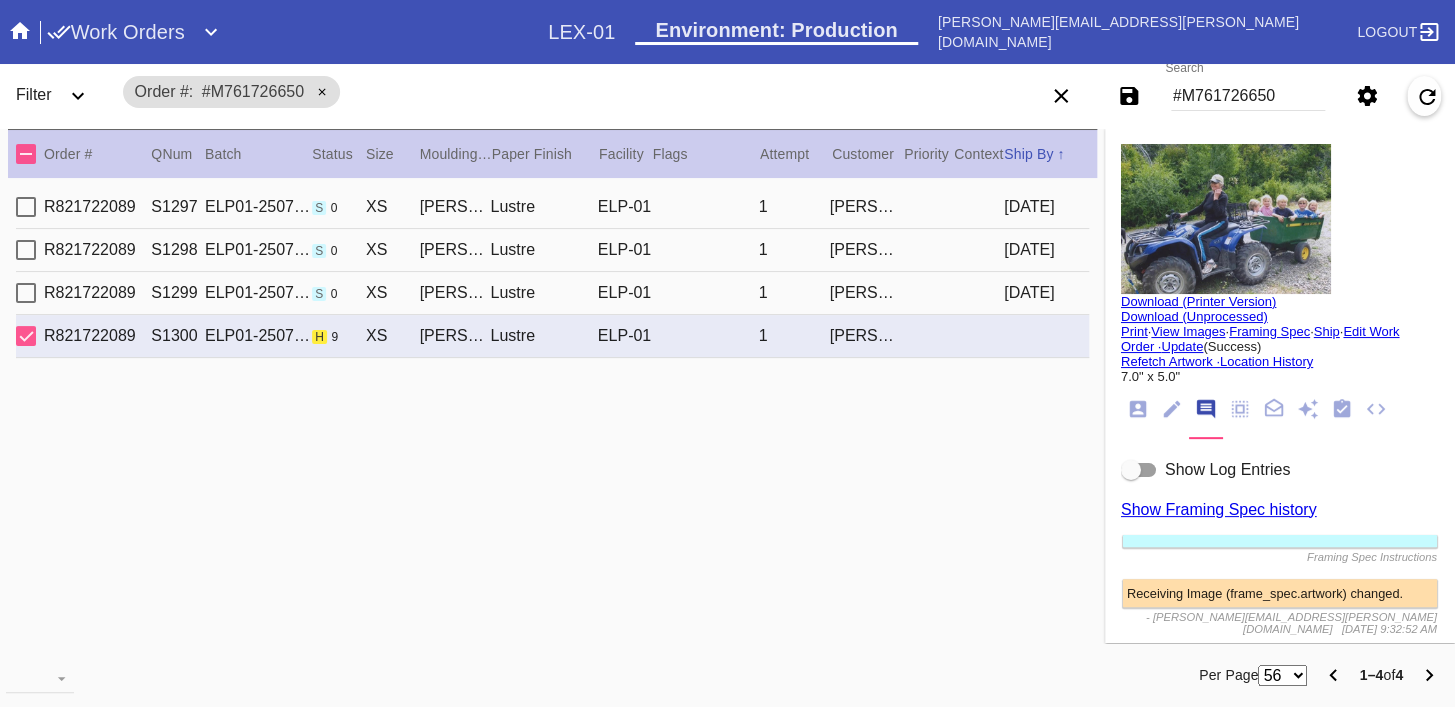 click on "Select a Work Order Download (Printer Version) Download (Unprocessed) Print  ·  View Images  ·  Framing Spec  ·  Ship  ·  Edit Work Order ·  Update  (Success) Refetch Artwork ·  Location History 7.0" x 5.0"                                 Order: R821722089 Order ID#: 5520967 Shopify Order: #M761726650 Line Item: L1665097 Item Name: [PERSON_NAME] - XS / Digital Work Order: W648394913282051 Work Order ID#: 4145827 Batch: ELP01-250707-010 Ship Group Schedule Work (Beta) Facility: ELP-01  change RFID:
Assign RFID
Remove From Batch Special Instructions on Order: Line Item Instructions: Processing Instructions: Work Order Instructions: Framing Specification Instructions: Ordered: [DATE] 2nd leg: Art recv'd: [DATE] Ship by Date: Workable on Date: [DATE] Get-it-by Date: [DATE] Ship to Store: No Precedence: 502 Workcell Schedule Shipping: [PERSON_NAME] [STREET_ADDRESS][US_STATE] Billing:" at bounding box center (1280, 385) 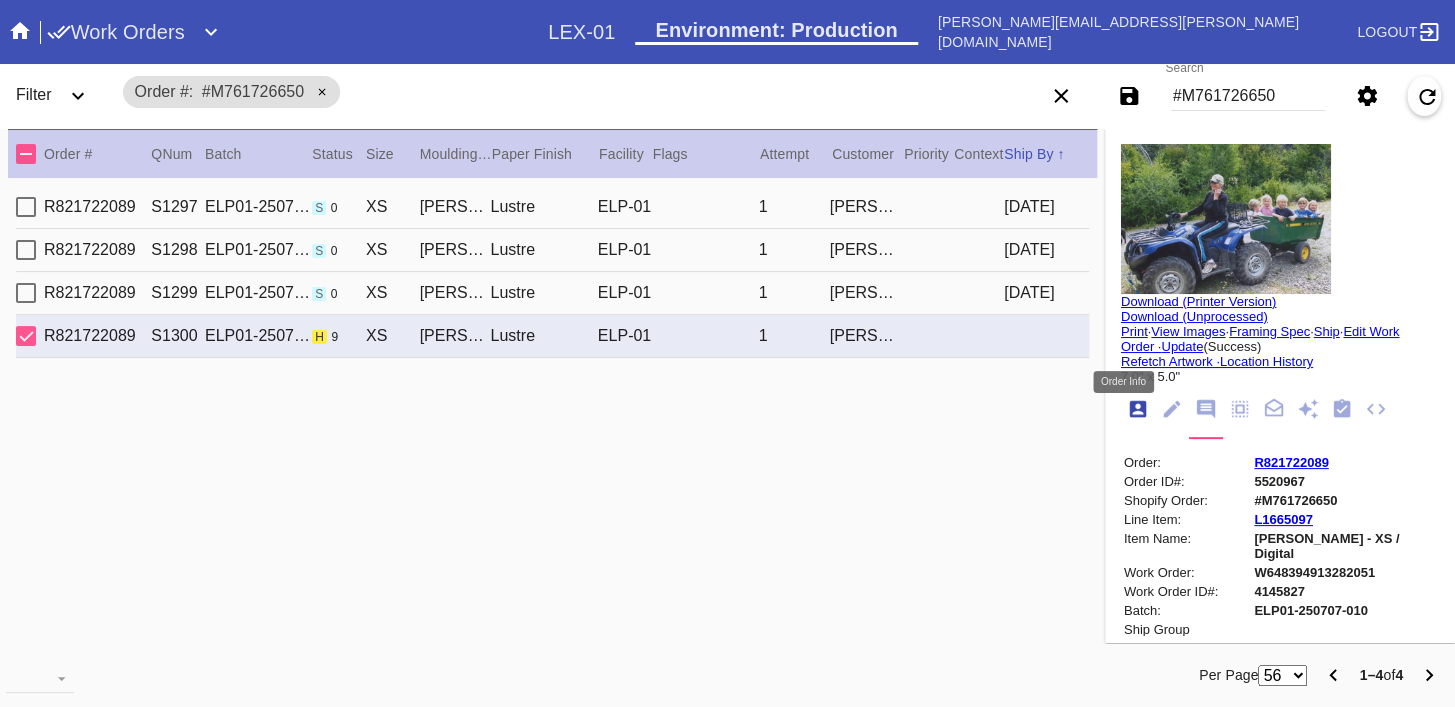 scroll, scrollTop: 24, scrollLeft: 0, axis: vertical 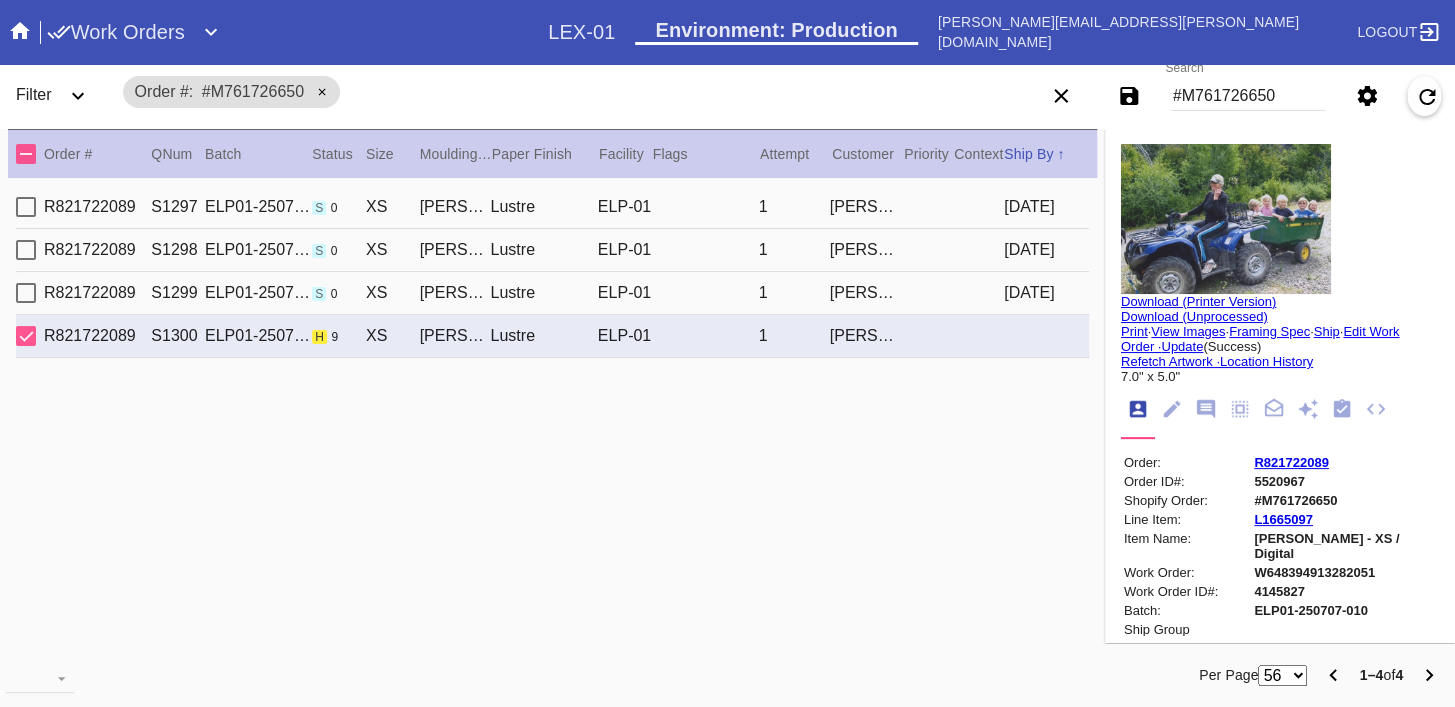 click 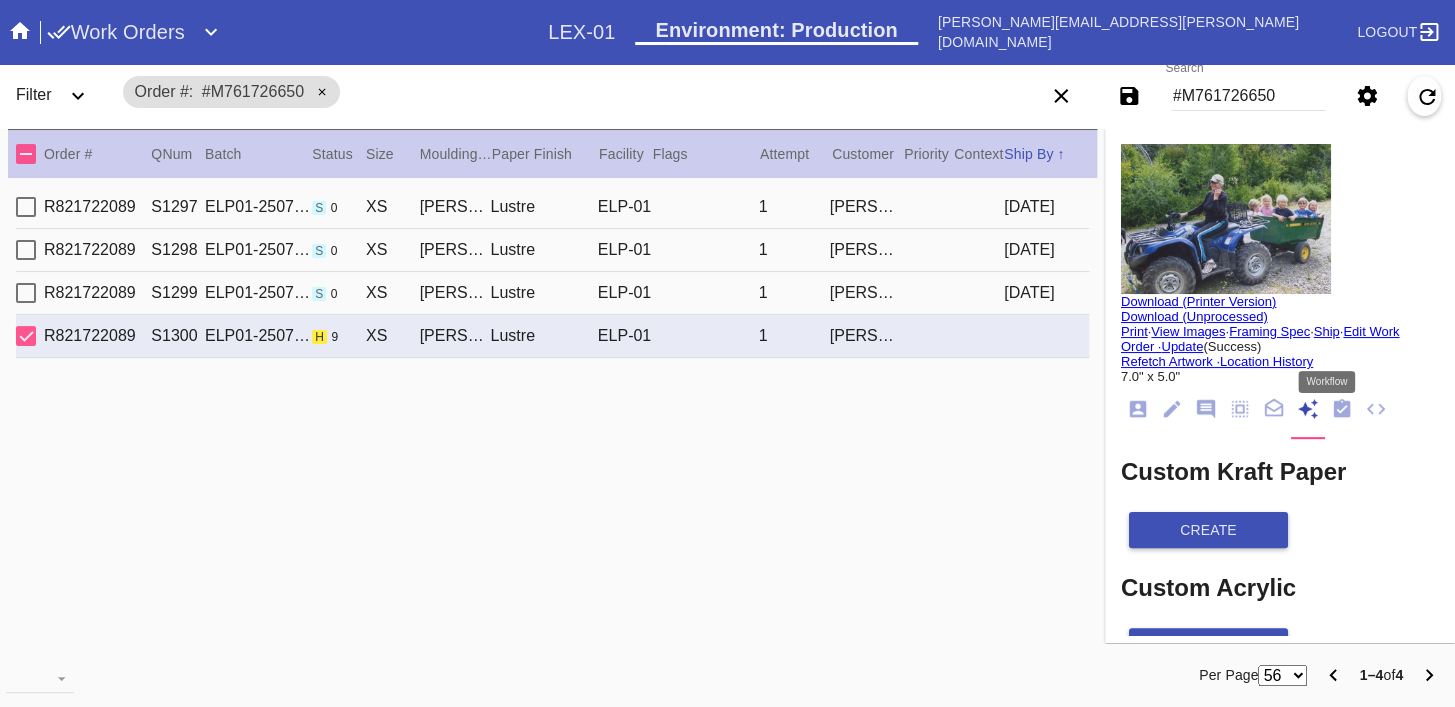 click 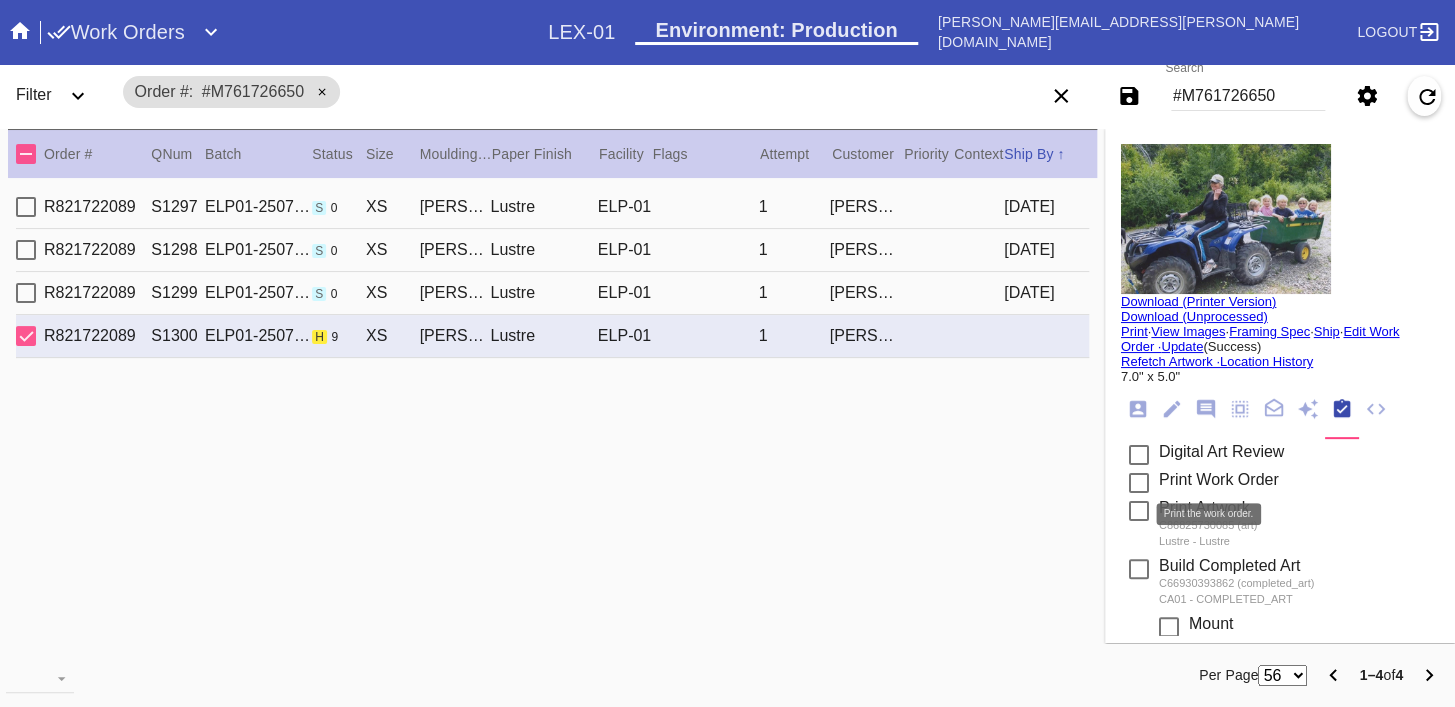 scroll, scrollTop: 640, scrollLeft: 0, axis: vertical 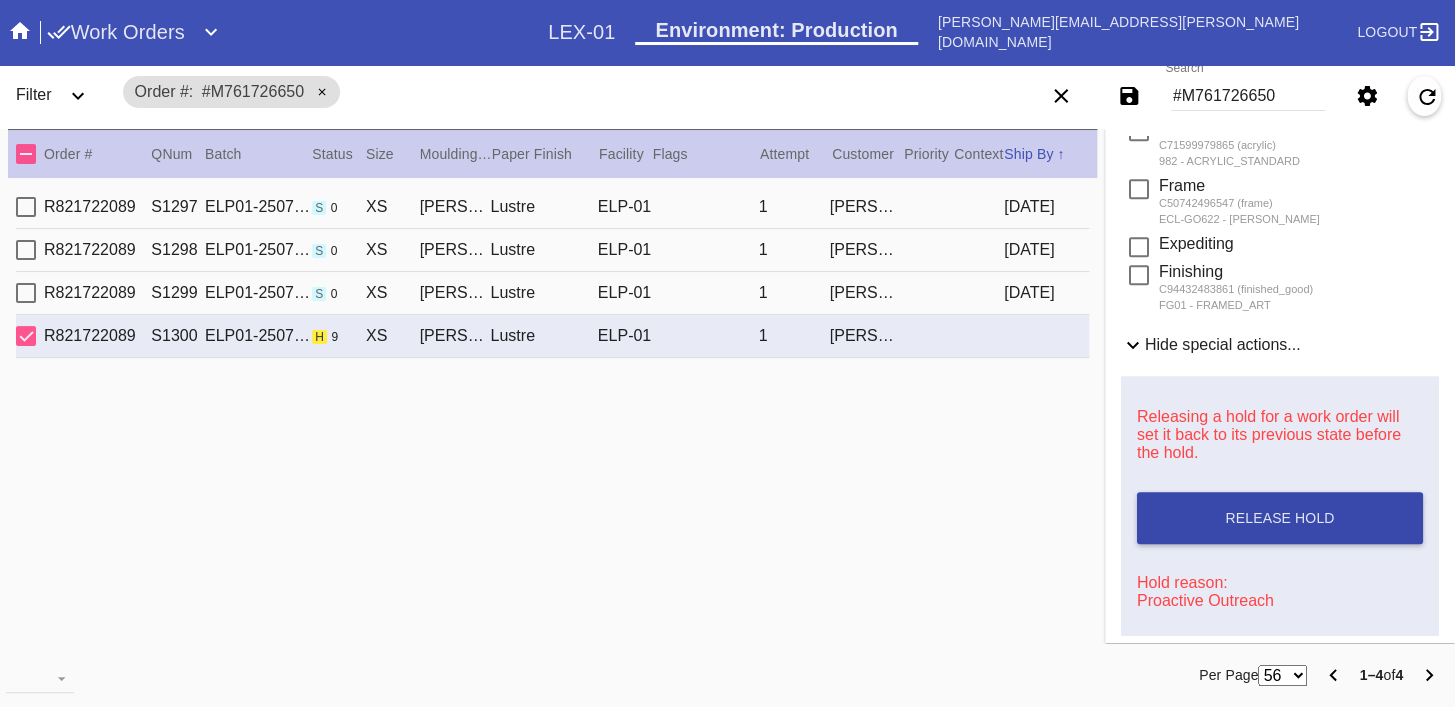 click on "Release Hold" at bounding box center (1280, 518) 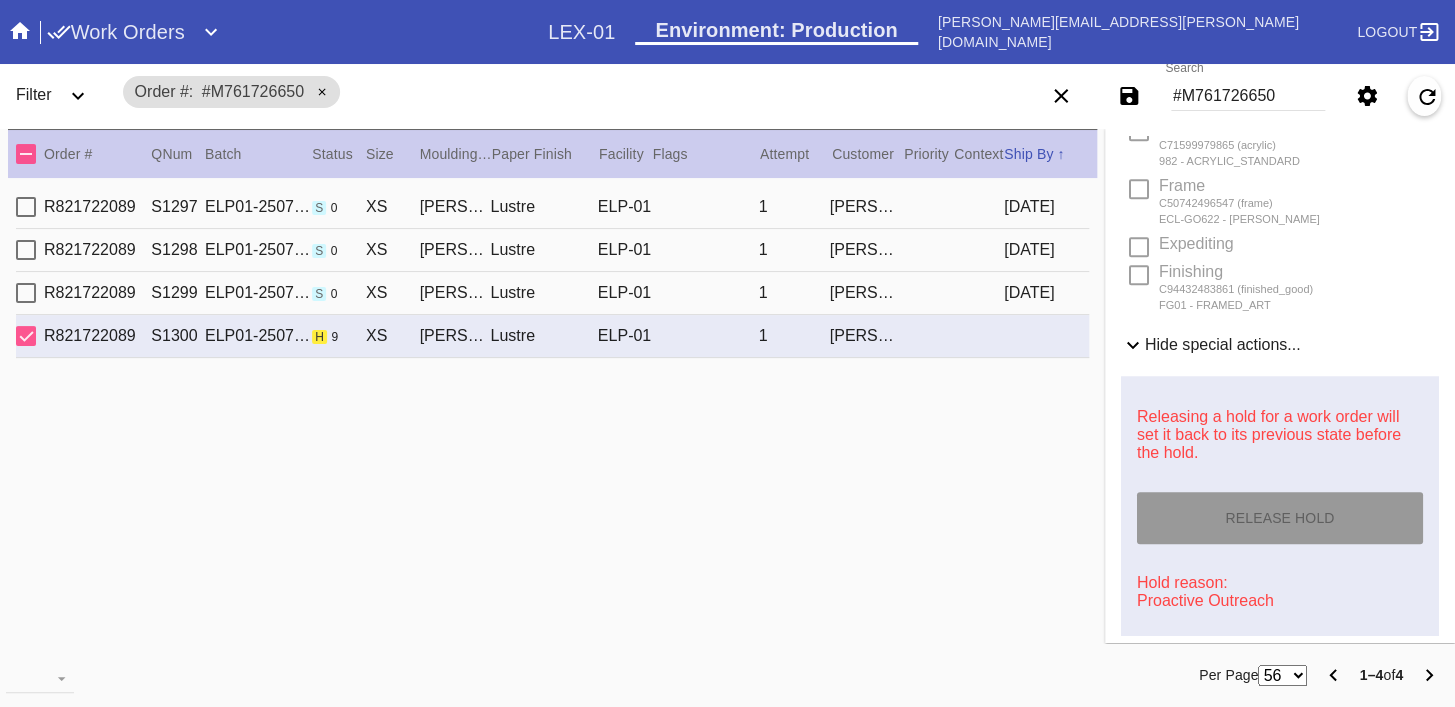 type on "[DATE]" 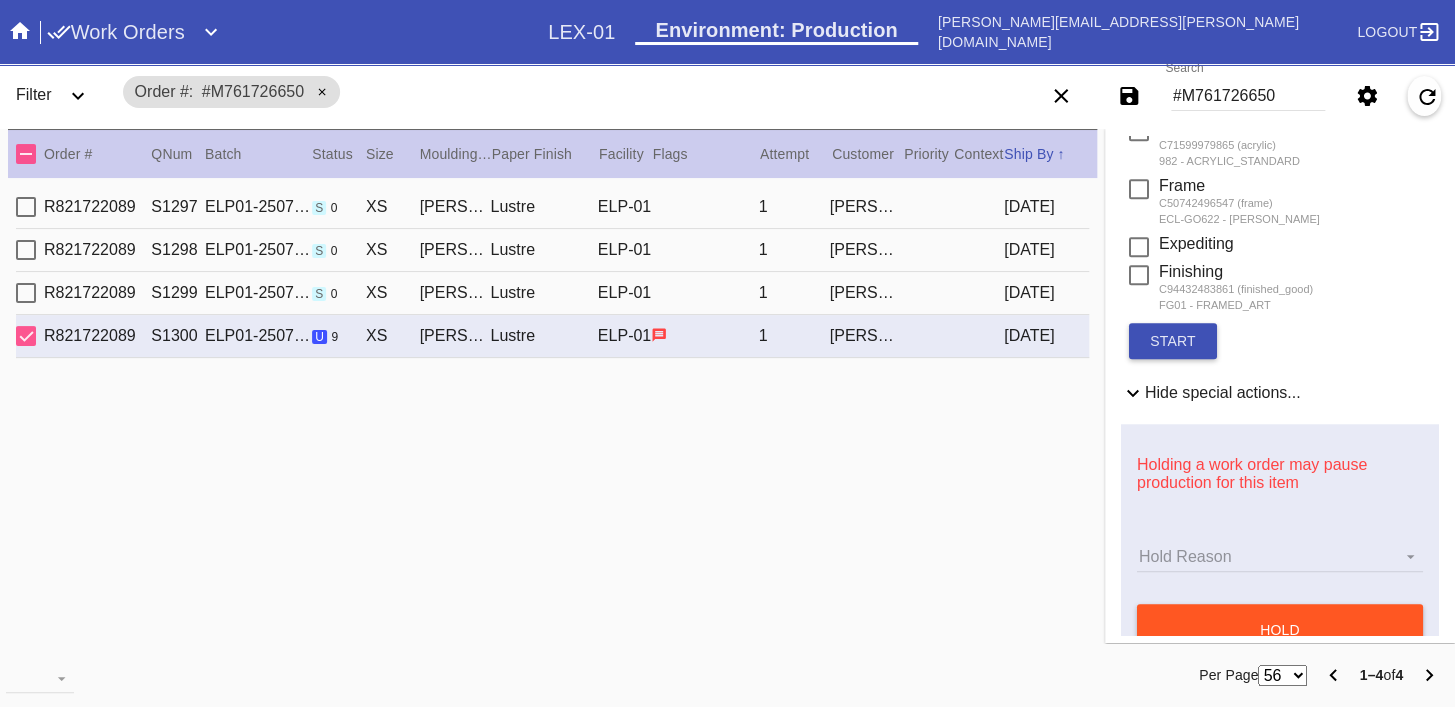 click on "#M761726650" at bounding box center (1248, 96) 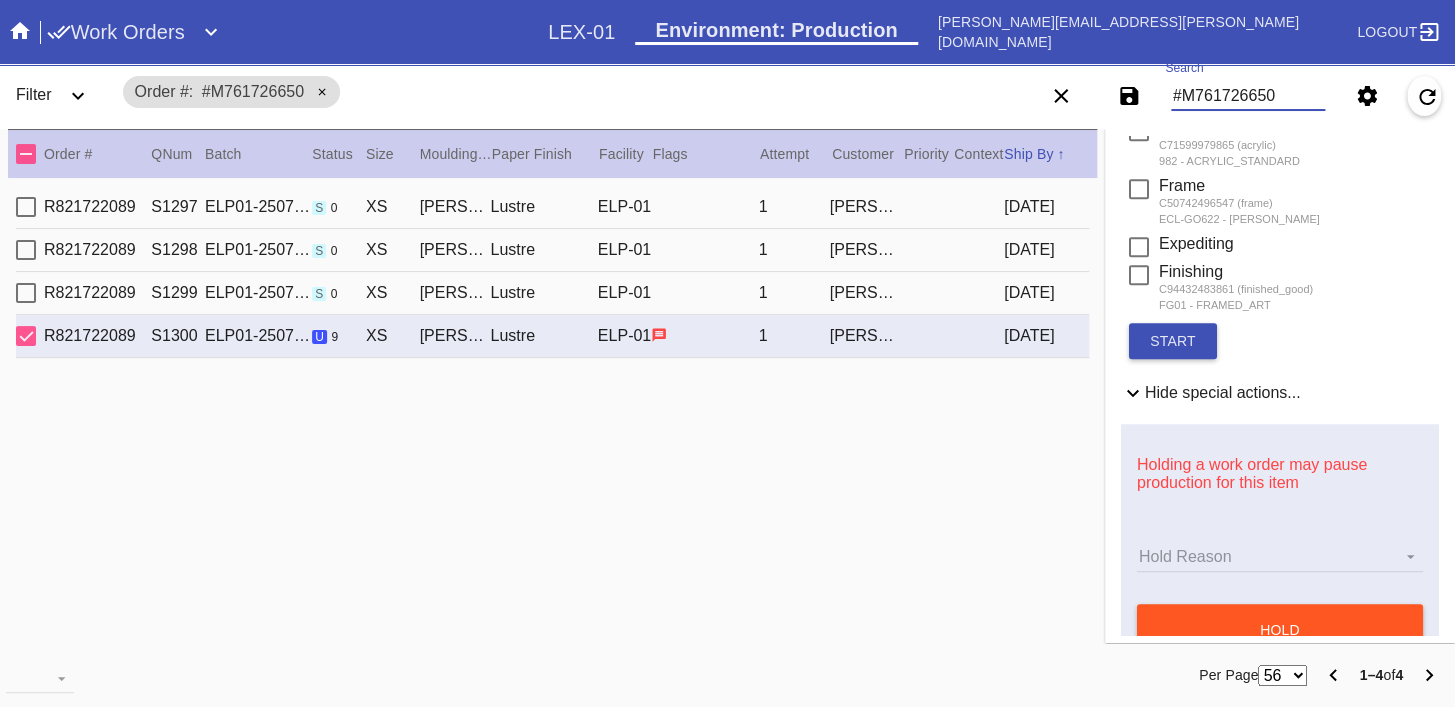 click on "#M761726650" at bounding box center [1248, 96] 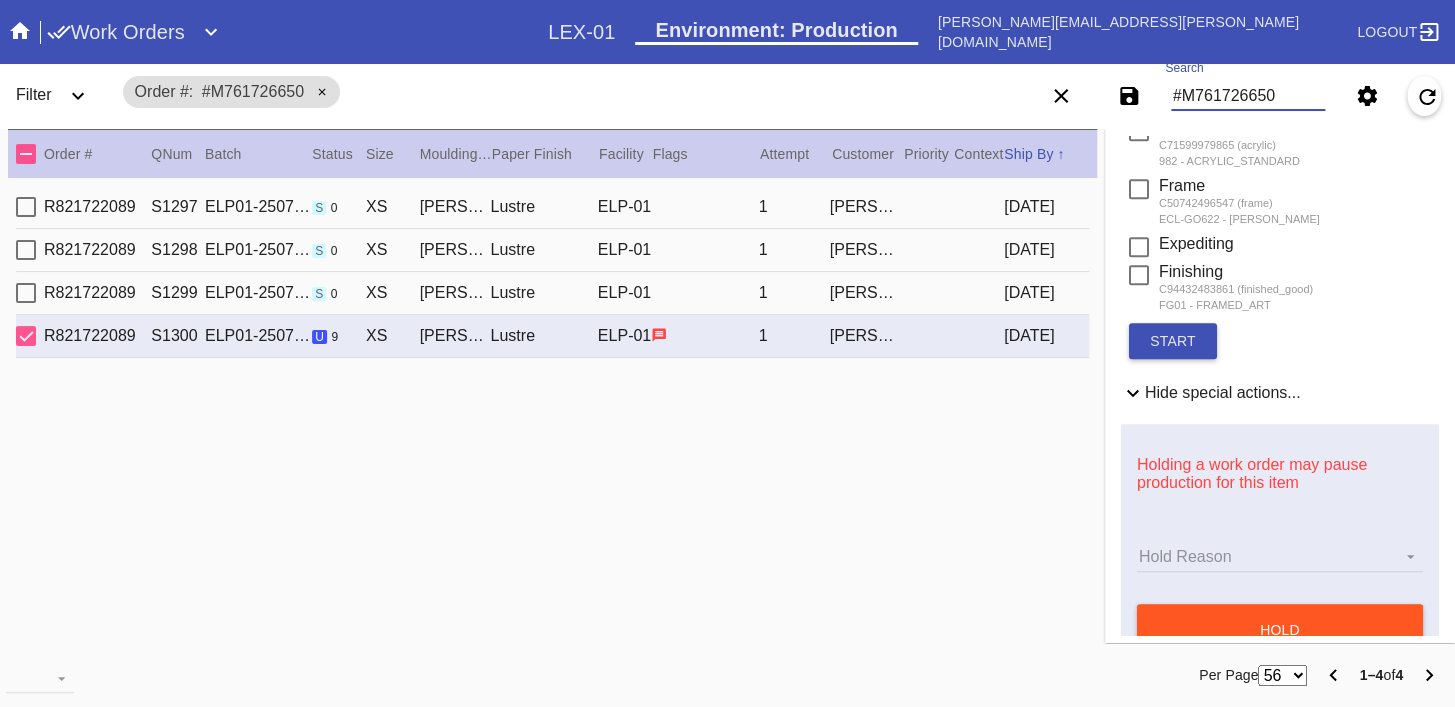 paste on "R071010672" 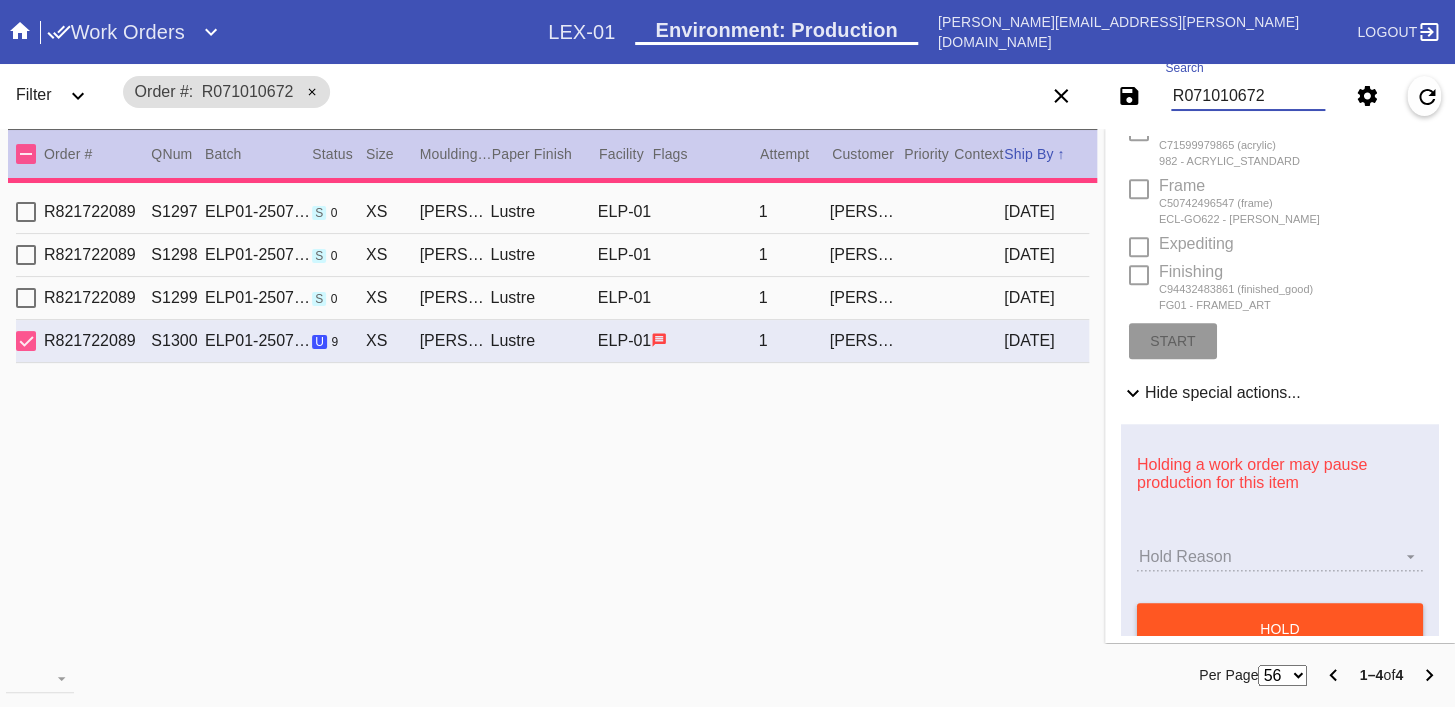 type 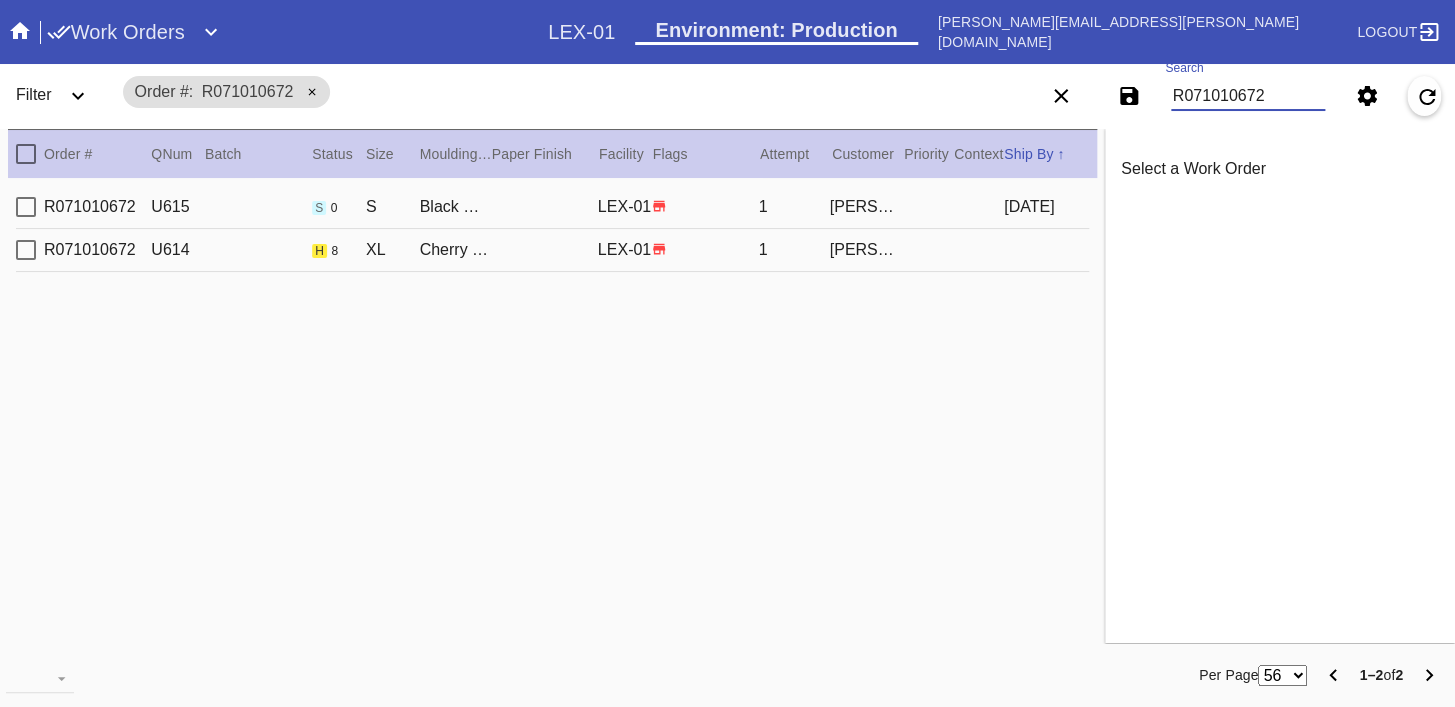 scroll, scrollTop: 0, scrollLeft: 0, axis: both 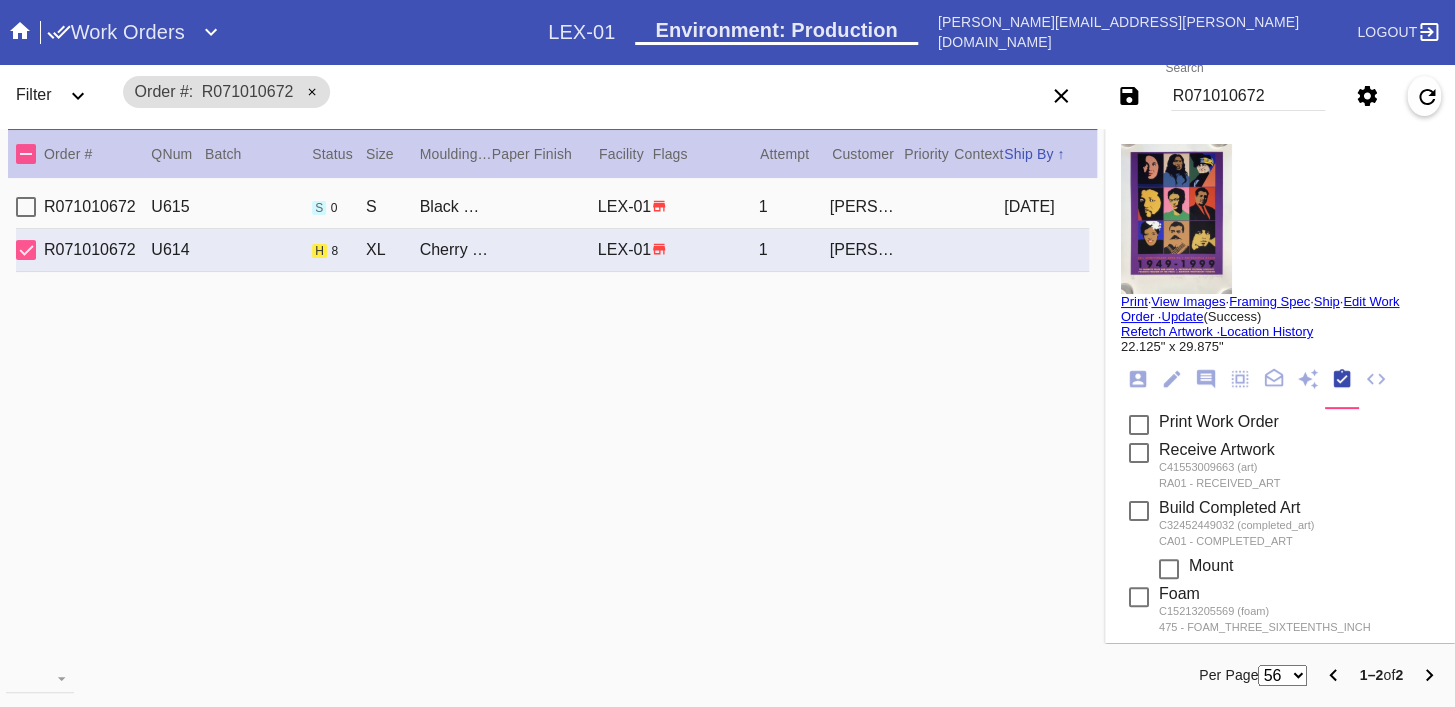 click 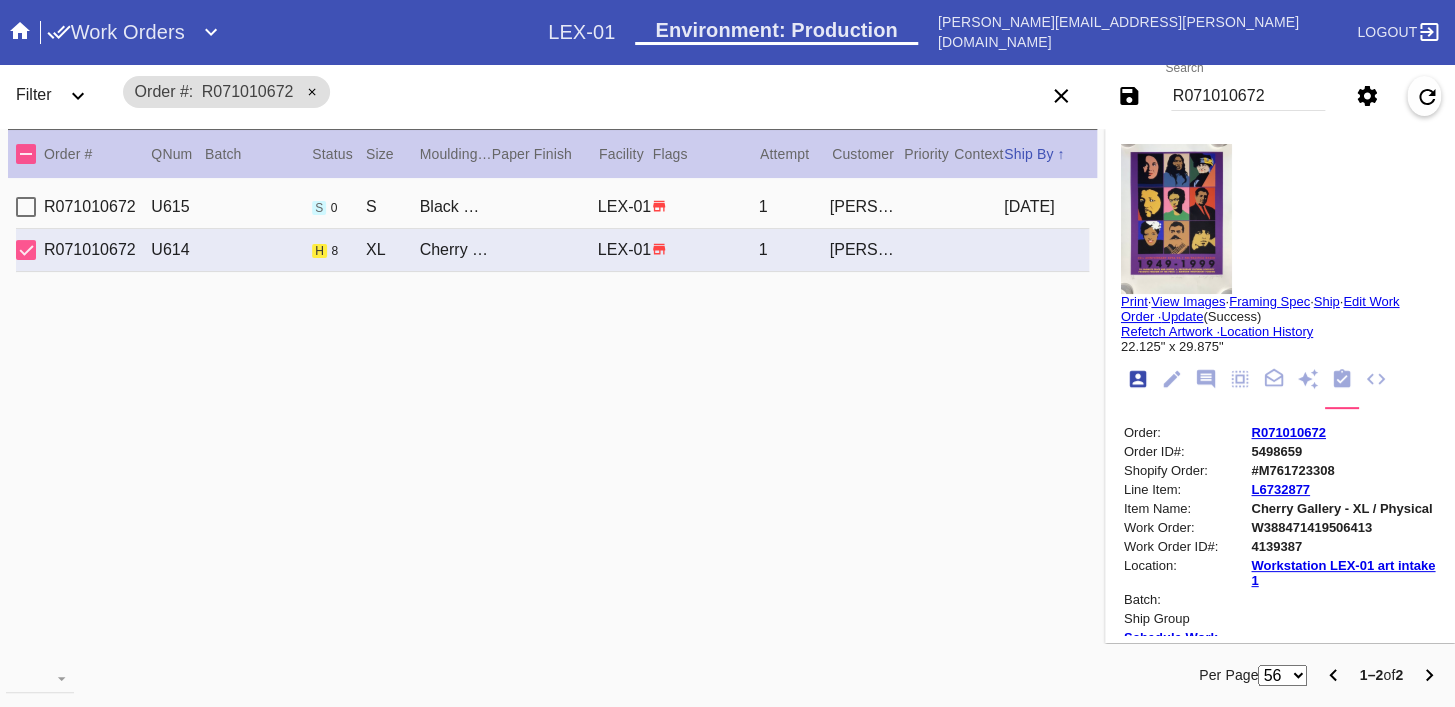scroll, scrollTop: 24, scrollLeft: 0, axis: vertical 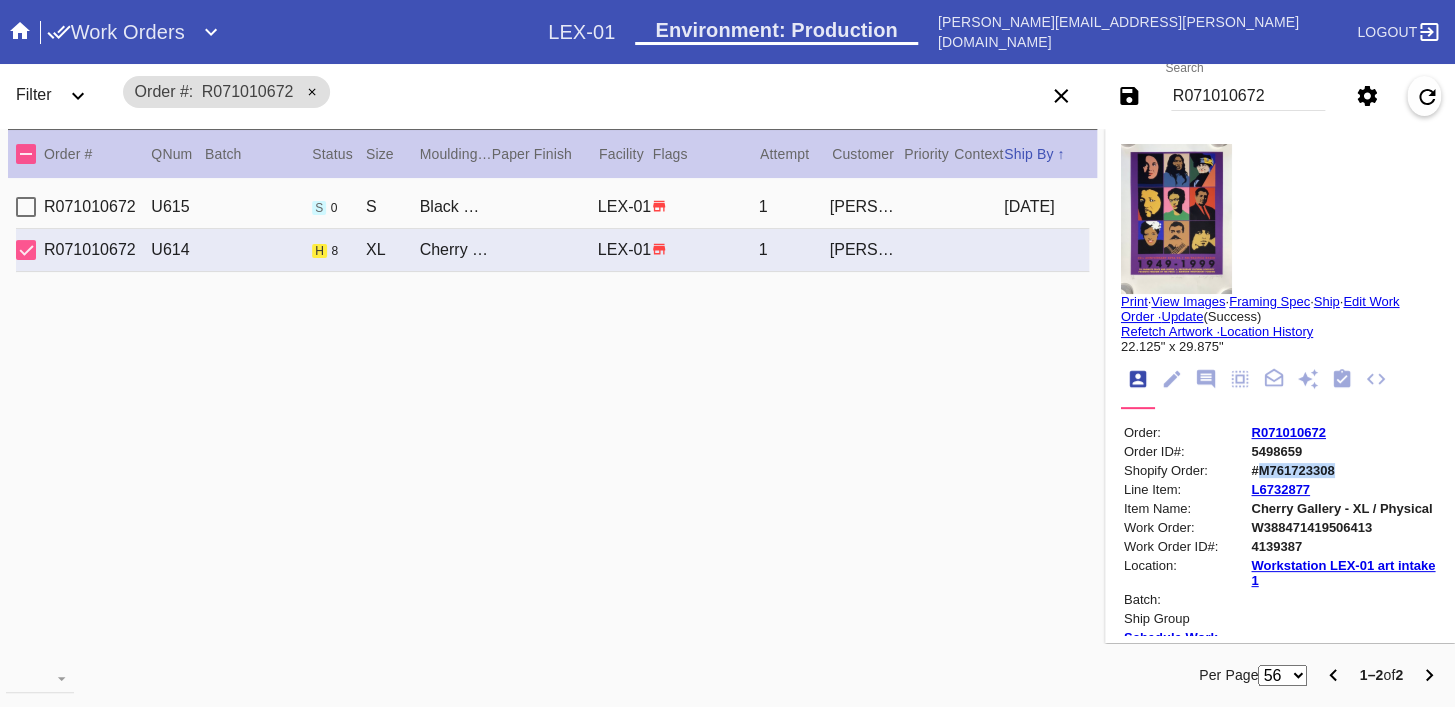 copy on "M761723308" 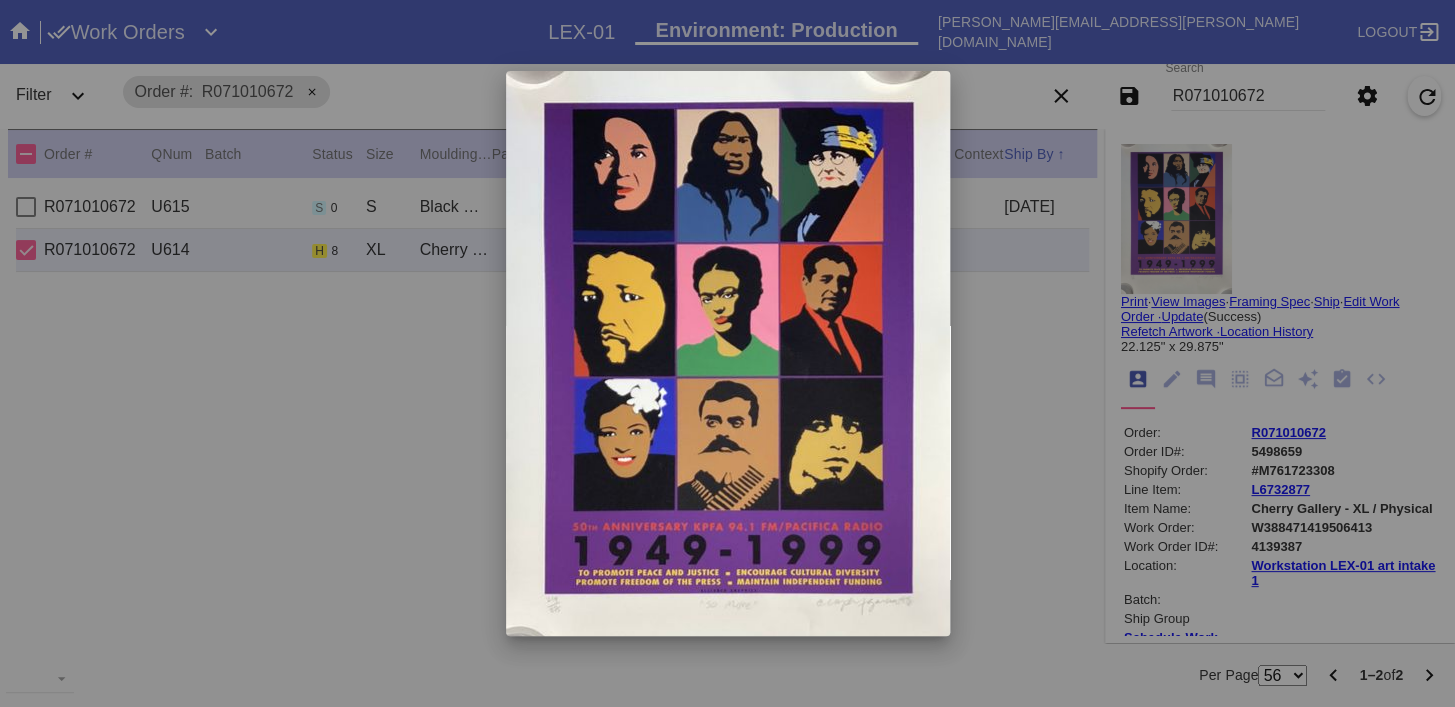 click at bounding box center [727, 353] 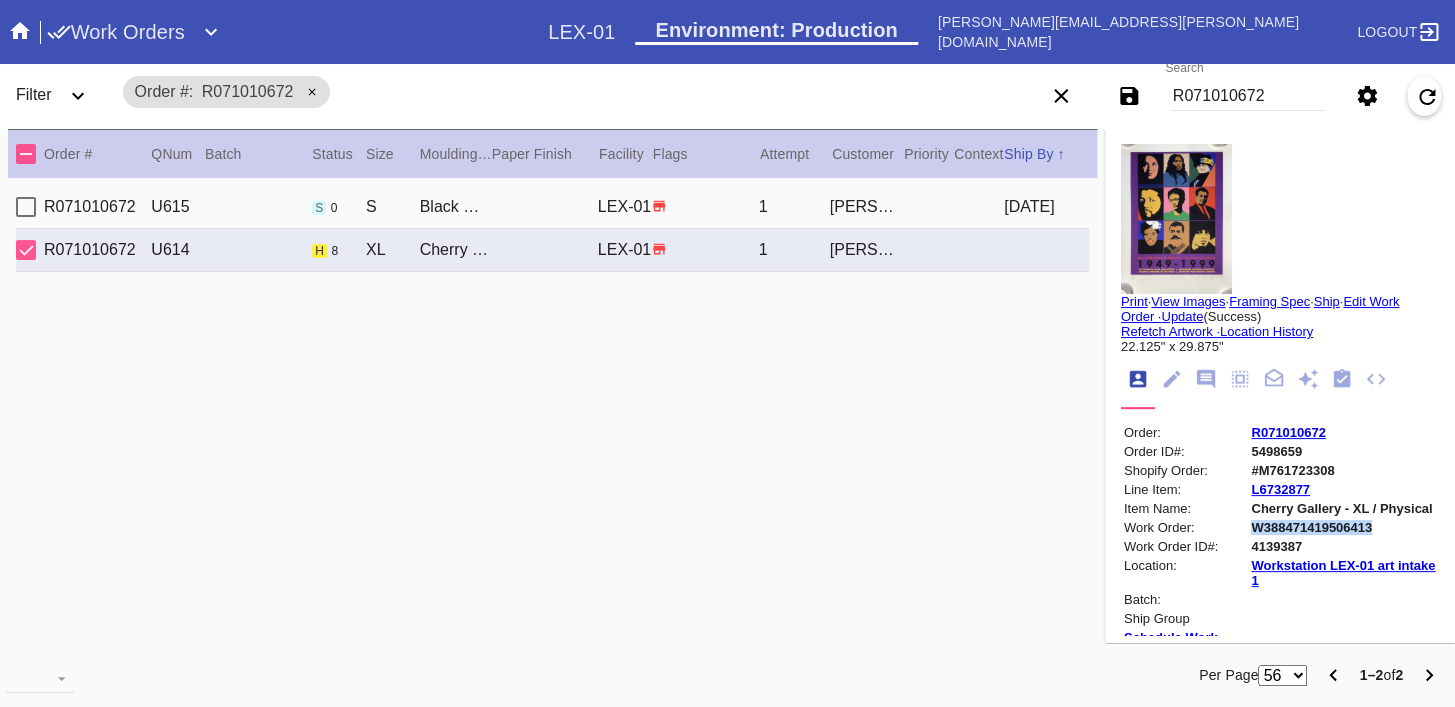 copy on "W388471419506413" 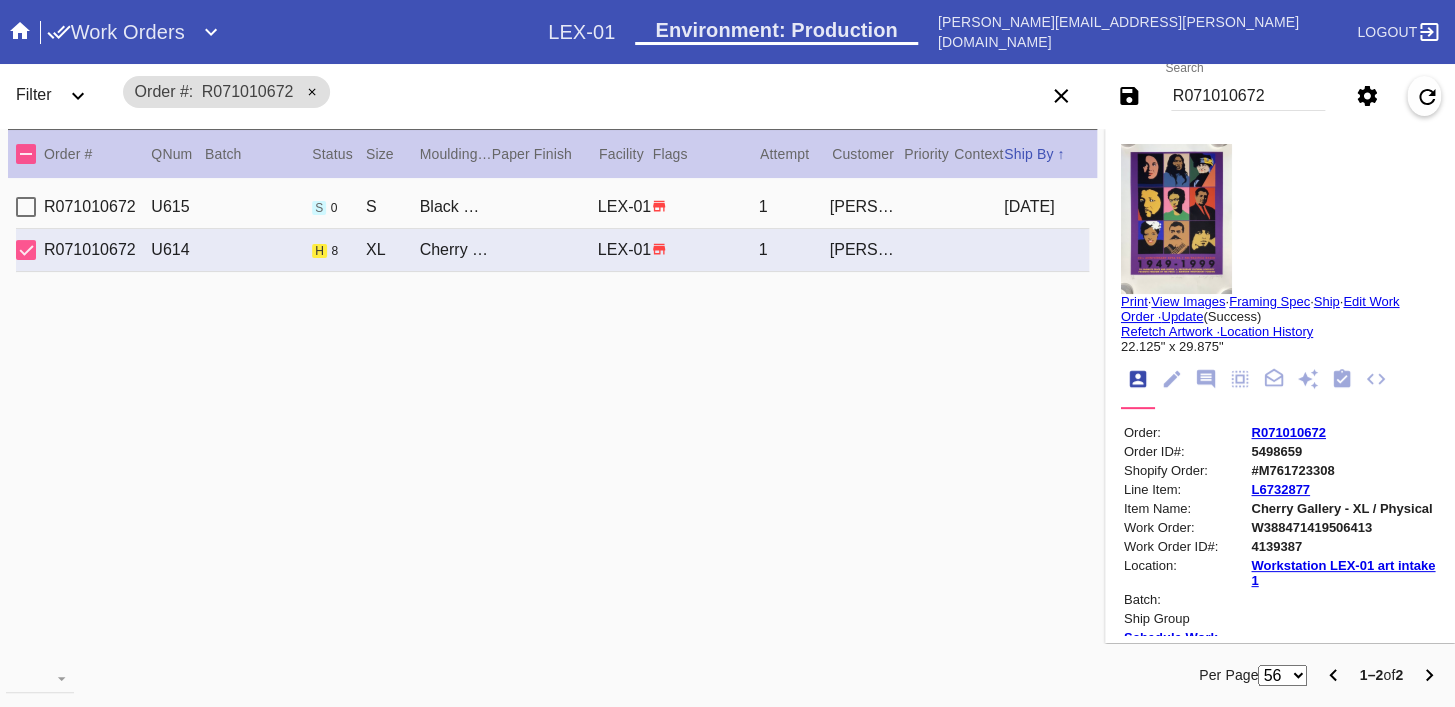 click on "R071010672" at bounding box center (1248, 96) 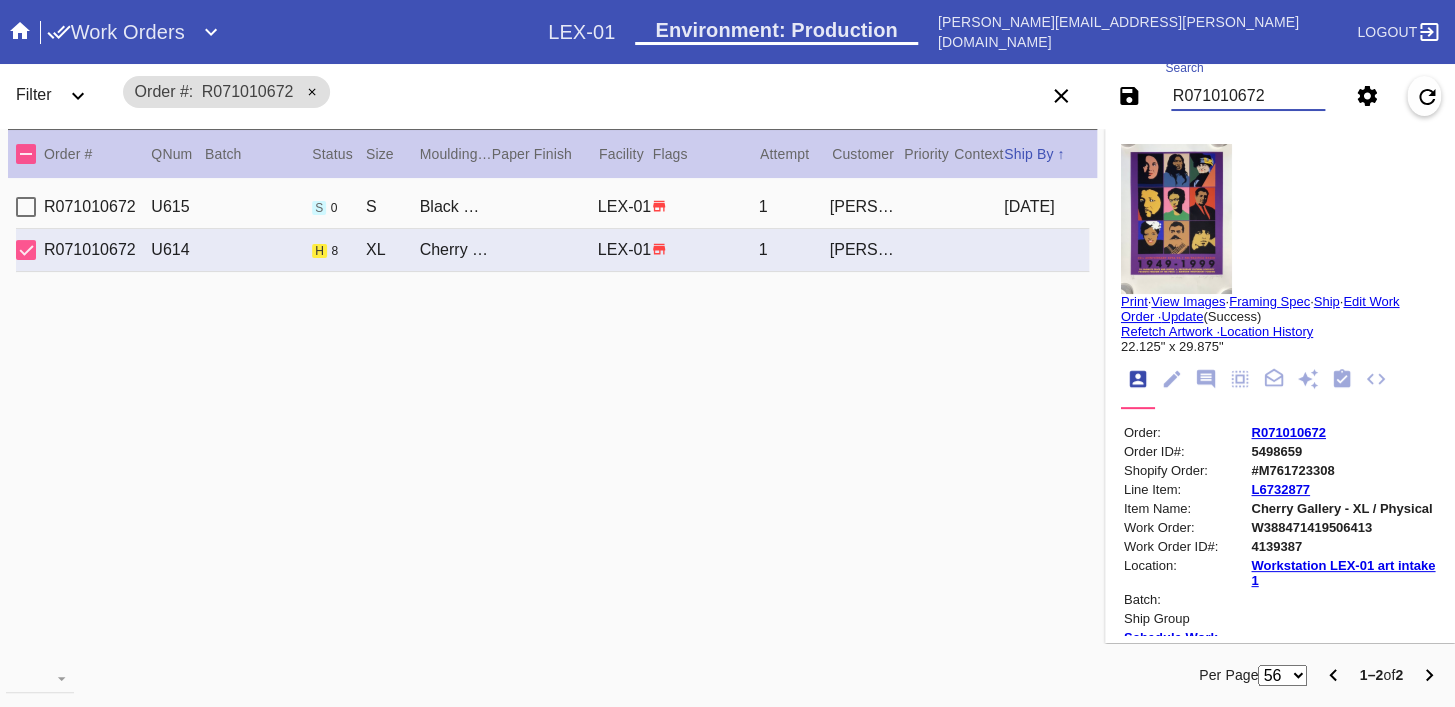 click on "R071010672" at bounding box center (1248, 96) 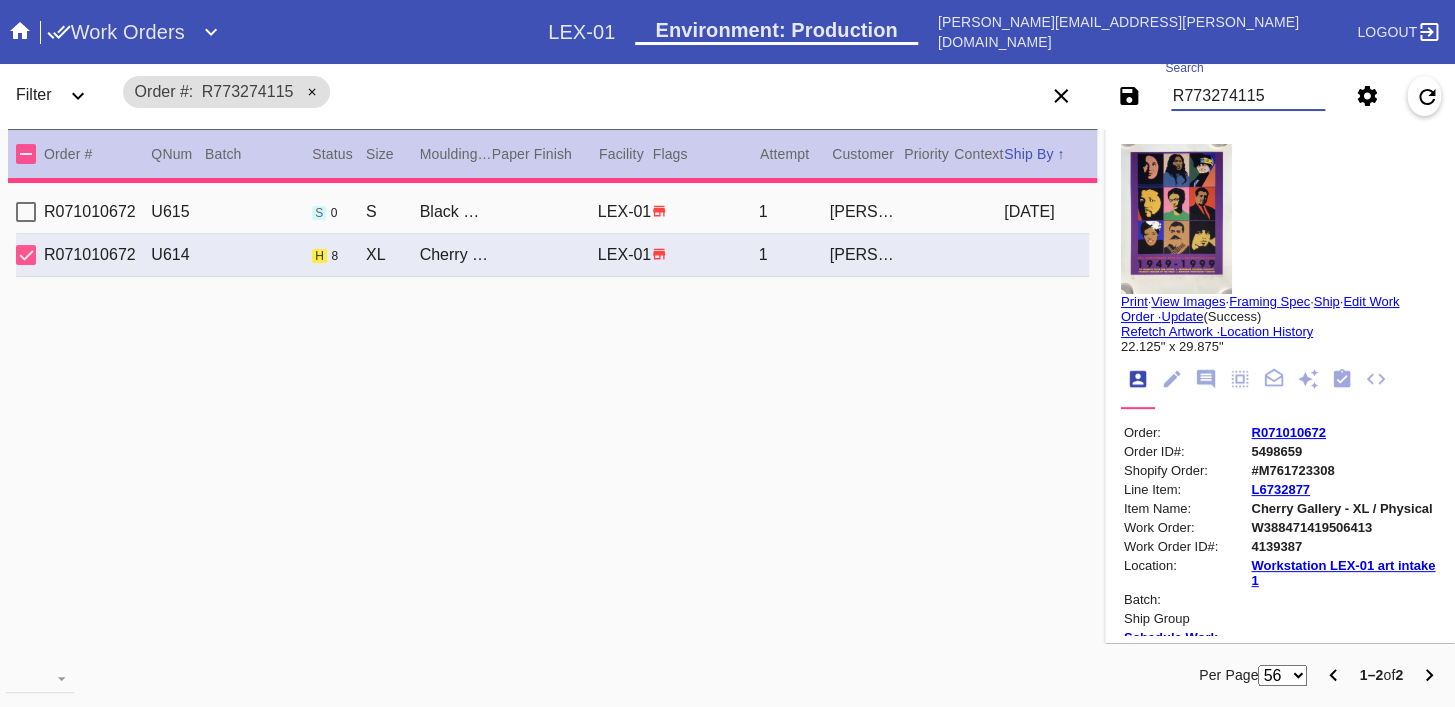 type on "1.5" 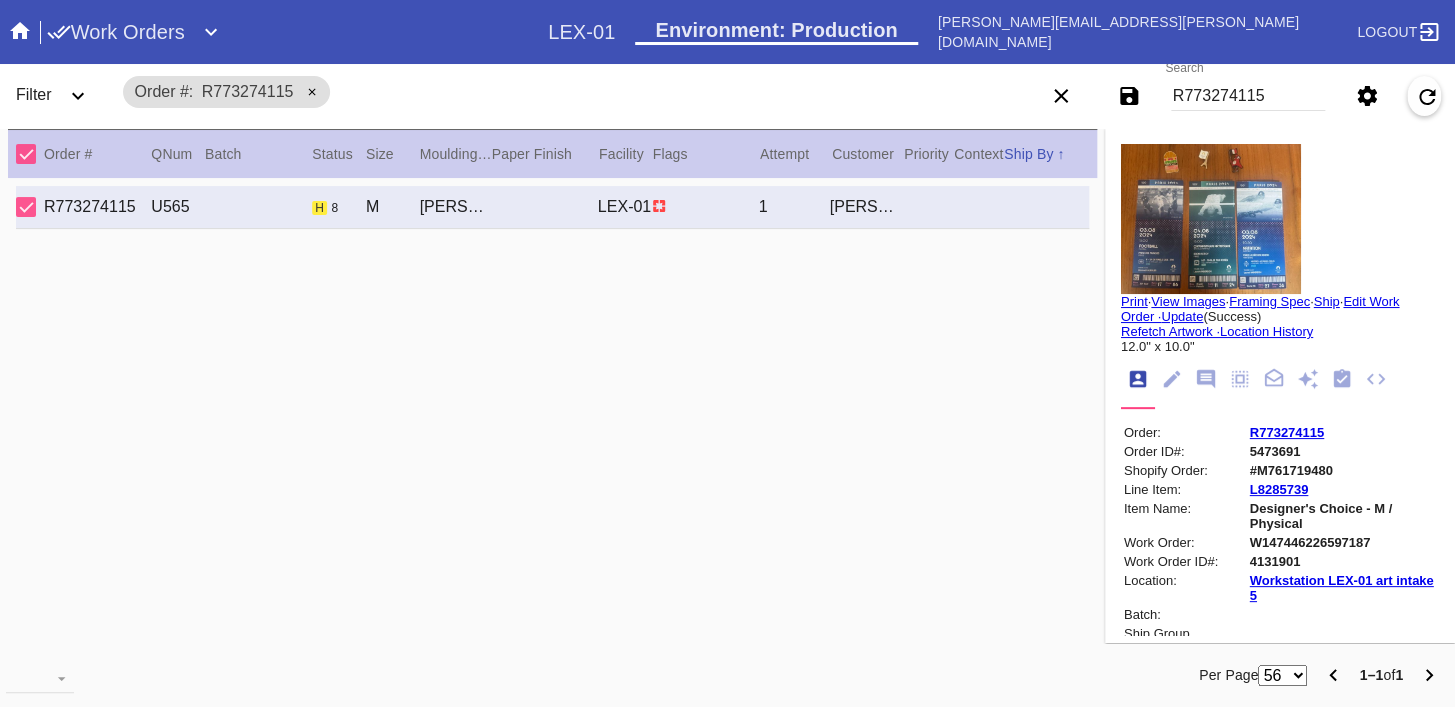 click at bounding box center (1211, 219) 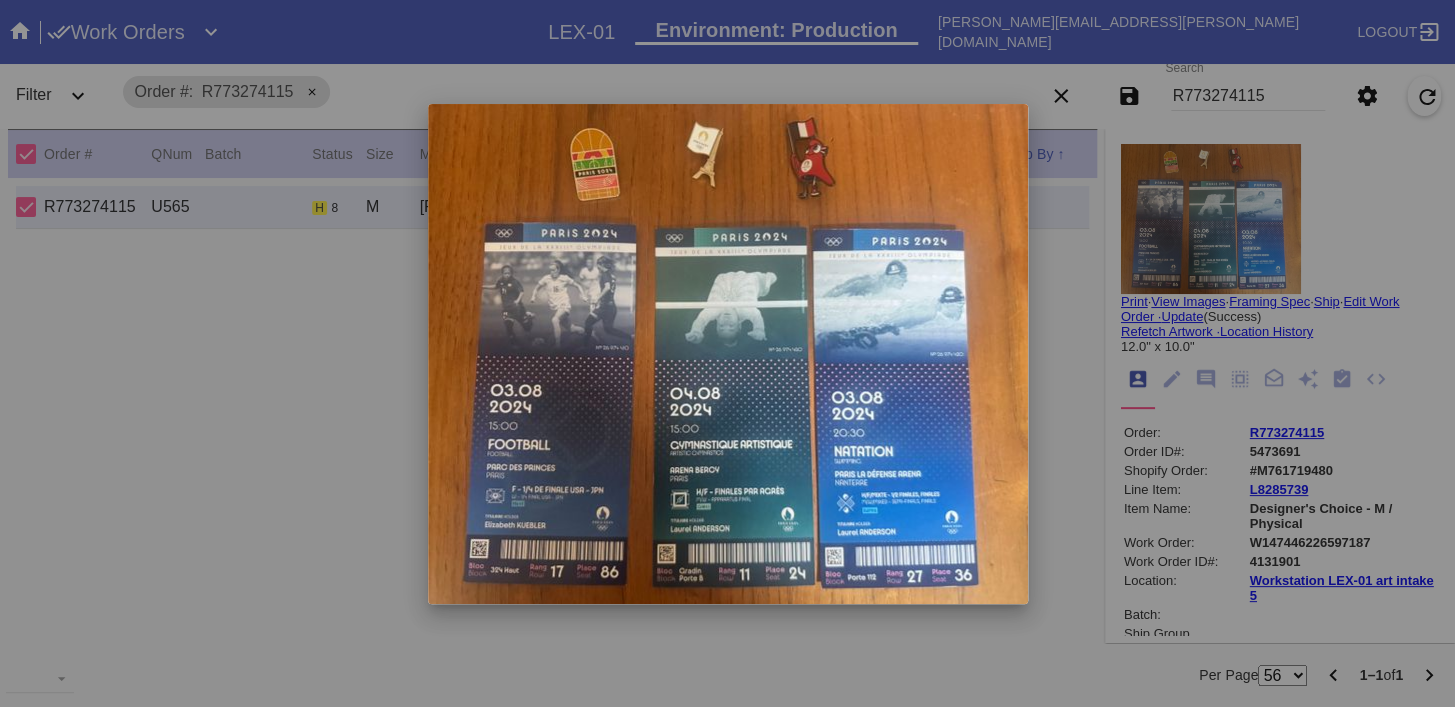 click at bounding box center [727, 353] 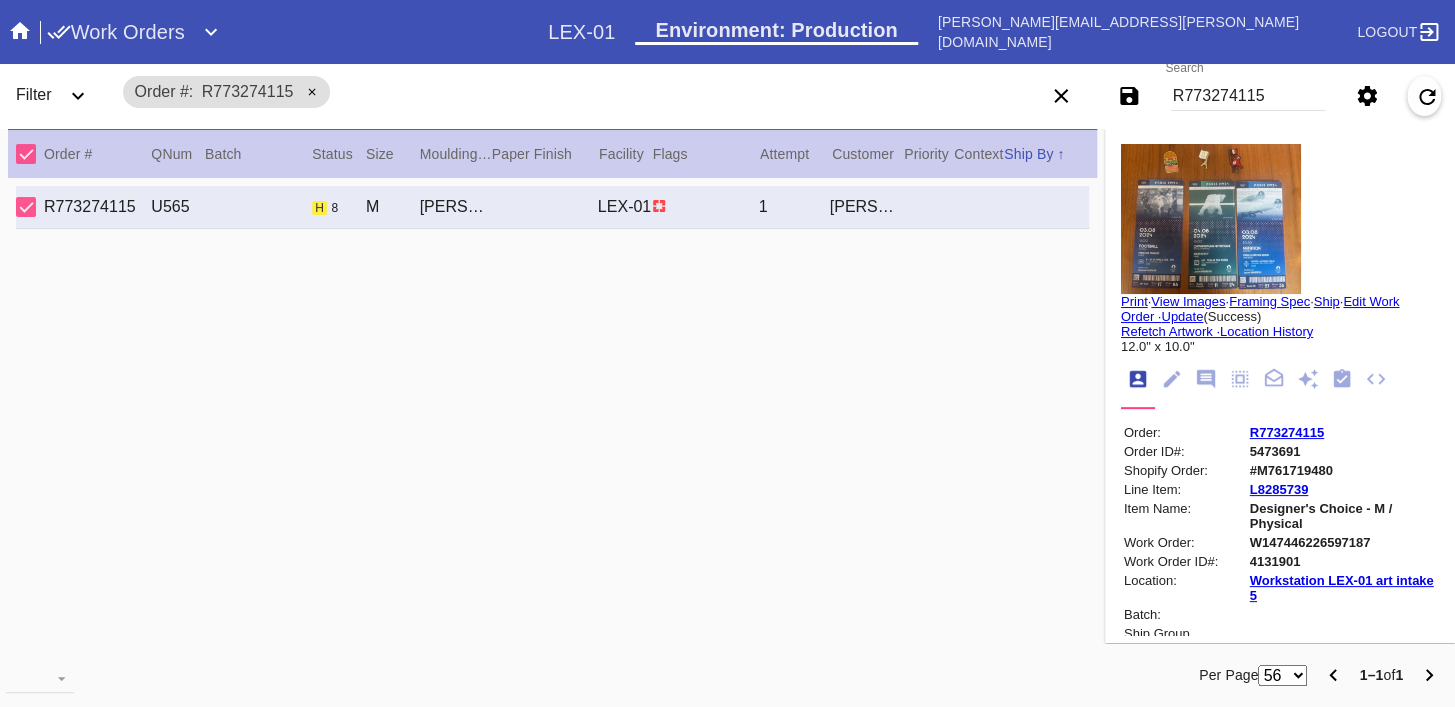 click on "R773274115" at bounding box center (1287, 432) 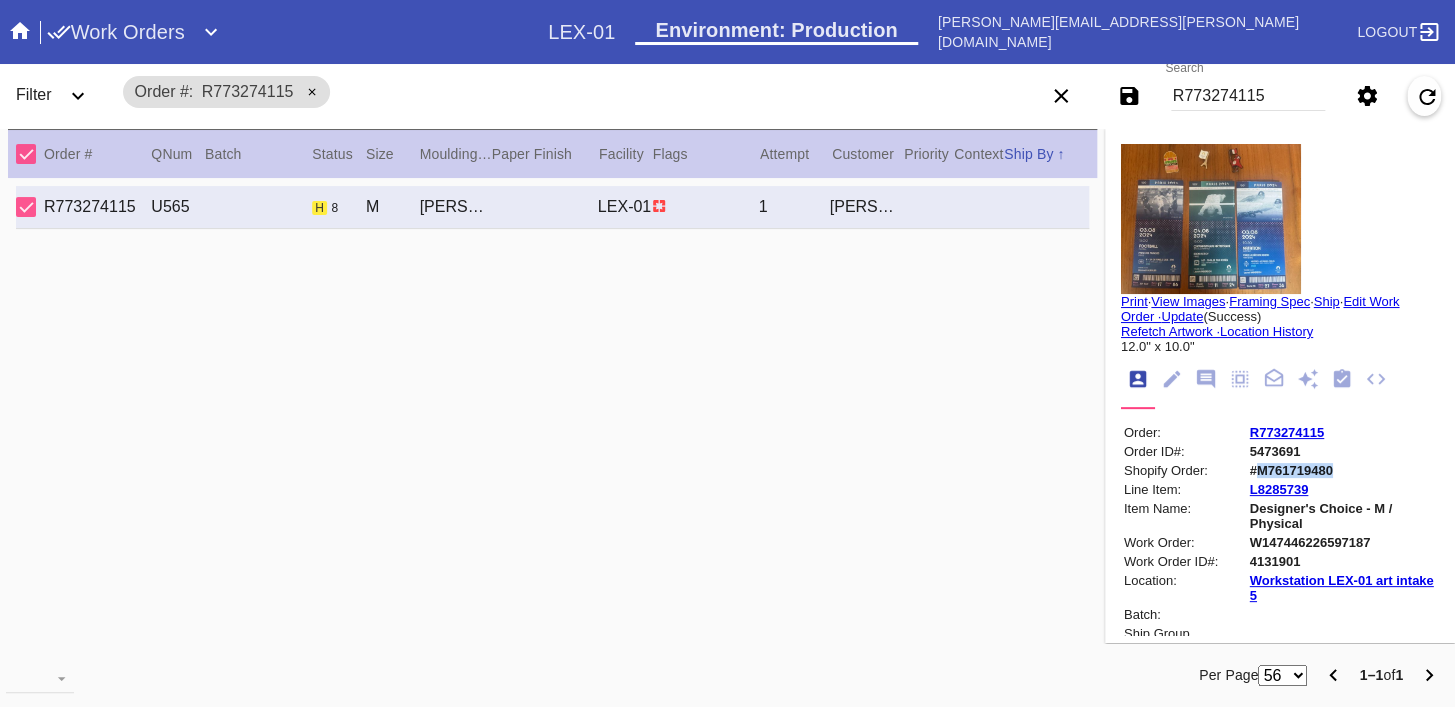 copy on "M761719480" 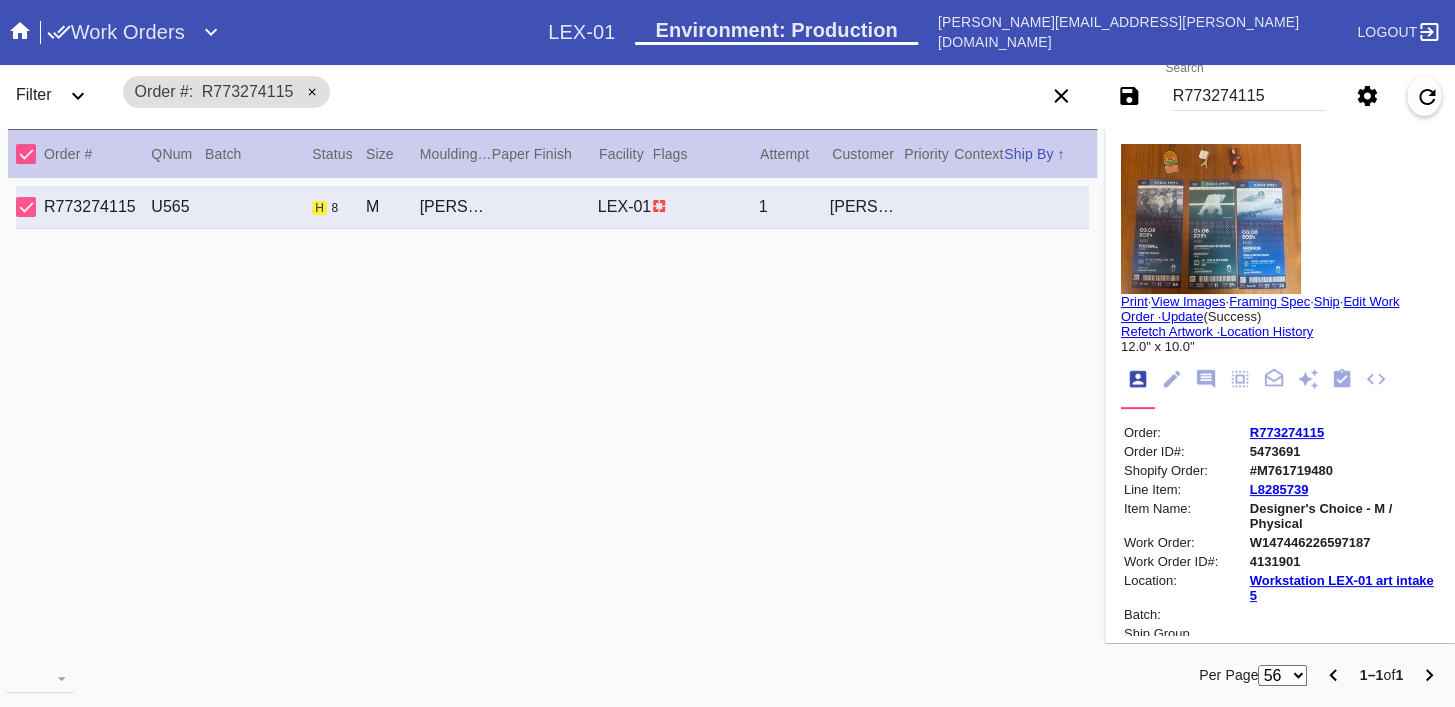 click 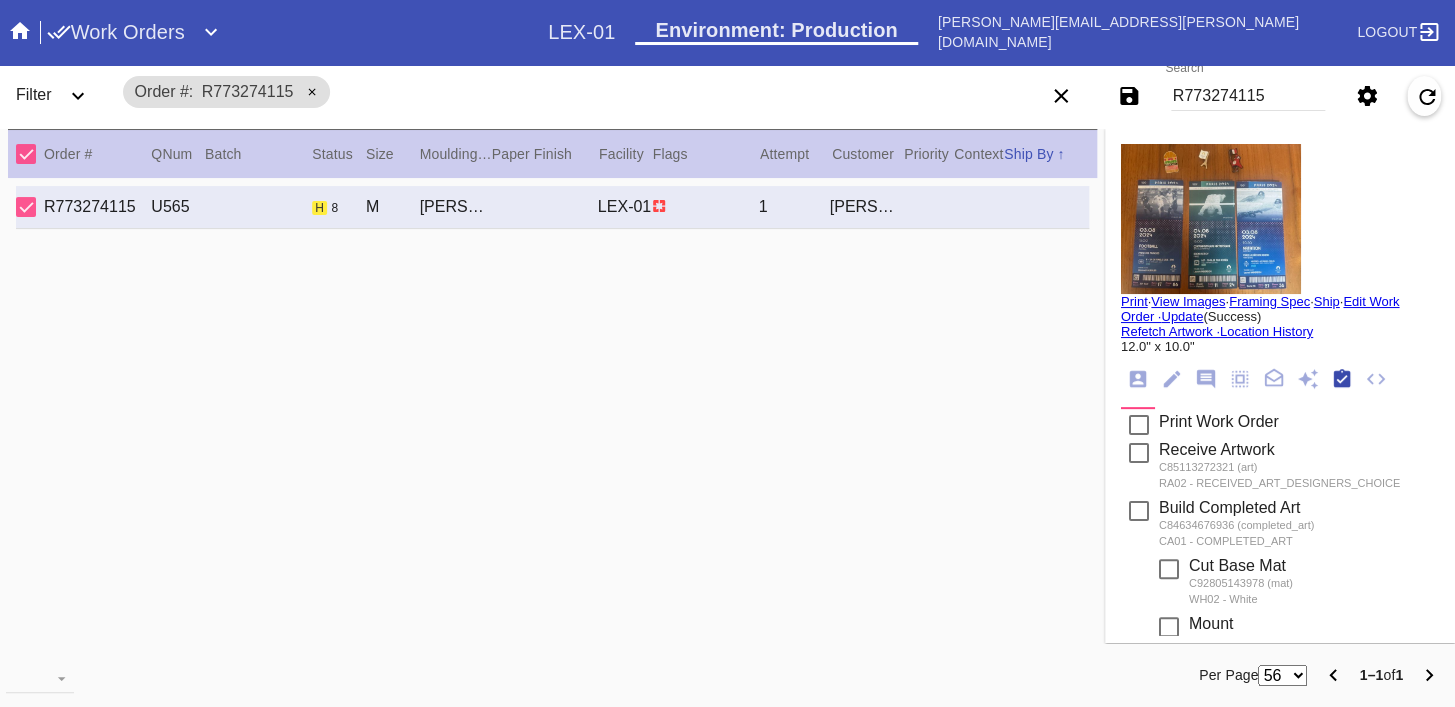 scroll, scrollTop: 322, scrollLeft: 0, axis: vertical 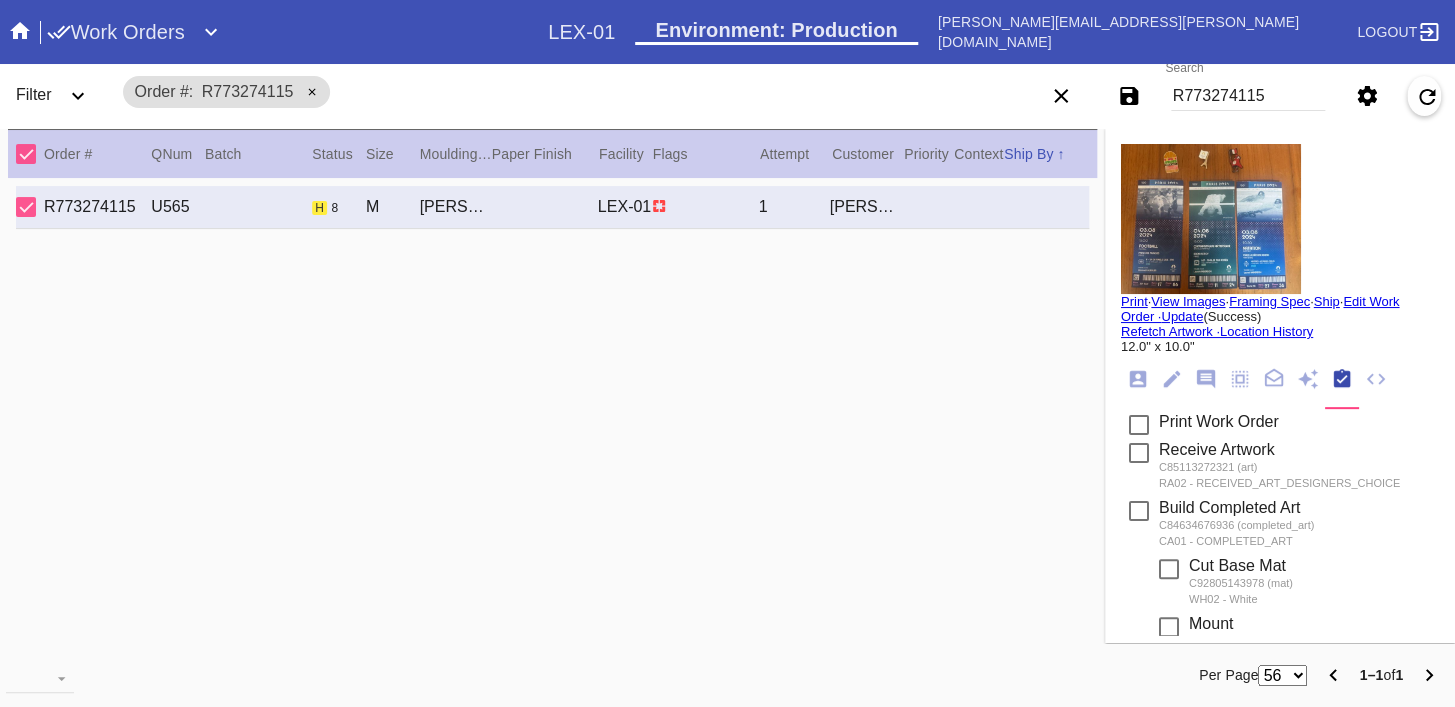 click on "R773274115" at bounding box center [1248, 96] 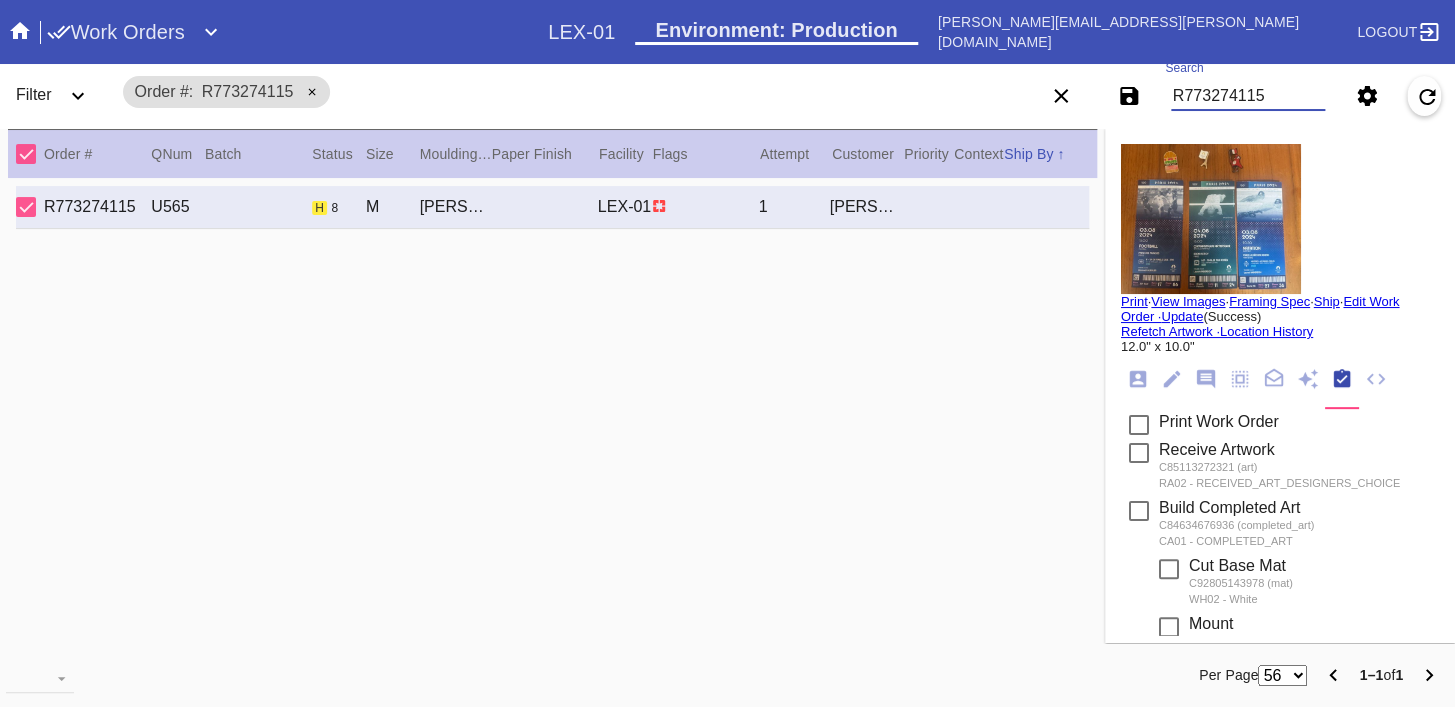 paste on "17464443" 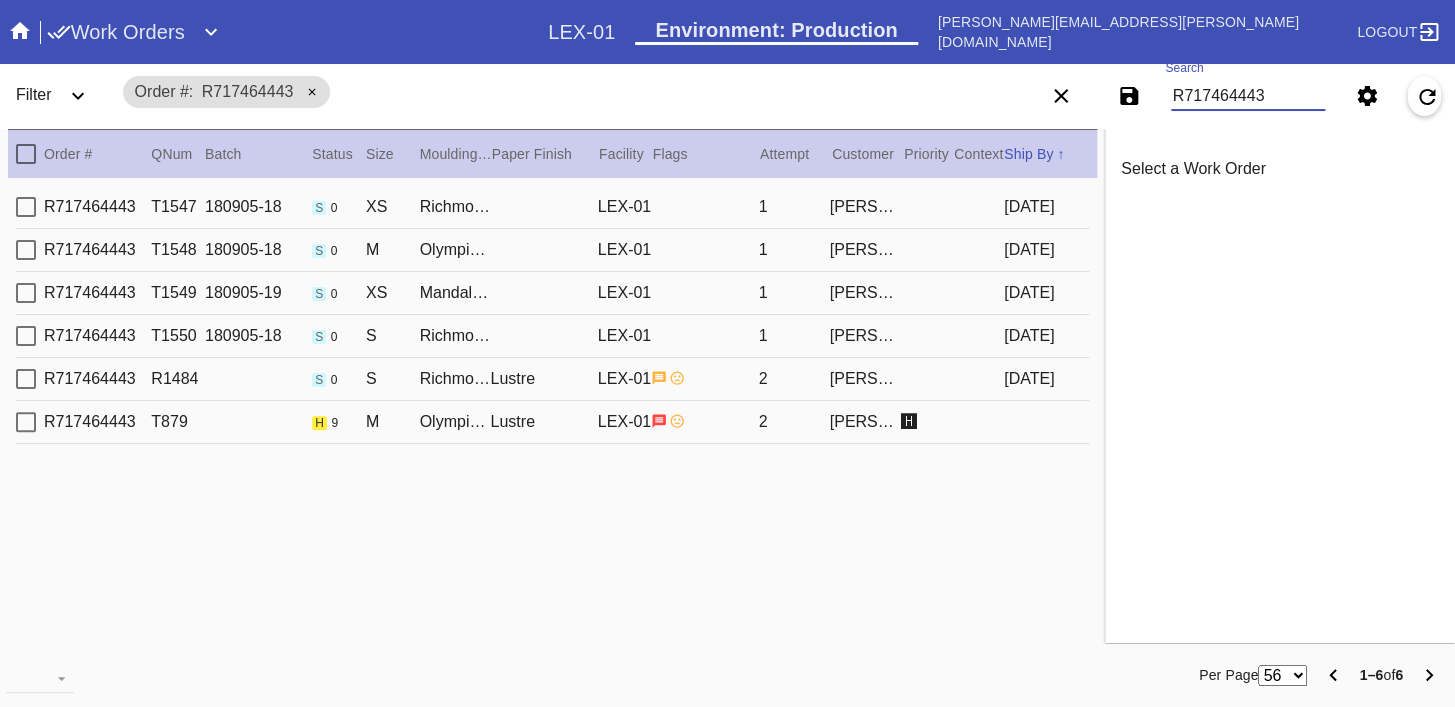 type on "R717464443" 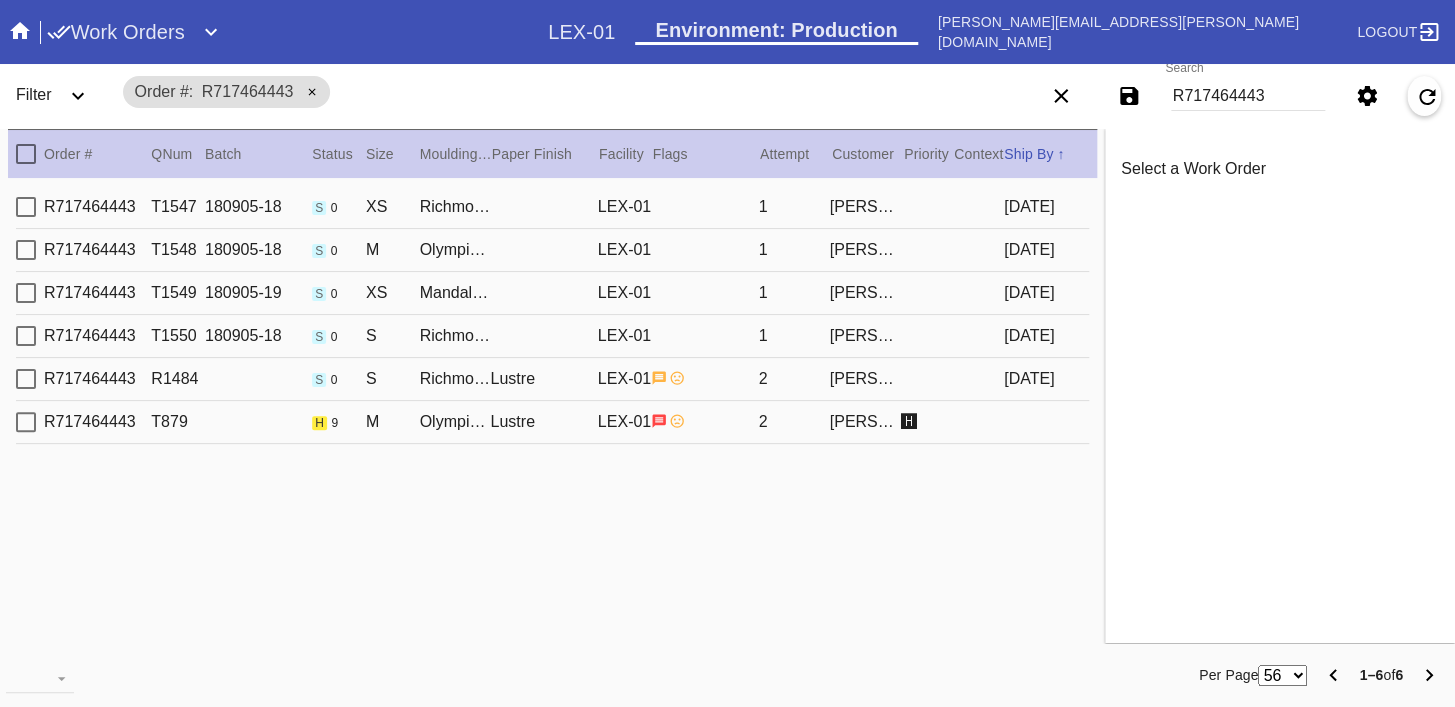 click on "R717464443 T879 h   9 M Olympia / Dove White Lustre LEX-01 2 [PERSON_NAME]
🅷" at bounding box center [552, 422] 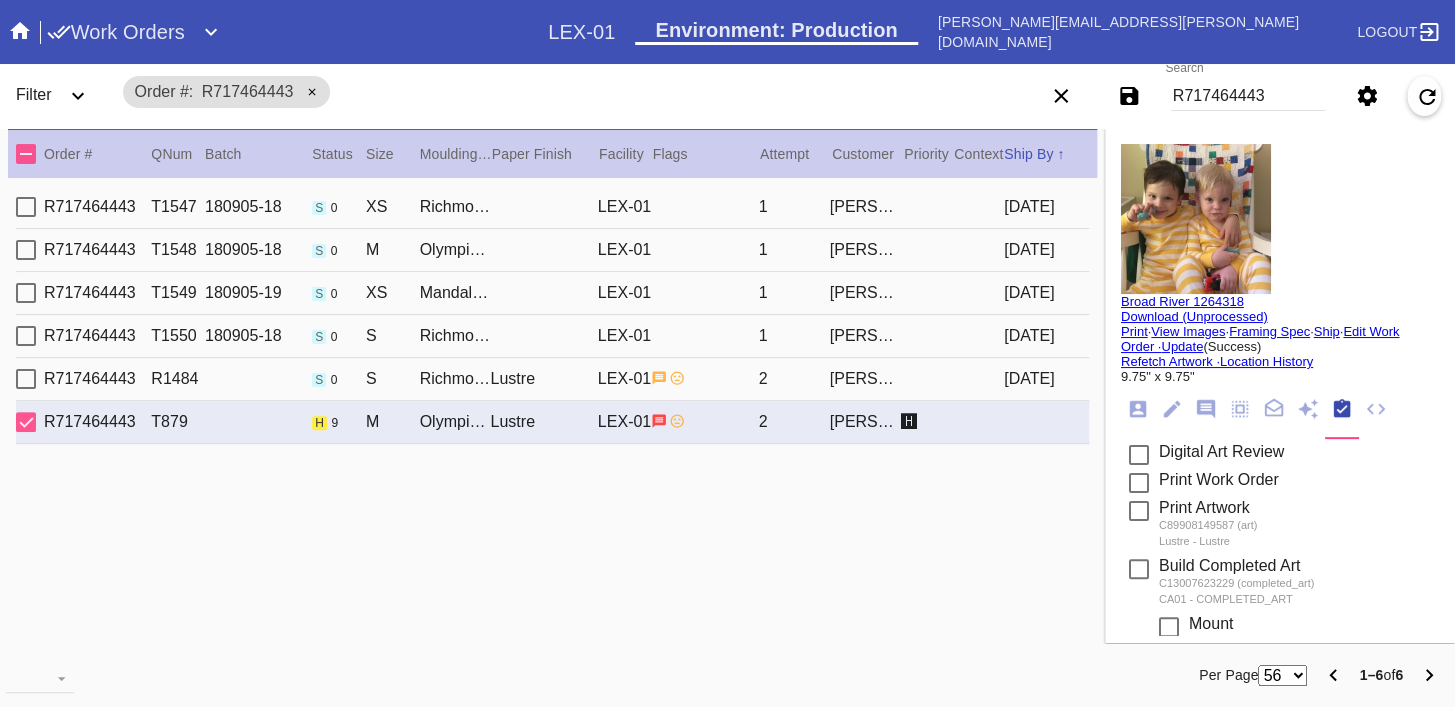 scroll, scrollTop: 886, scrollLeft: 0, axis: vertical 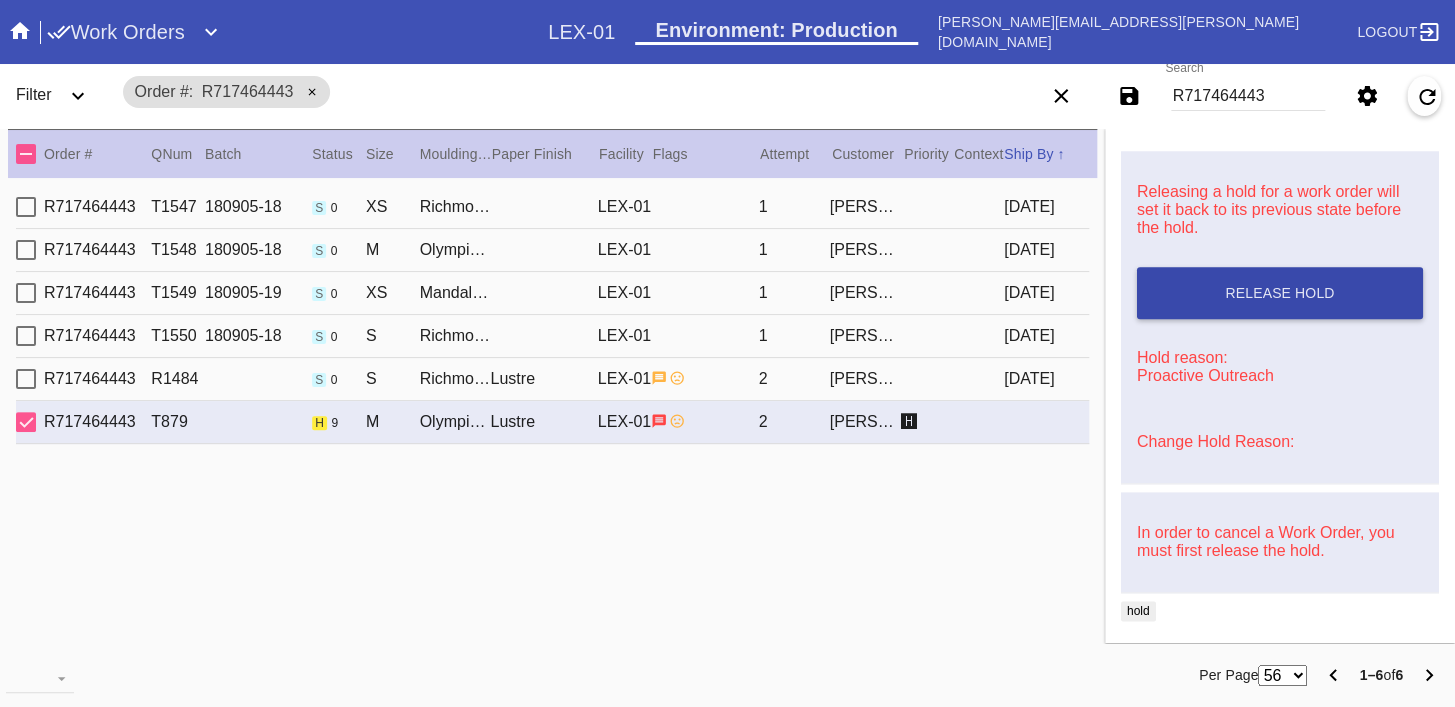 click on "Release Hold" at bounding box center (1280, 293) 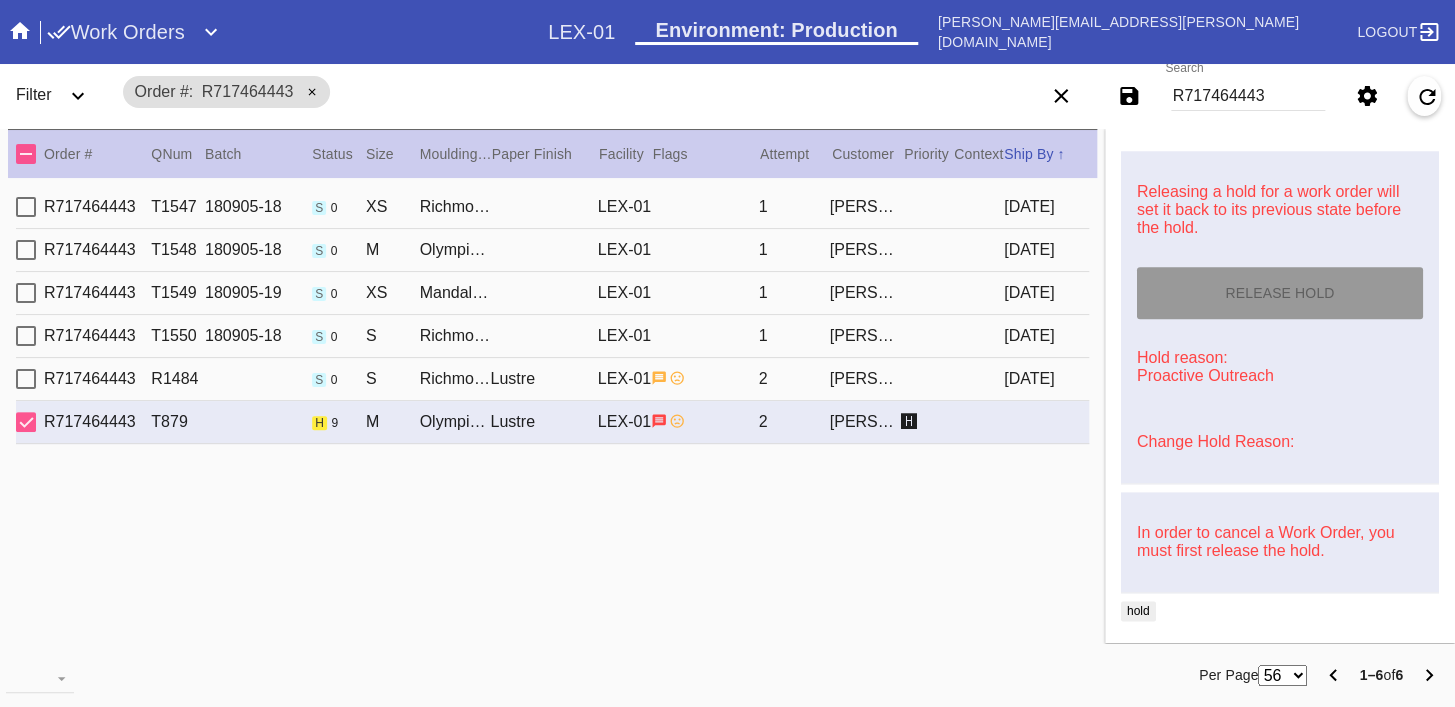 type on "[DATE]" 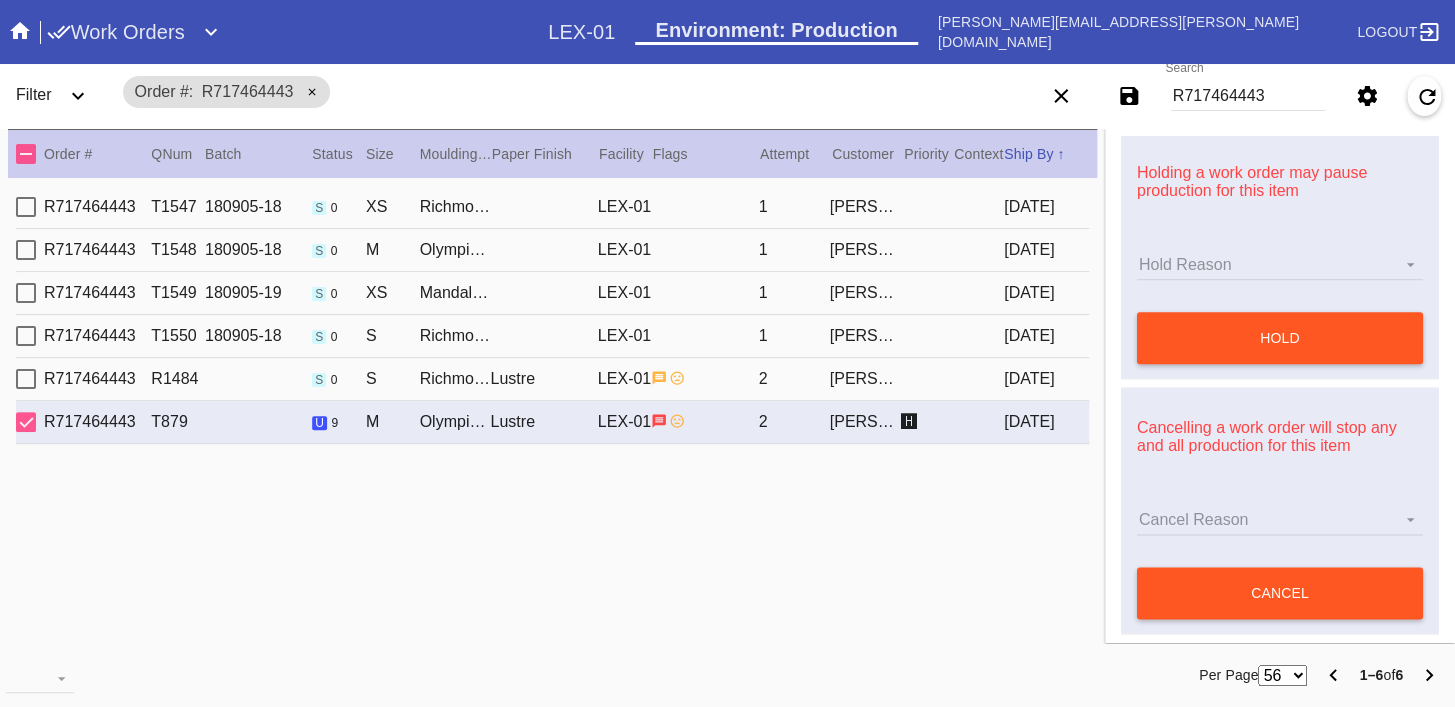 scroll, scrollTop: 990, scrollLeft: 0, axis: vertical 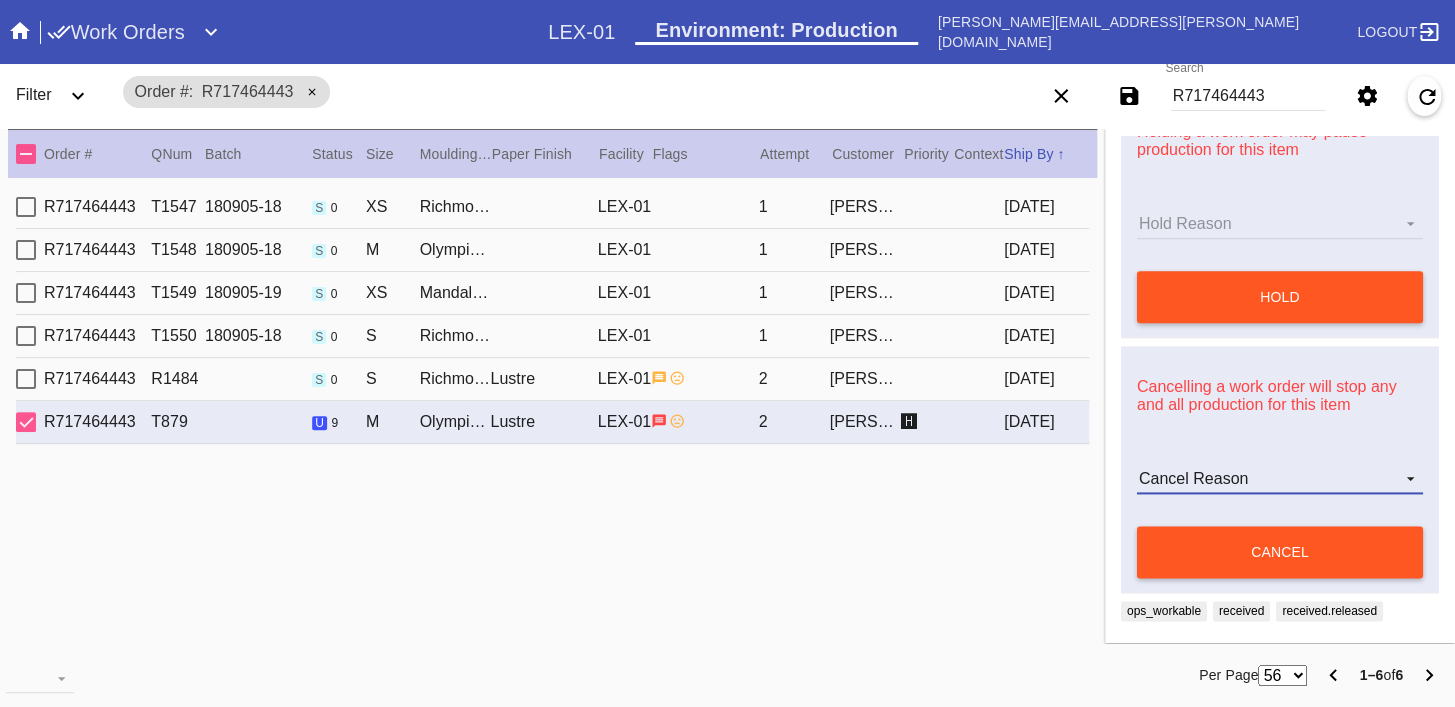 click on "Cancel Reason Customer mid-stream change: Accent mat addition Customer mid-stream change: Add frame stand Customer mid-stream change: Conveyance type change Customer mid-stream change: Designer's choice change Customer mid-stream change: Image change Customer mid-stream change: Mat width change Customer mid-stream change: Mounting type change Customer mid-stream change: Overnight shipping speed Customer mid-stream change: Personalized mat change Customer mid-stream change: Size change Framebridge Cancel: Frame kit not offered Framebridge Cancel: Material too delicate Framebridge Cancel: Material too heavy Framebridge Cancel: Mounting type not offered Framebridge Cancel: Not necessary Framebridge Cancel: Oversize piece Framebridge Cancel: Piece too thick (shadowbox) Framebridge Cancel: Print quality Framebridge Cancel: Turn buttons not offered Other: Customer changed mind Other: Lost/Damaged art - no replacement available Other: Lost/Damaged art - no replacement desired" at bounding box center [1280, 479] 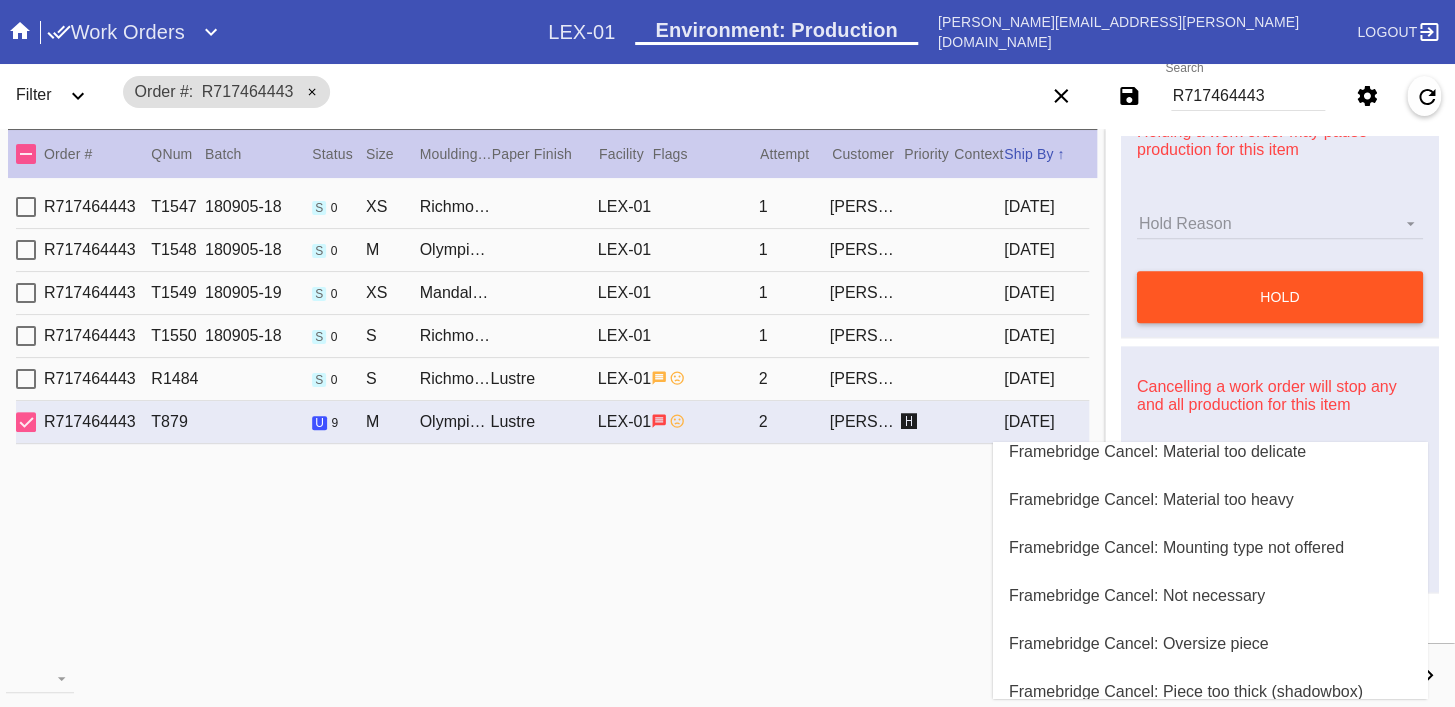 scroll, scrollTop: 557, scrollLeft: 0, axis: vertical 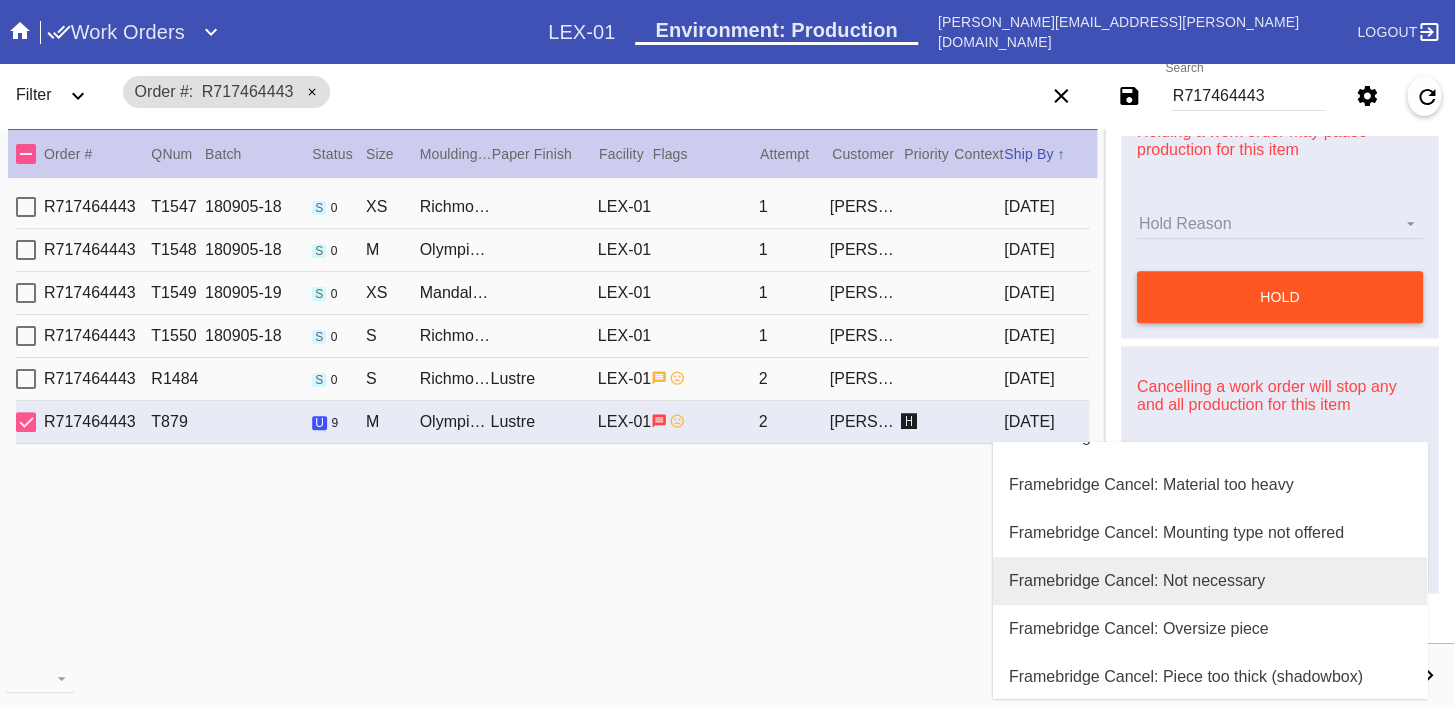 click on "Framebridge Cancel: Not necessary" at bounding box center (1137, 581) 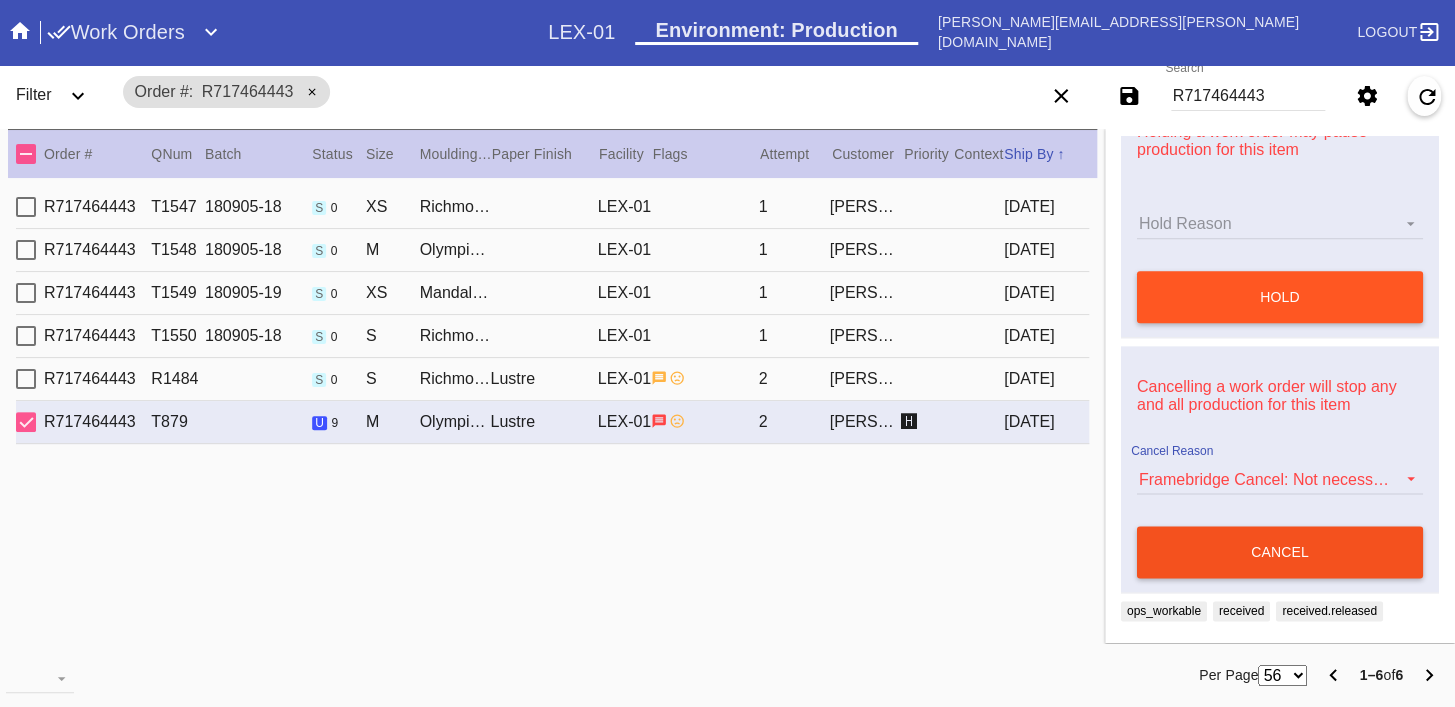 click on "cancel" at bounding box center [1280, 552] 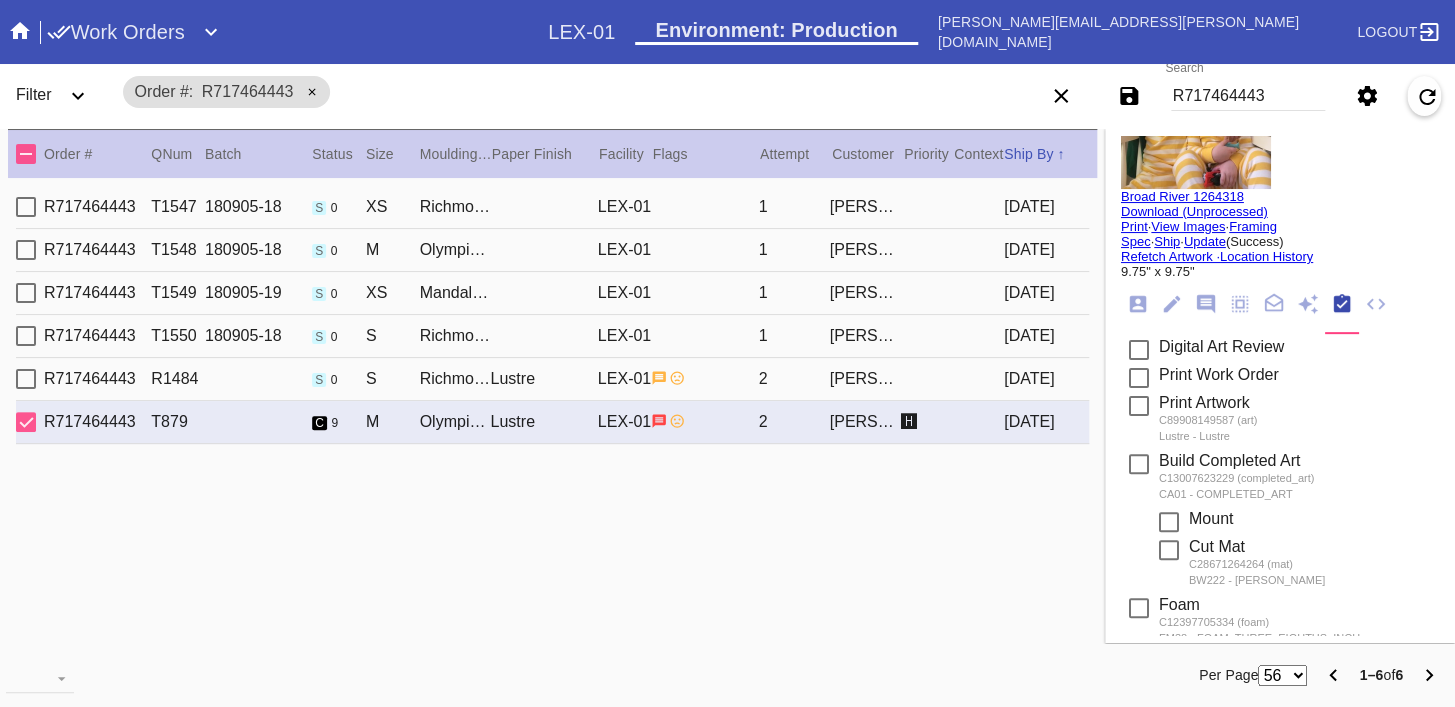scroll, scrollTop: 0, scrollLeft: 0, axis: both 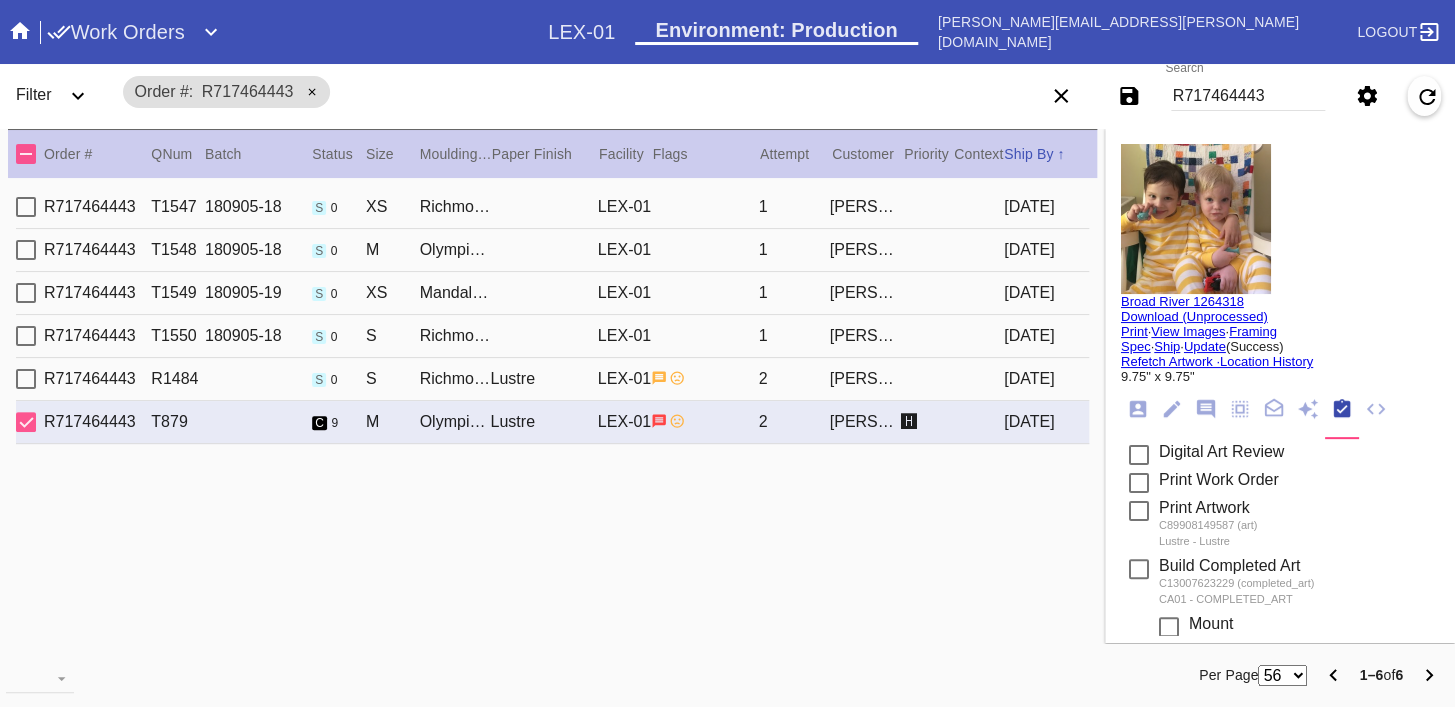 click 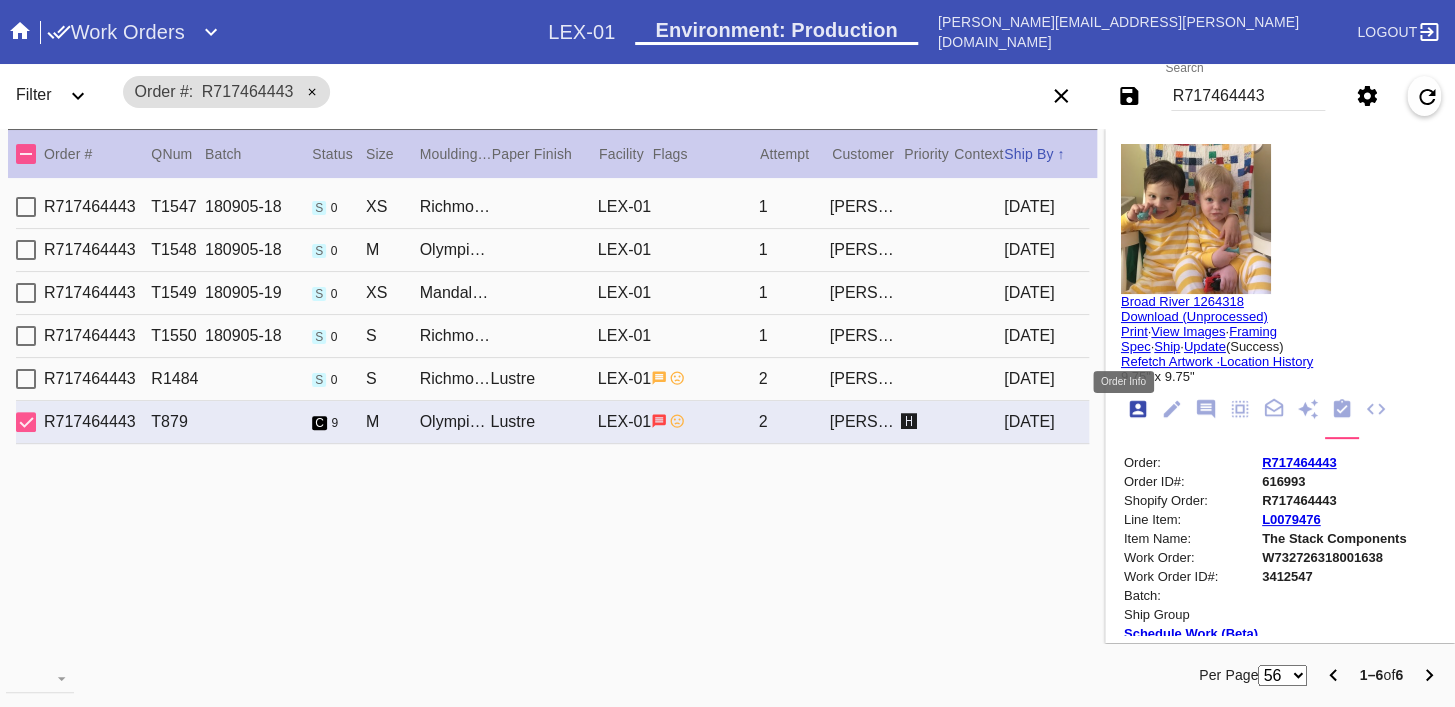 scroll, scrollTop: 24, scrollLeft: 0, axis: vertical 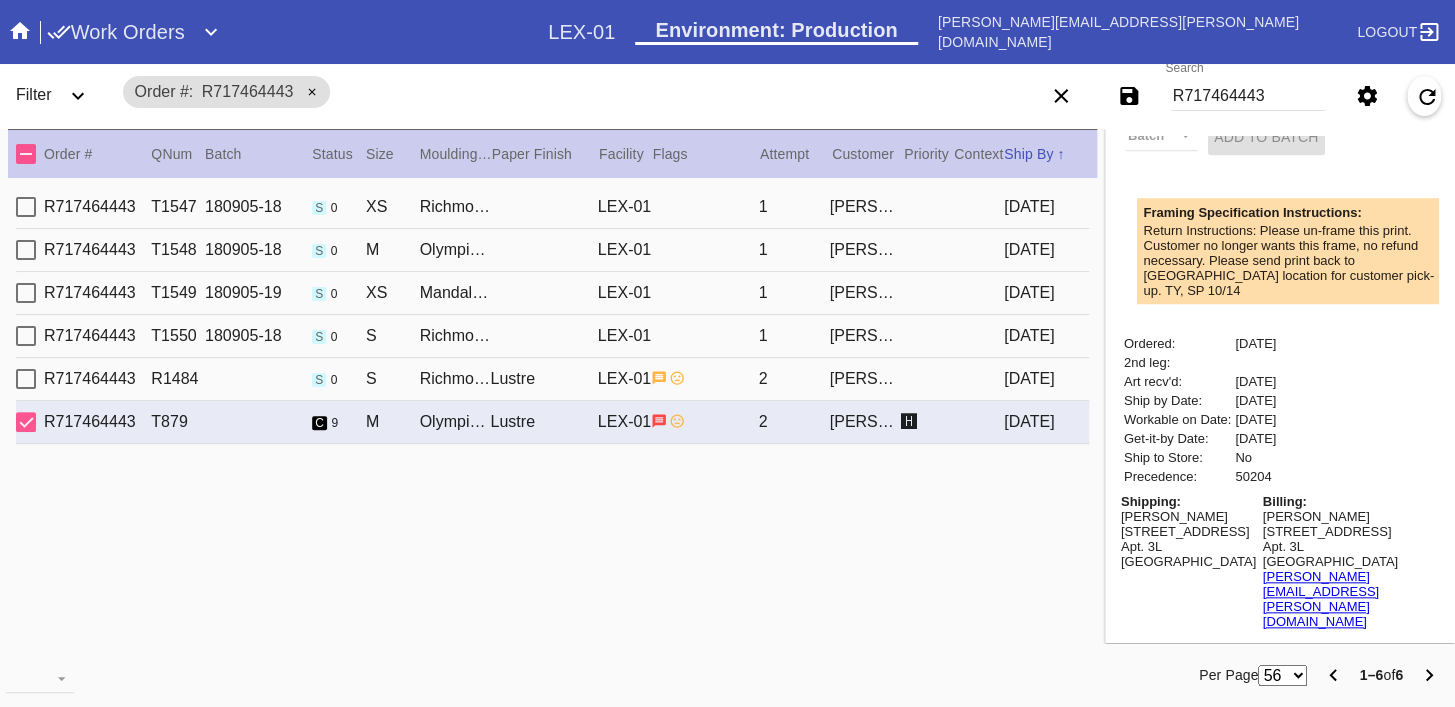 click on "R717464443" at bounding box center (1248, 96) 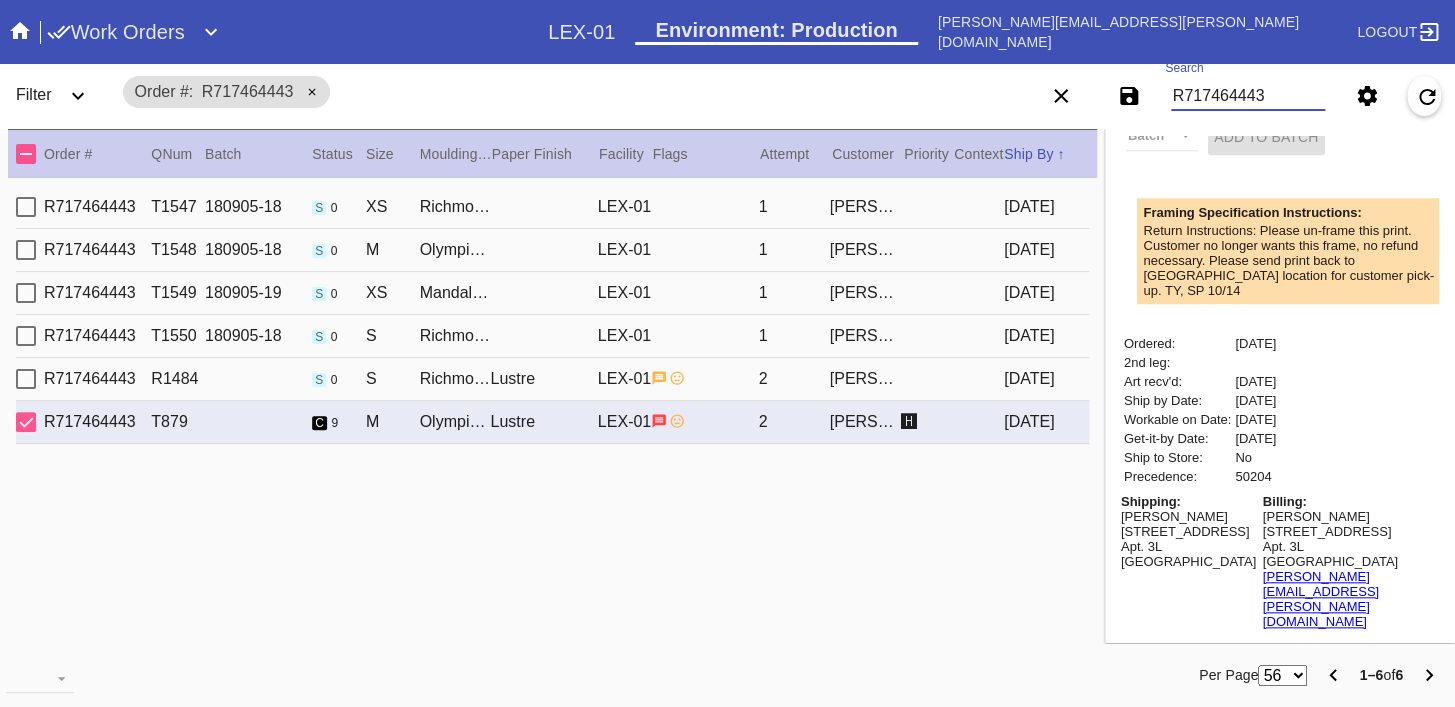 click on "R717464443" at bounding box center [1248, 96] 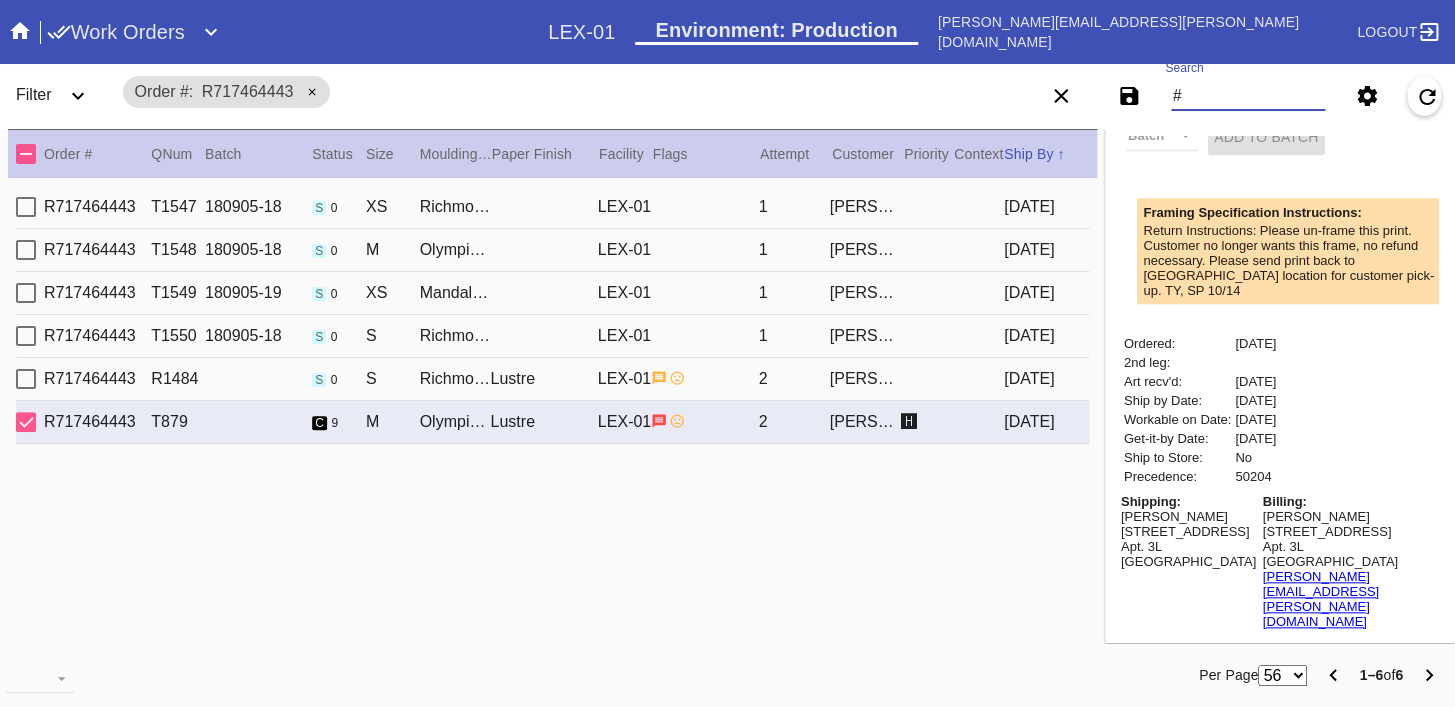 paste on "M761582098" 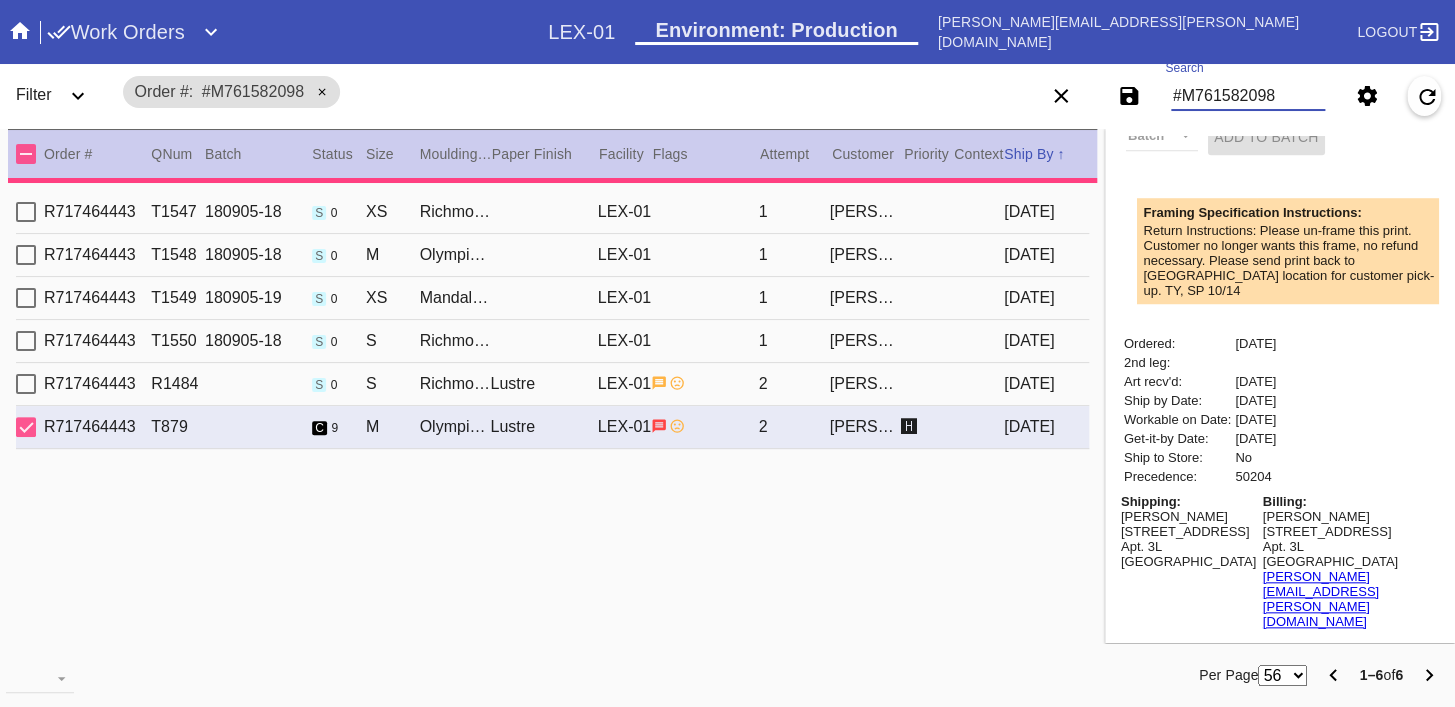type on "23.75" 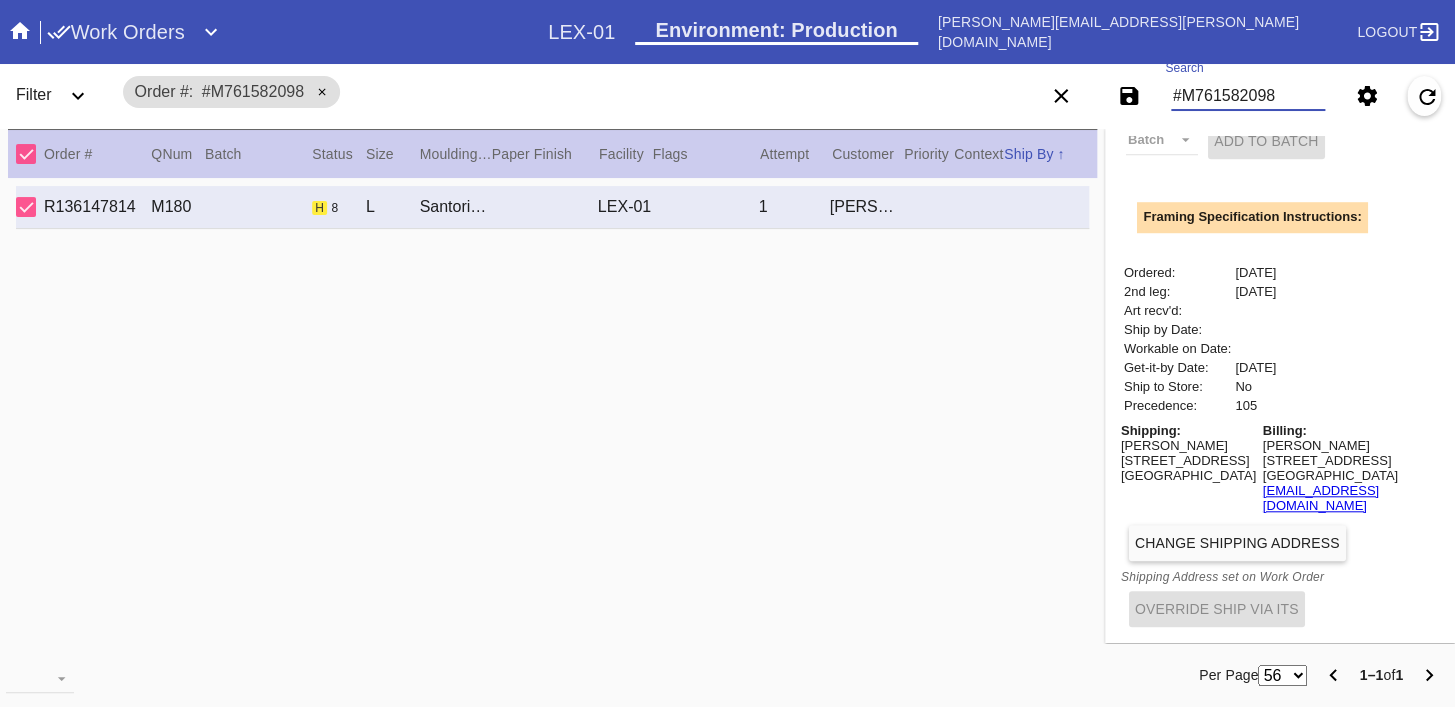 scroll, scrollTop: 0, scrollLeft: 0, axis: both 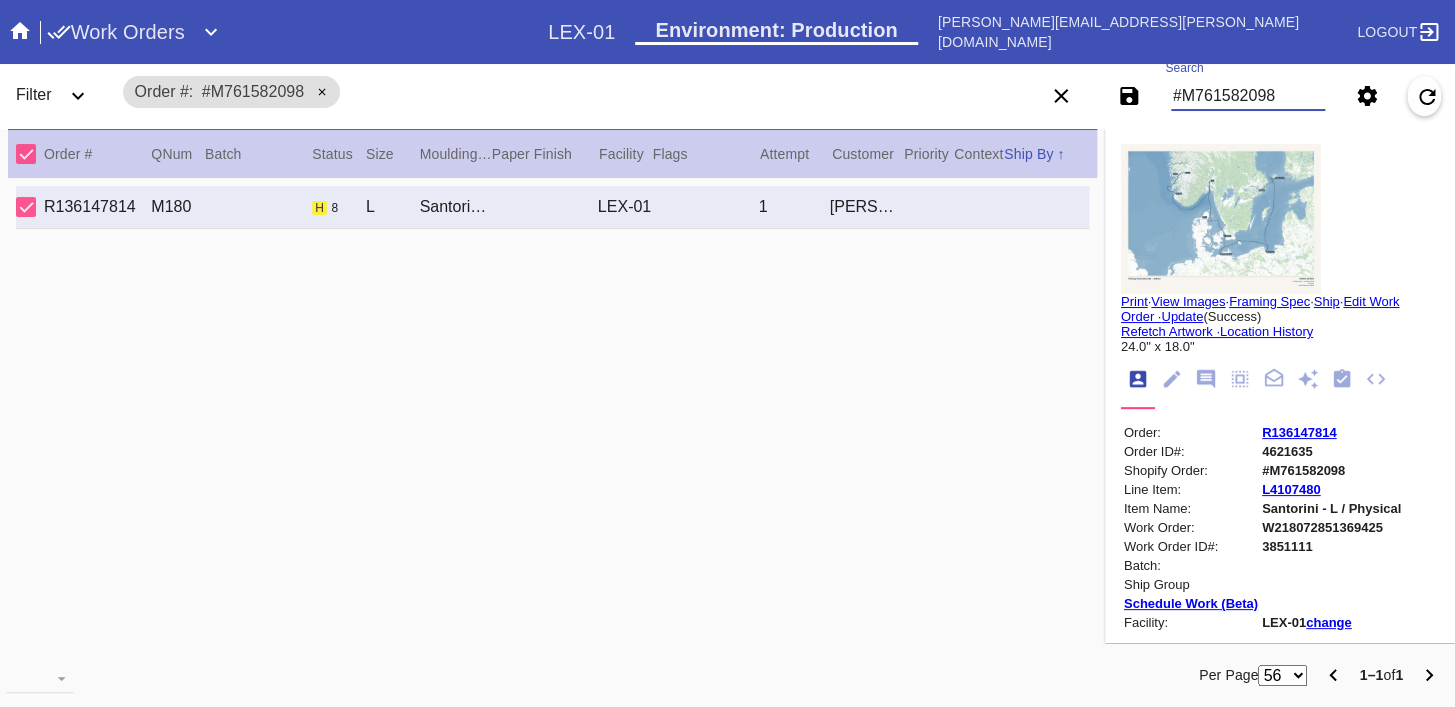 click at bounding box center (1221, 219) 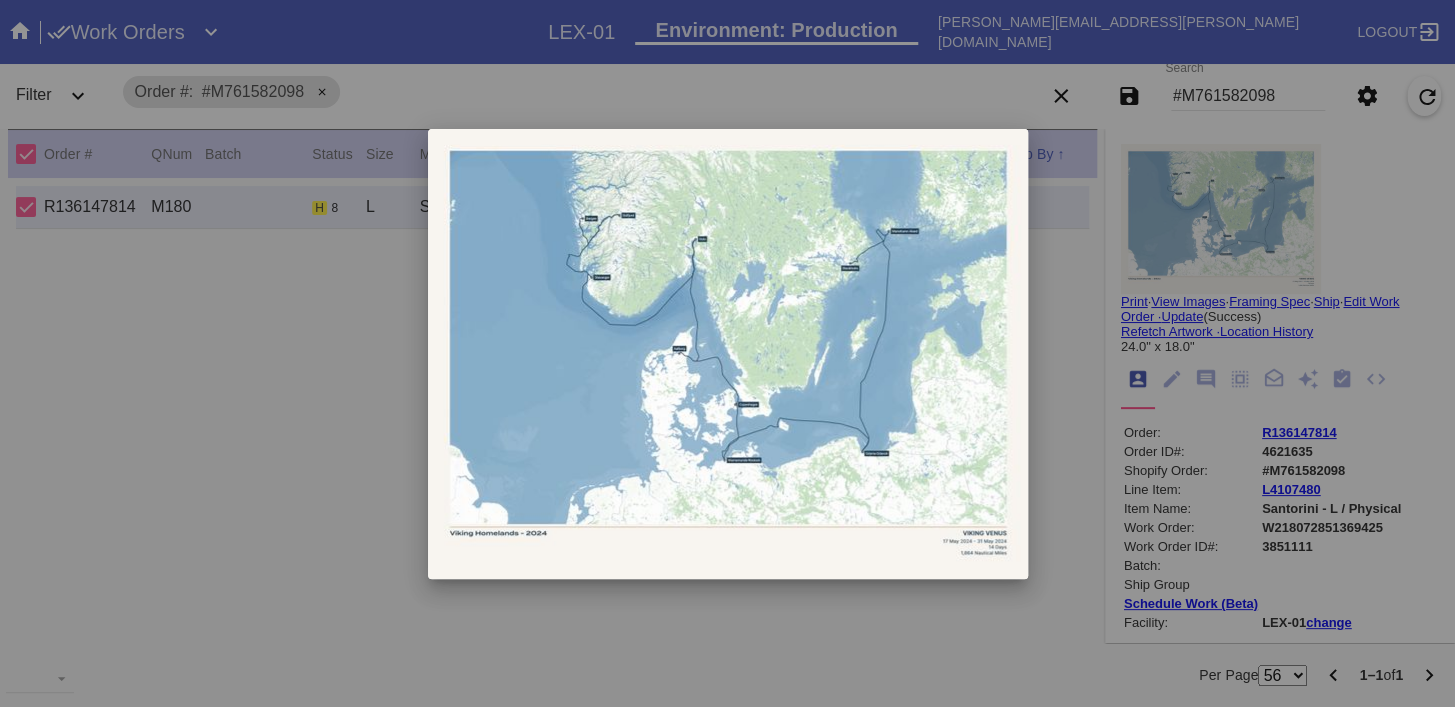 click at bounding box center [727, 353] 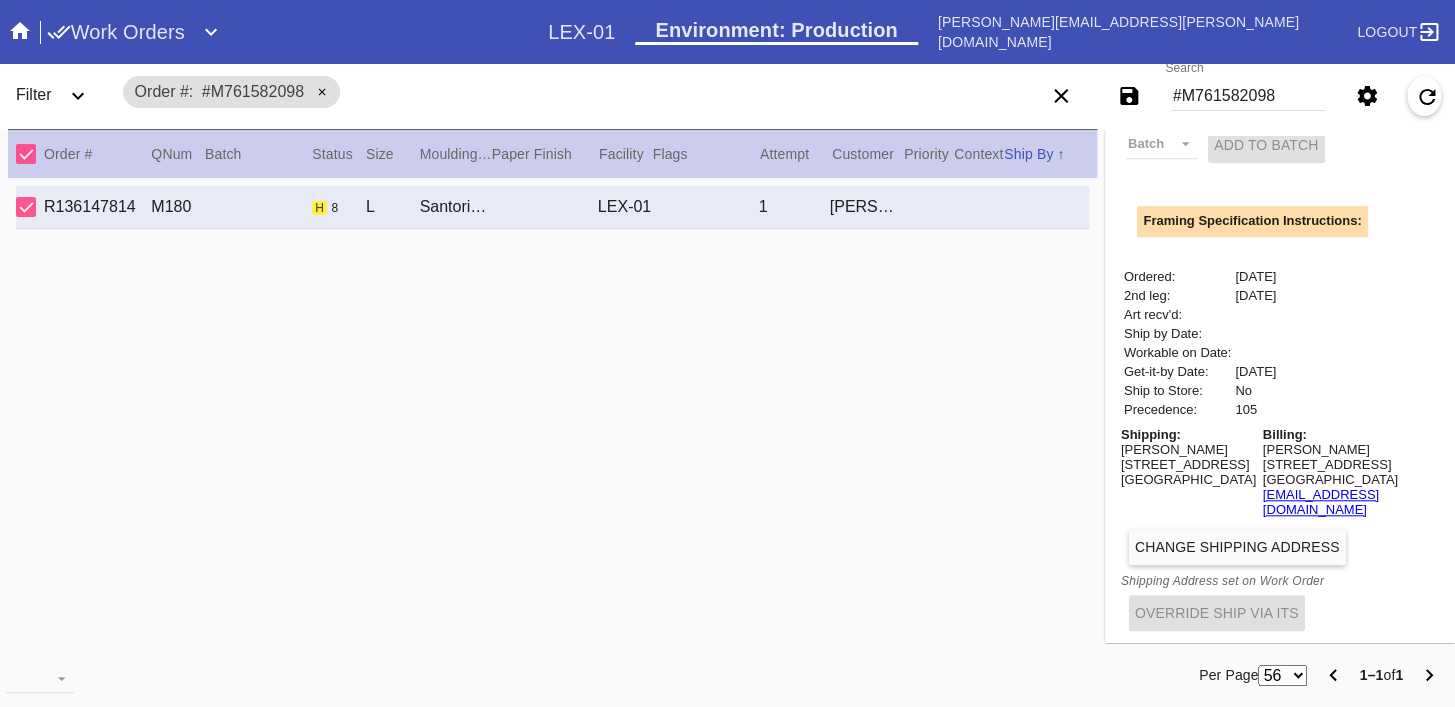 scroll, scrollTop: 600, scrollLeft: 0, axis: vertical 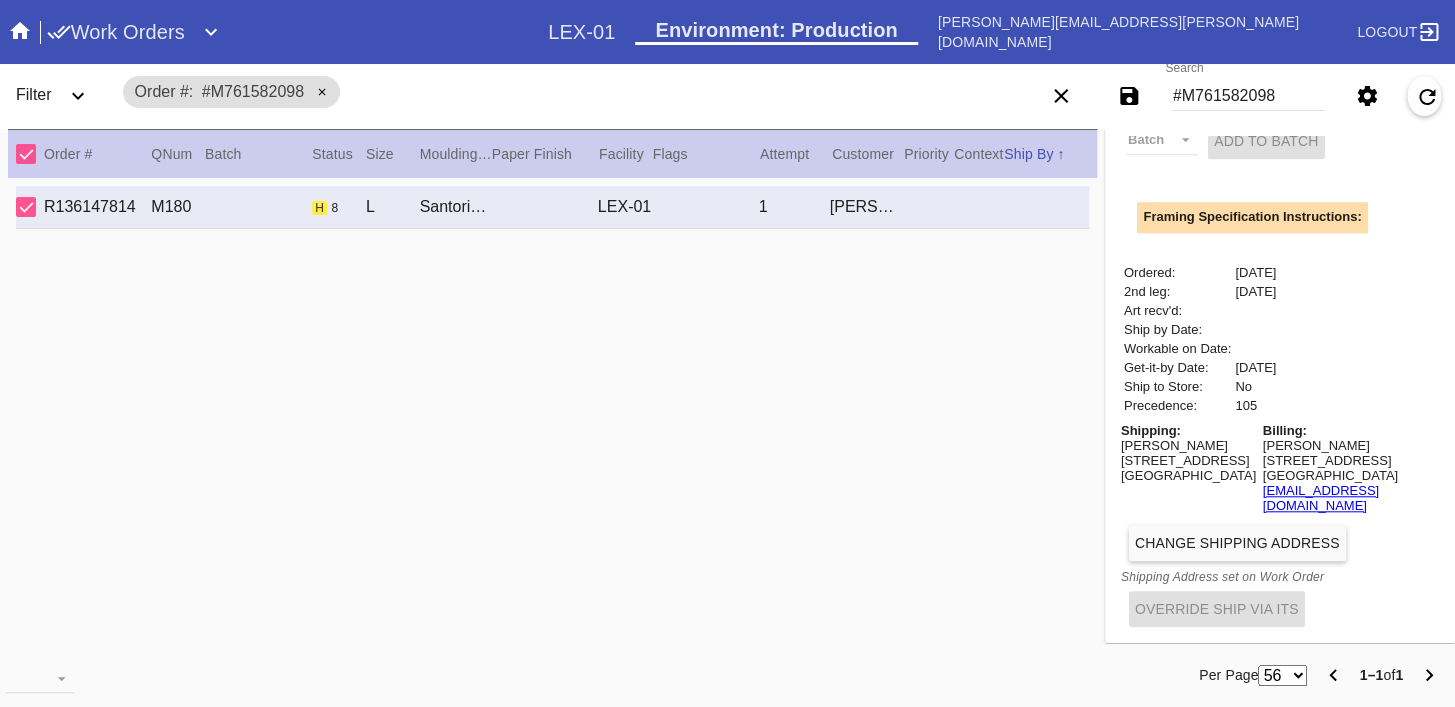 click on "[PERSON_NAME]" at bounding box center [1188, 445] 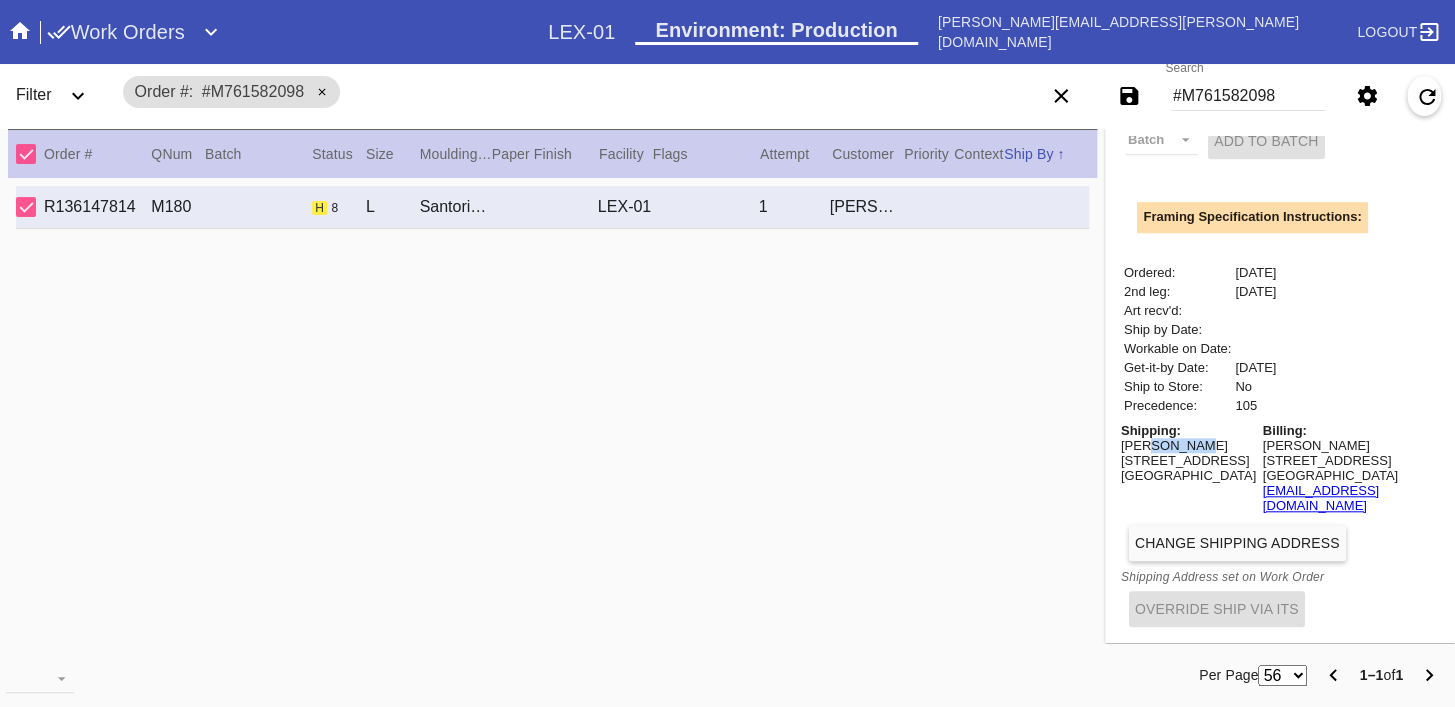 click on "[PERSON_NAME]" at bounding box center (1188, 445) 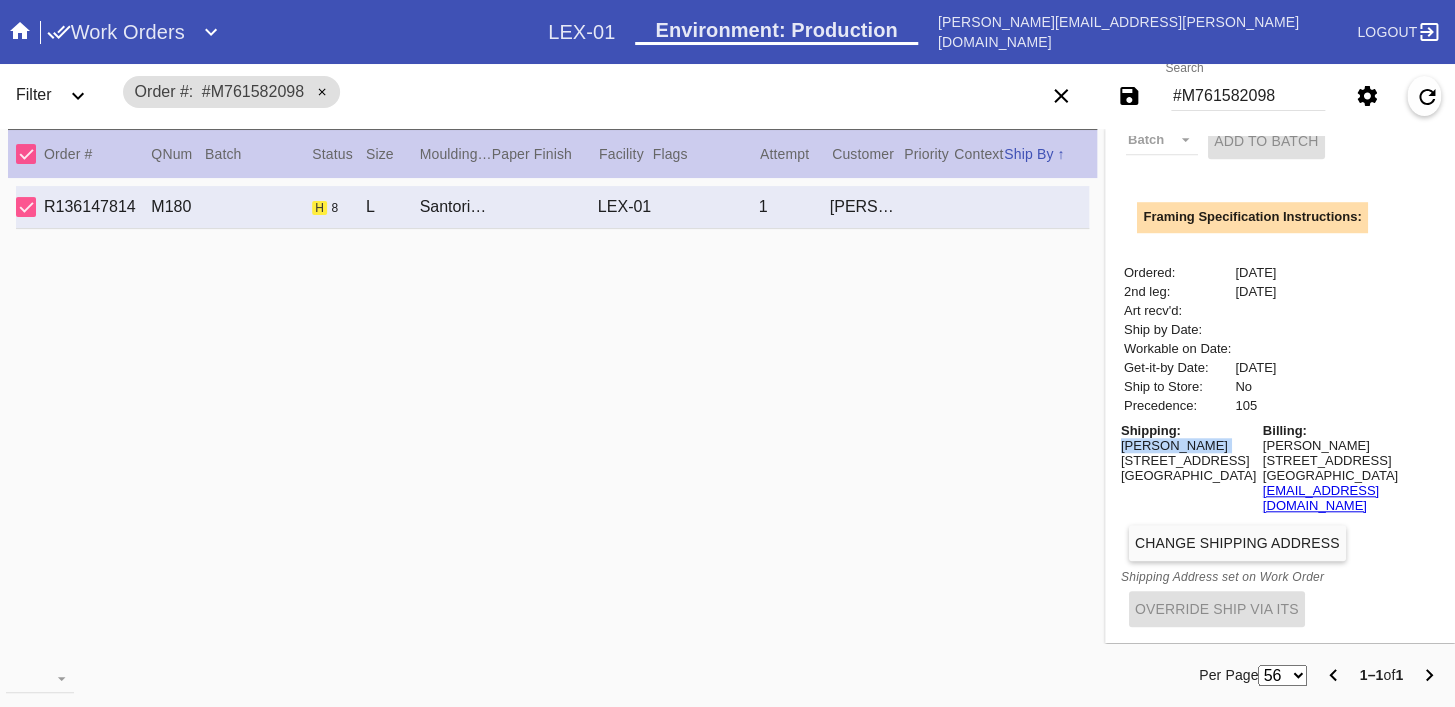 click on "[PERSON_NAME]" at bounding box center (1188, 445) 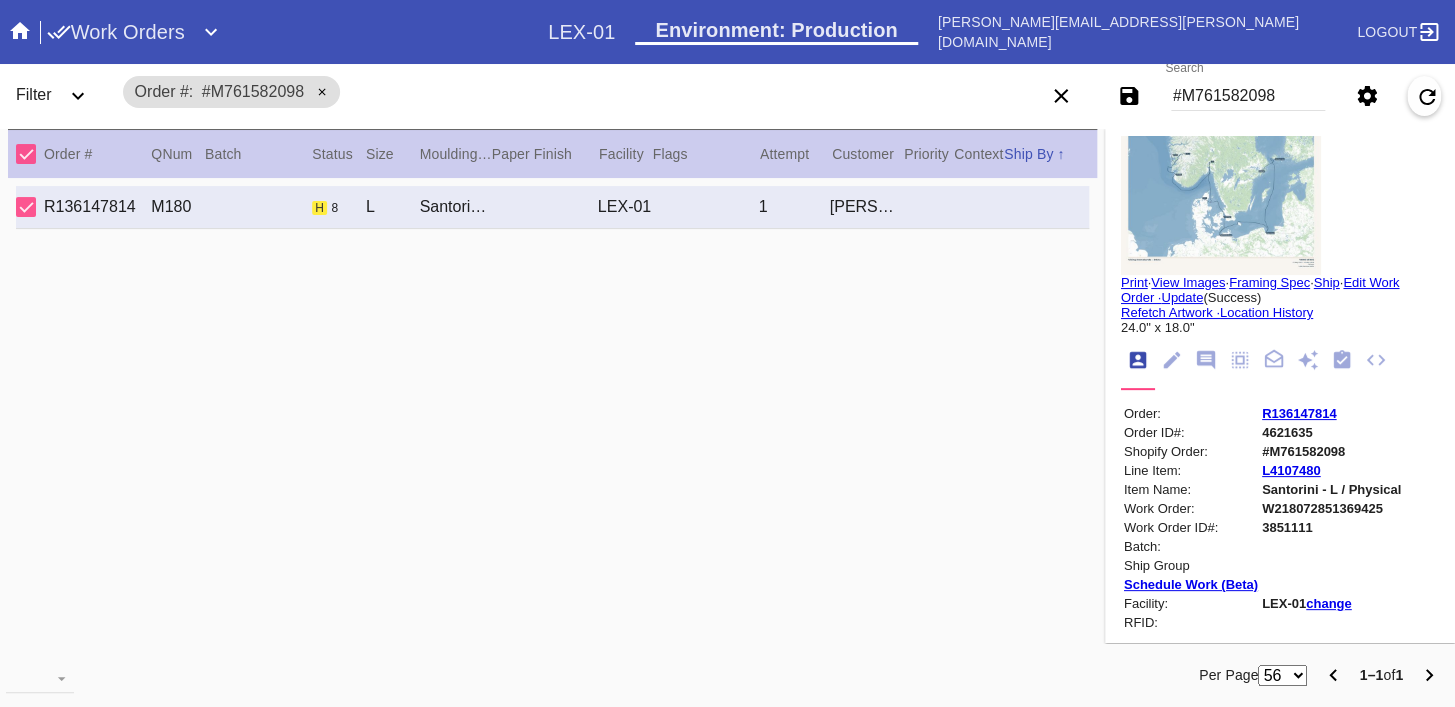 scroll, scrollTop: 35, scrollLeft: 0, axis: vertical 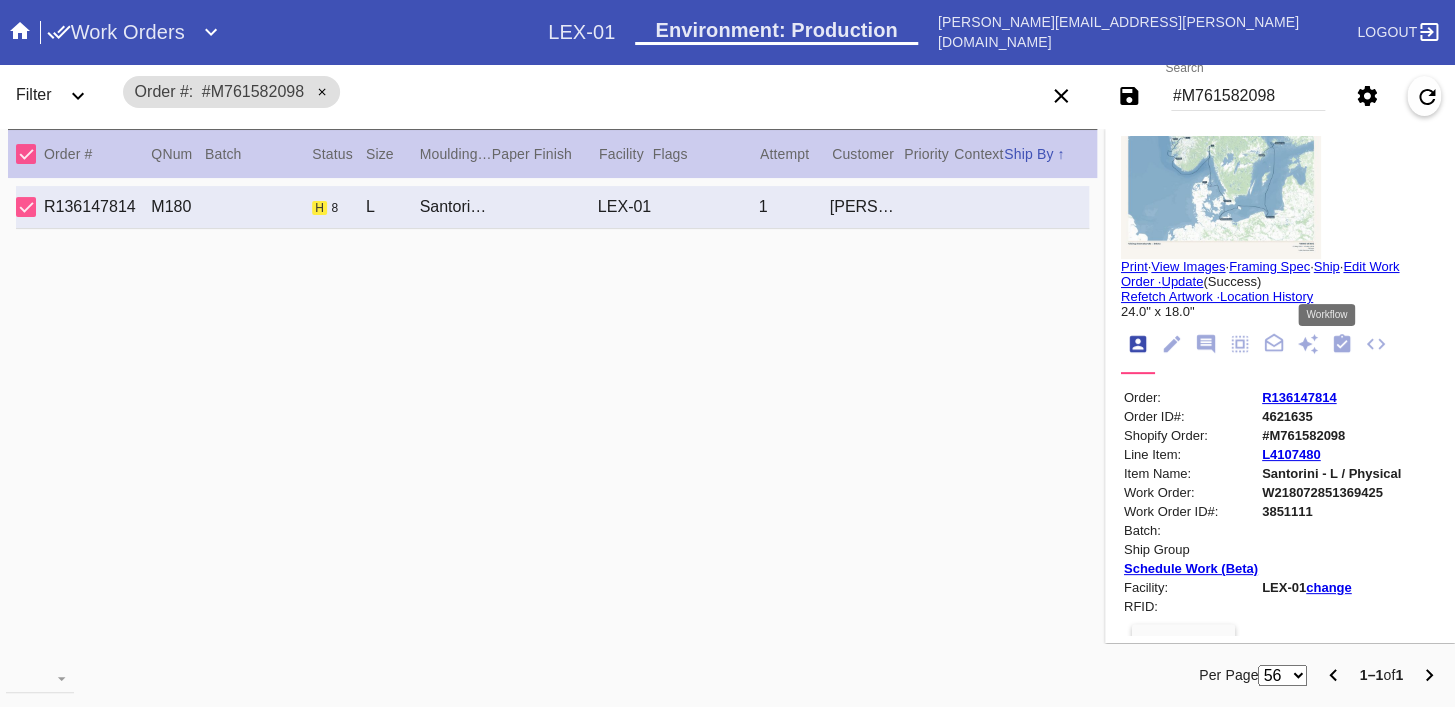 click 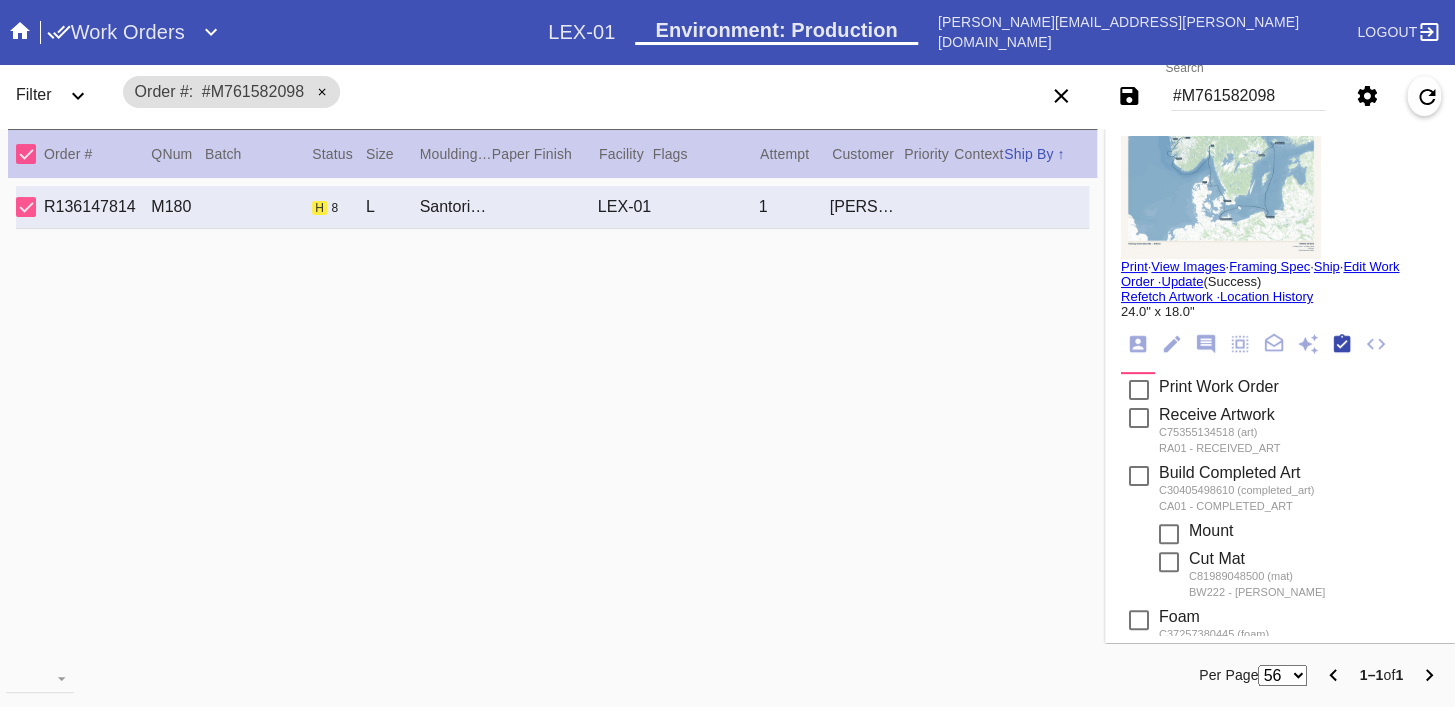 scroll, scrollTop: 322, scrollLeft: 0, axis: vertical 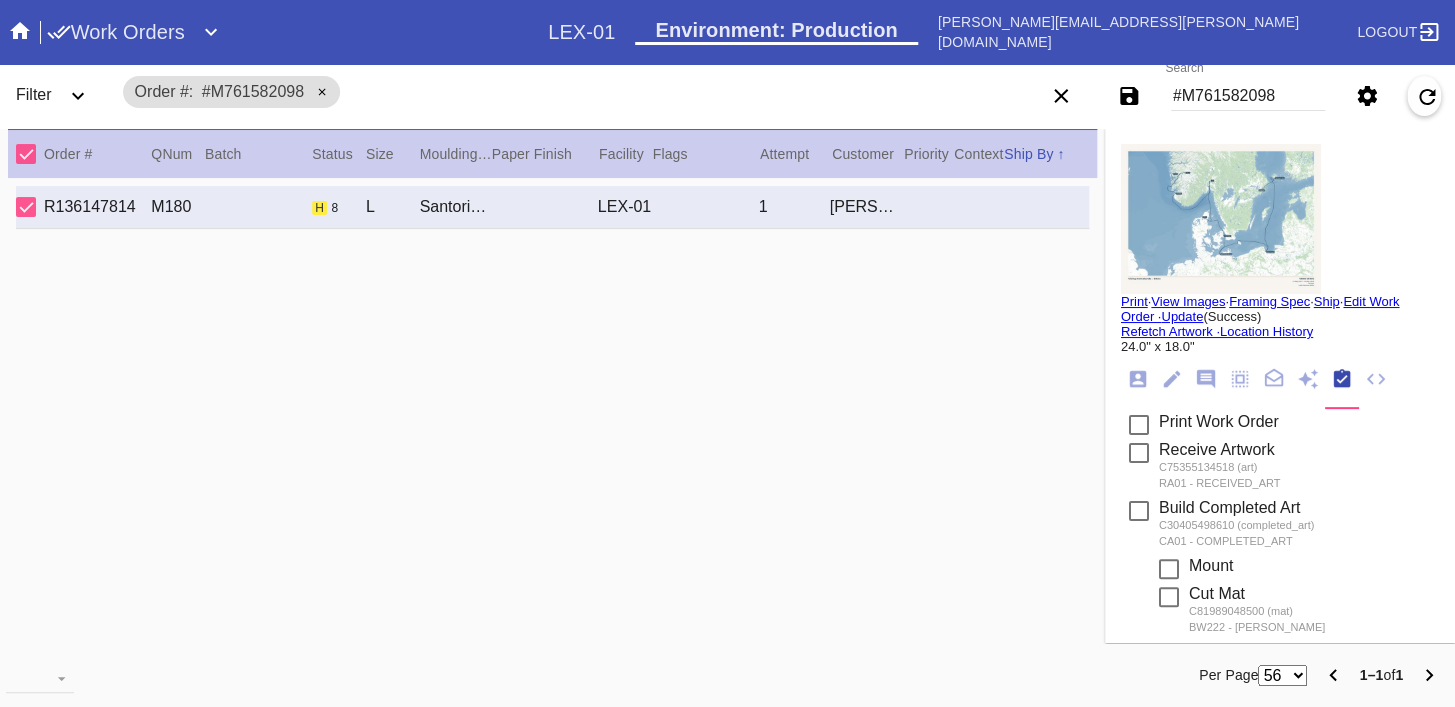 click 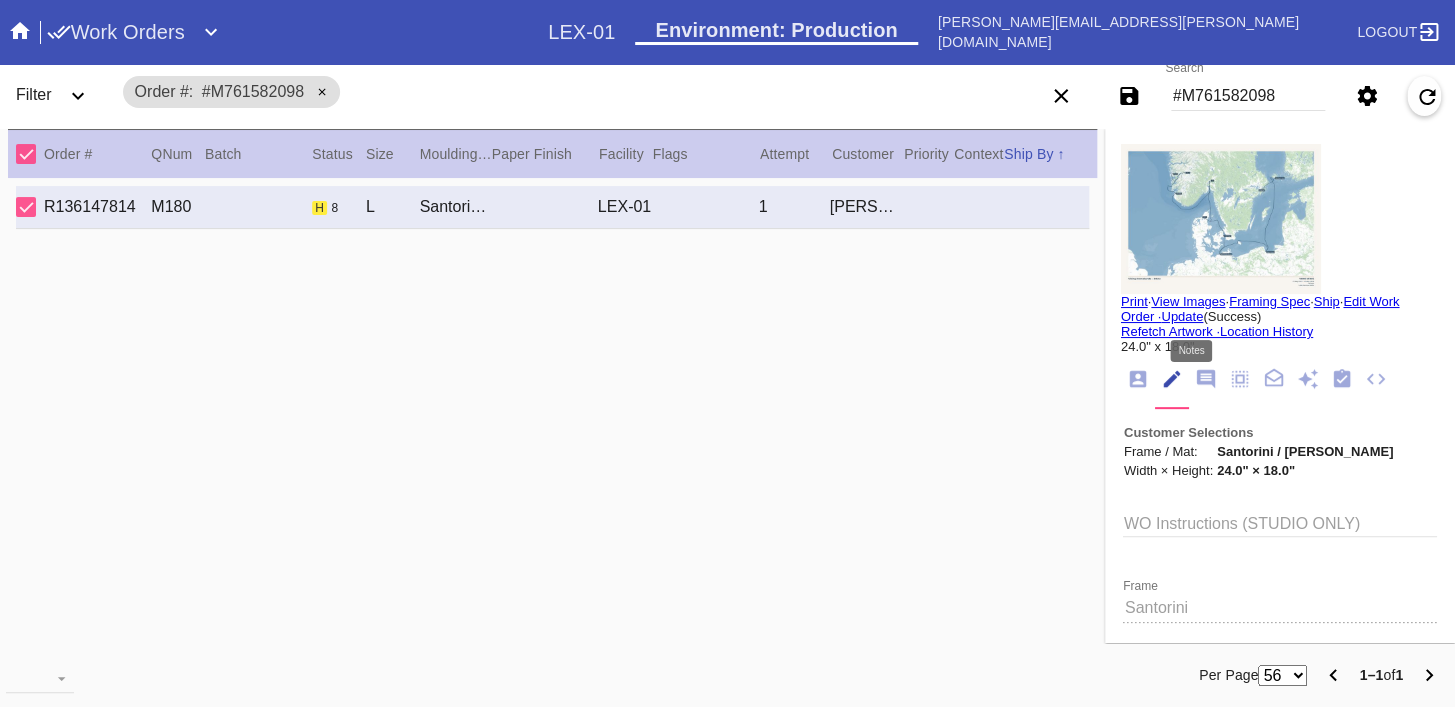 click 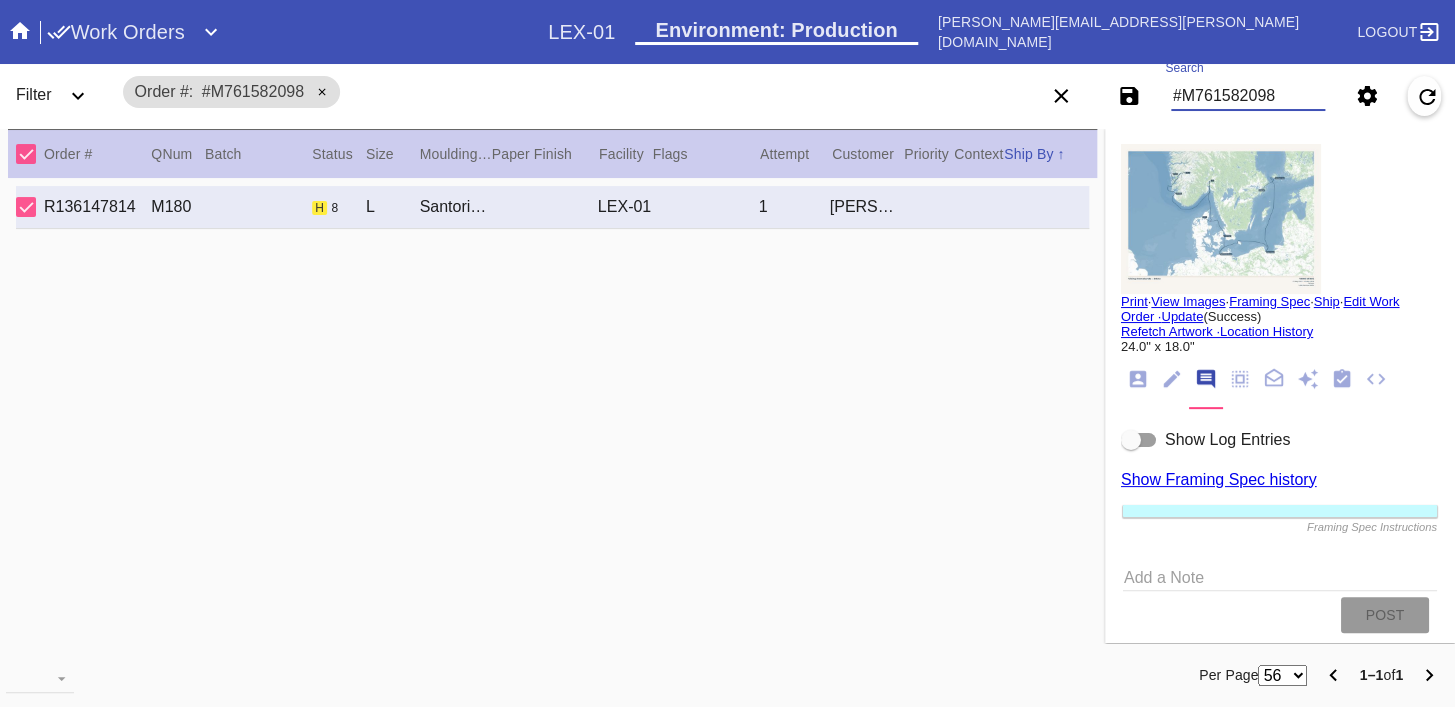 click on "#M761582098" at bounding box center [1248, 96] 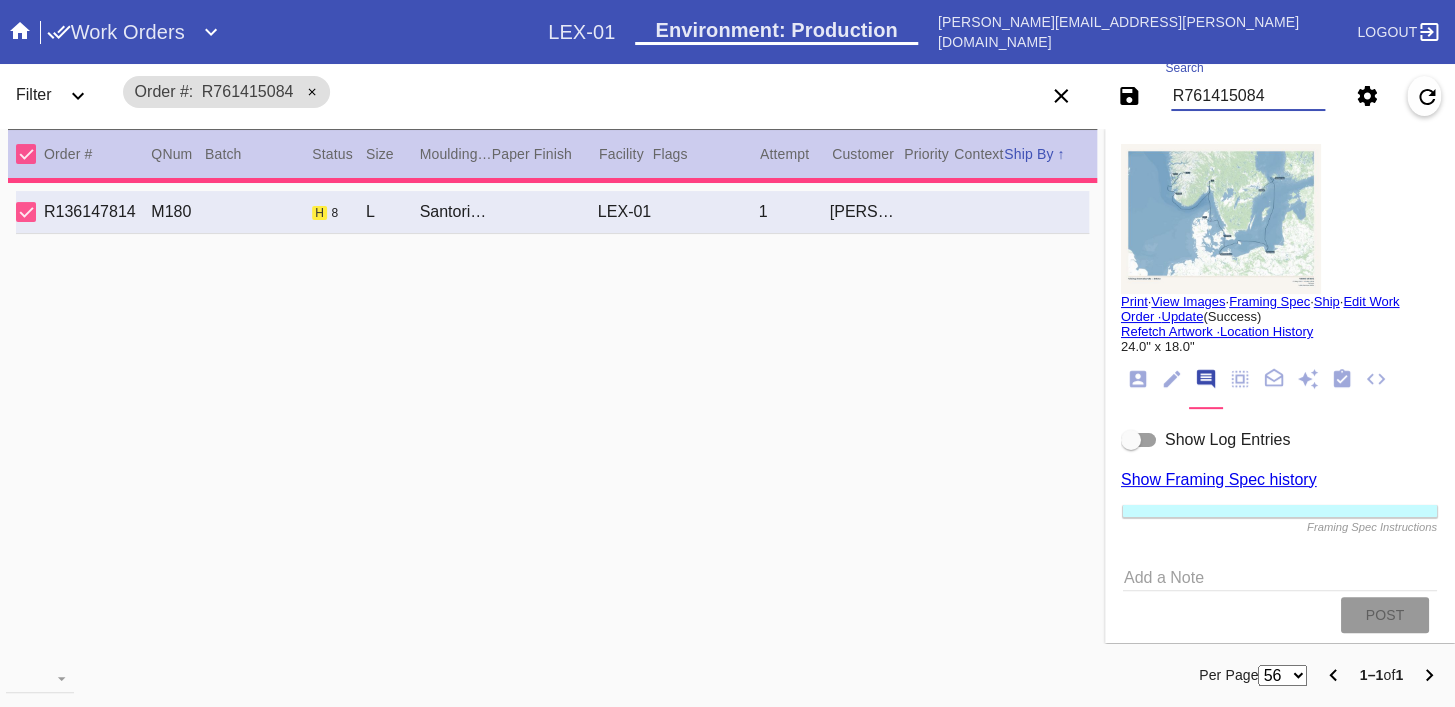 type on "13.0" 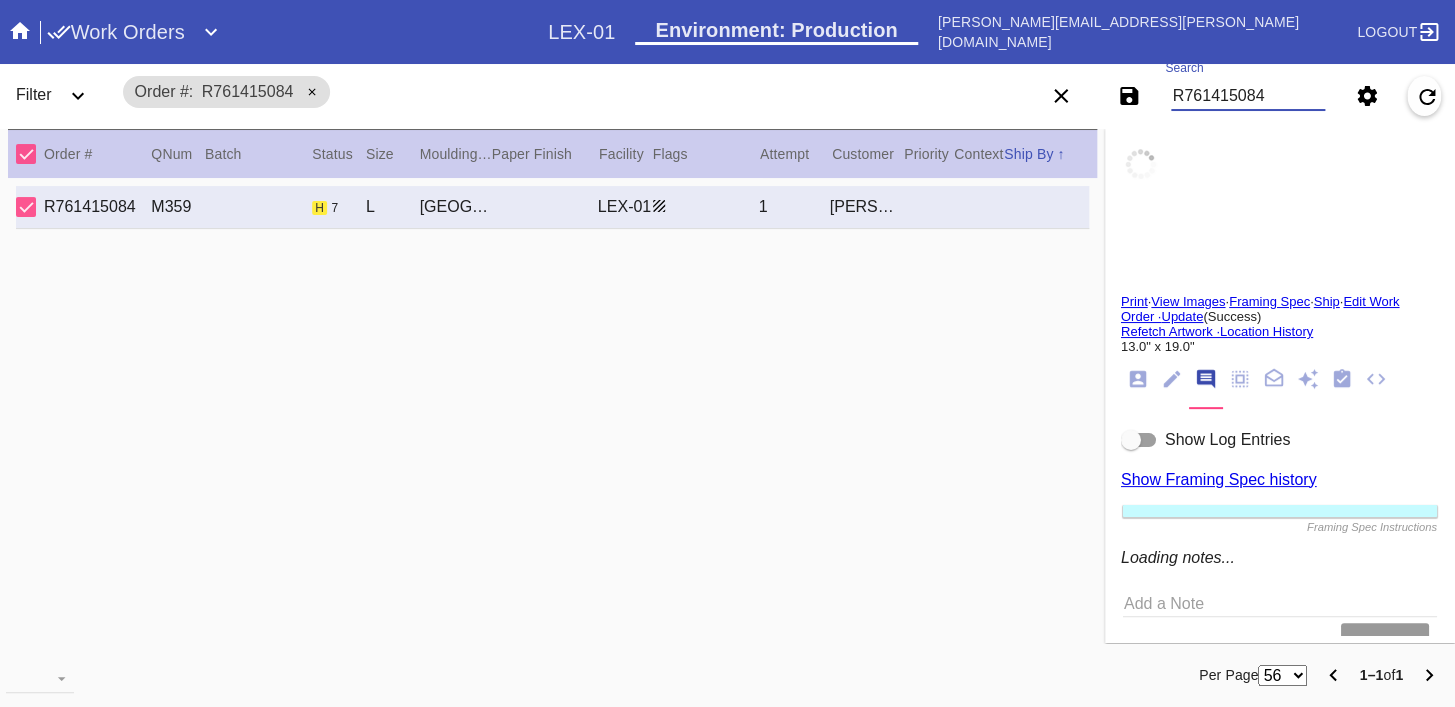 type on "[GEOGRAPHIC_DATA], [GEOGRAPHIC_DATA]" 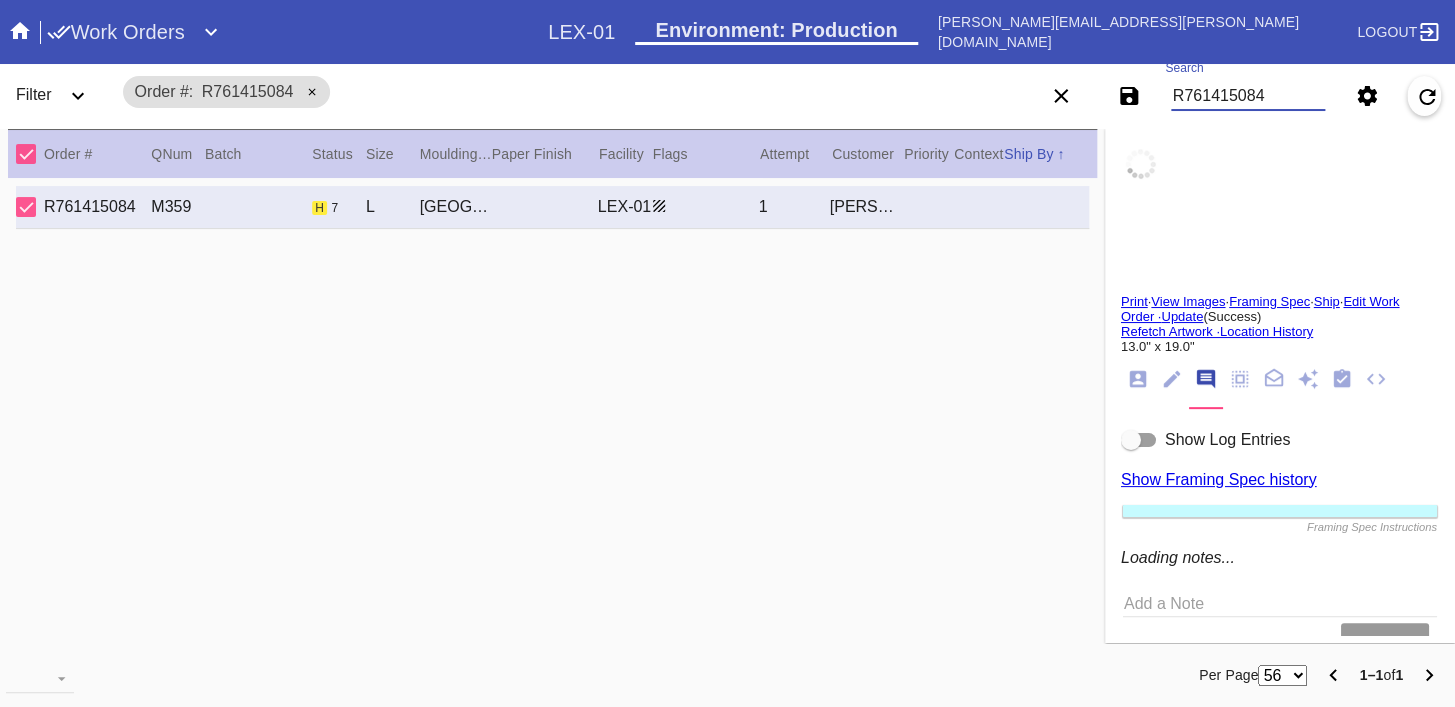type on "[PERSON_NAME] 2025" 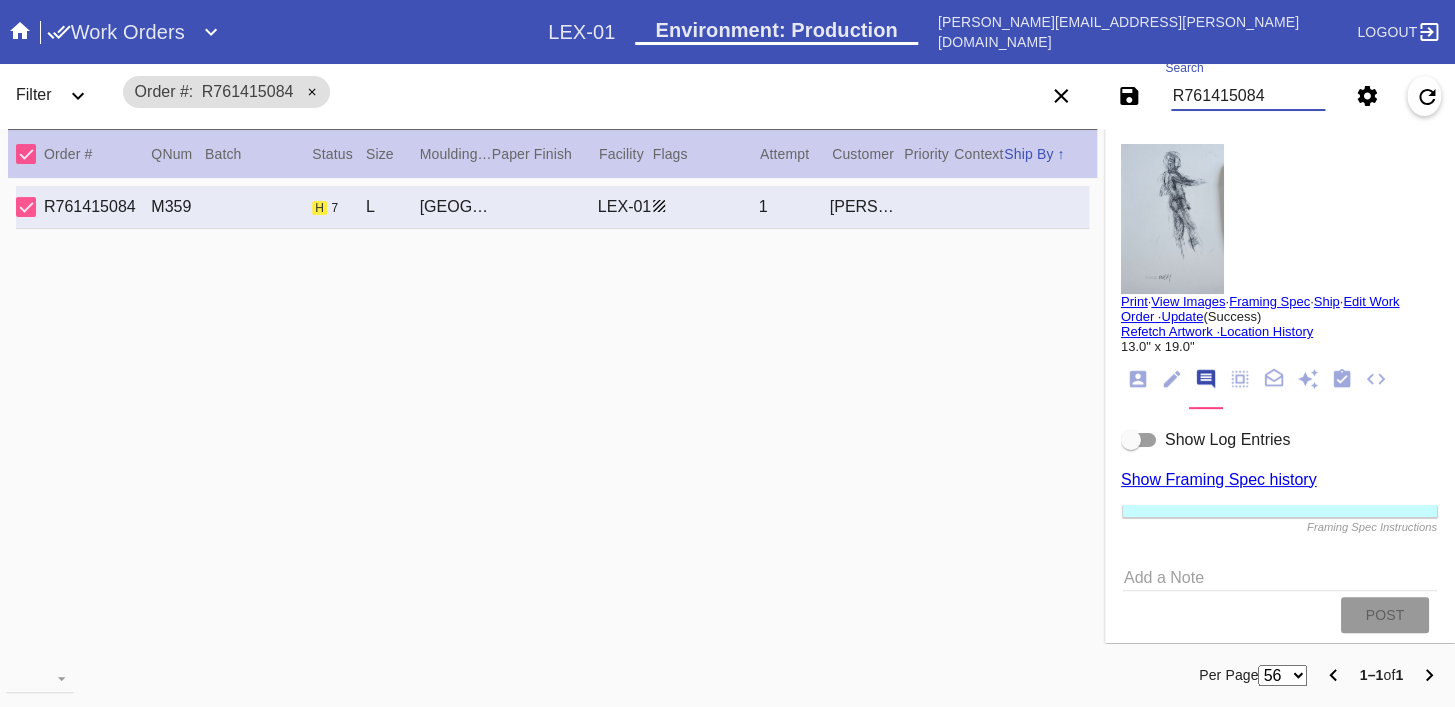 click at bounding box center (1172, 219) 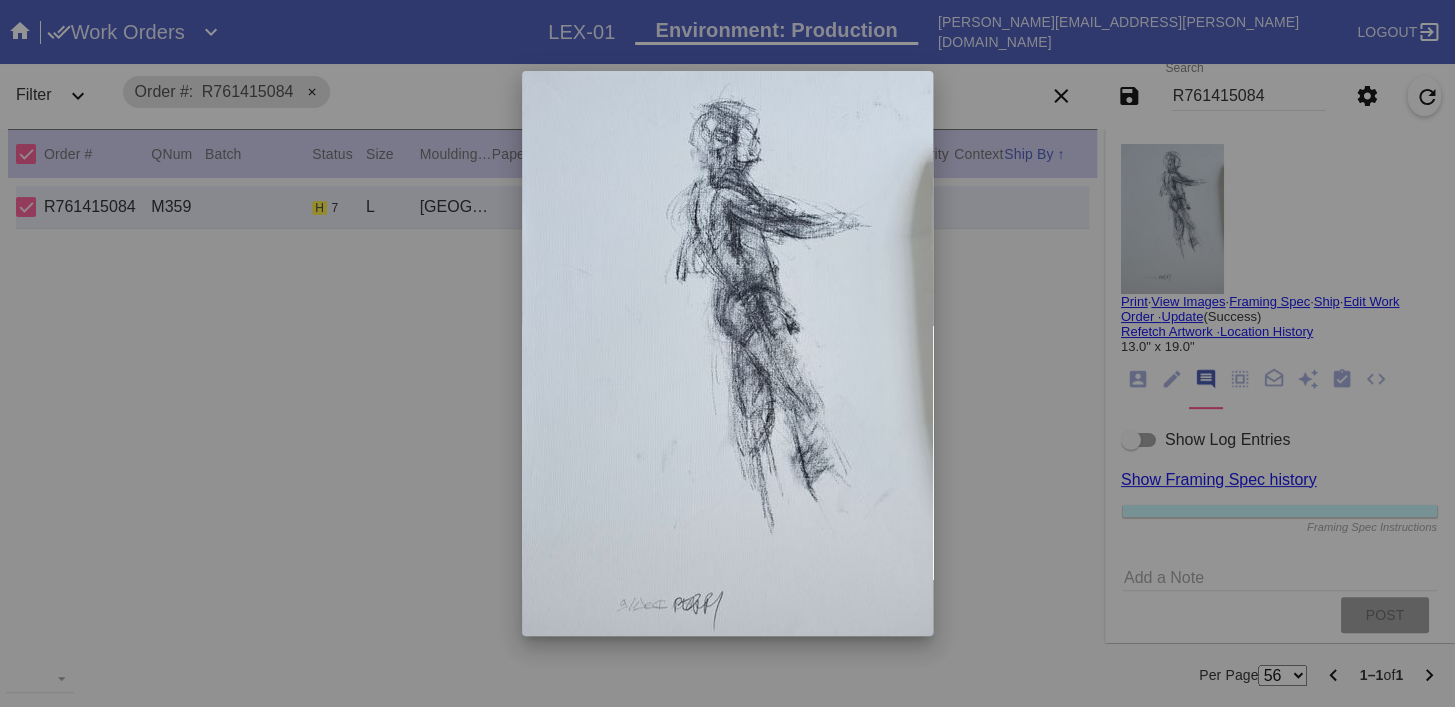 click at bounding box center [727, 353] 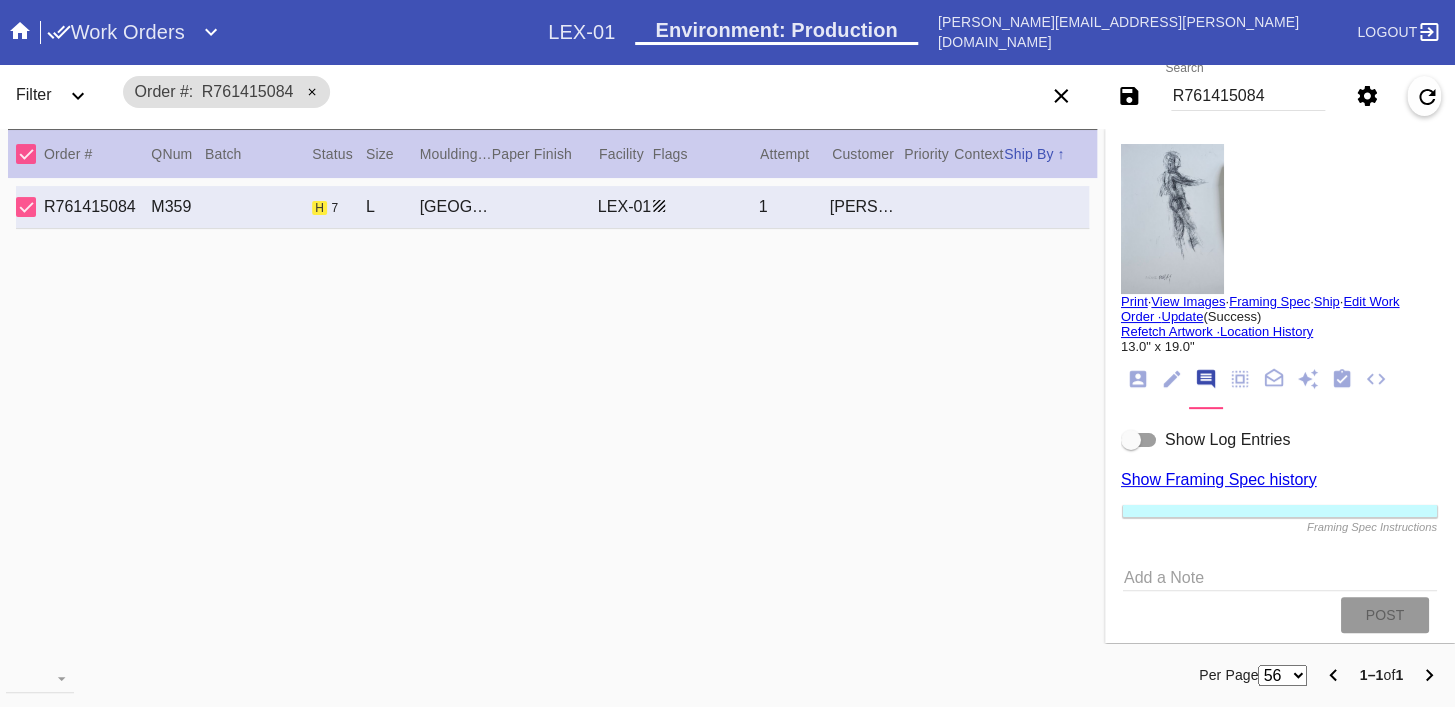 click 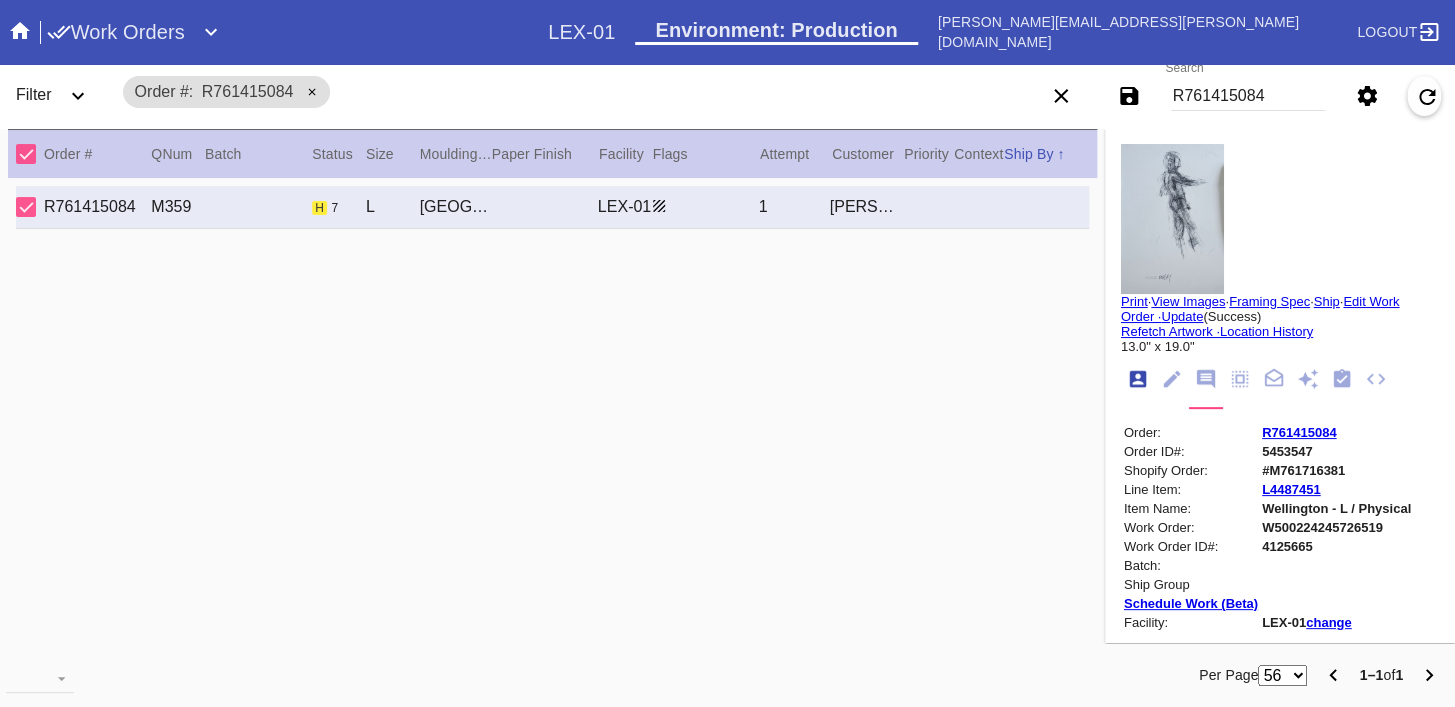scroll, scrollTop: 24, scrollLeft: 0, axis: vertical 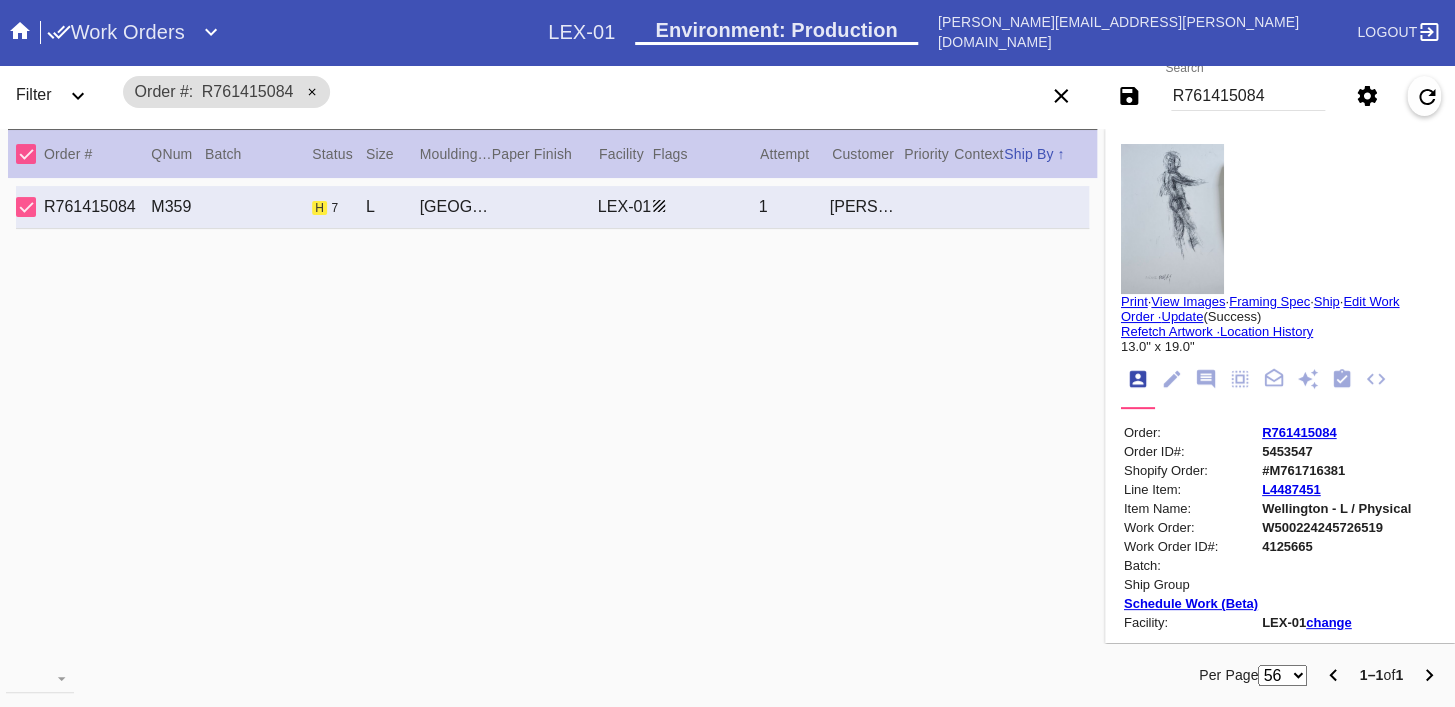 click on "R761415084" at bounding box center [1299, 432] 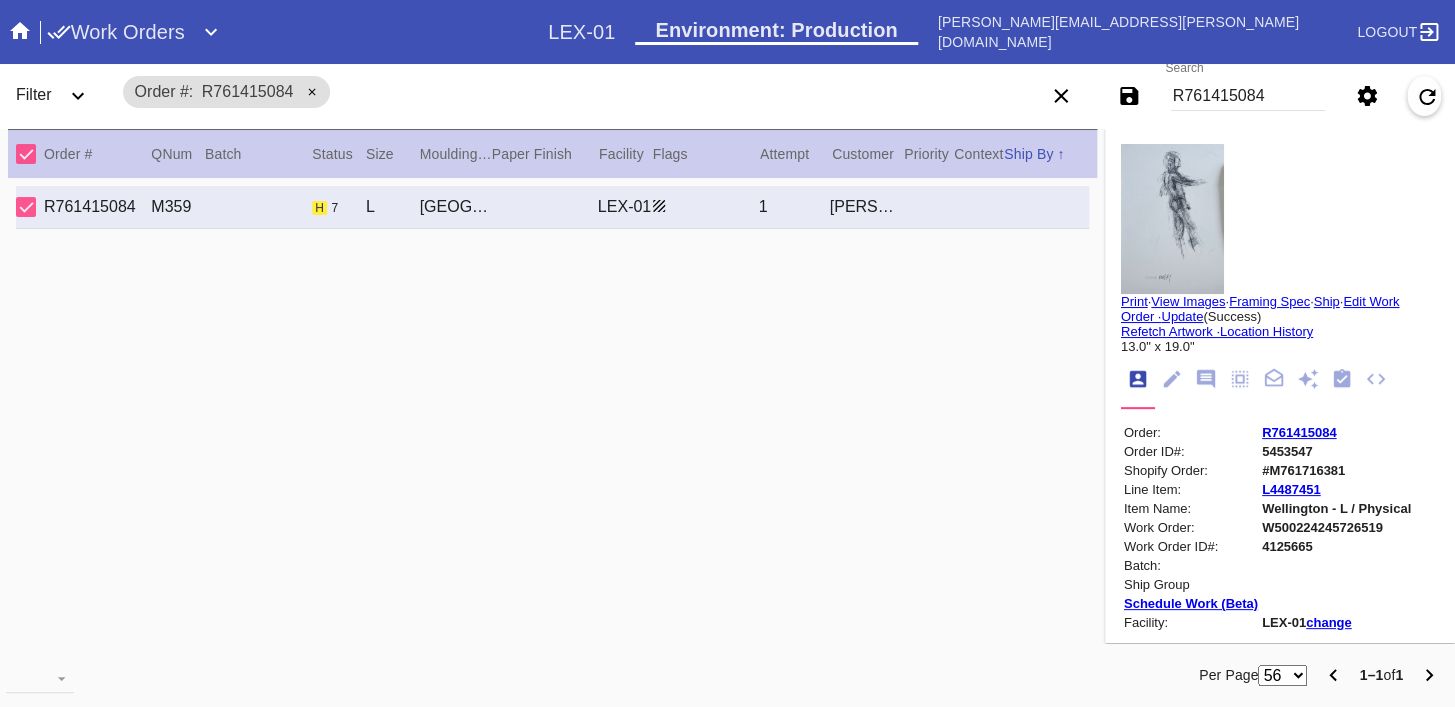 click on "R761415084" at bounding box center [1248, 96] 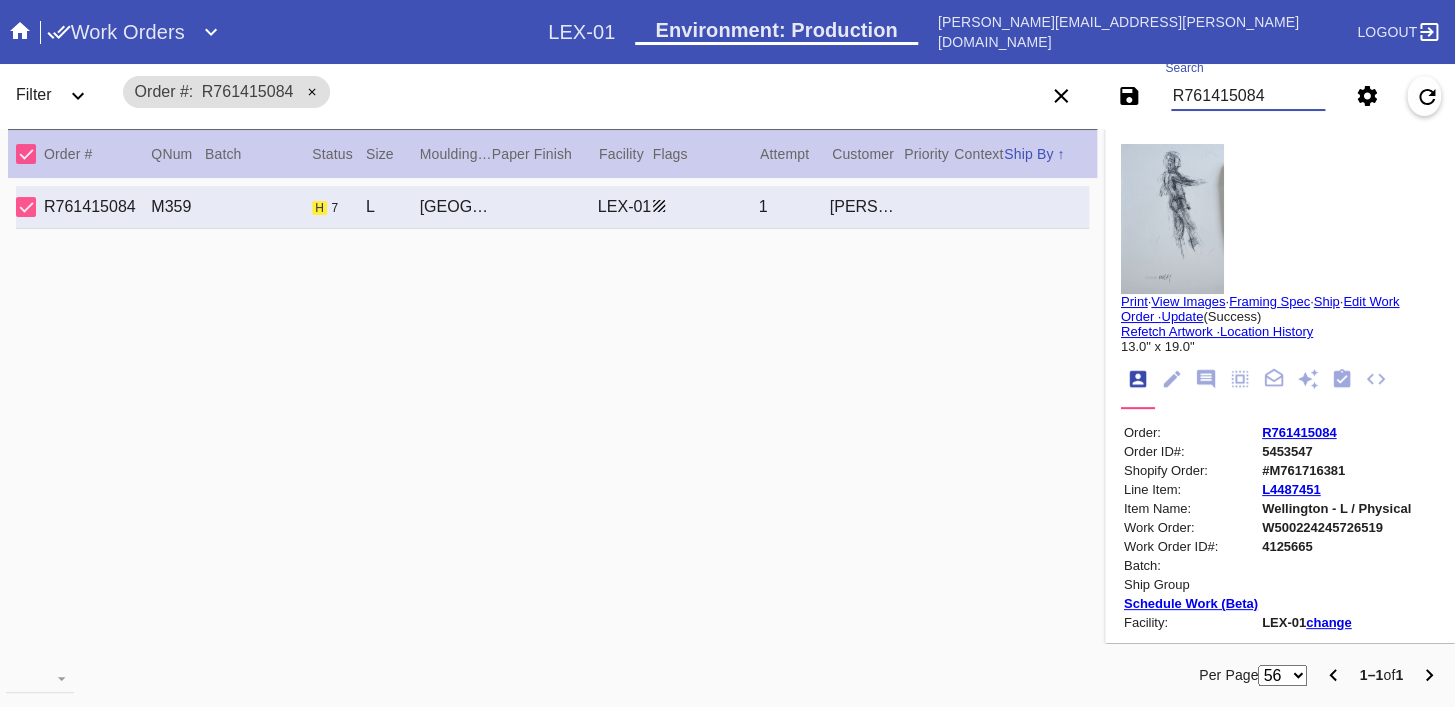 click on "R761415084" at bounding box center [1248, 96] 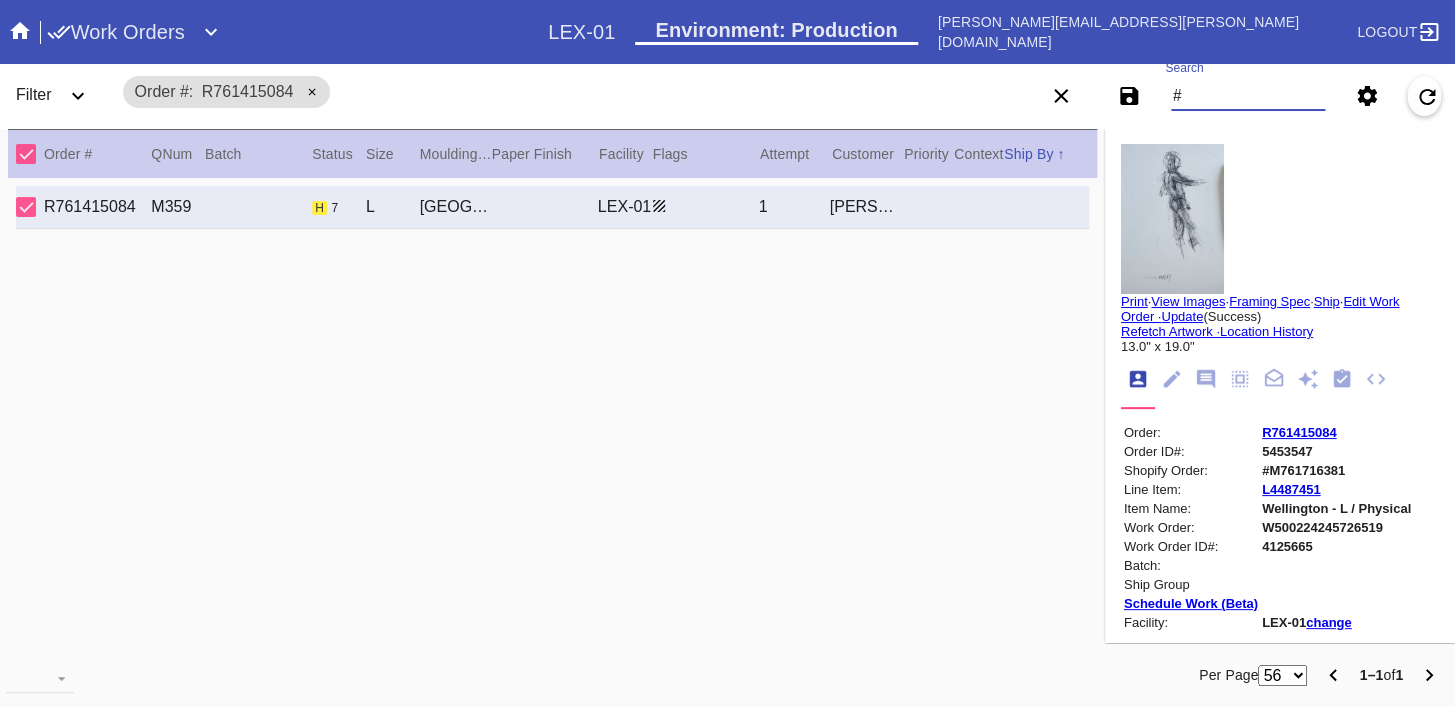 paste on "M761697859" 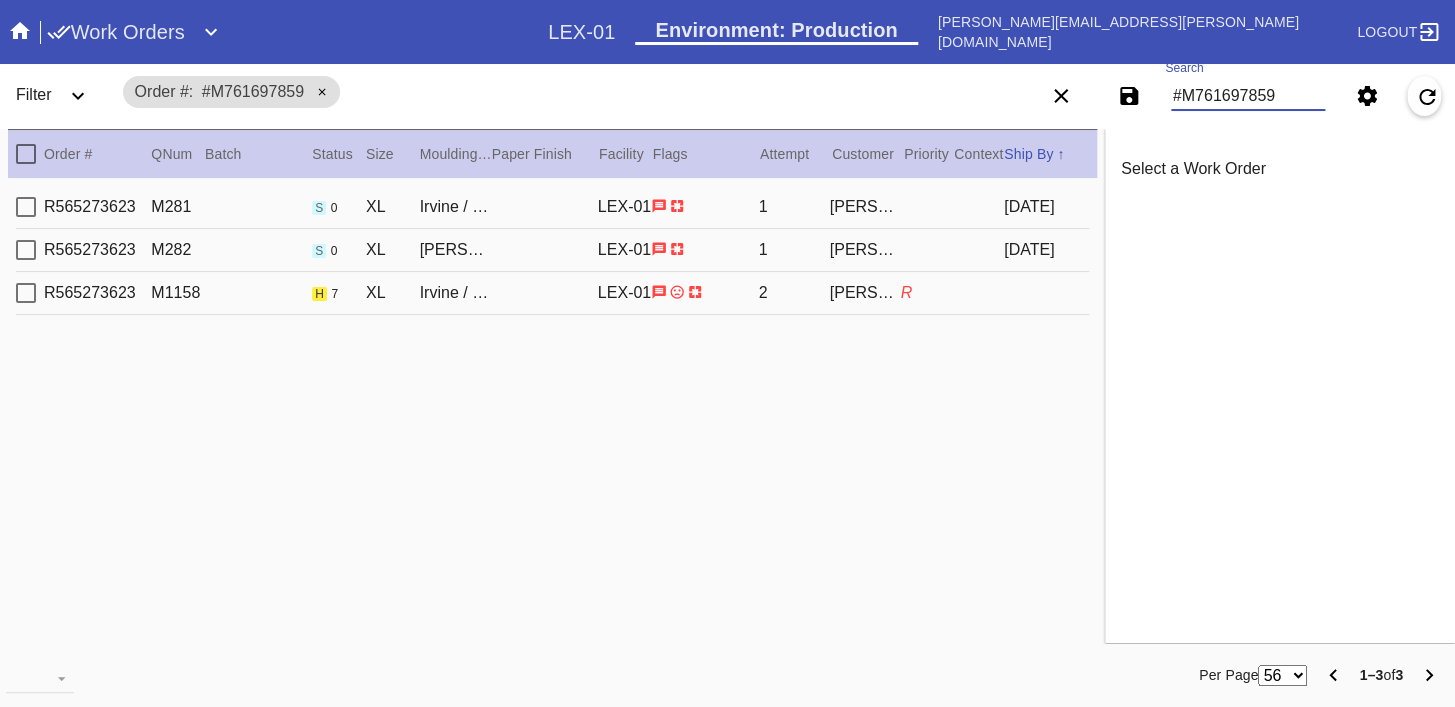 type on "#M761697859" 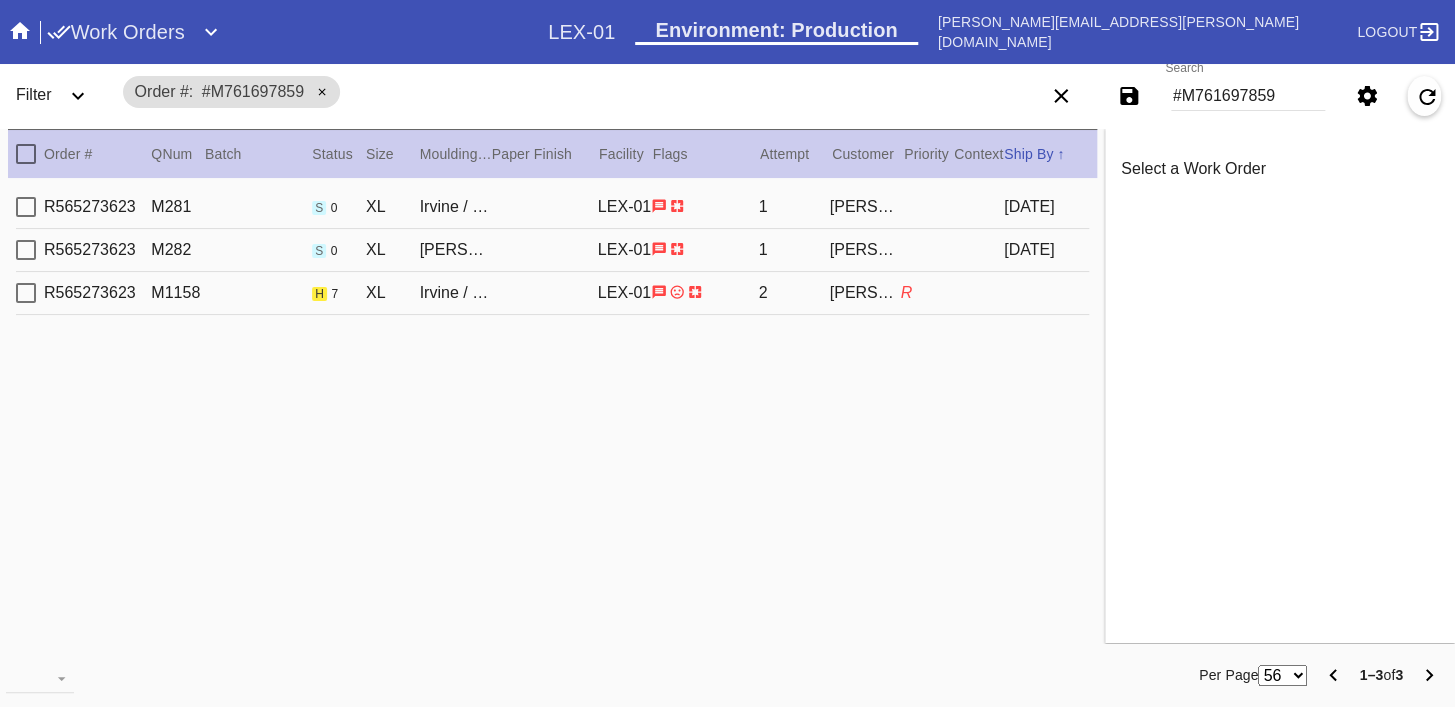 click on "2" at bounding box center [794, 293] 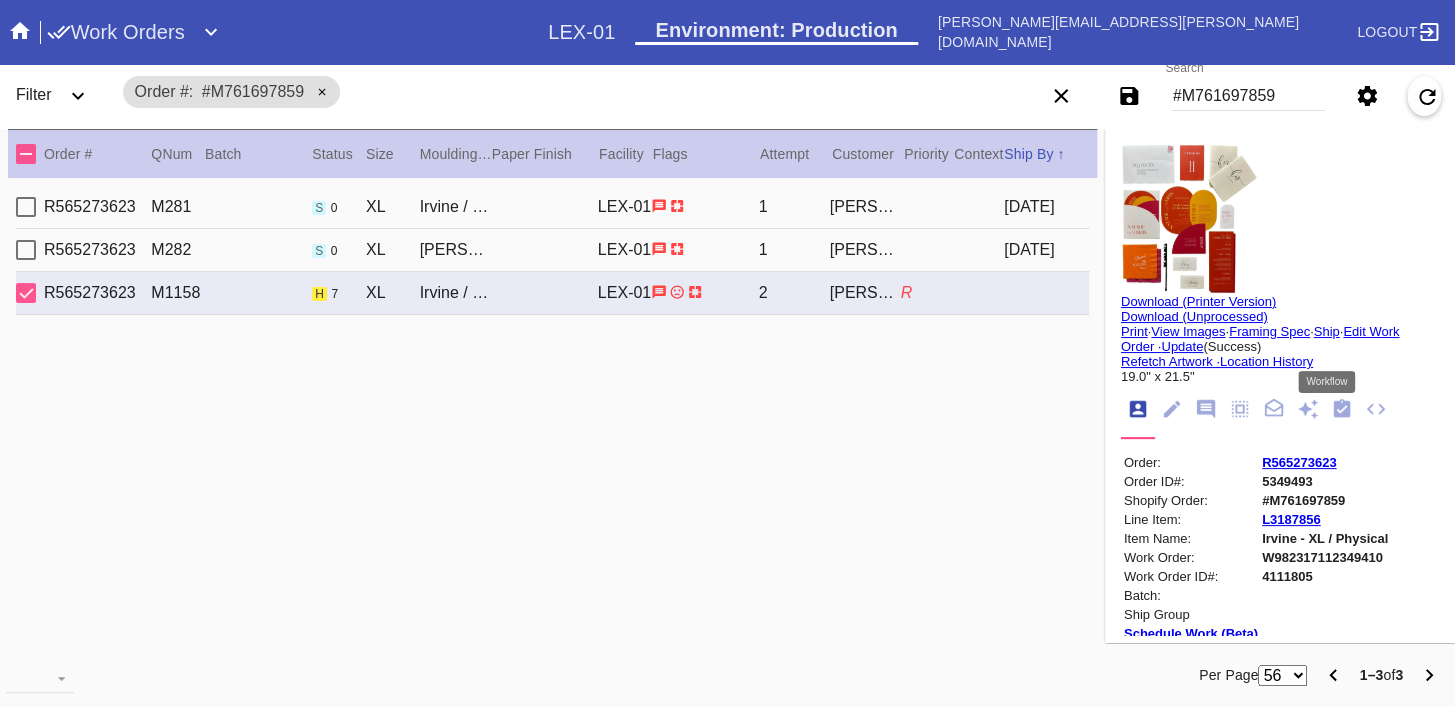 click 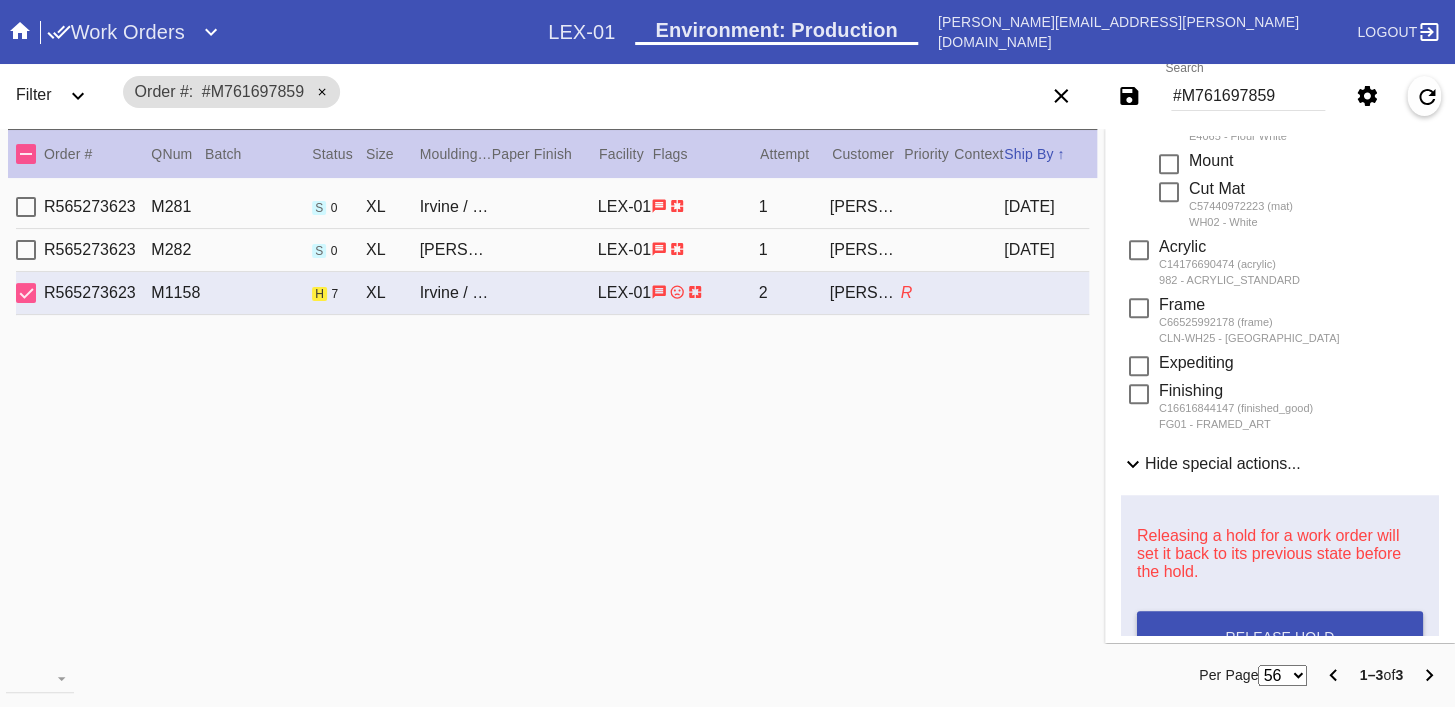 scroll, scrollTop: 857, scrollLeft: 0, axis: vertical 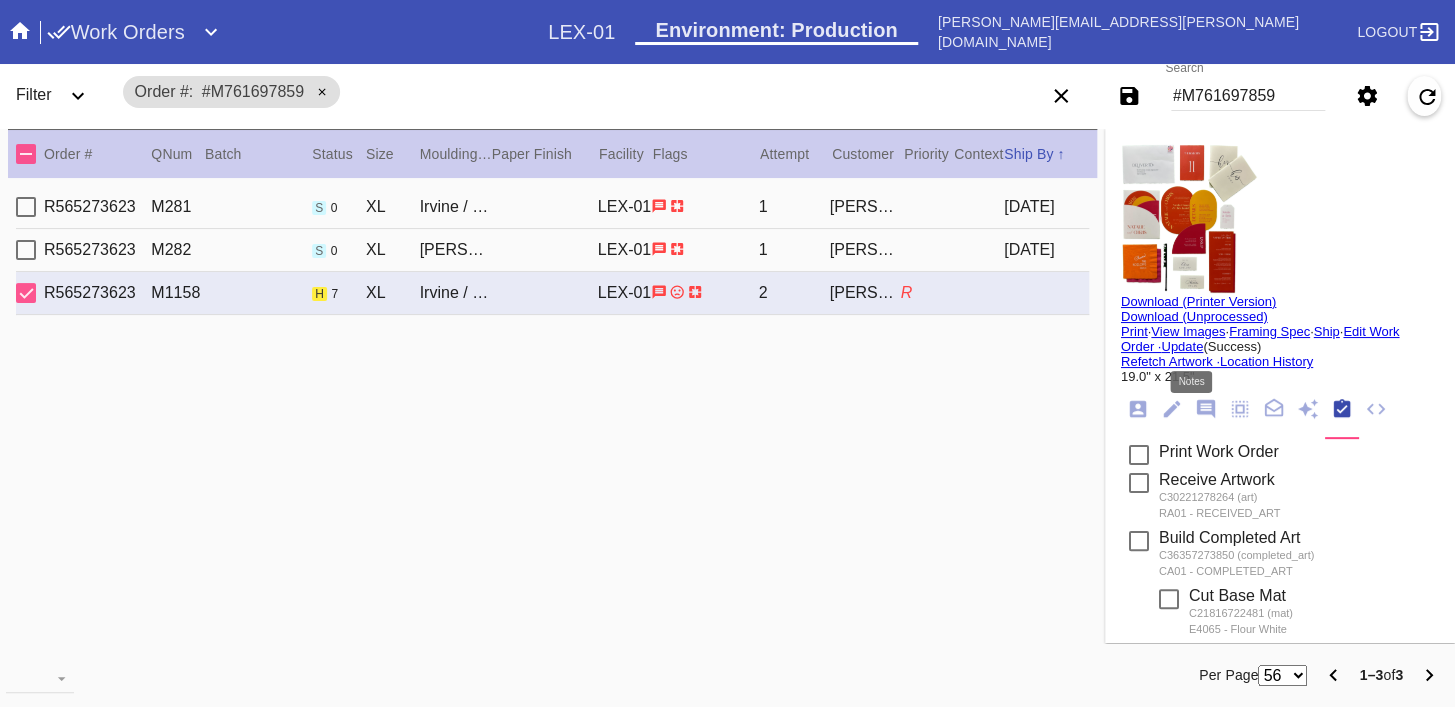click 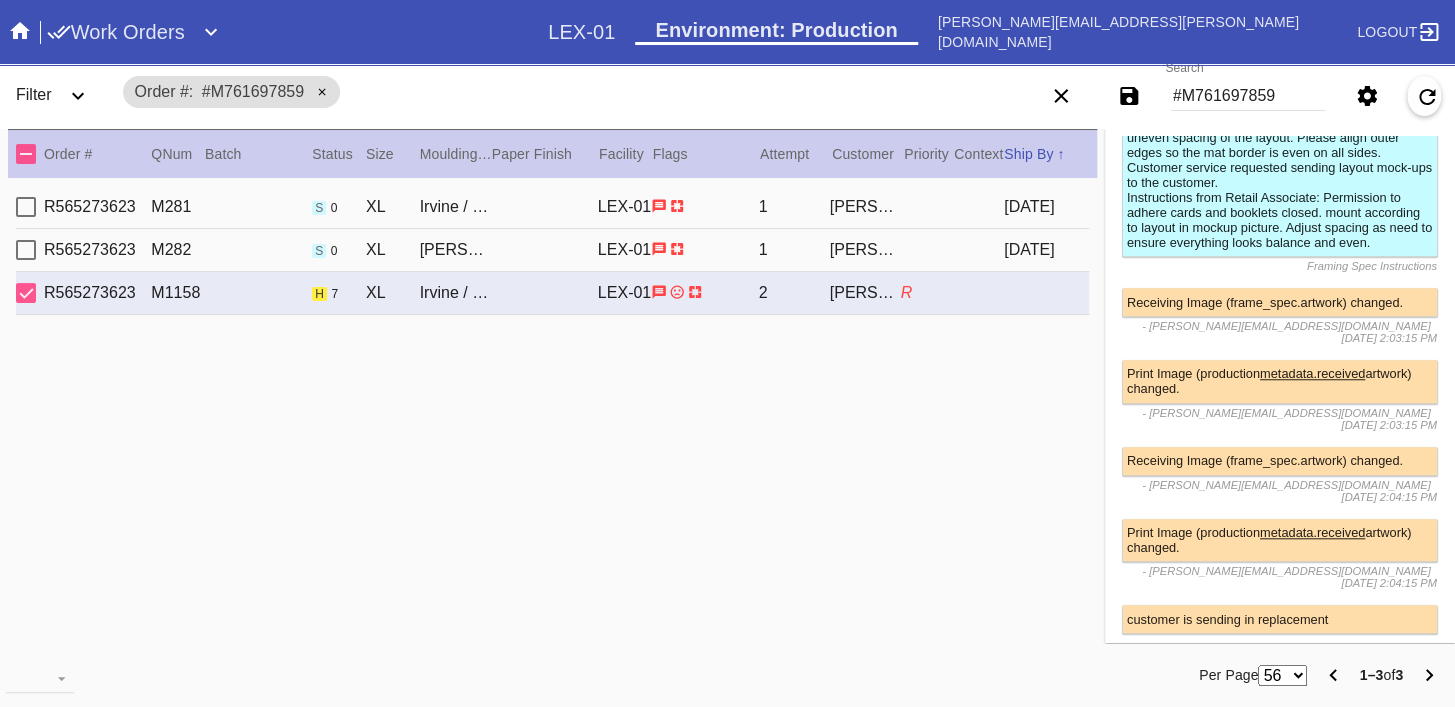 scroll, scrollTop: 719, scrollLeft: 0, axis: vertical 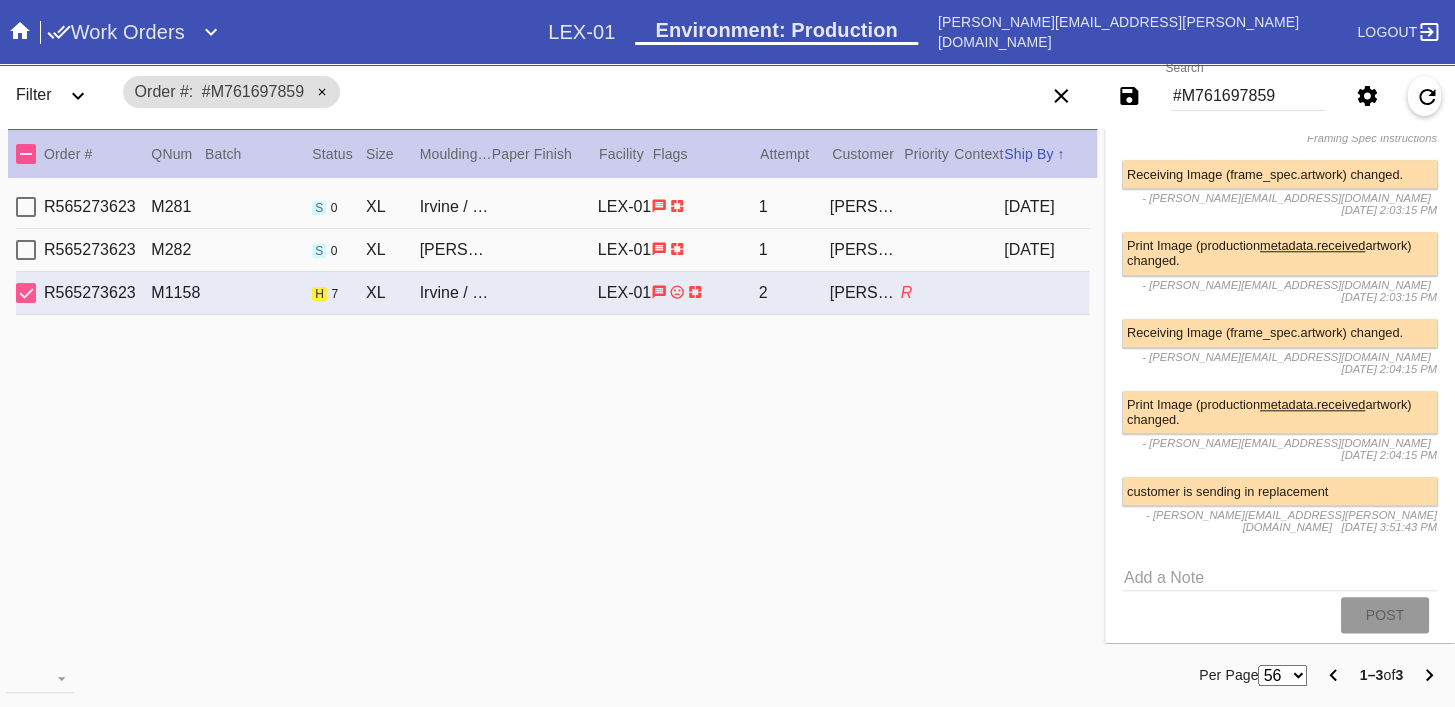 click on "Add a Note" at bounding box center (1280, 576) 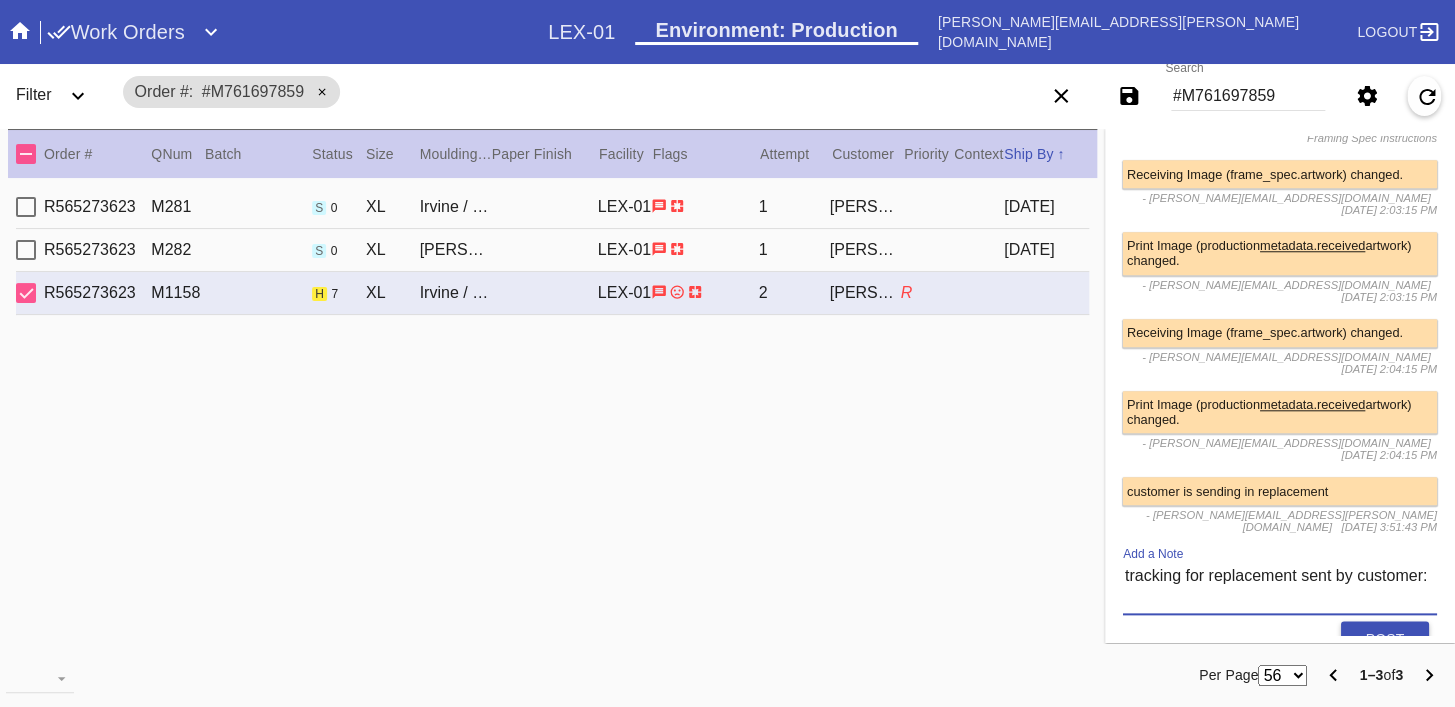 paste on "1Z9Y74249009066750" 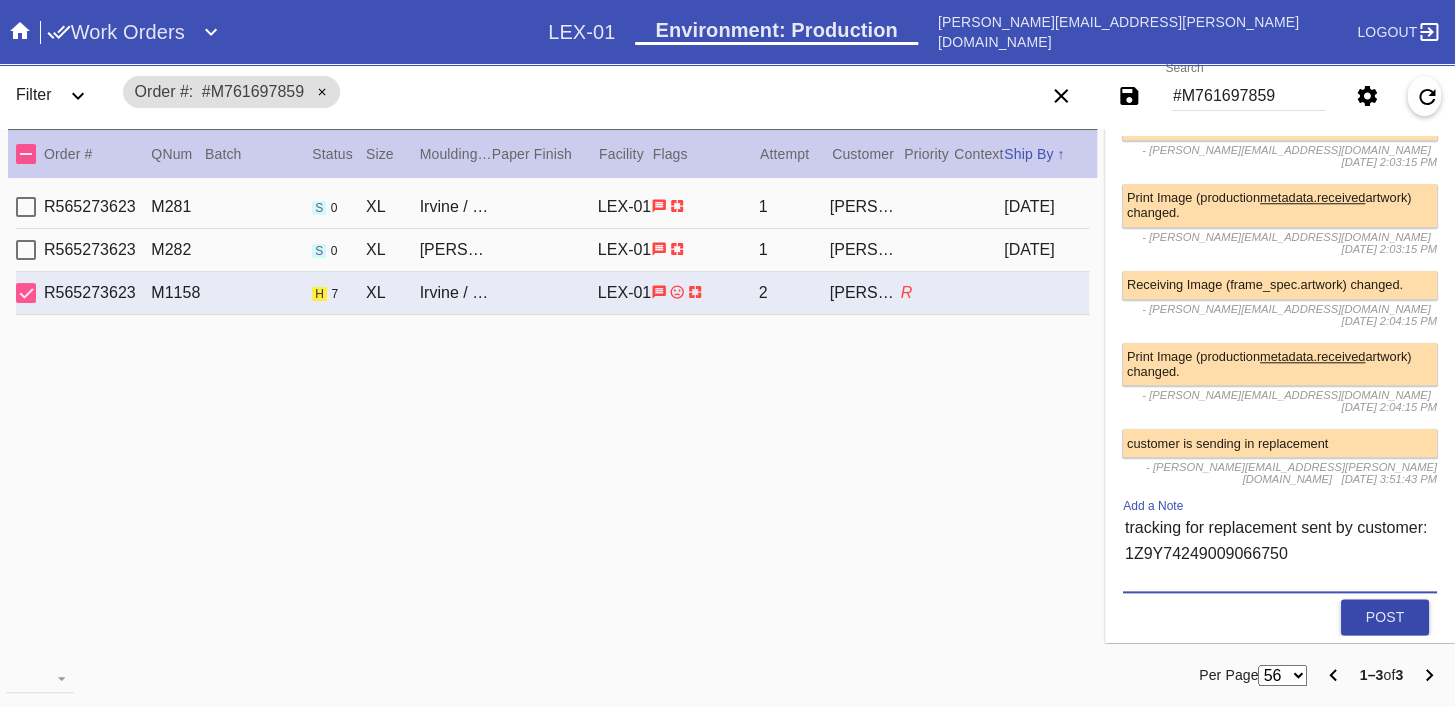 scroll, scrollTop: 769, scrollLeft: 0, axis: vertical 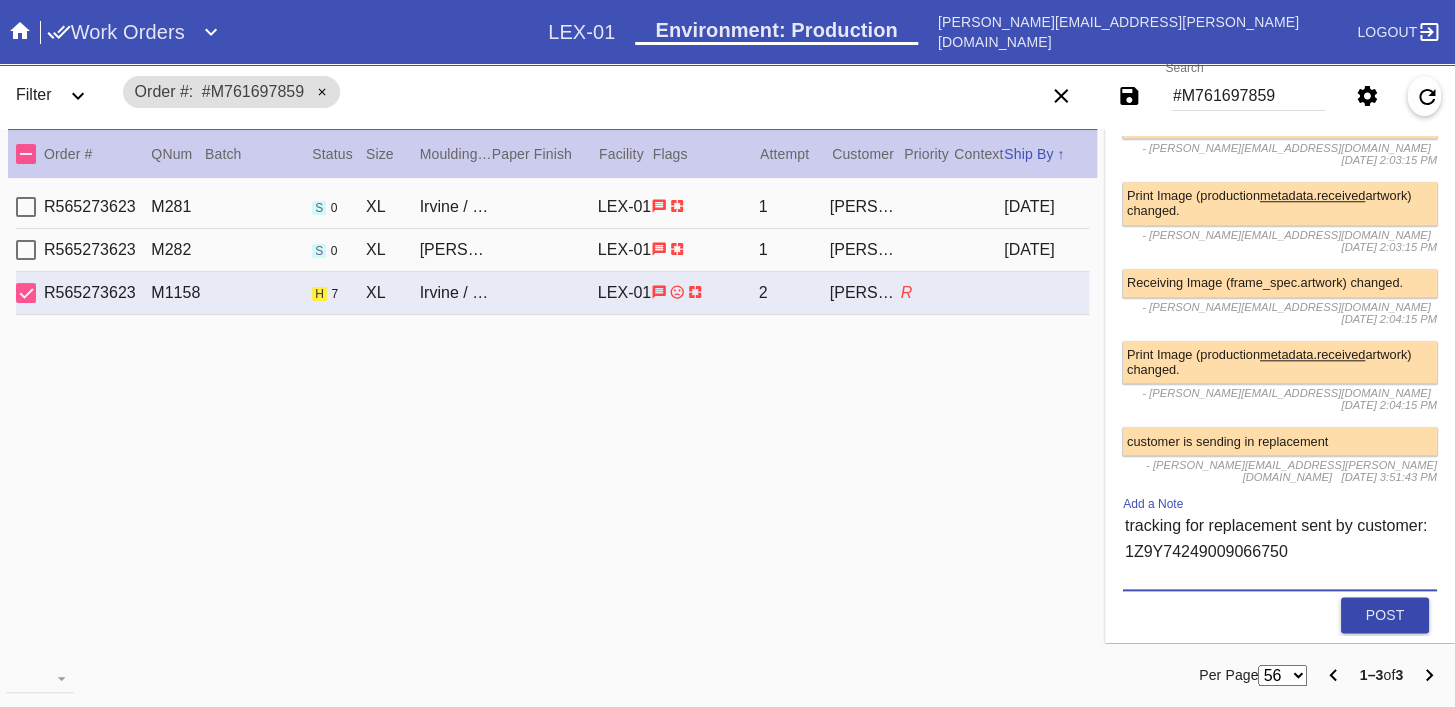 type on "tracking for replacement sent by customer: 1Z9Y74249009066750" 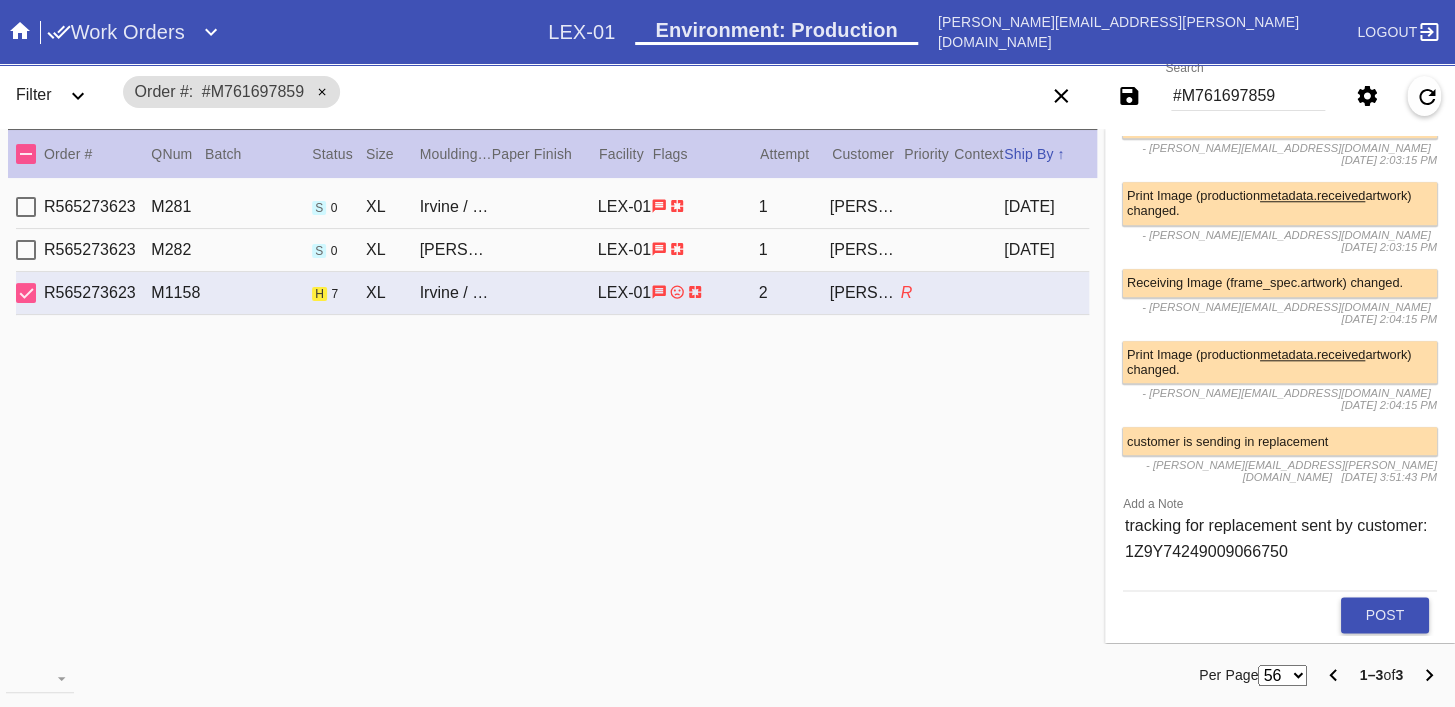 type 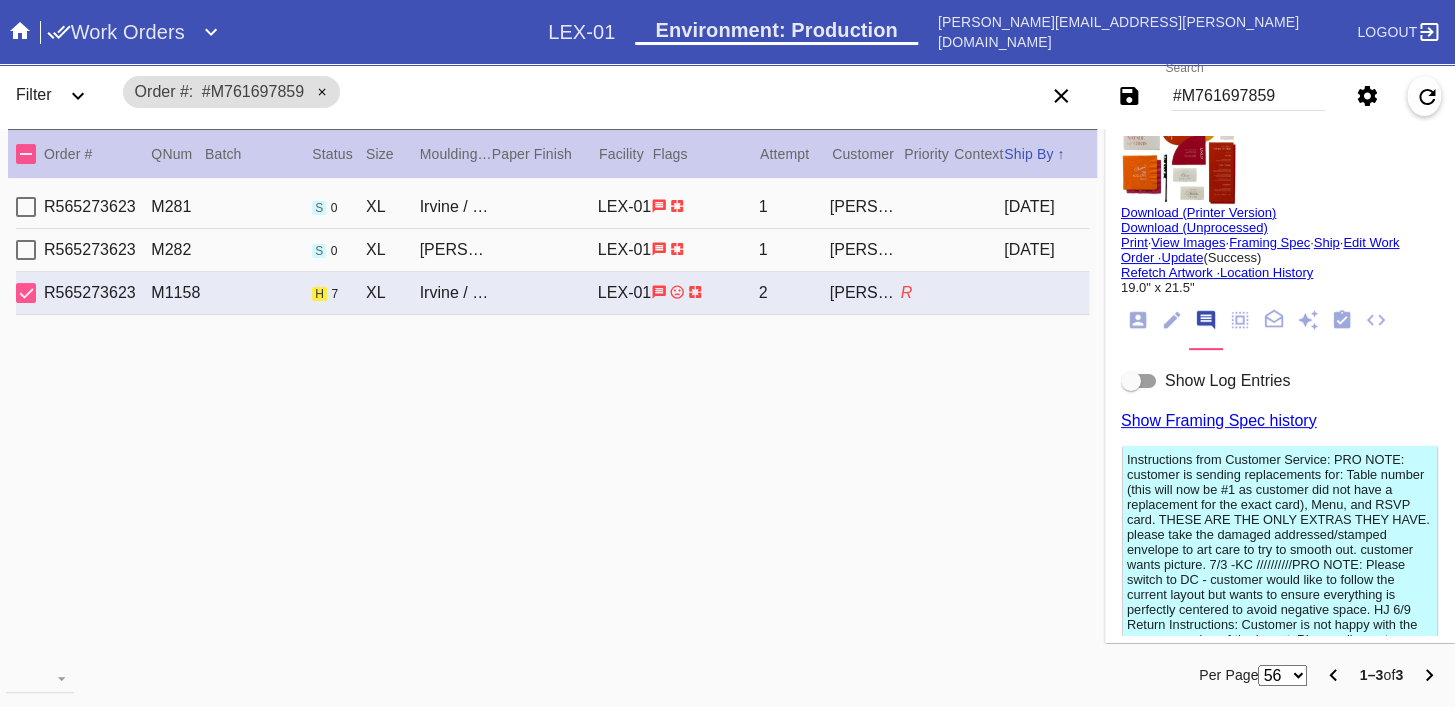 scroll, scrollTop: 0, scrollLeft: 0, axis: both 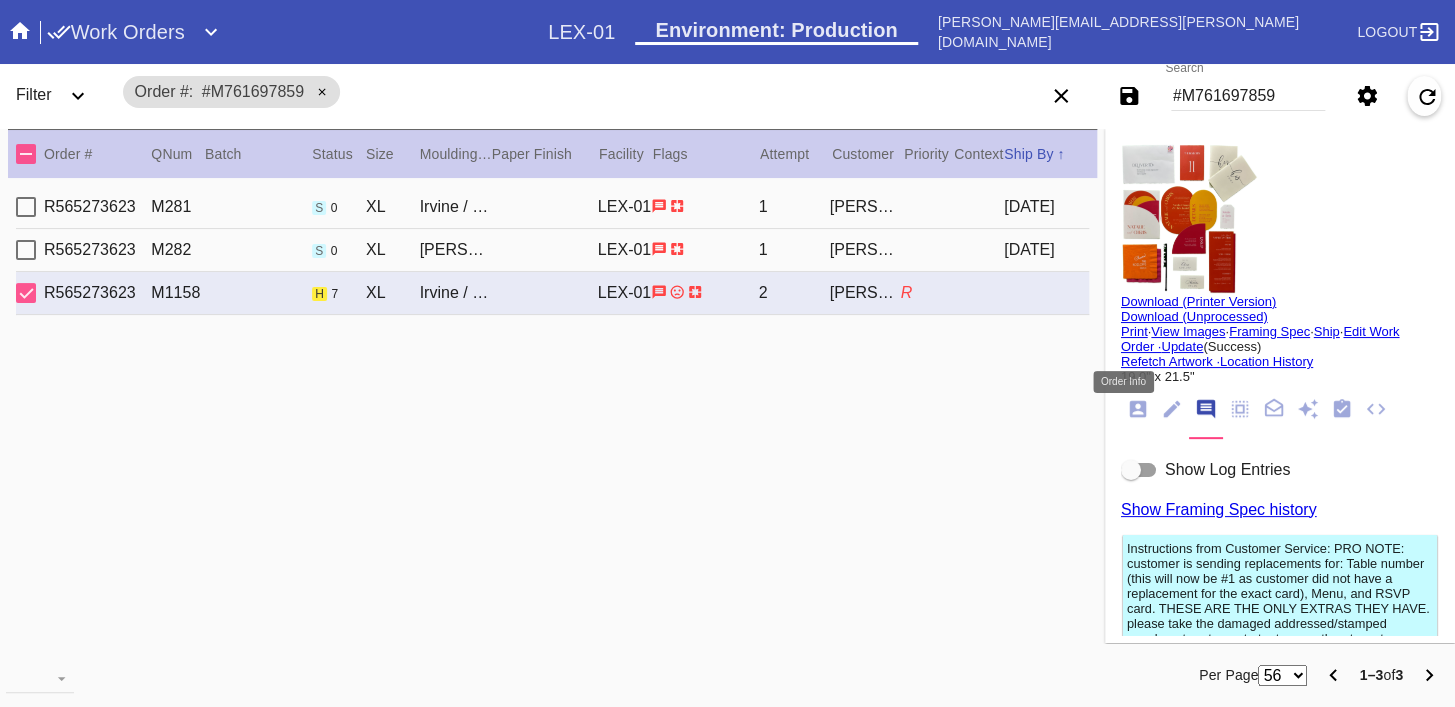 click 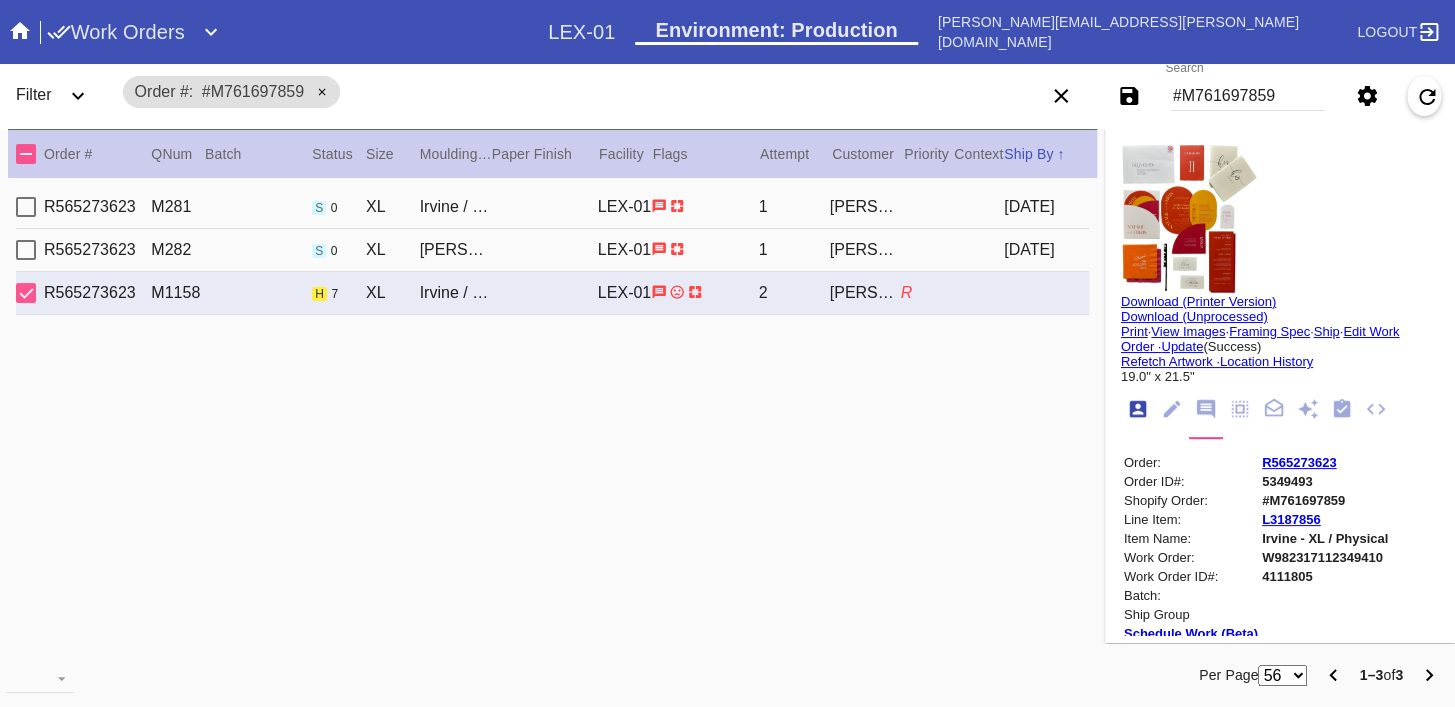 scroll, scrollTop: 24, scrollLeft: 0, axis: vertical 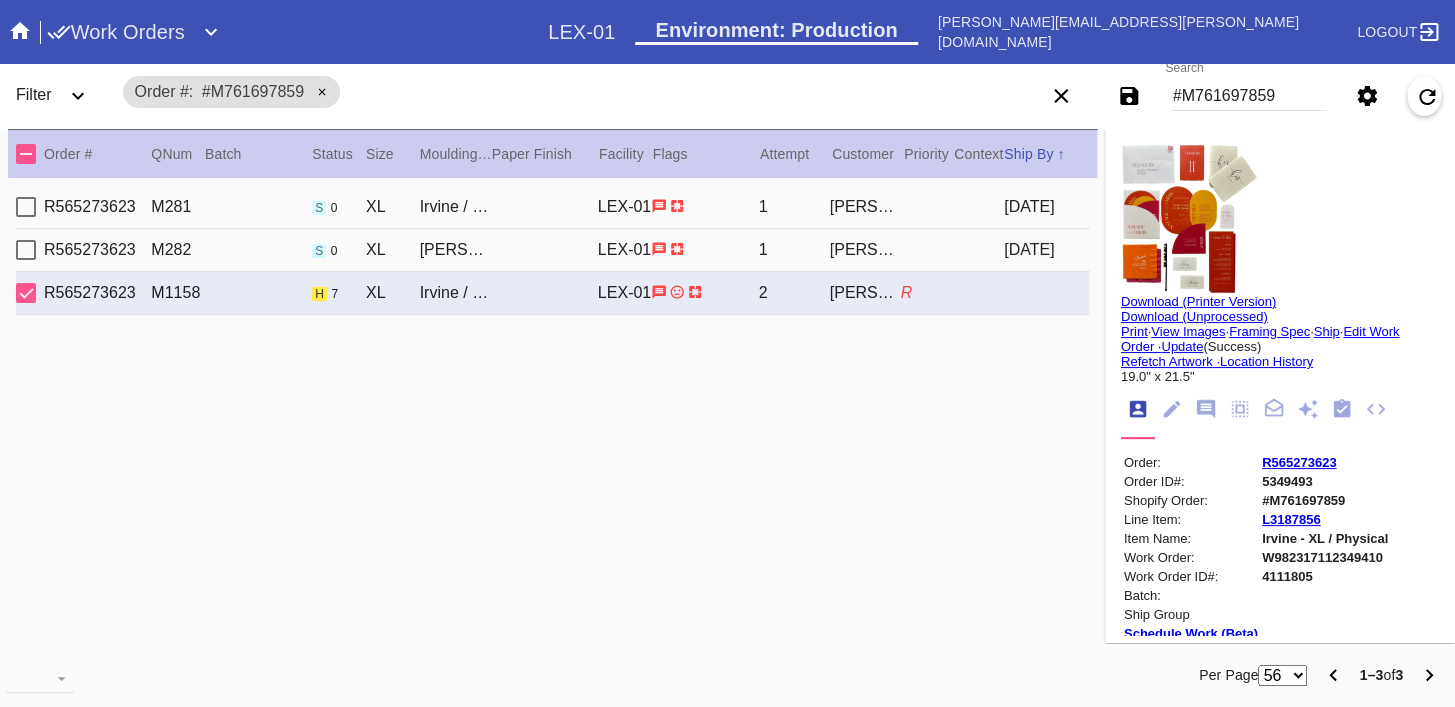 click on "R565273623" at bounding box center [1299, 462] 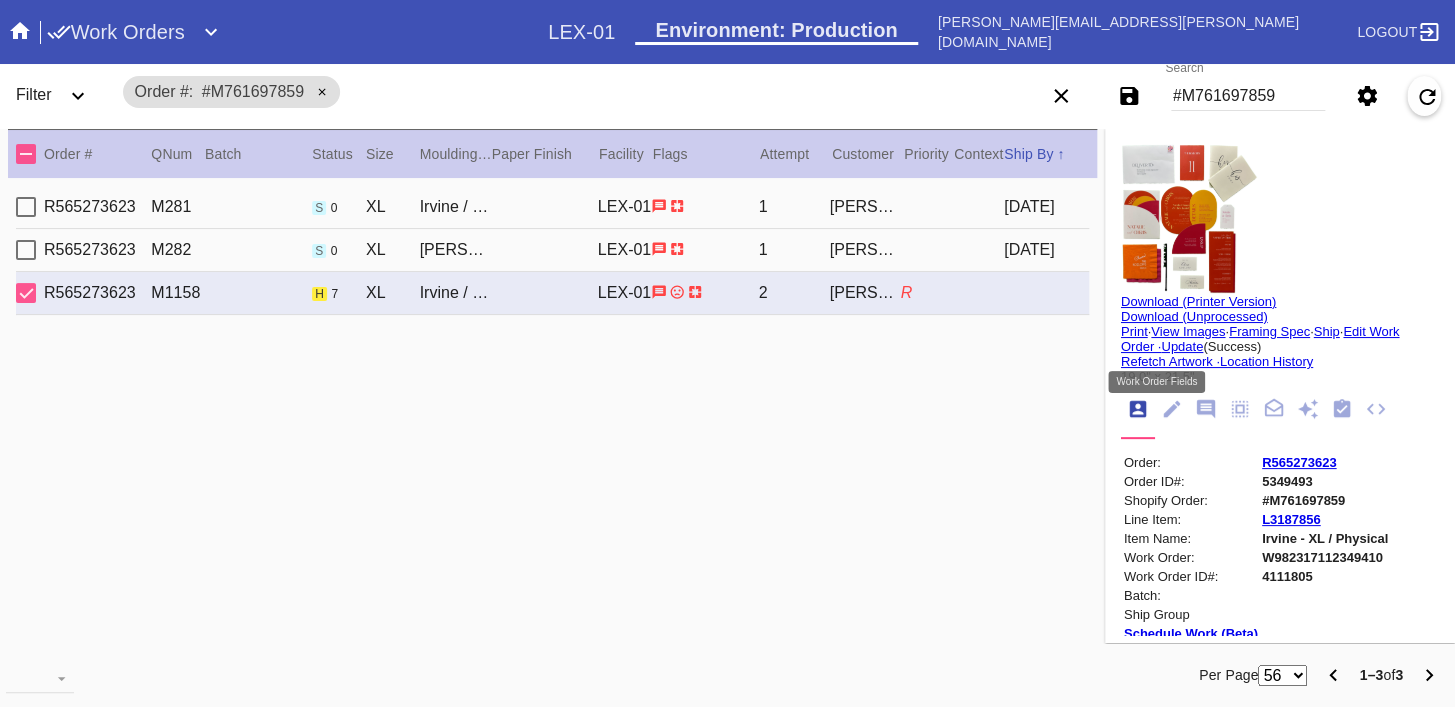 click 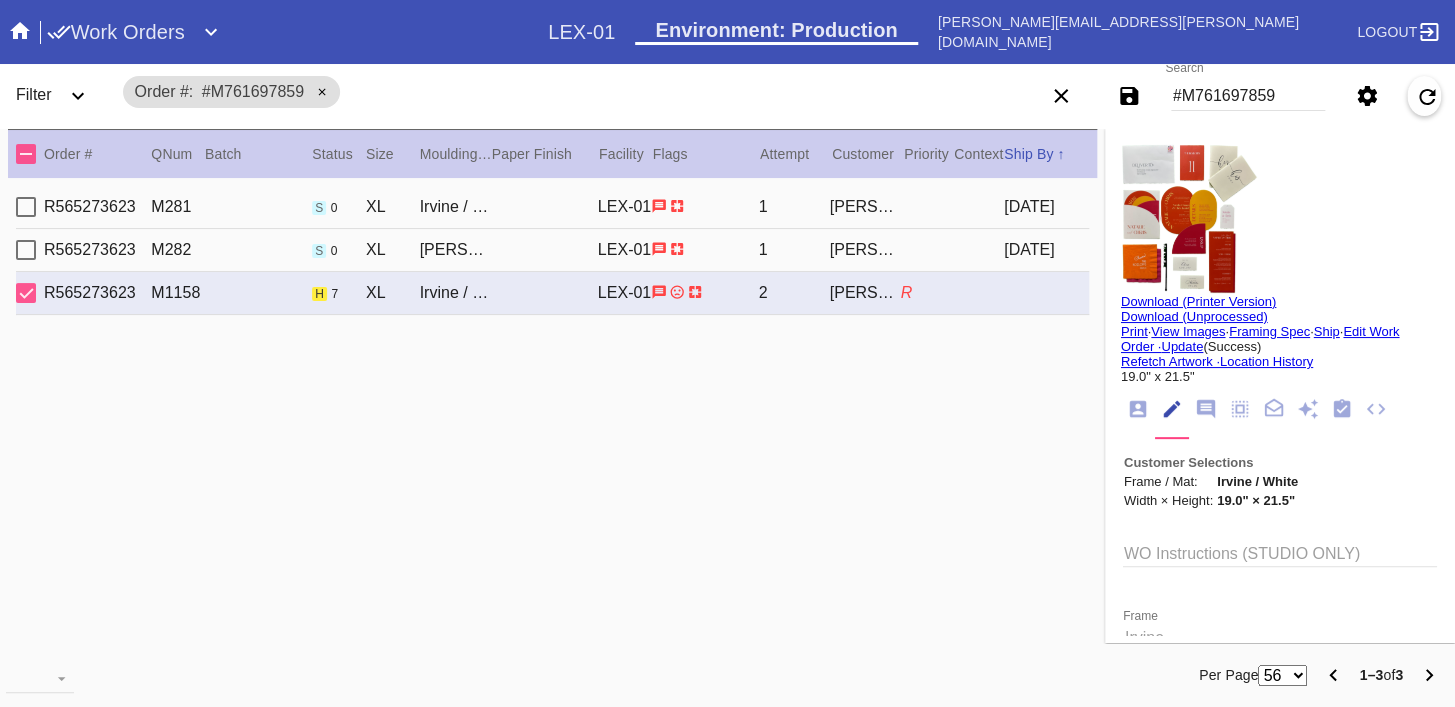 click on "WO Instructions (STUDIO ONLY)" at bounding box center (1280, 552) 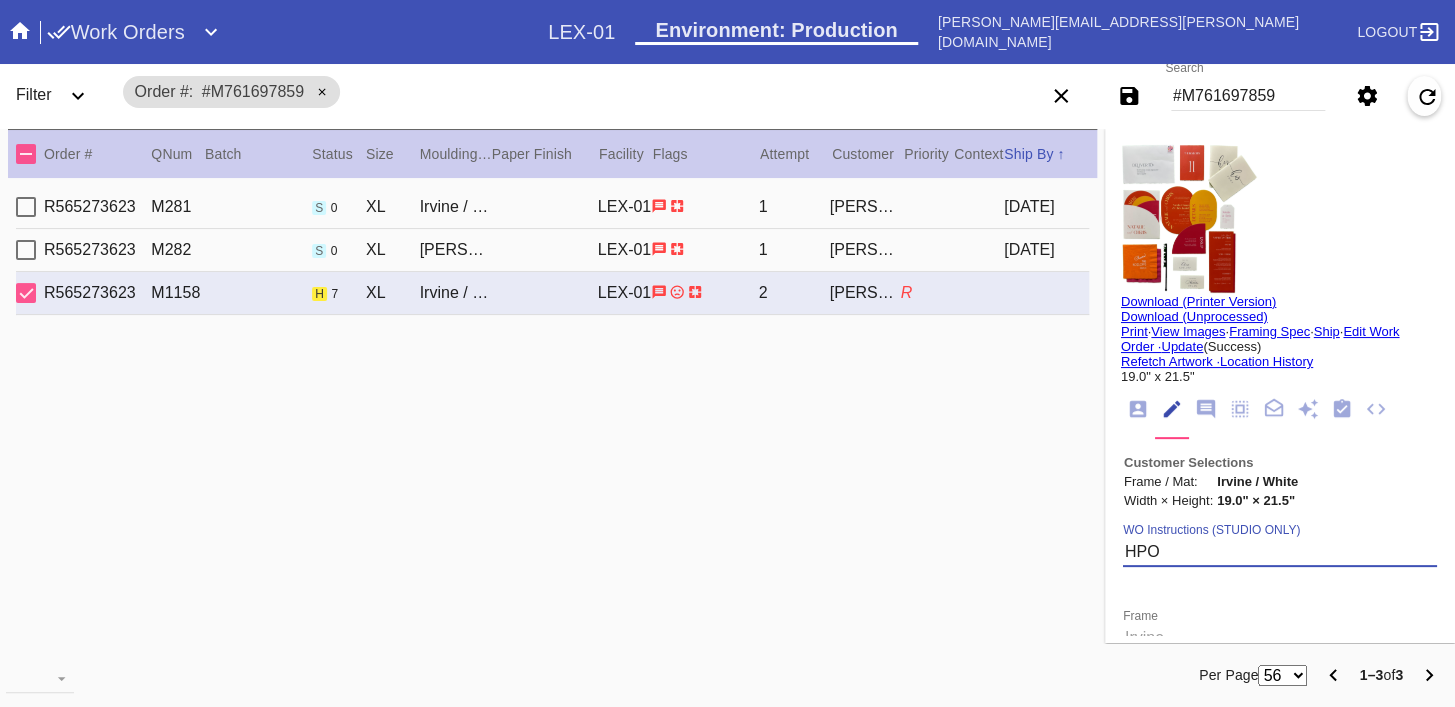 type on "HPO" 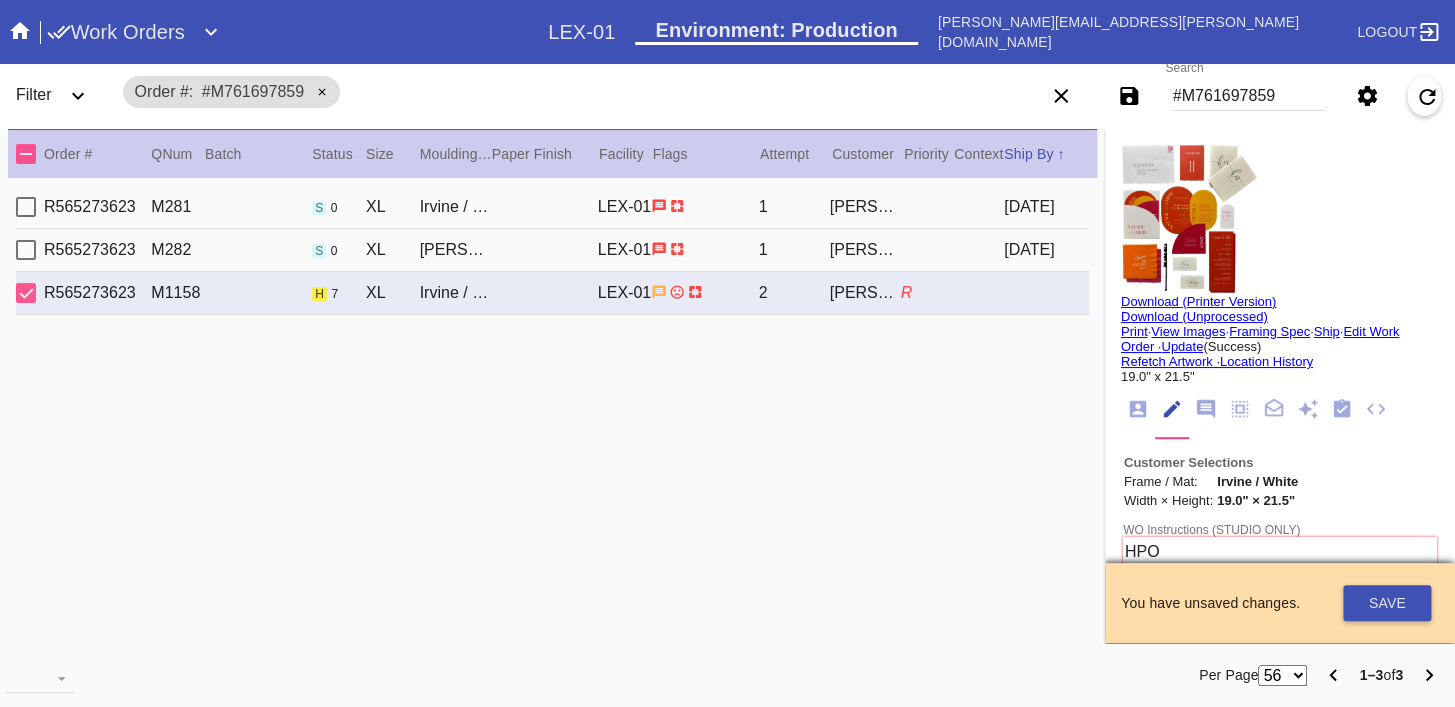 click on "WO Instructions (STUDIO ONLY) HPO Frame Mat Width Top 1.5 Left 1.5 Right 1.5 1.5 Bottom Accent Mat Acrylic - ACRY01 Black with Black Core, novacore - 5089 Black - BL42 Black - Linen - 5560 Black Oversized - BLOV-1 Blue Floral Mat - FL01 Blue - Linen - 11-076 Blush - BW9571C Bottle Blue - BW334 Brazilian White, novacore - E4346 Brulée - E4770 Burgundy - BW038 Burgundy Mini Stripe - MSBG Burgundy Mini Stripe - Horizontal - MSBG-H Burgundy Mini Stripe Horizontal - Oversized - MSBG-OS-H Burgundy Mini Stripe - Oversized - MSBG-OS Cake - E4203 Camel - Linen - 5561 Canvas - CV62 Chai - 11-080 Chocolate - 11-065 Cool Gray - BW802 Cool White - 8 Ply - 229502 Corner Garden Landscape - KV02-L Cream - Linen - 5632 Dark Green - E4804P Dark Olive - 11-071 Denim - 11-074 Designer's Choice Mat - DC52 Digital White - BW8701 Digital White Oversized - BW8701O Dove White - BW222 Dove White Oversized - BW222O Dusty Blue - 11-073 Fabric White - SRM3567 Fabric White Oversized - SRM3567O Fern - 11-063 Float Mounting (+$25) - Float" at bounding box center [1280, 1423] 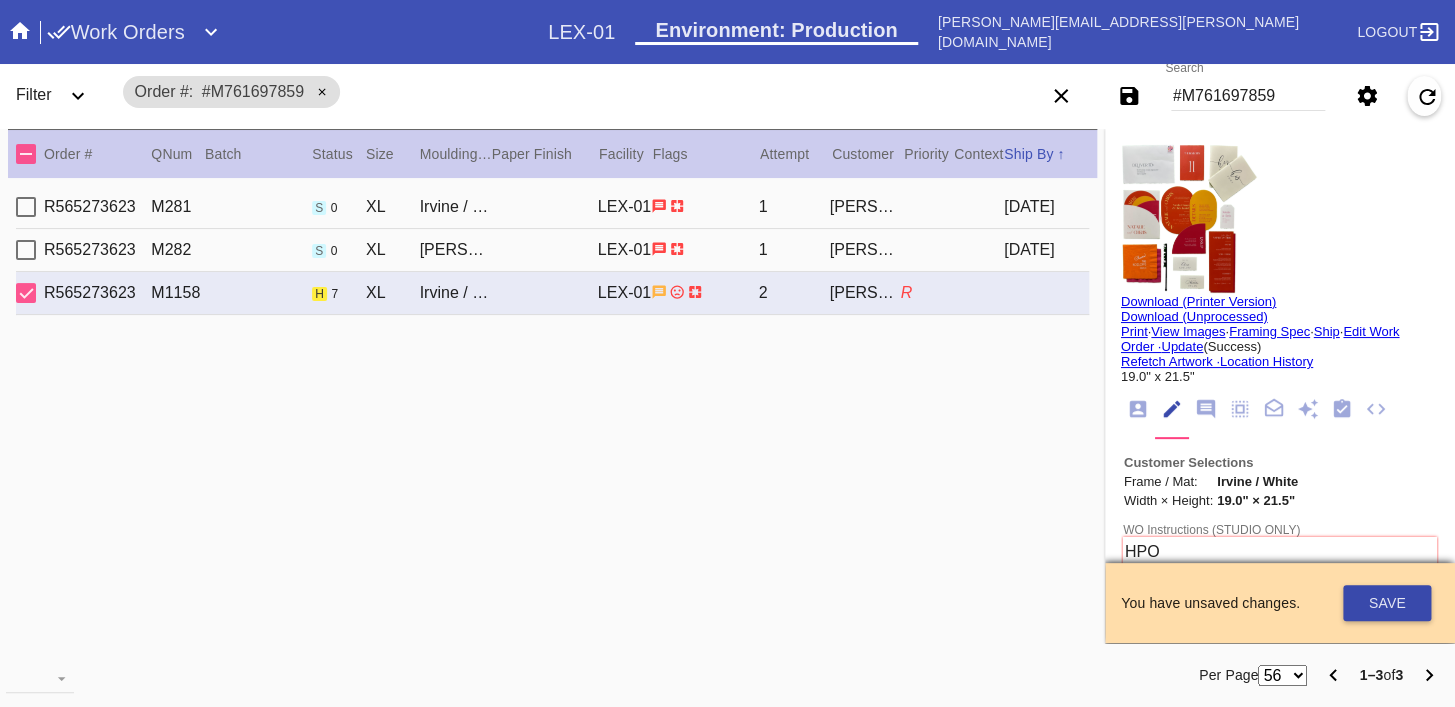 click on "Save" at bounding box center (1387, 603) 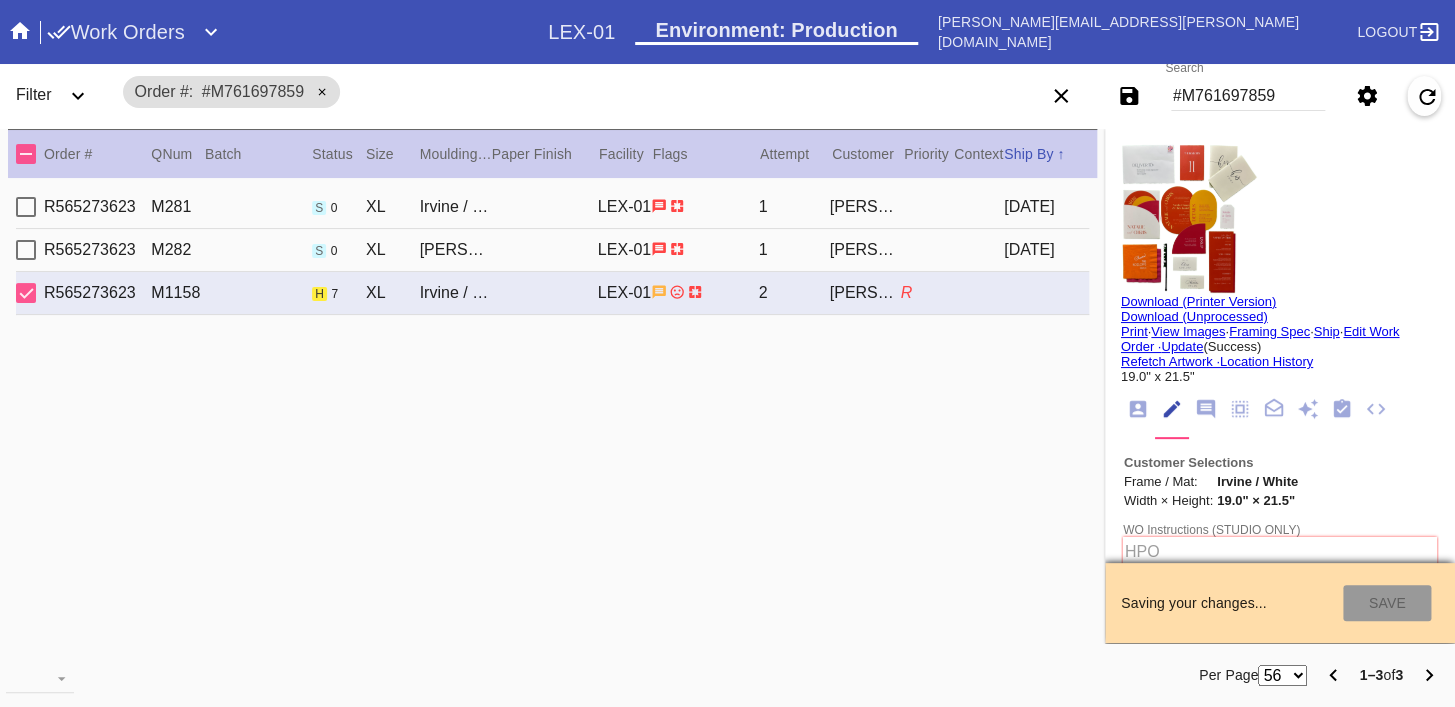type on "[DATE]" 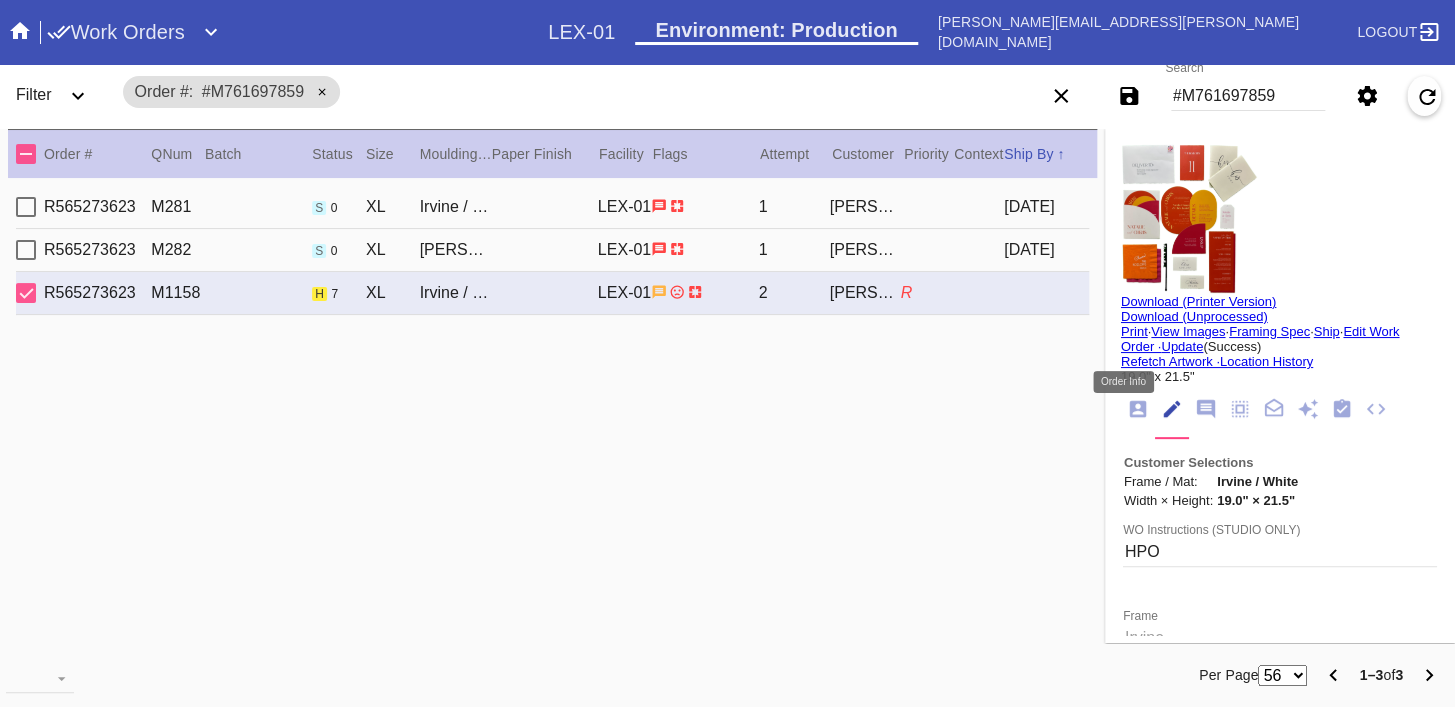click 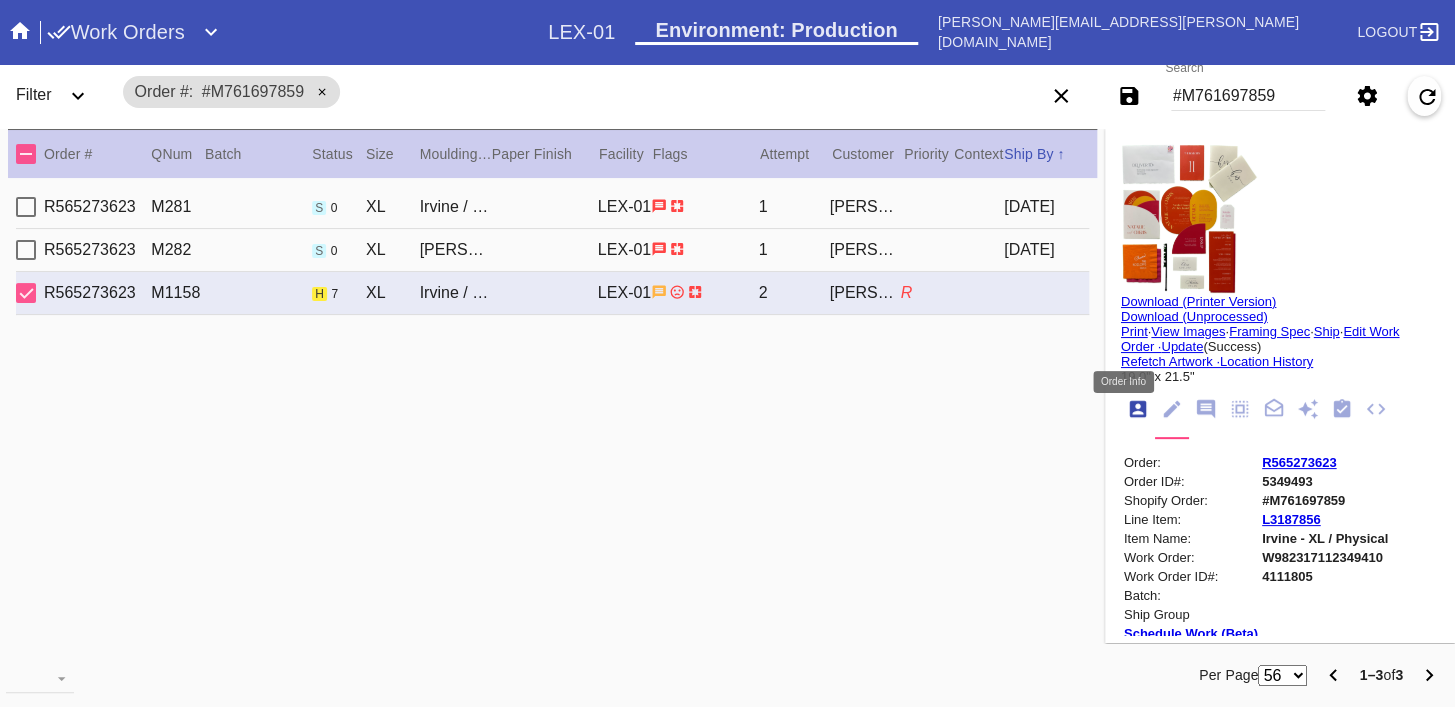 scroll, scrollTop: 24, scrollLeft: 0, axis: vertical 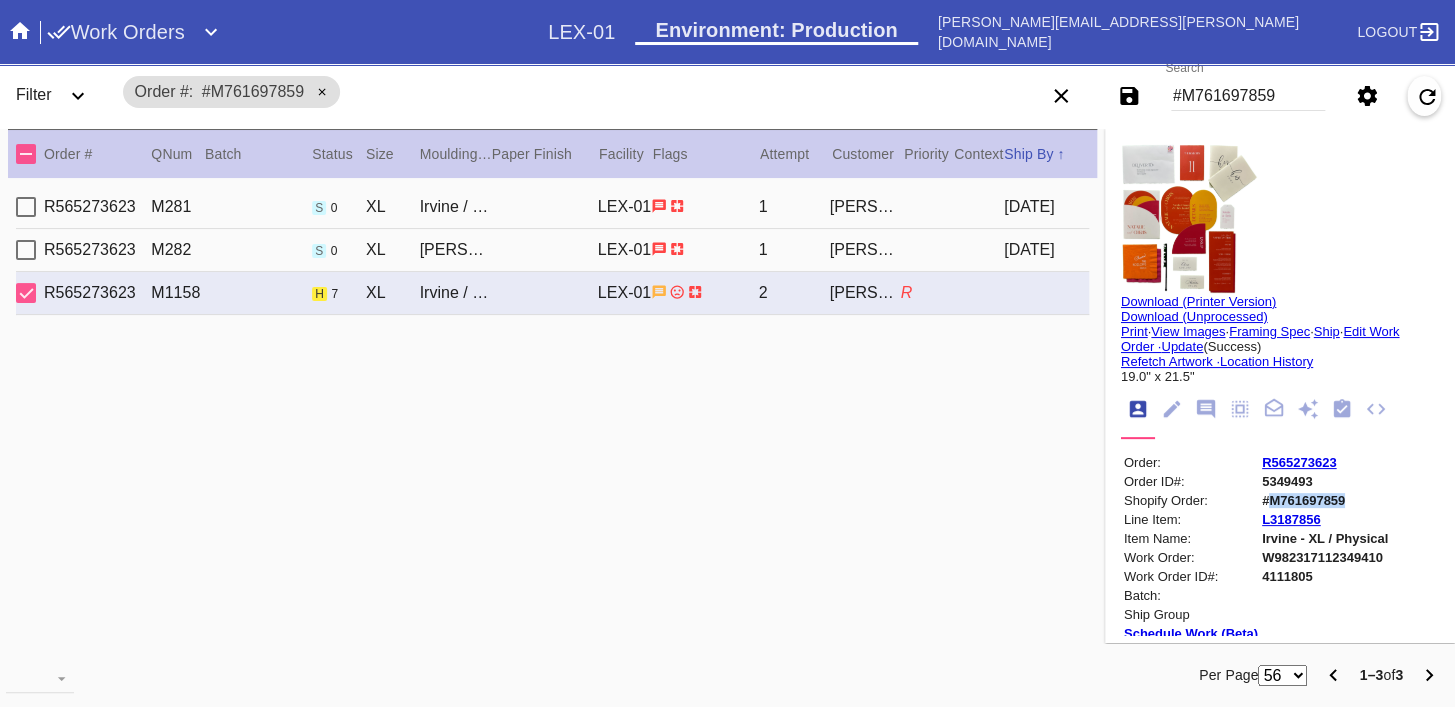 click on "R565273623" at bounding box center [1299, 462] 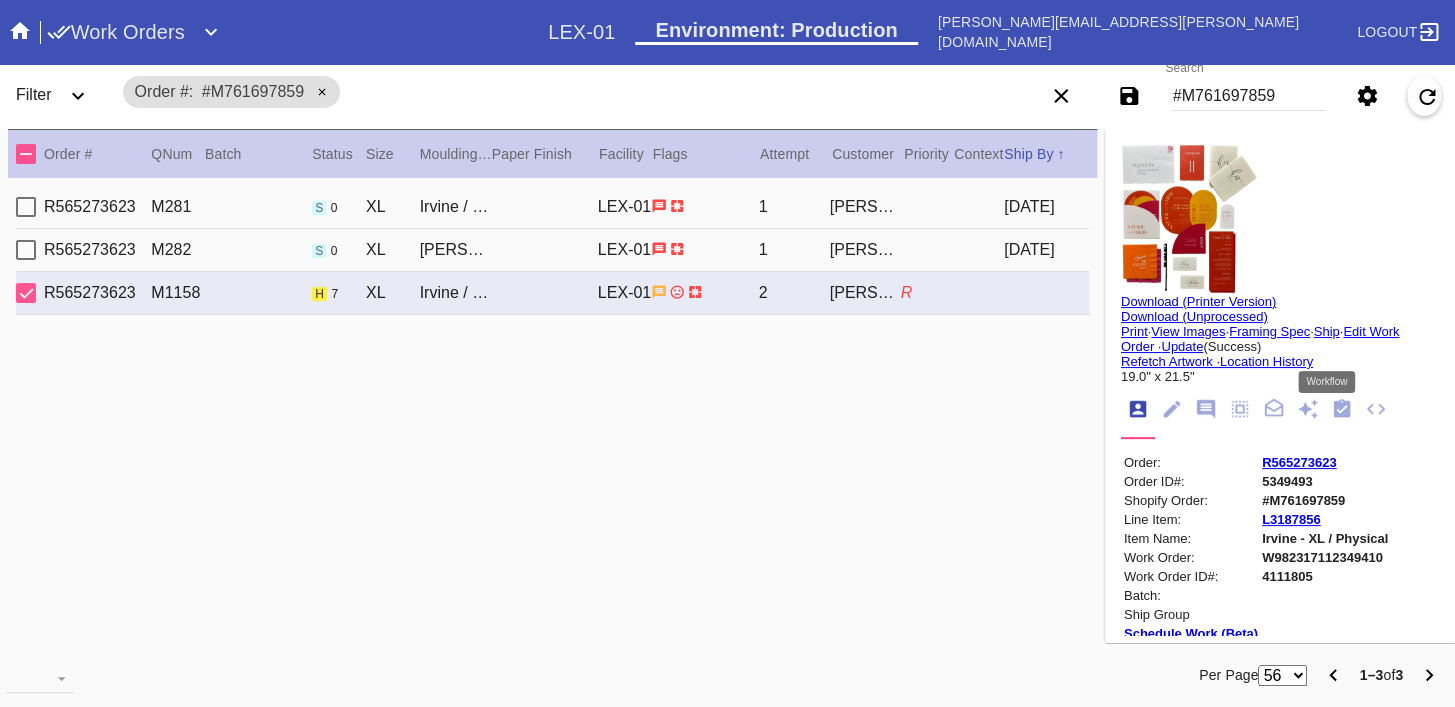 click 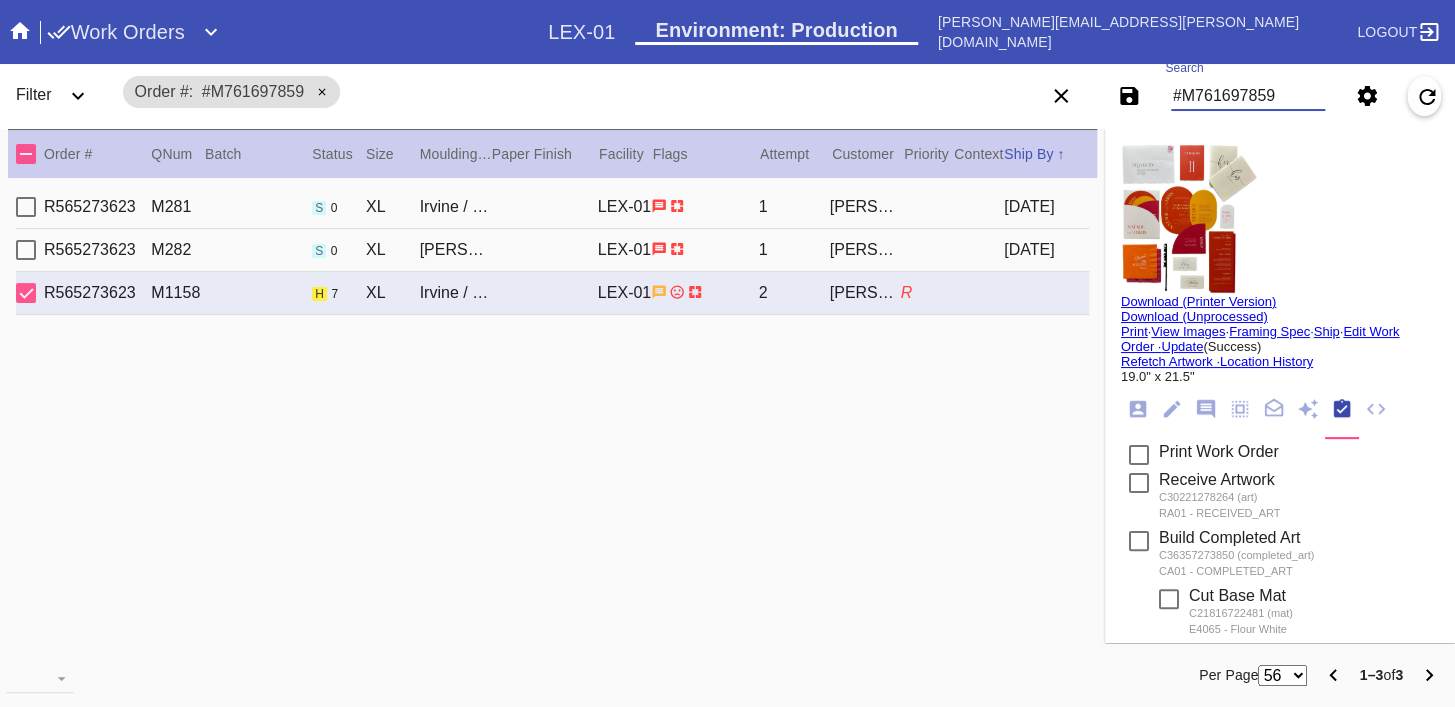 click on "#M761697859" at bounding box center [1248, 96] 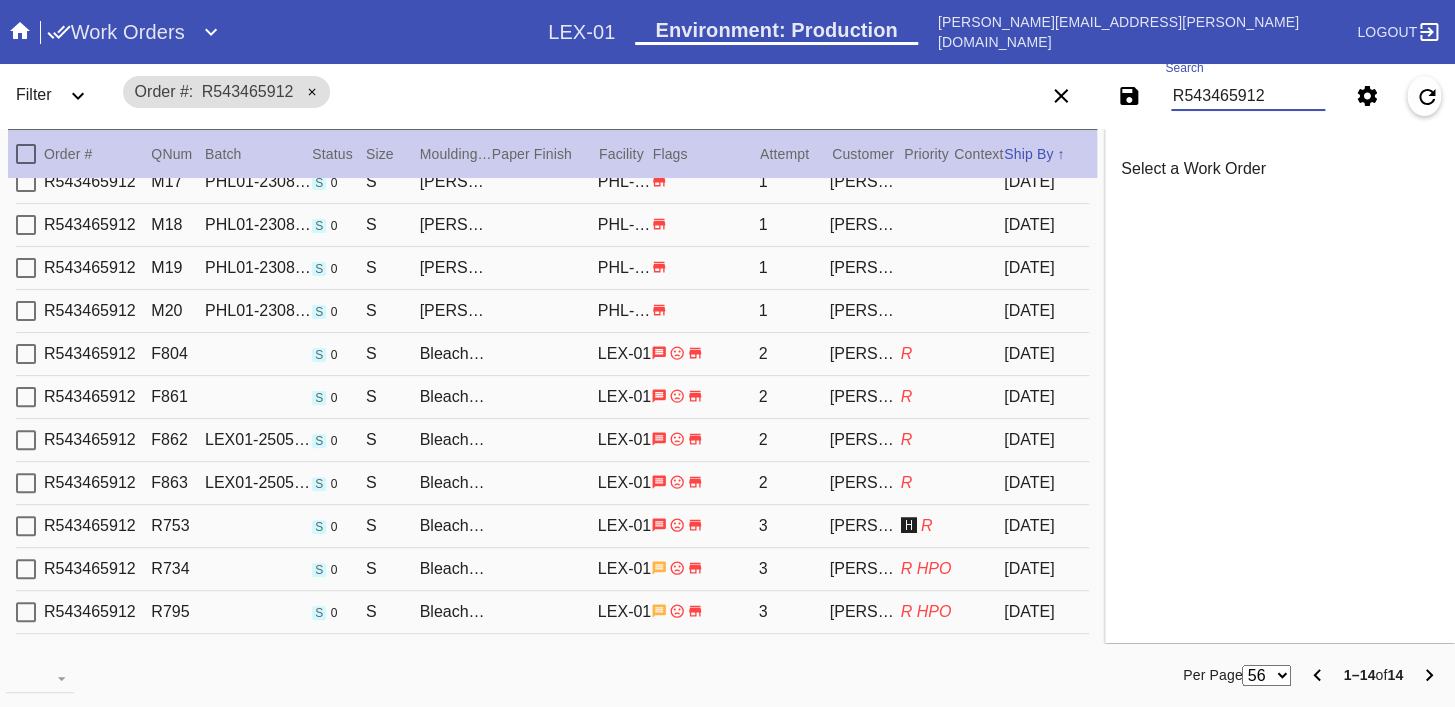 scroll, scrollTop: 151, scrollLeft: 0, axis: vertical 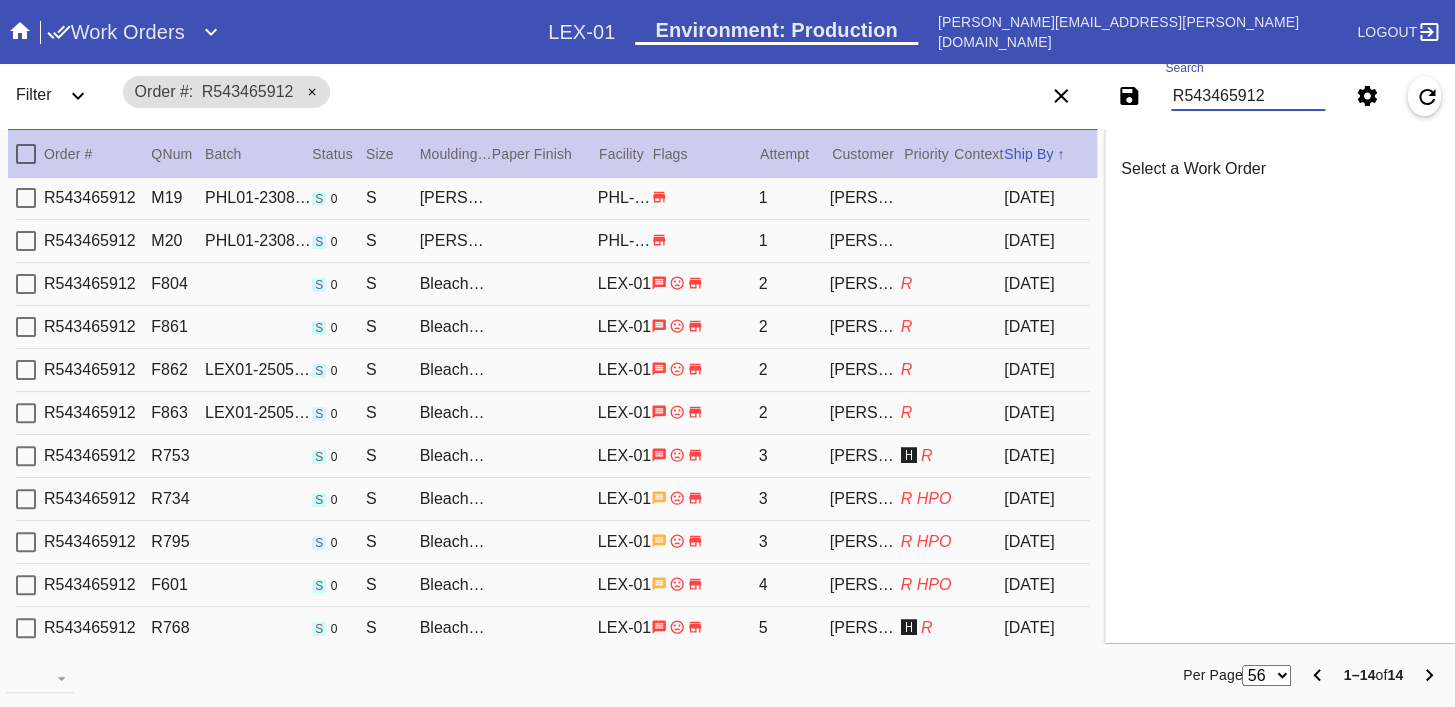 type on "R543465912" 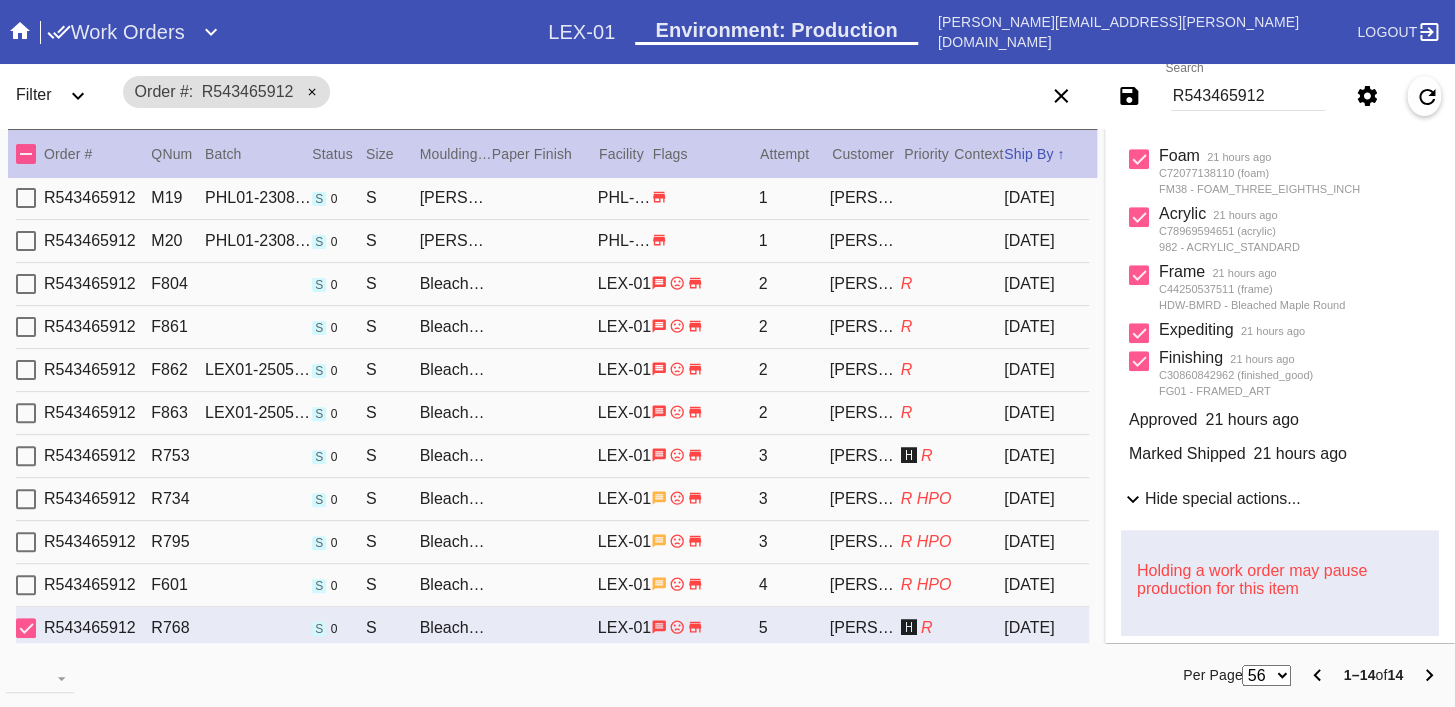 scroll, scrollTop: 566, scrollLeft: 0, axis: vertical 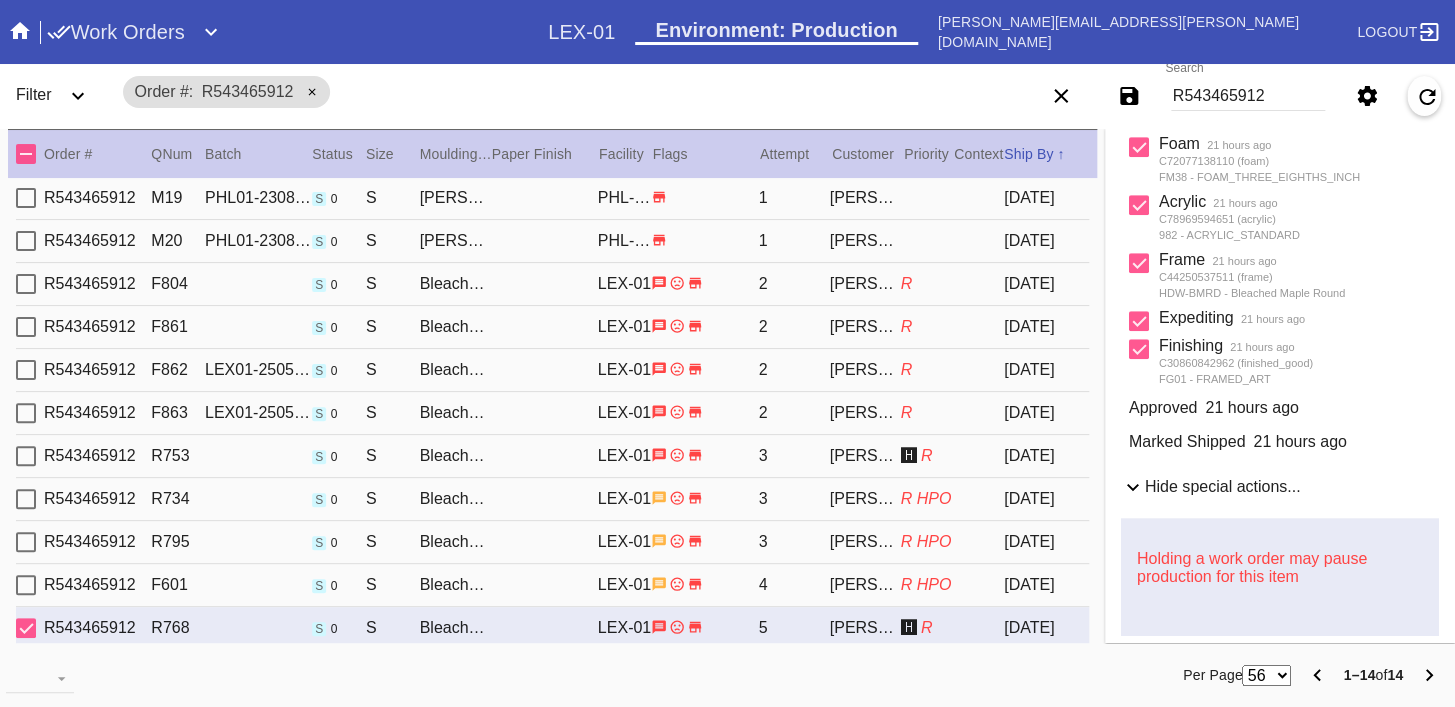 click on "R543465912 F601 s   0 S Bleached Maple Round / Cream - Linen LEX-01 4 [PERSON_NAME]
R
HPO
[DATE]" at bounding box center [552, 585] 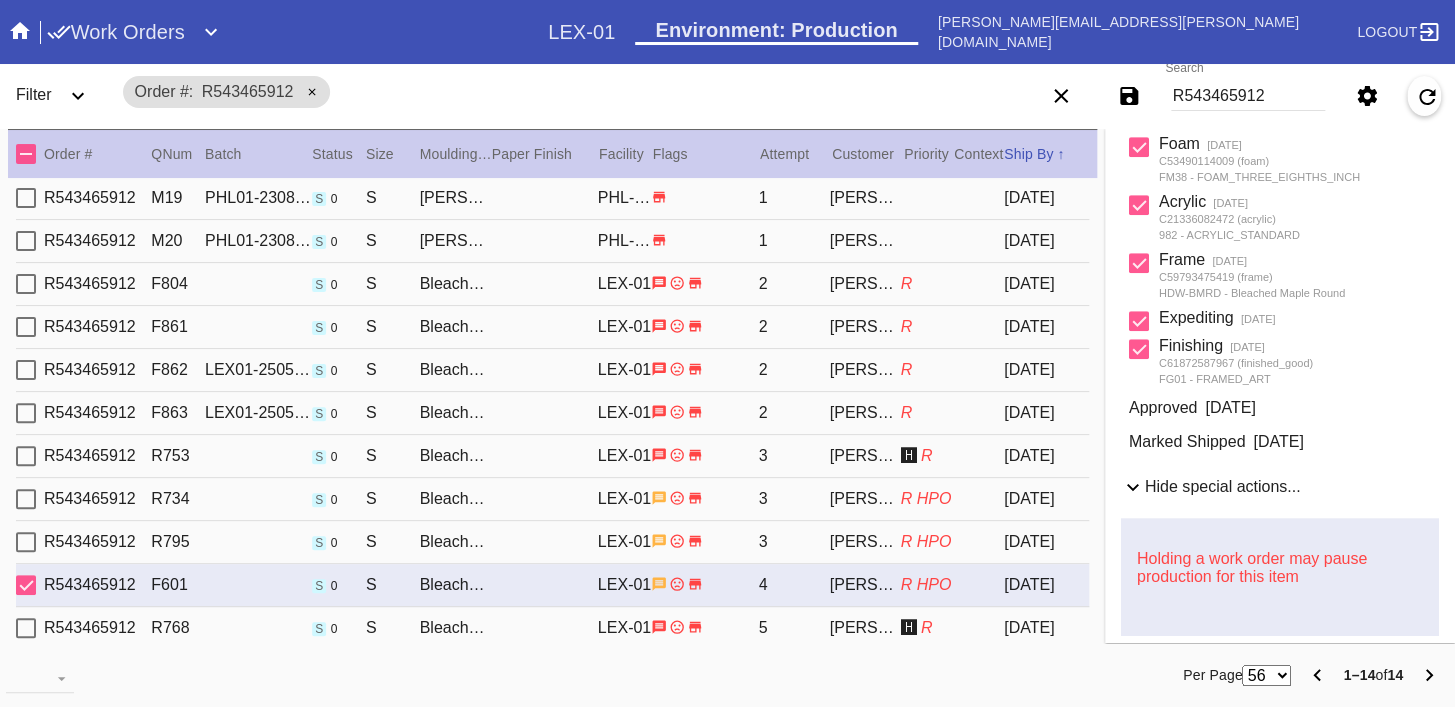 click on "R543465912 F601 s   0 S Bleached Maple Round / Cream - Linen LEX-01 4 [PERSON_NAME]
R
HPO
[DATE]" at bounding box center [552, 585] 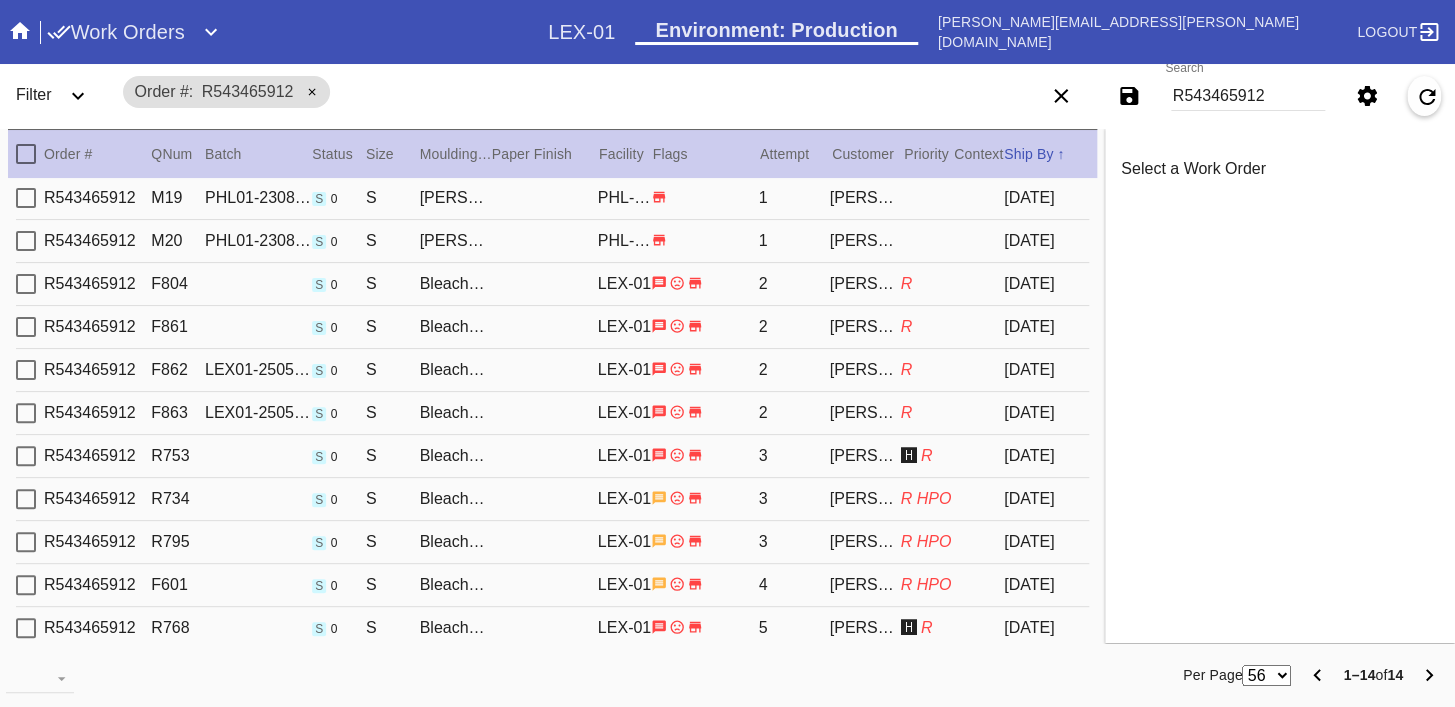 click on "R543465912 R795 s   0 S Bleached Maple Round / Cream - Linen LEX-01 3 [PERSON_NAME]
R
HPO
[DATE]" at bounding box center [552, 542] 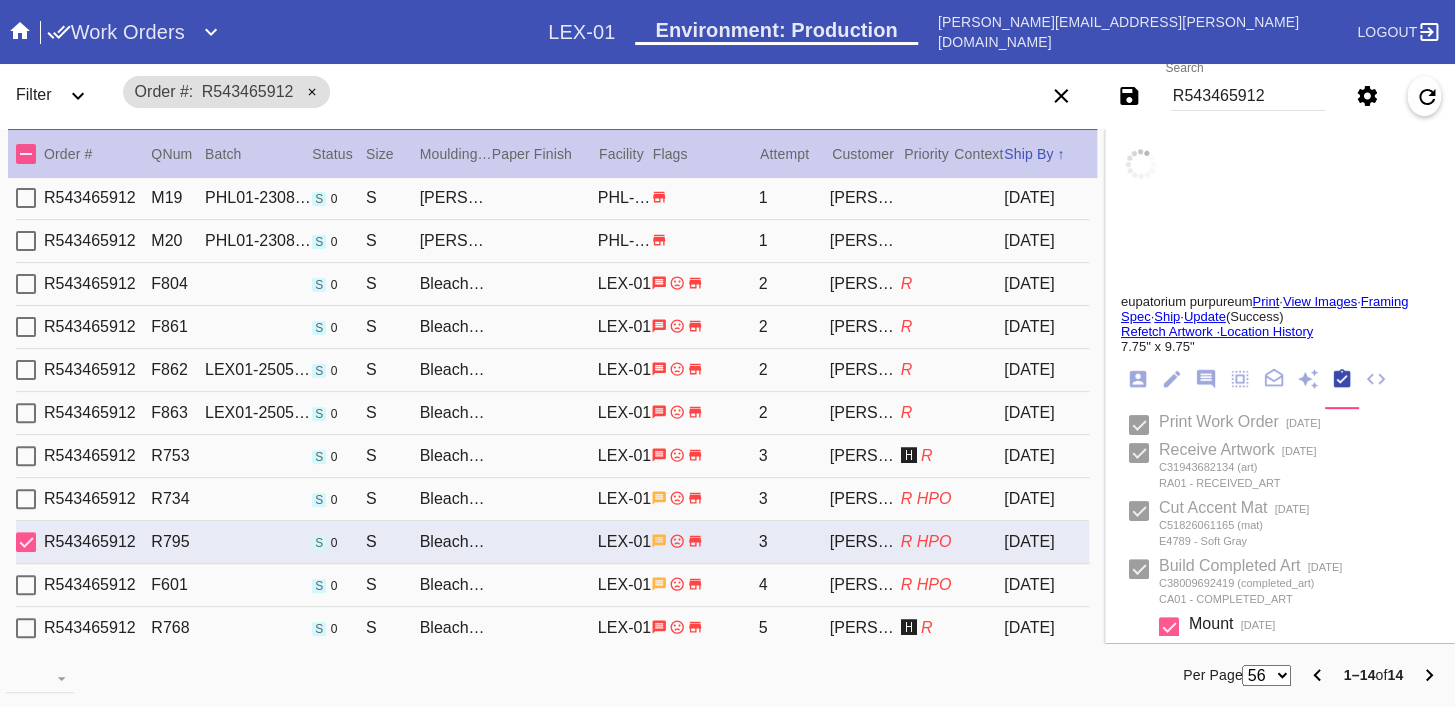 type 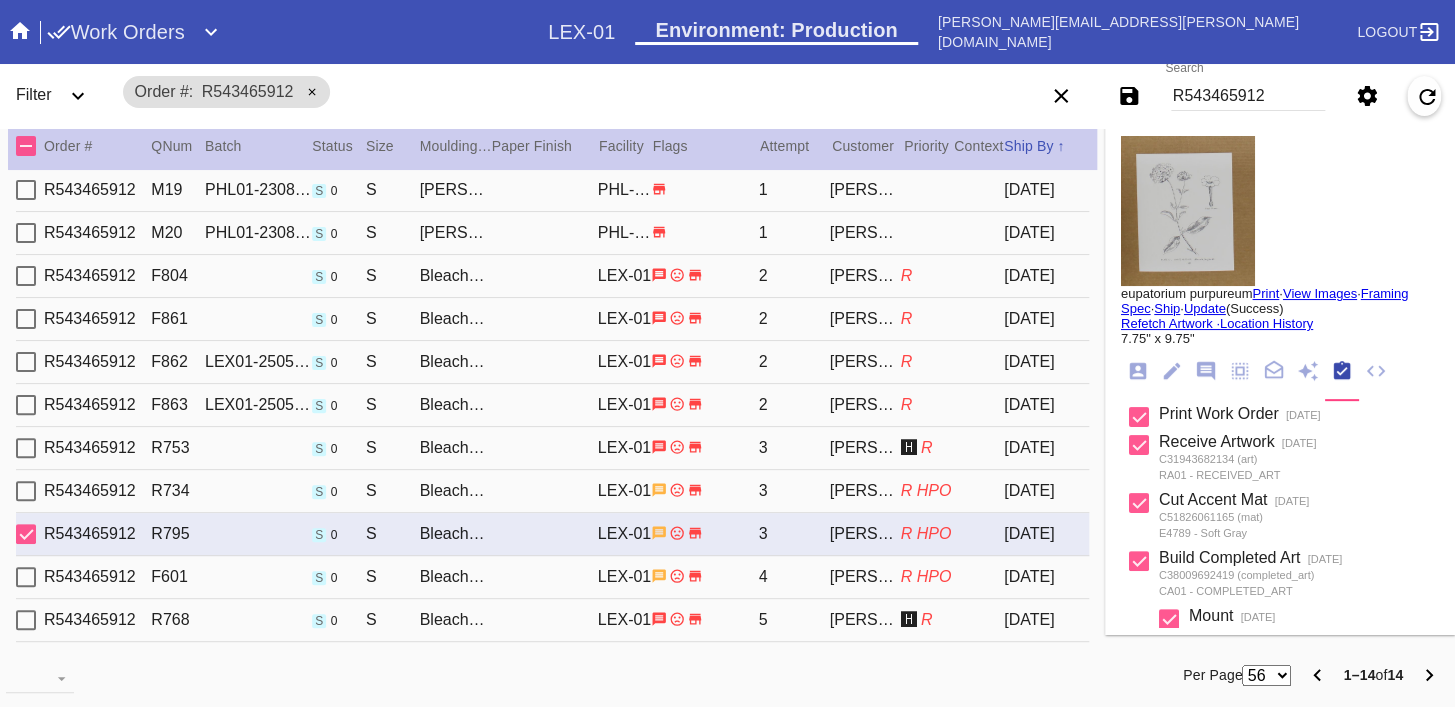 scroll, scrollTop: 13, scrollLeft: 0, axis: vertical 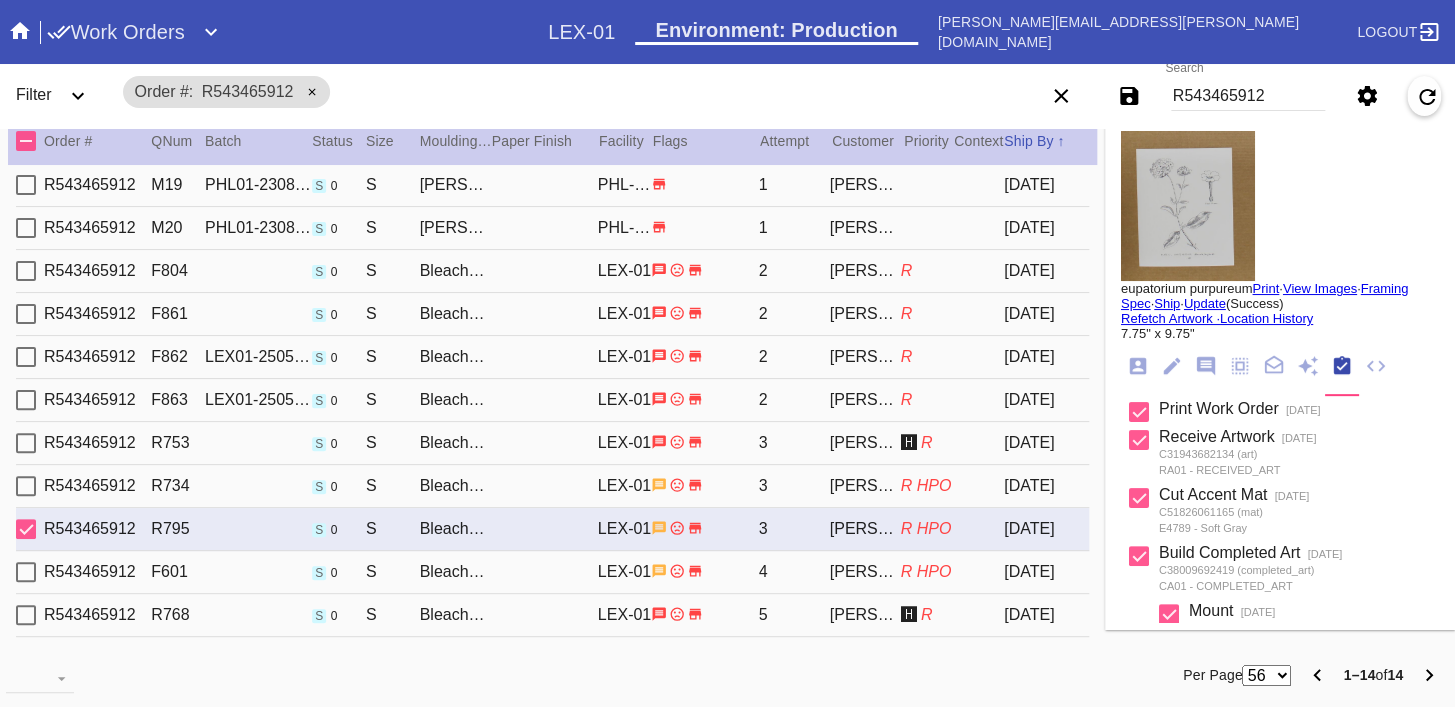 click on "R543465912 R768 s   0 S Bleached Maple Round / Cream - Linen LEX-01 5 [PERSON_NAME]
🅷
R
[DATE]" at bounding box center (552, 615) 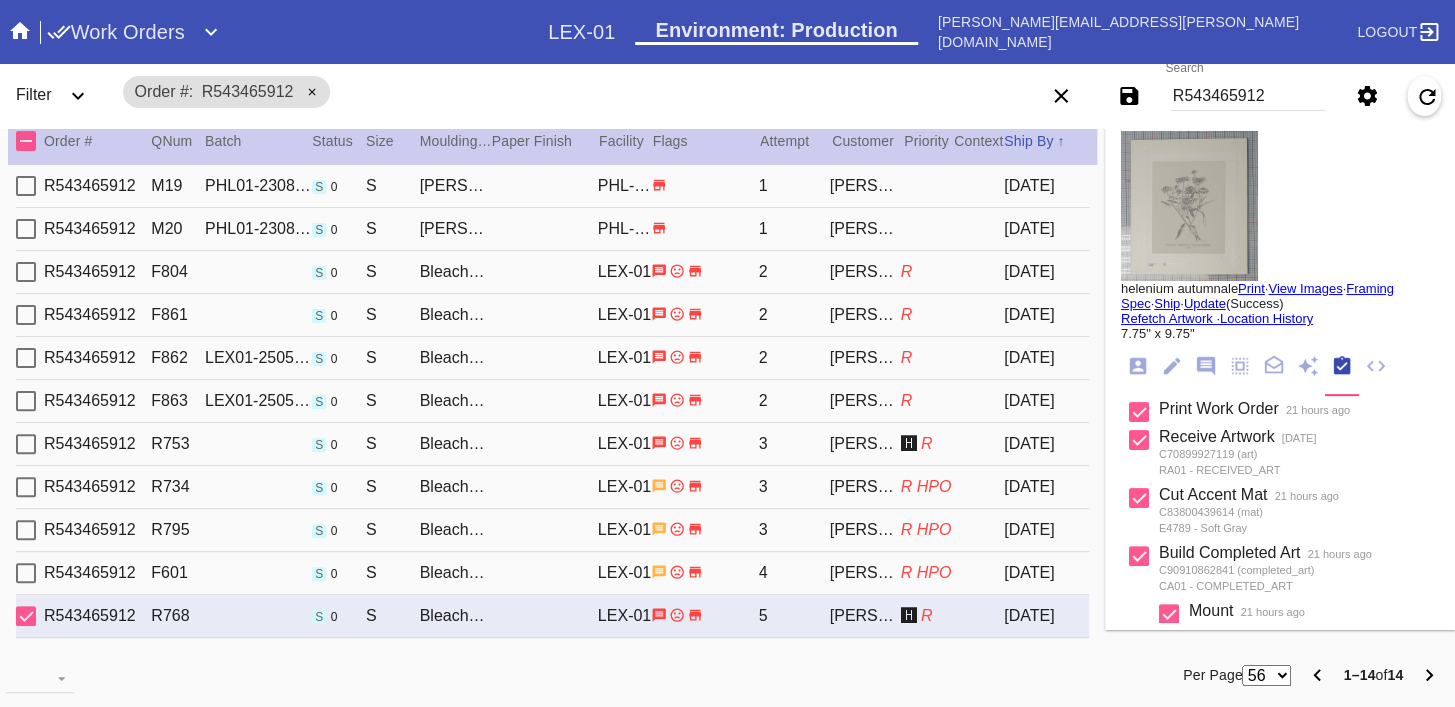 scroll, scrollTop: 136, scrollLeft: 0, axis: vertical 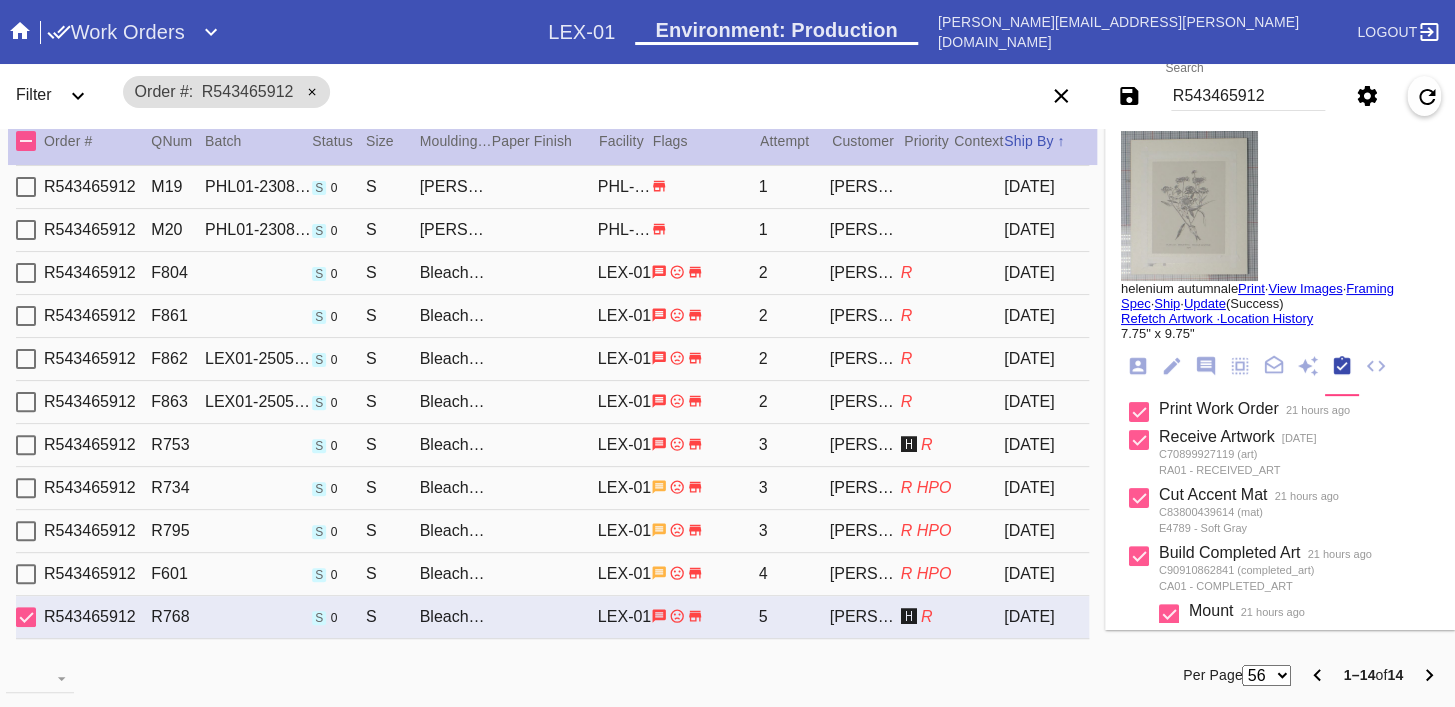 click on "R543465912 F804 s   0 S Bleached Maple Round / Cream - Linen LEX-01 2 [PERSON_NAME]
R
[DATE]" at bounding box center (552, 273) 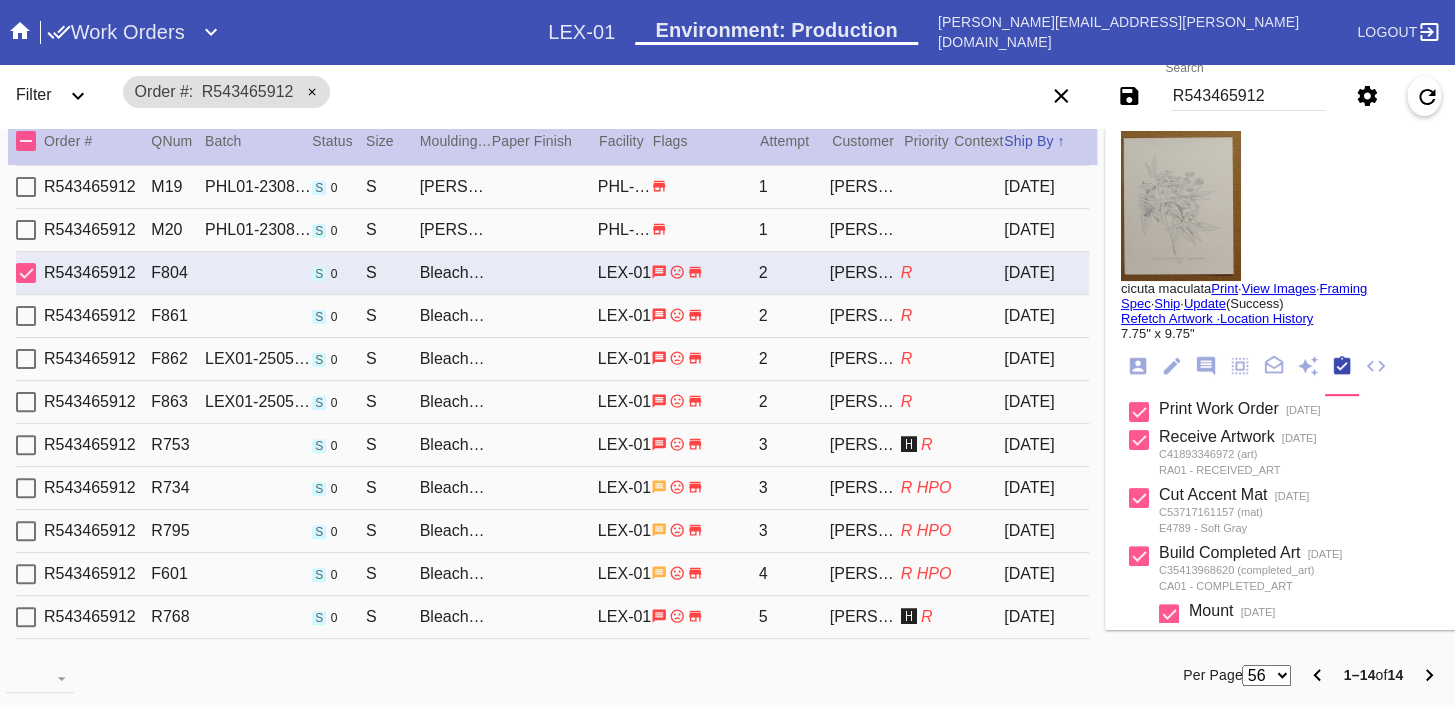 scroll, scrollTop: 610, scrollLeft: 0, axis: vertical 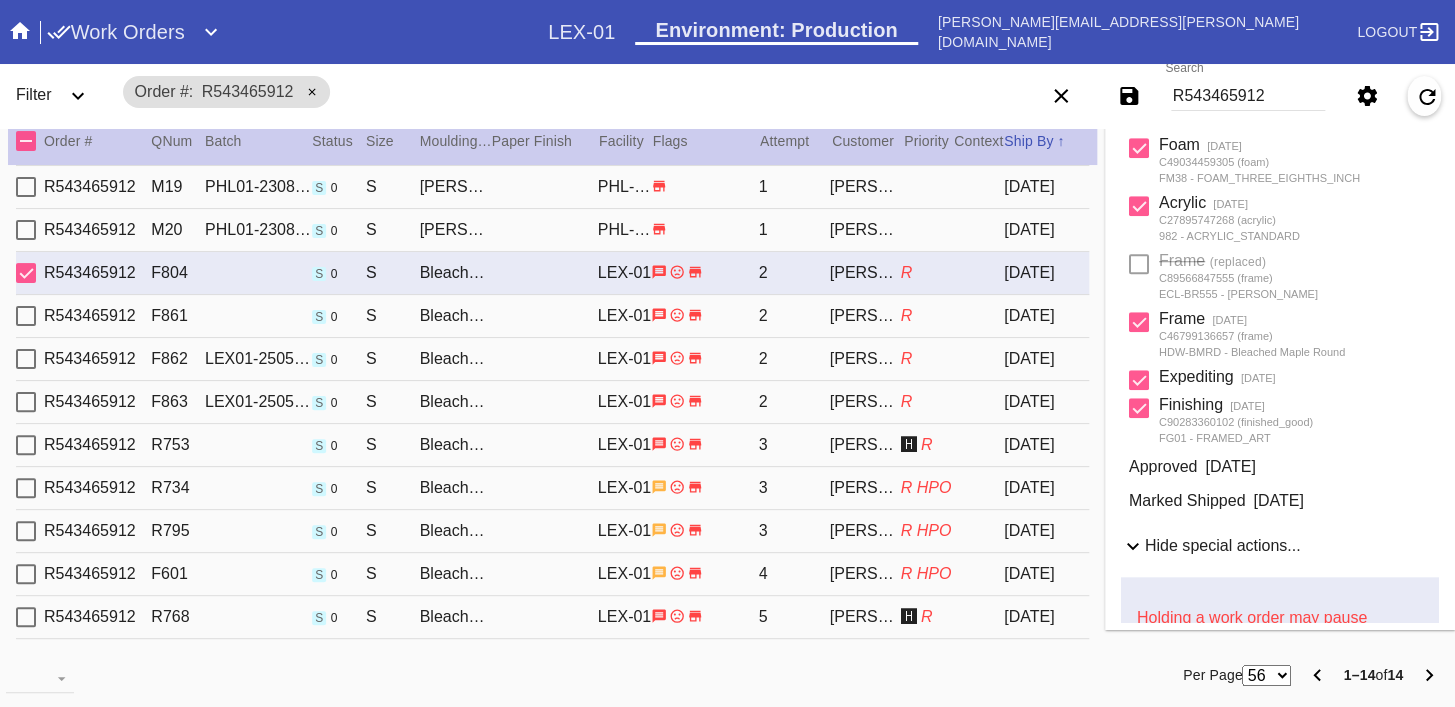 click on "R543465912 F861 s   0 S Bleached Maple Round / Cream - Linen LEX-01 2 [PERSON_NAME]
R
[DATE]" at bounding box center [552, 316] 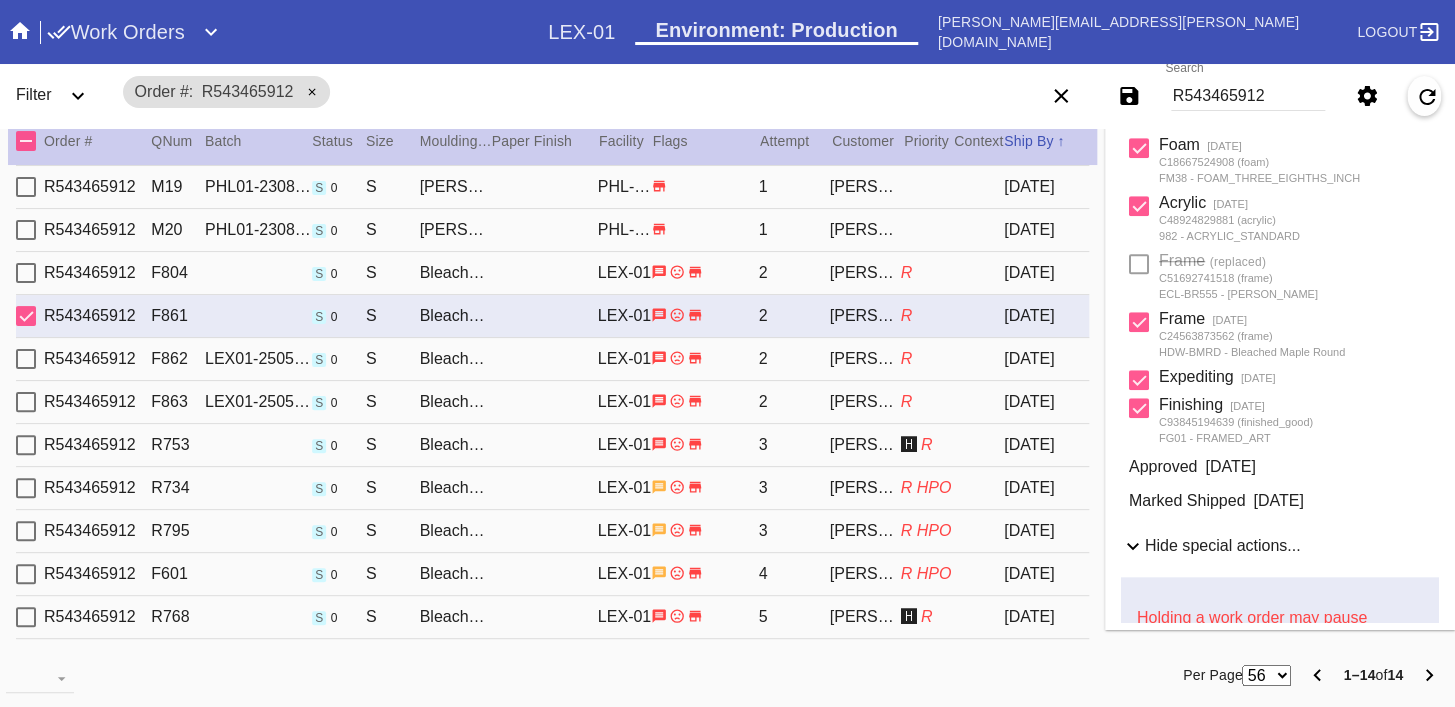 click on "R543465912 F863 LEX01-250516-008 s   0 S Bleached Maple Round / Cream - Linen LEX-01 2 [PERSON_NAME]
R
[DATE]" at bounding box center (552, 402) 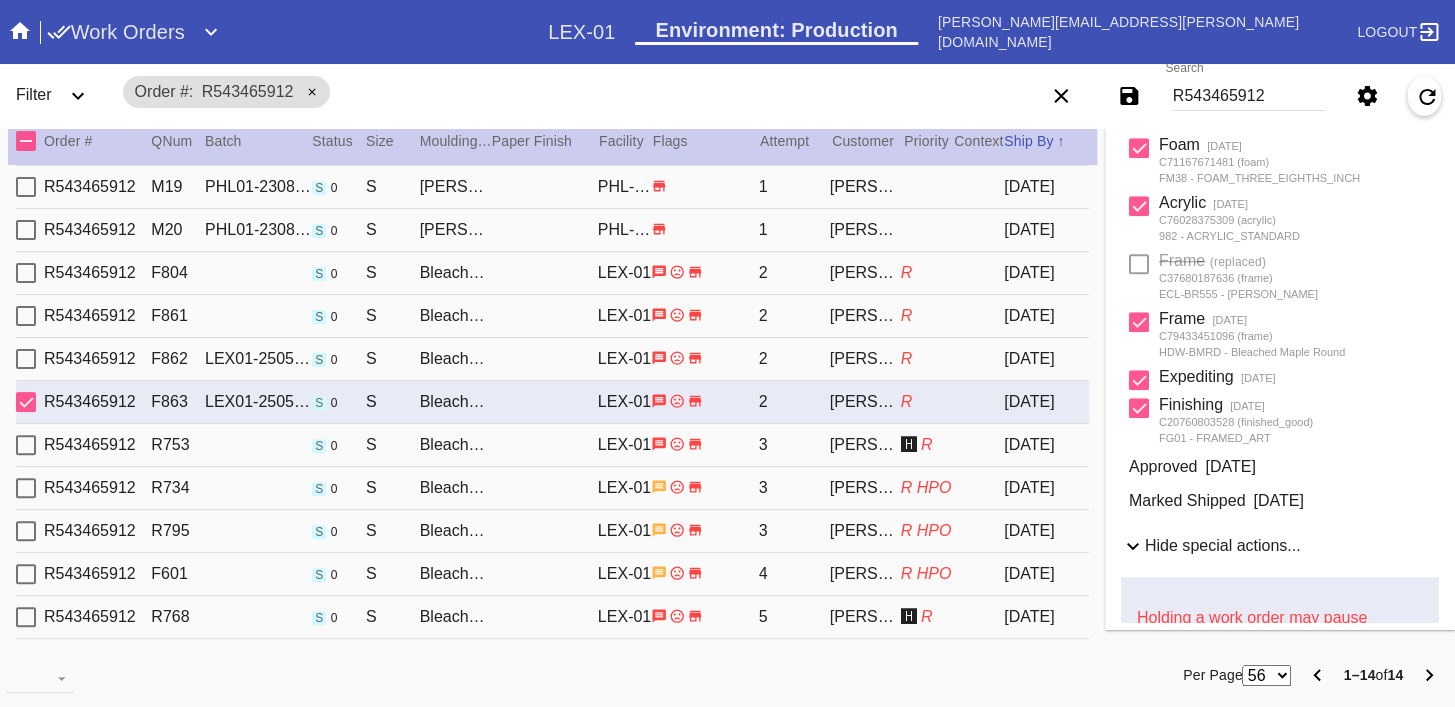 click on "R543465912 F862 LEX01-250516-006 s   0 S Bleached Maple Round / Cream - Linen LEX-01 2 [PERSON_NAME]
R
[DATE]" at bounding box center (552, 359) 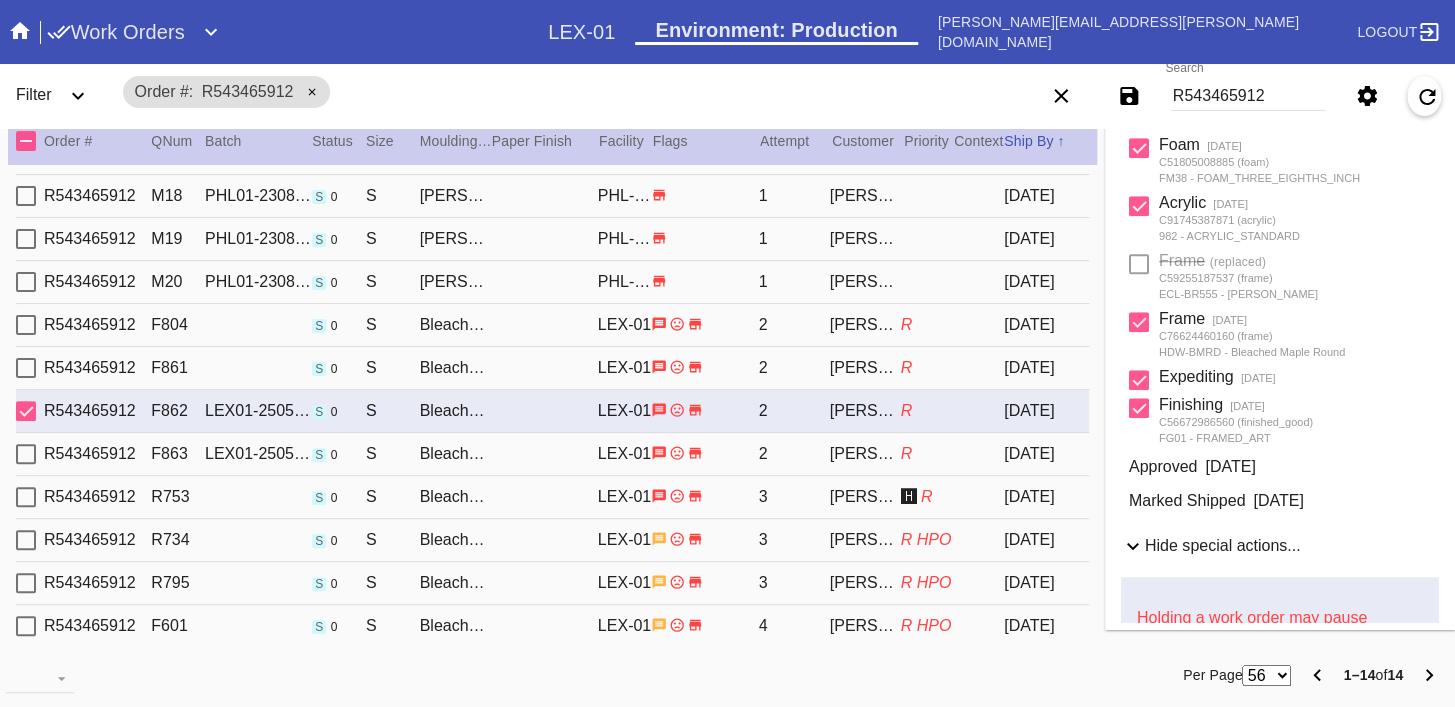 scroll, scrollTop: 0, scrollLeft: 0, axis: both 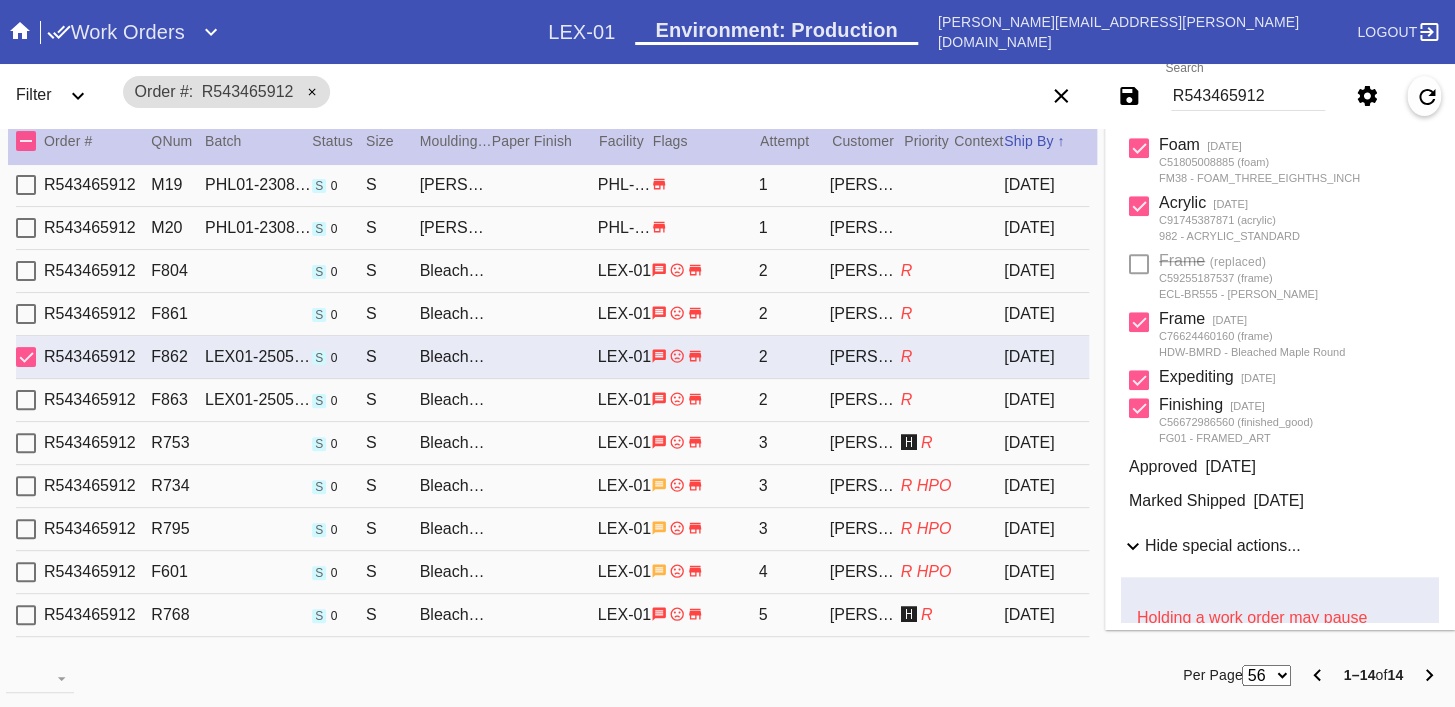 click on "R543465912 R768 s   0 S Bleached Maple Round / Cream - Linen LEX-01 5 [PERSON_NAME]
🅷
R
[DATE]" at bounding box center (552, 615) 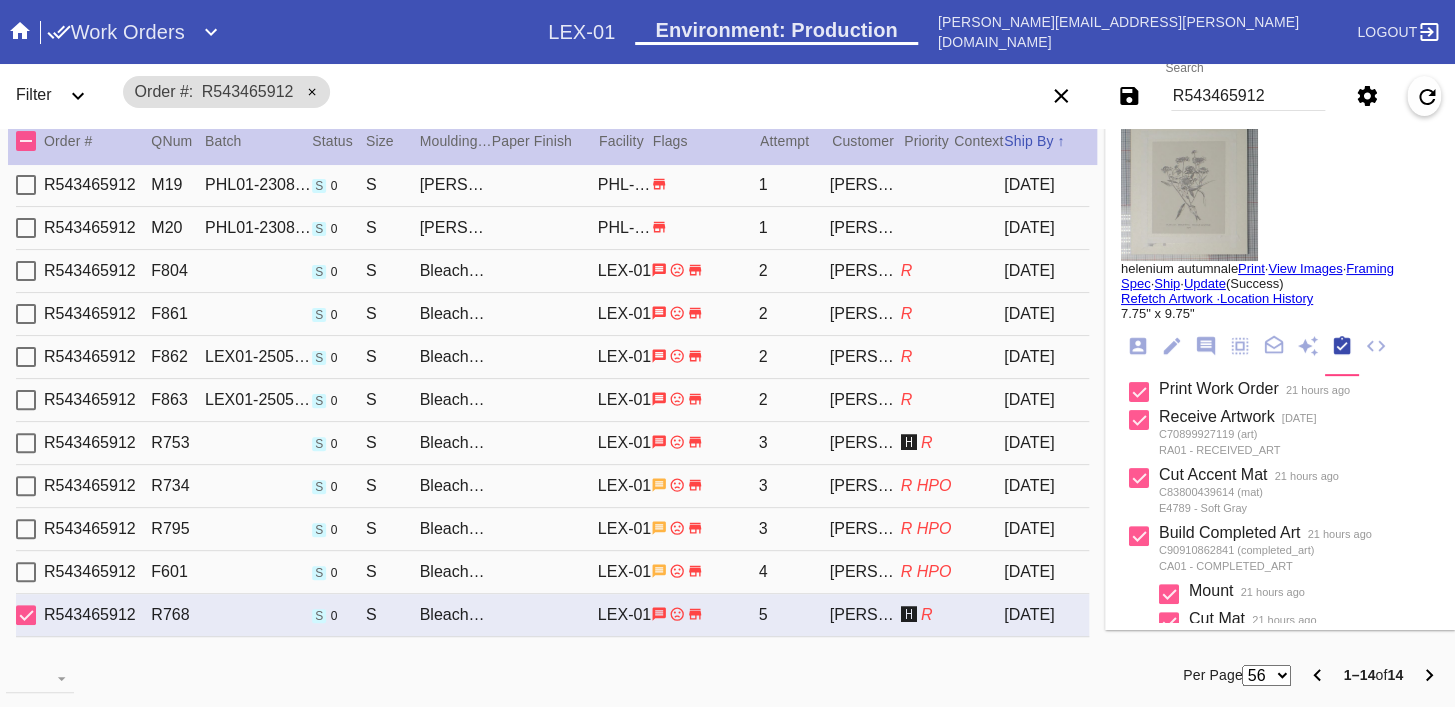scroll, scrollTop: 0, scrollLeft: 0, axis: both 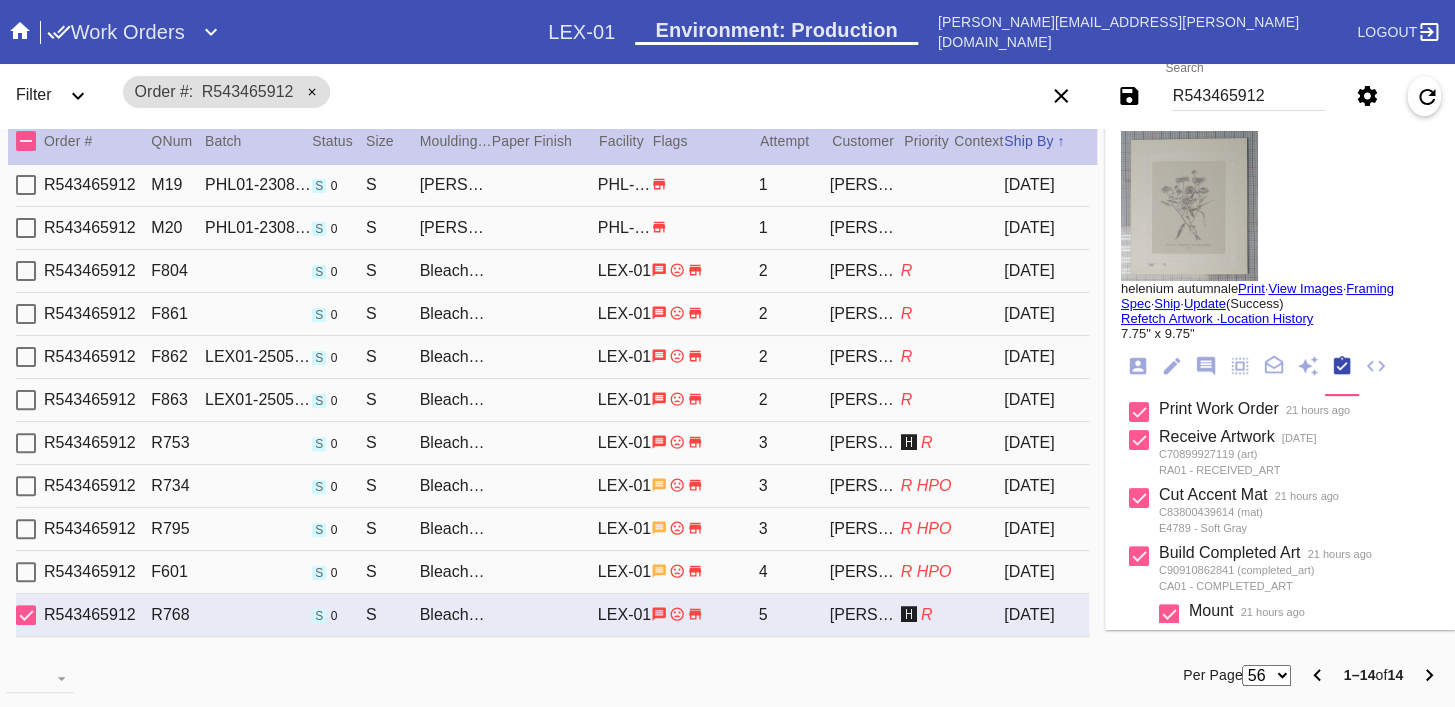 click on "Print" at bounding box center (1251, 288) 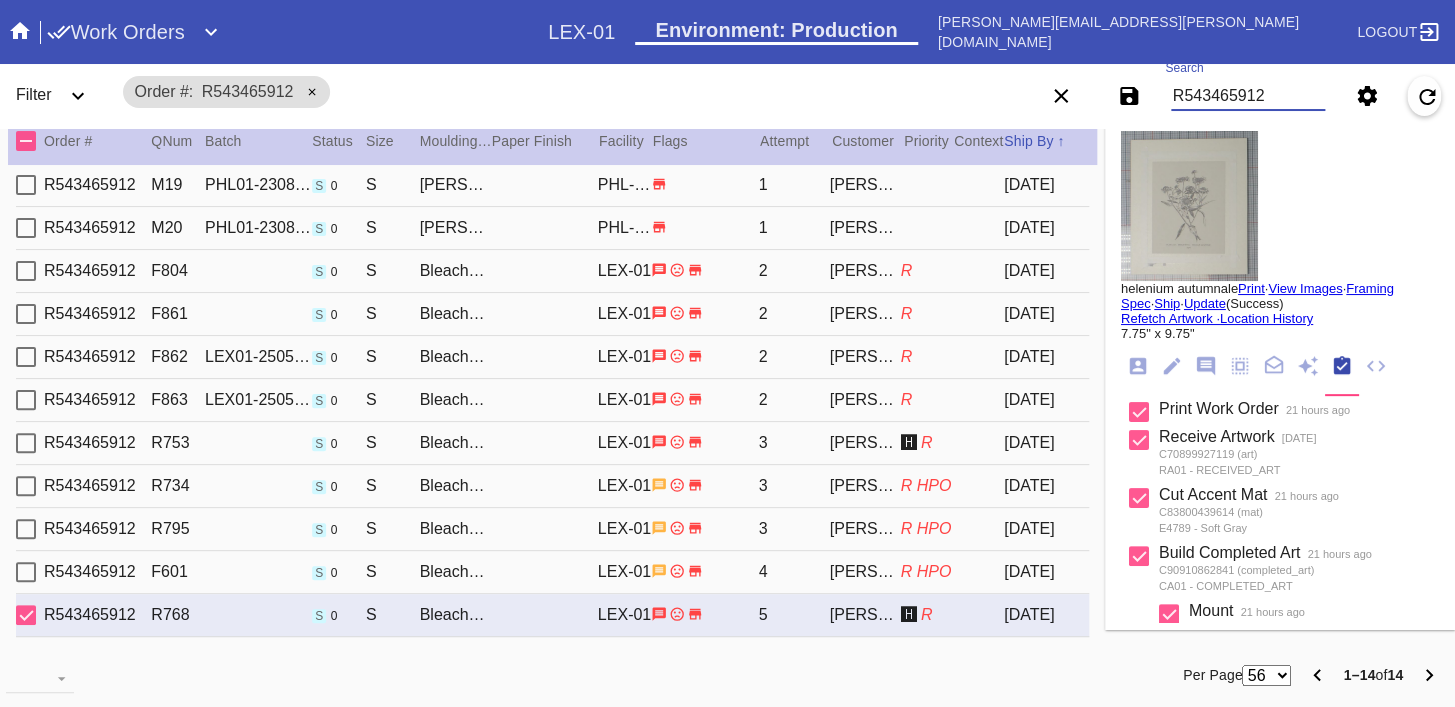 click on "R543465912" at bounding box center [1248, 96] 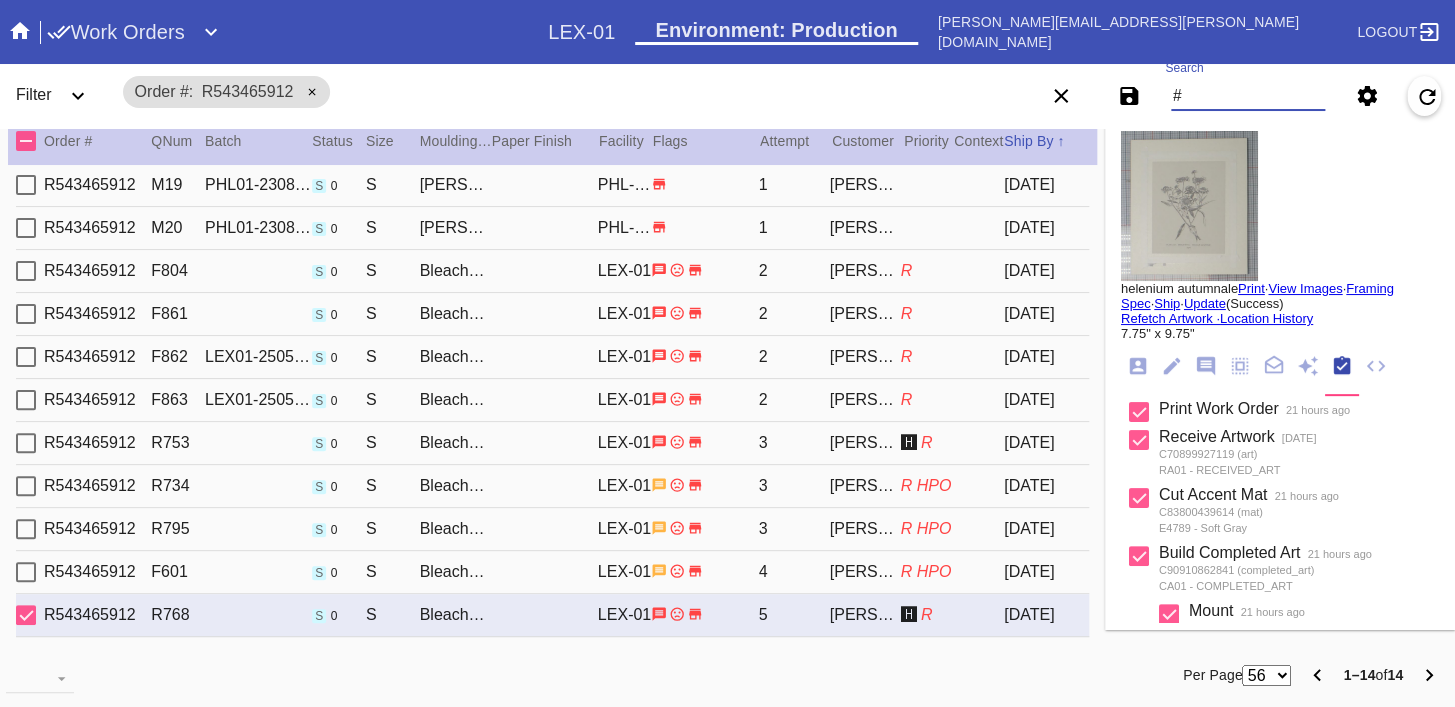 paste on "M761706994" 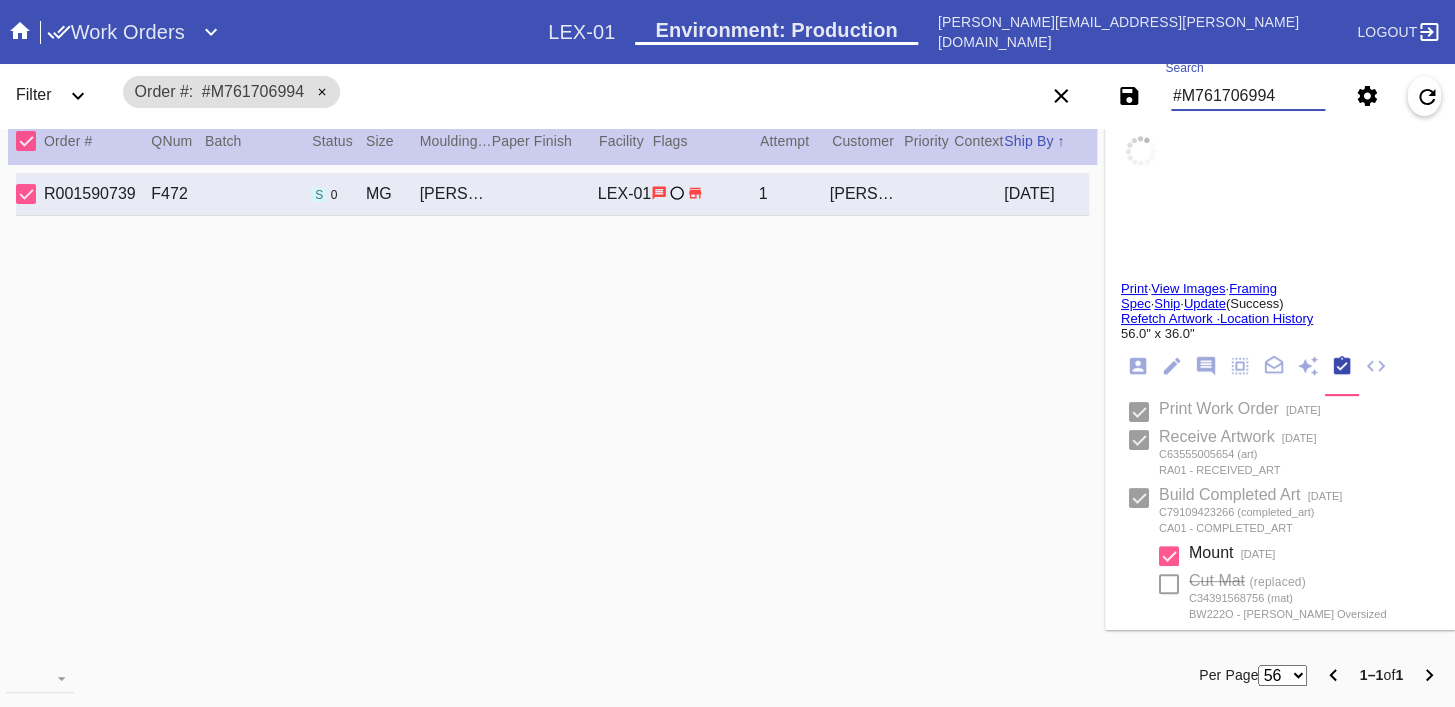scroll, scrollTop: 0, scrollLeft: 0, axis: both 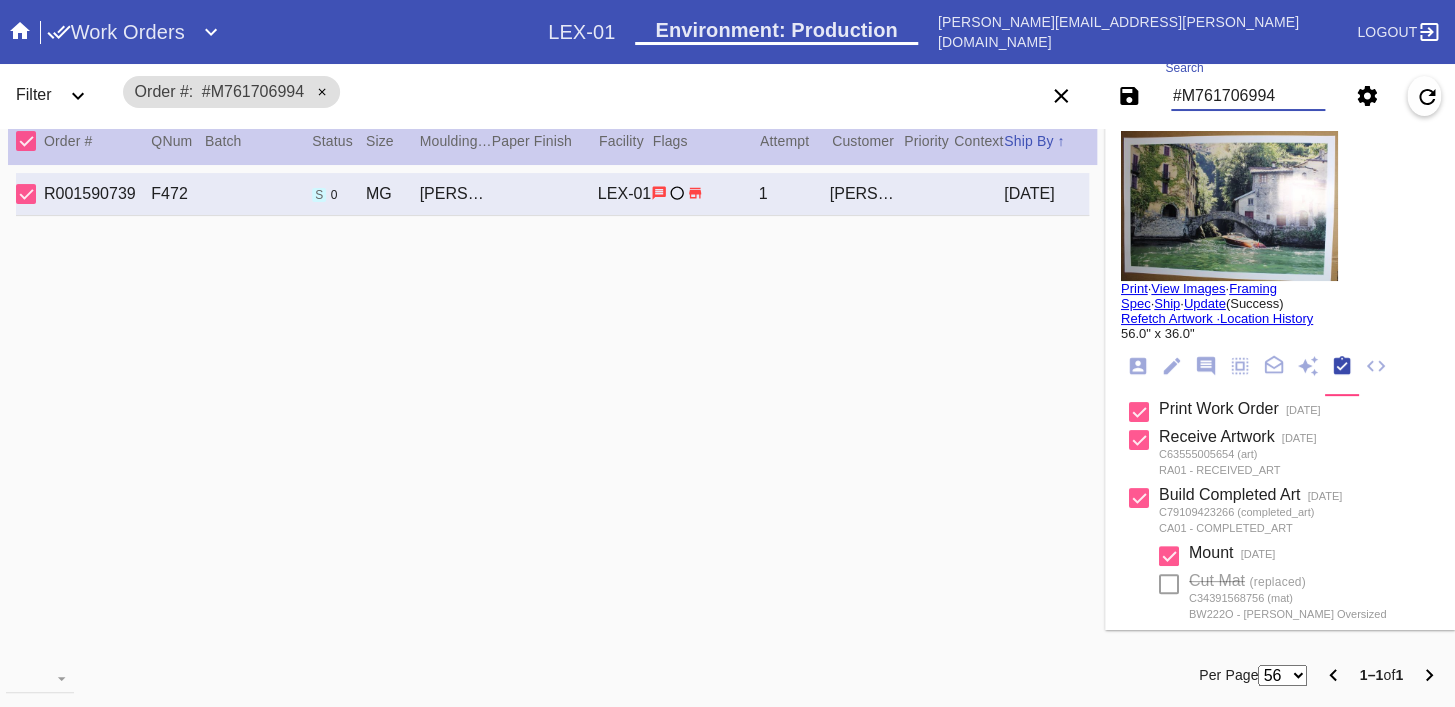click on "Print" at bounding box center (1134, 288) 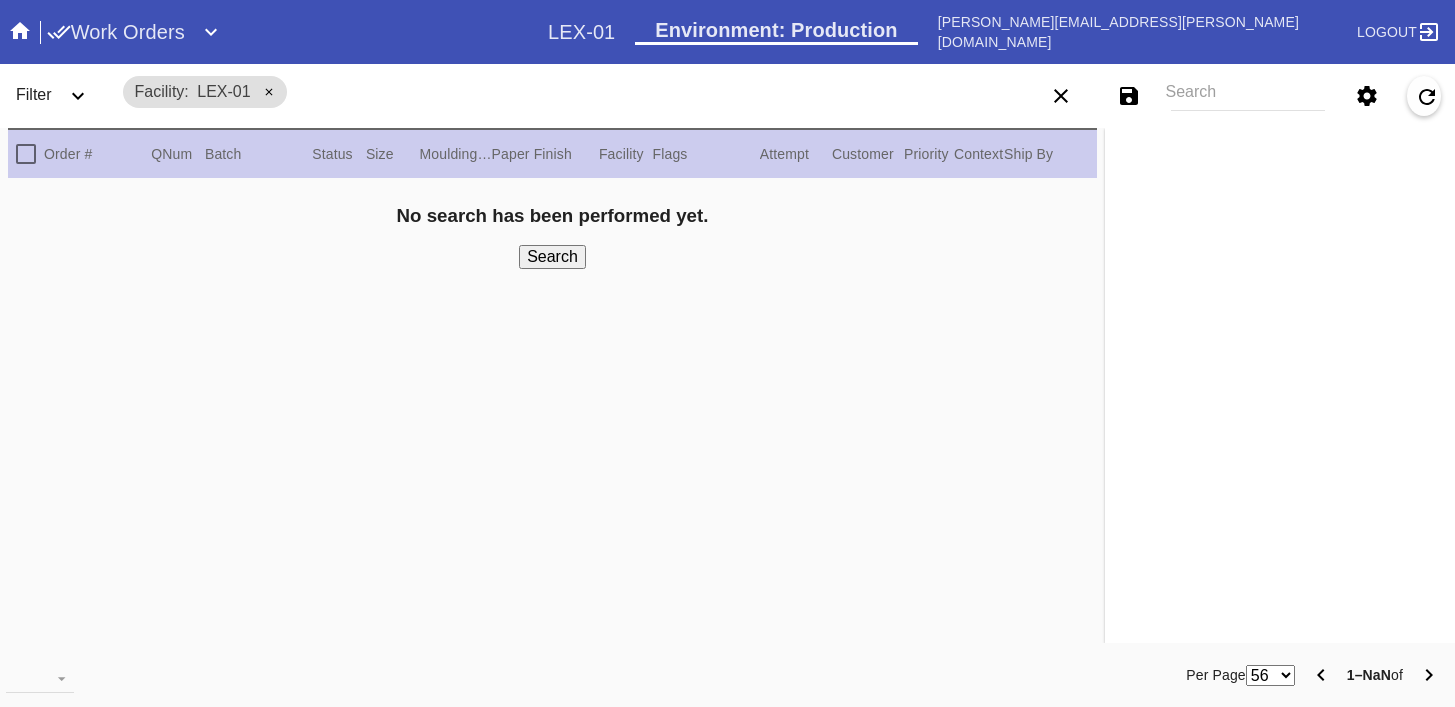 scroll, scrollTop: 0, scrollLeft: 0, axis: both 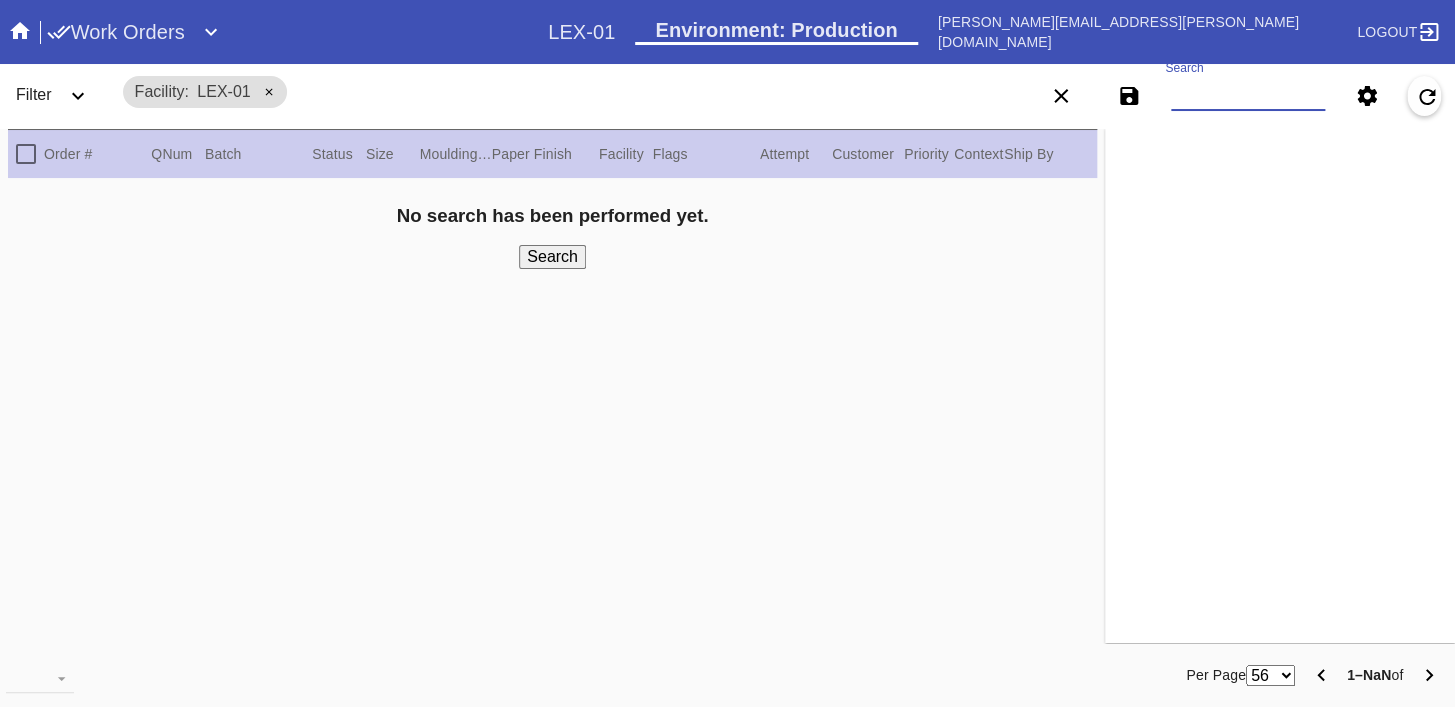 click on "Search" at bounding box center [1248, 96] 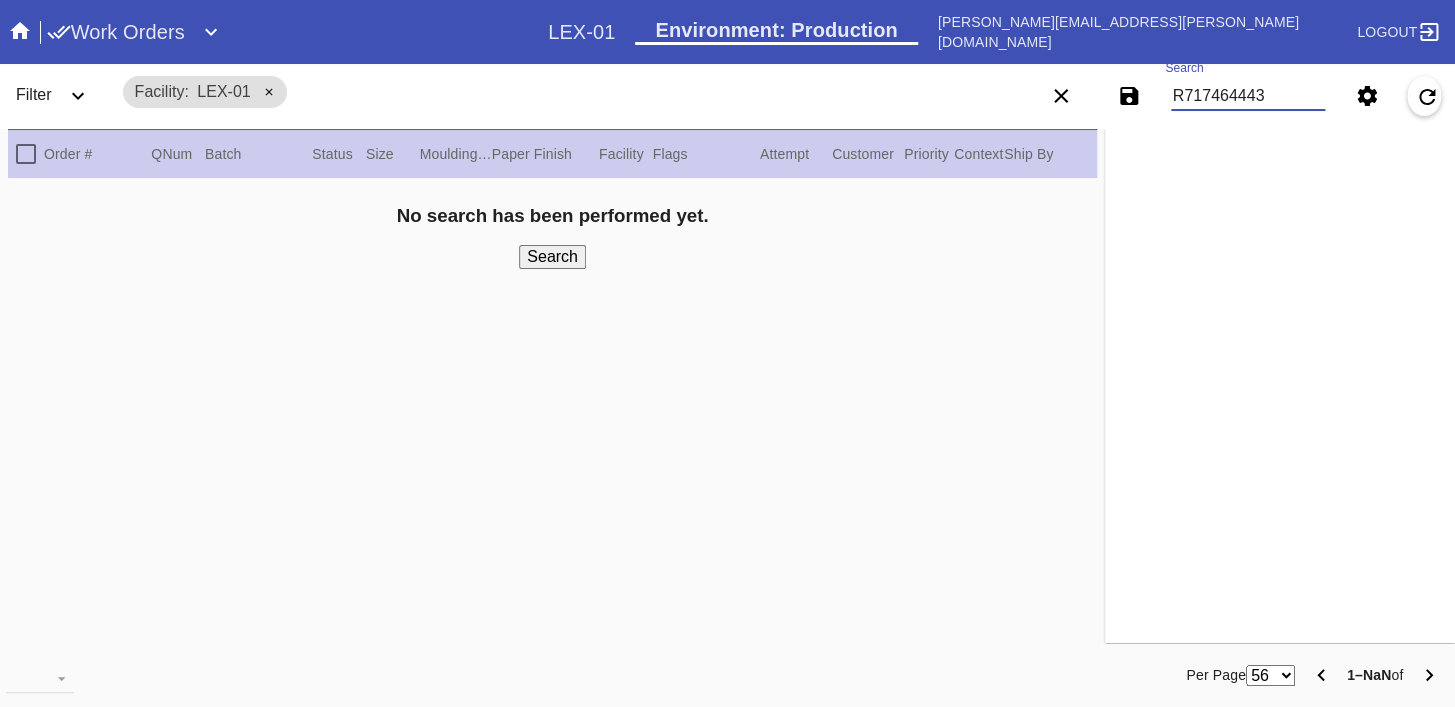 type on "R717464443" 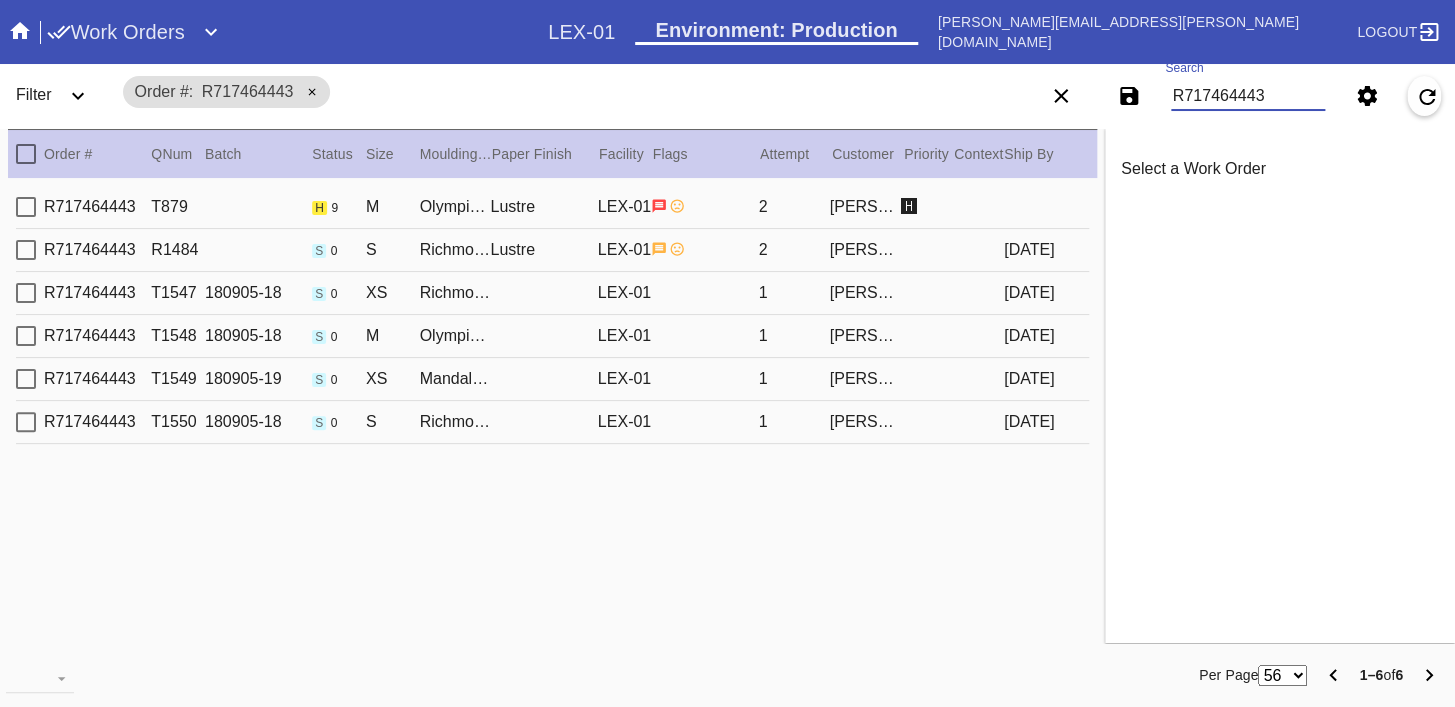 click on "R717464443 T879 h   9 M Olympia / Dove White Lustre LEX-01 2 [PERSON_NAME]
🅷" at bounding box center [552, 207] 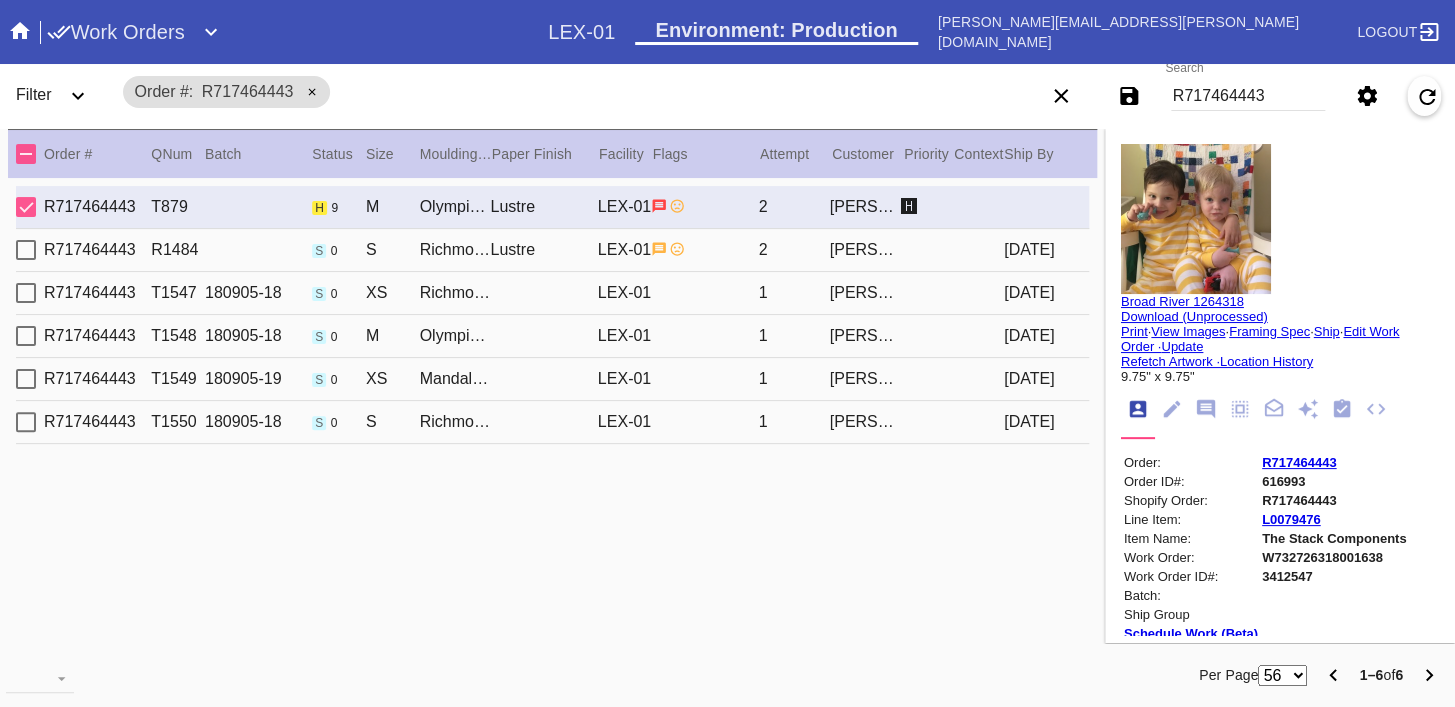click at bounding box center [1196, 219] 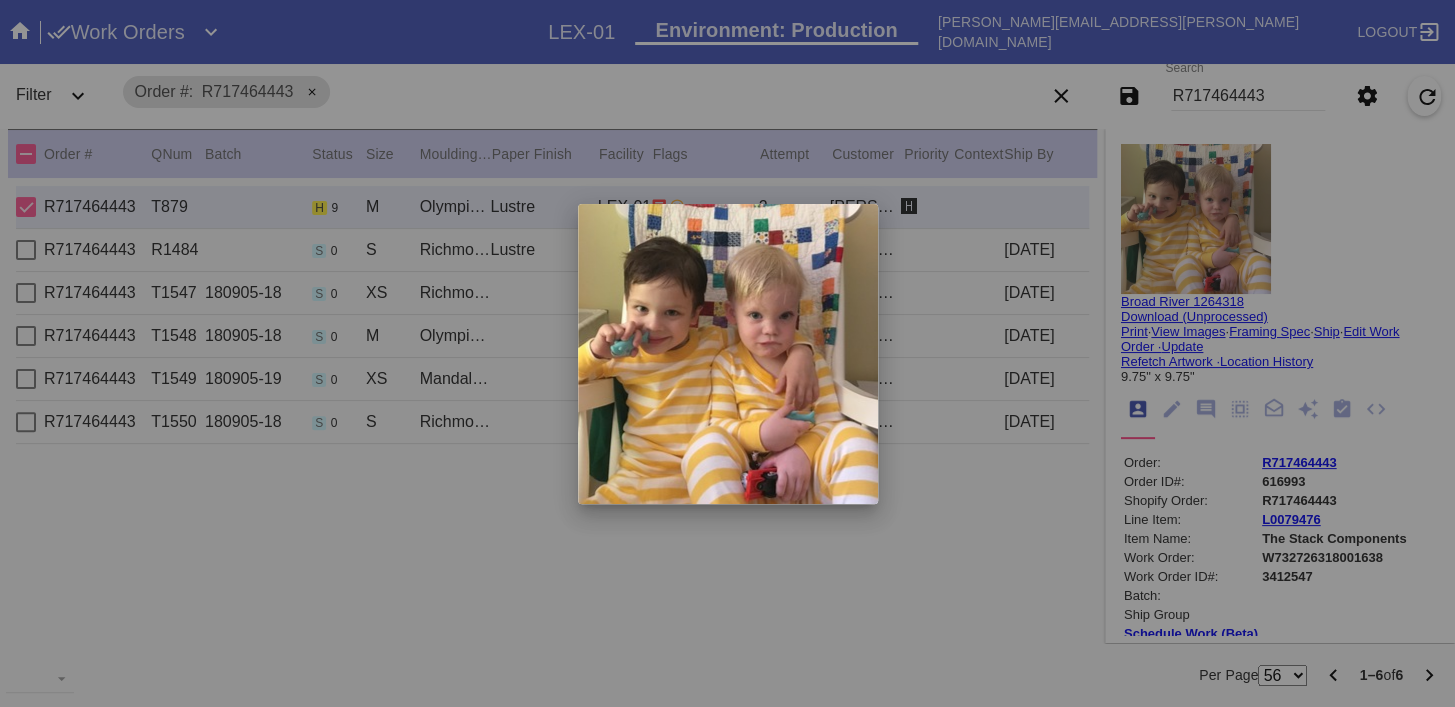 click at bounding box center (727, 353) 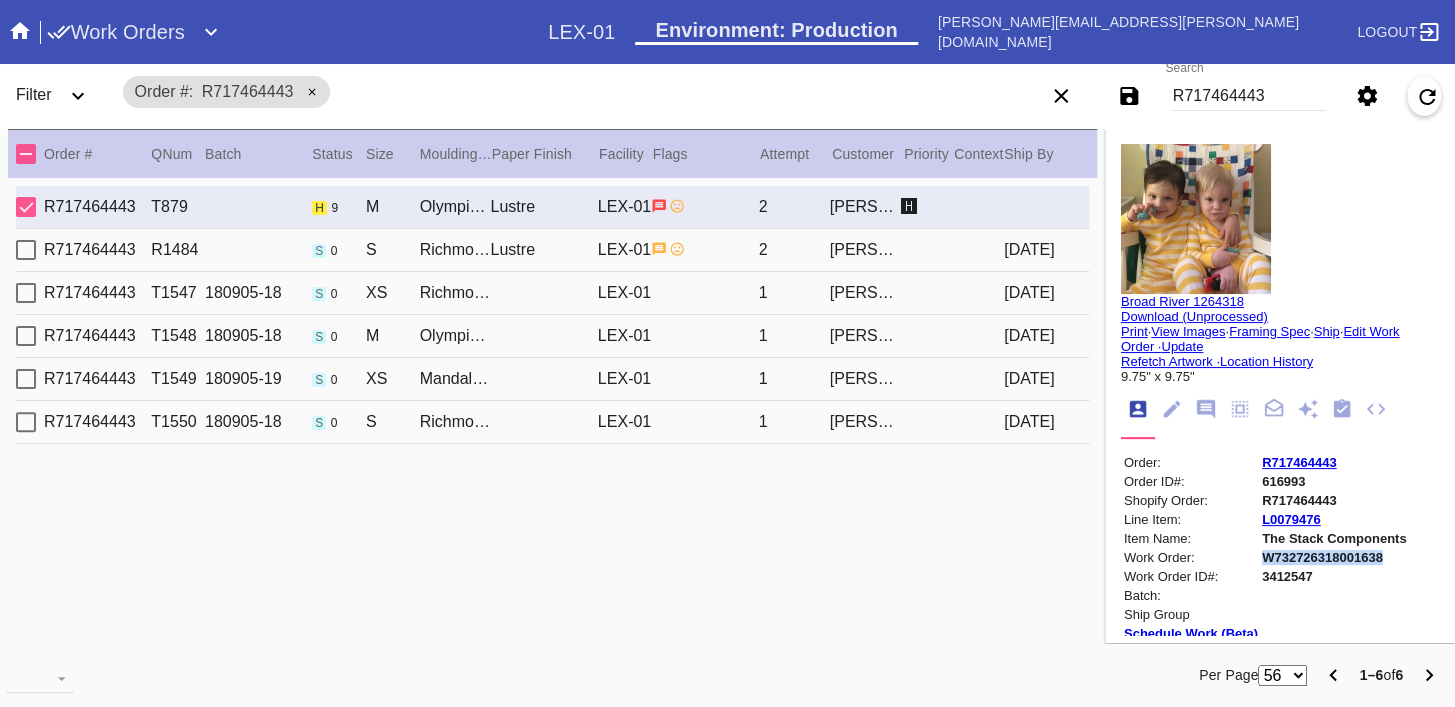 copy on "W732726318001638" 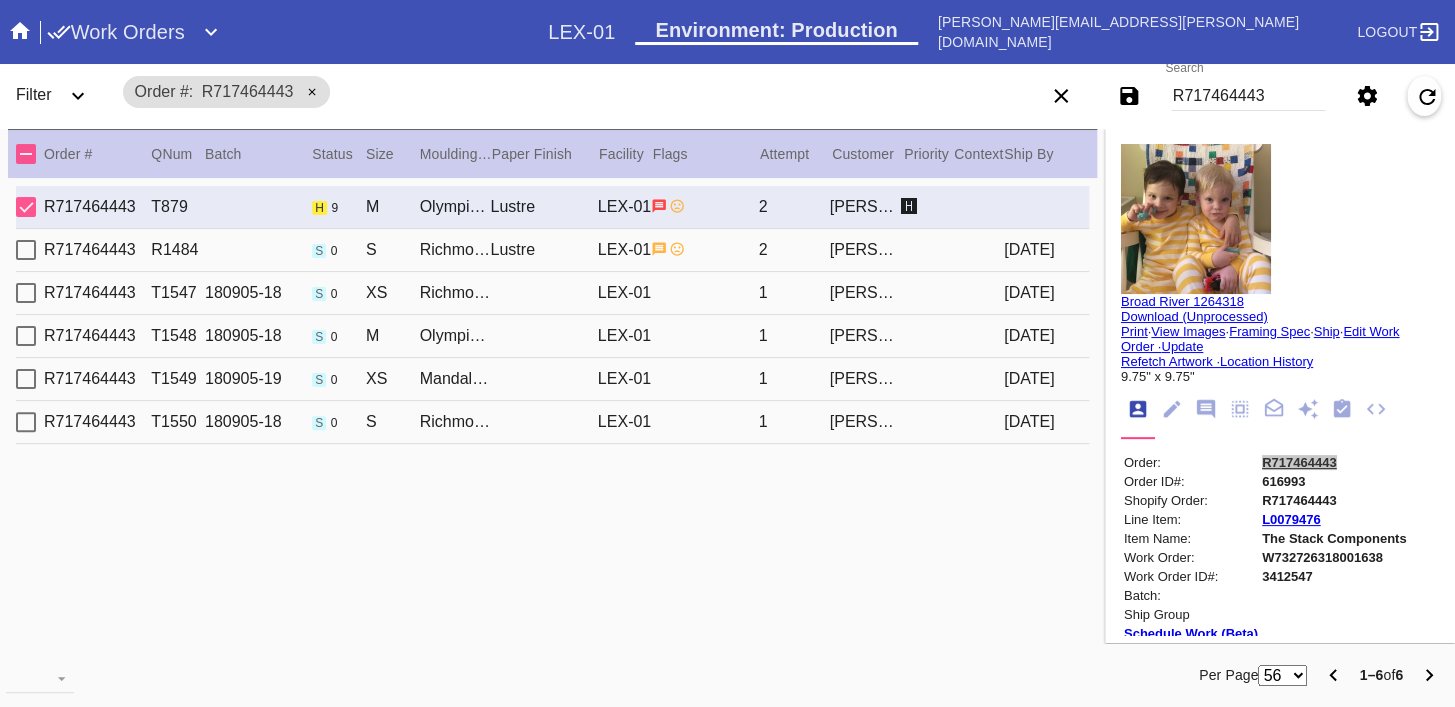 copy on "R717464443" 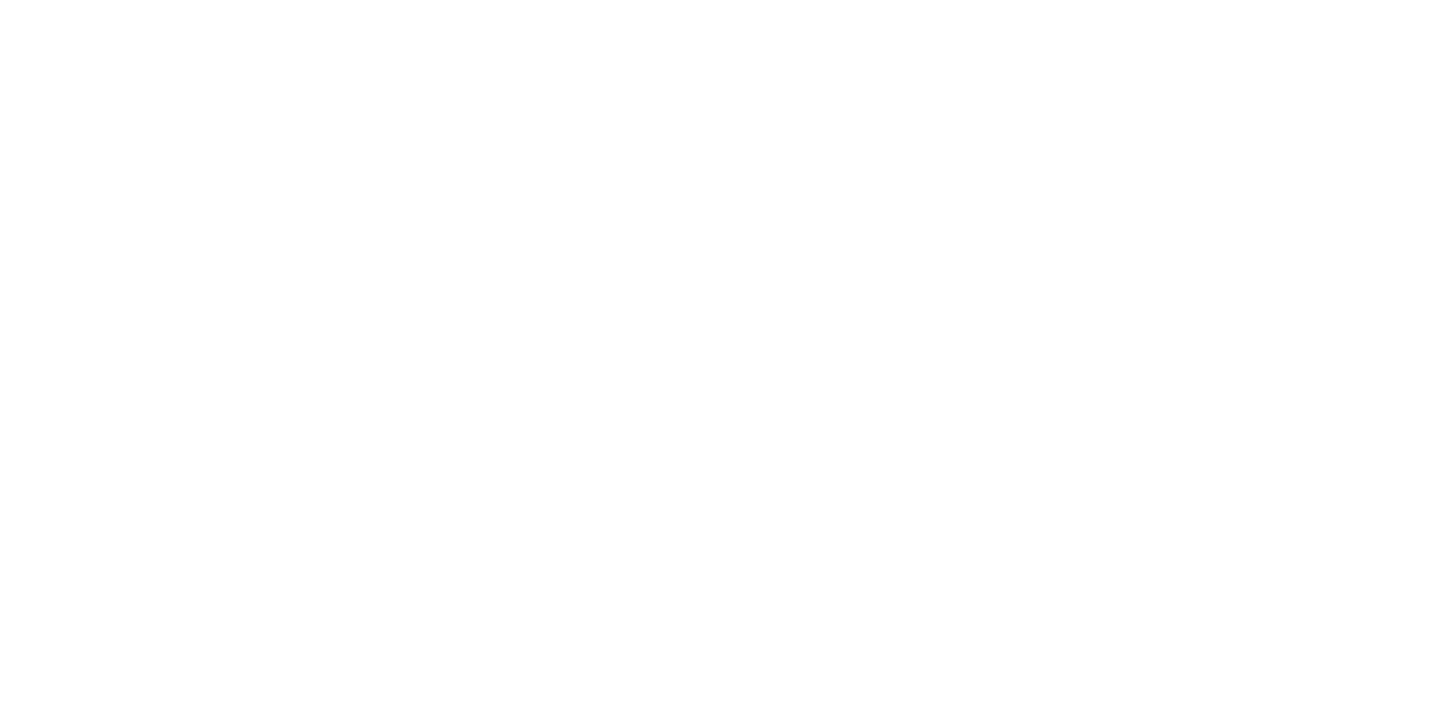 scroll, scrollTop: 0, scrollLeft: 0, axis: both 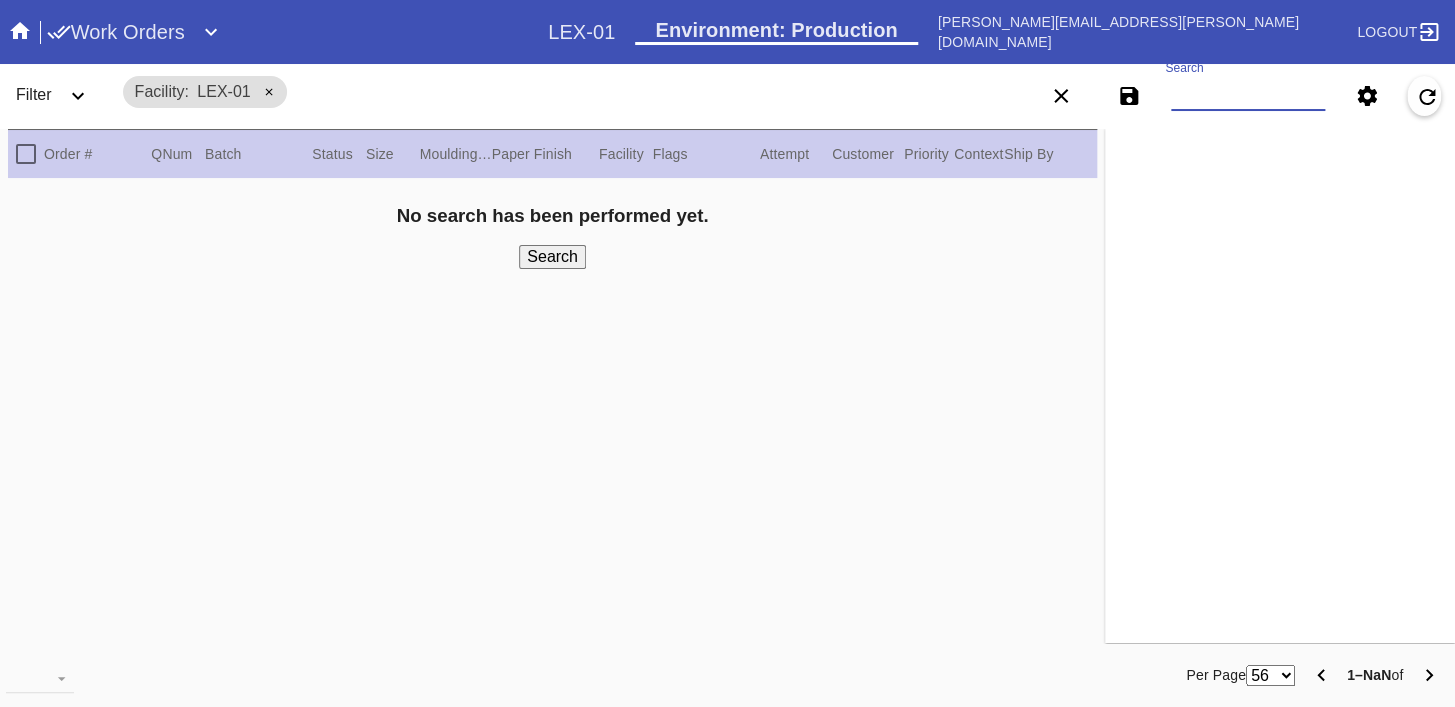 click on "Search" at bounding box center (1248, 96) 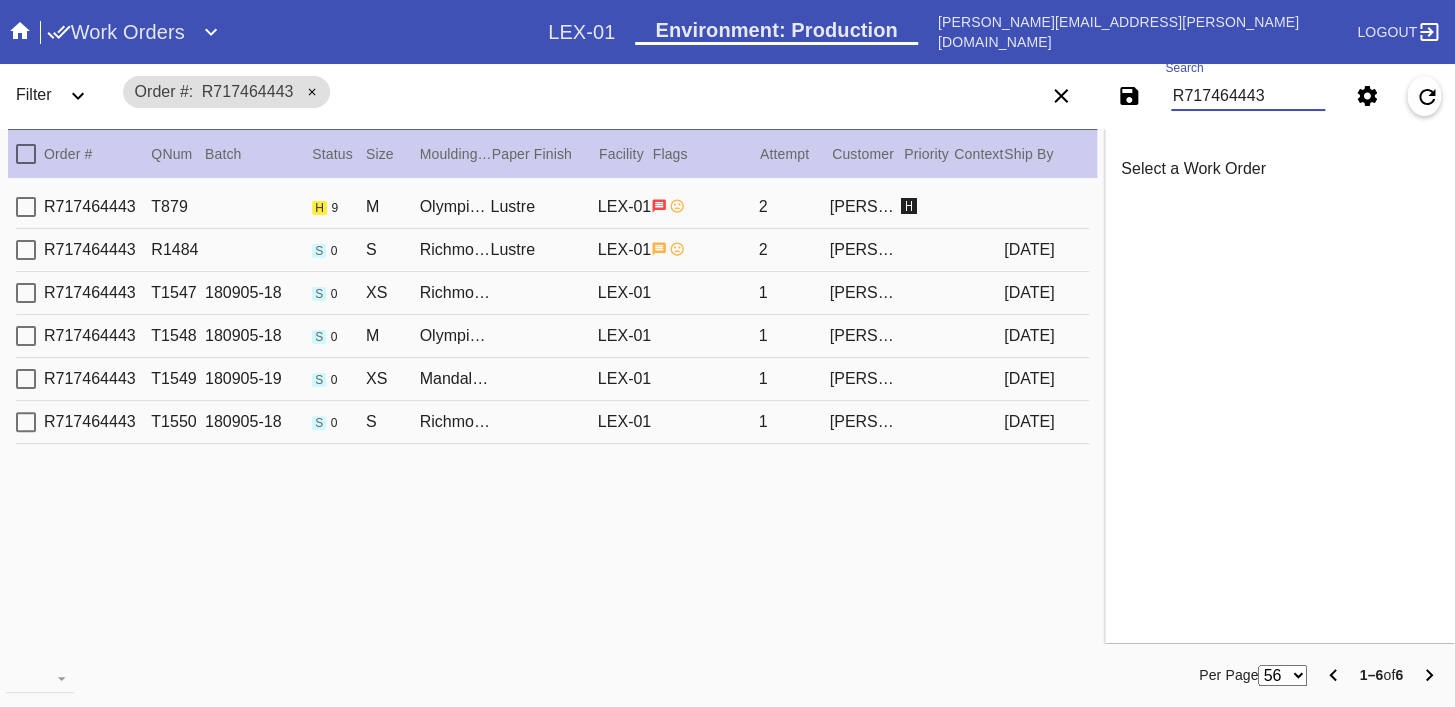 type on "R717464443" 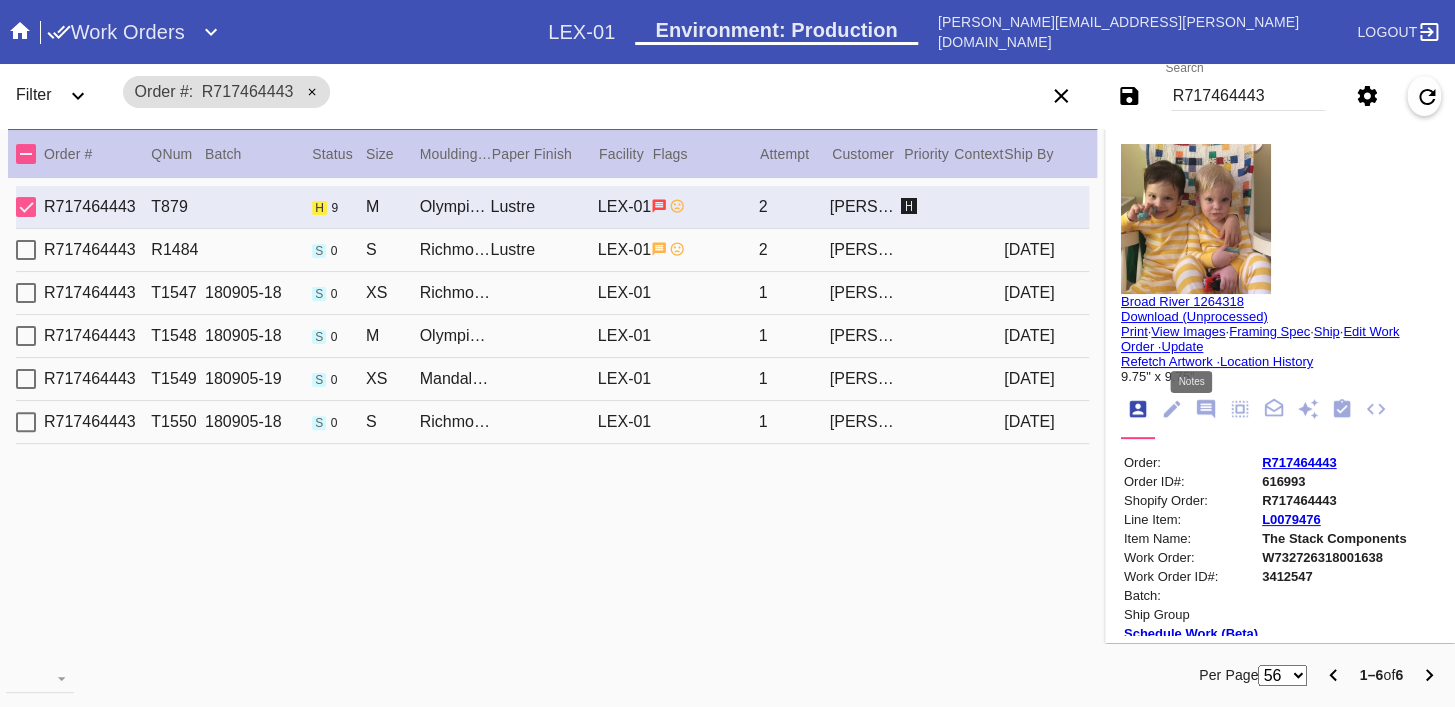 click 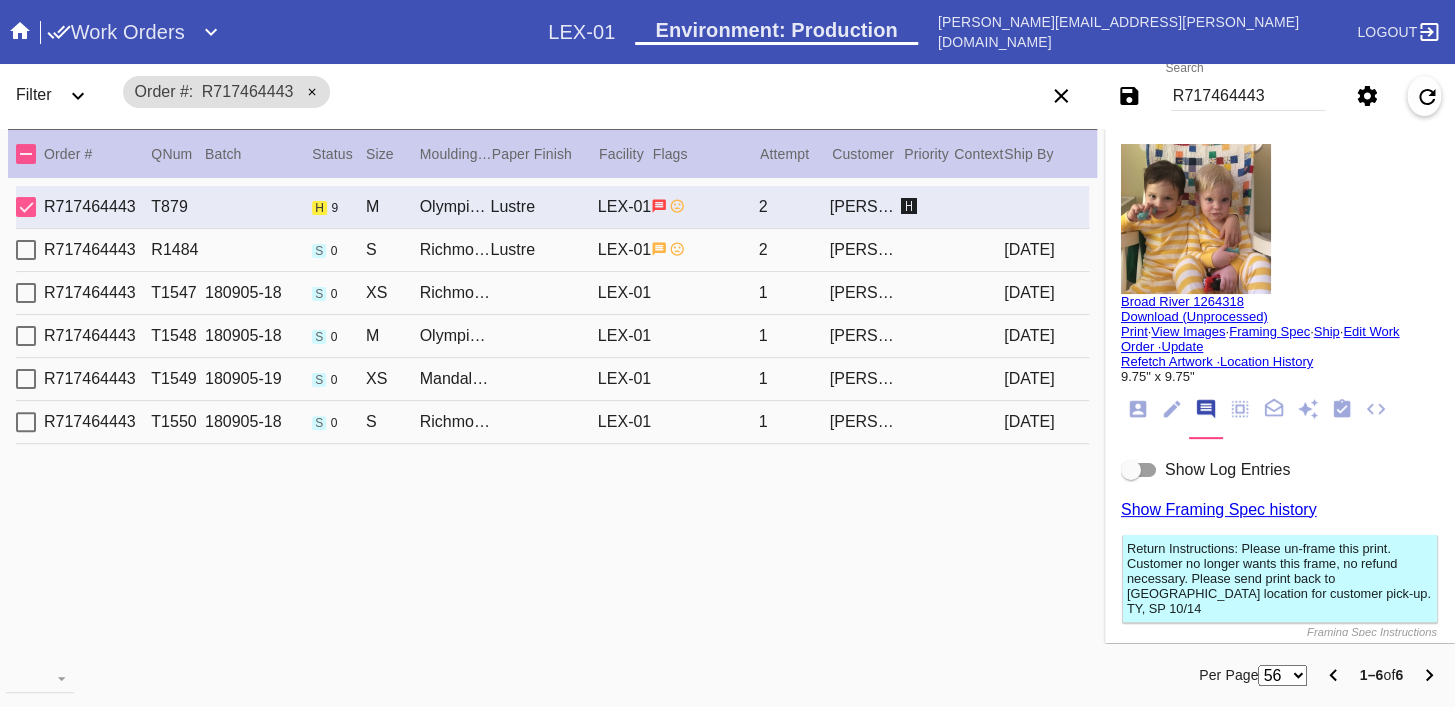 drag, startPoint x: 1377, startPoint y: 594, endPoint x: 1114, endPoint y: 551, distance: 266.49203 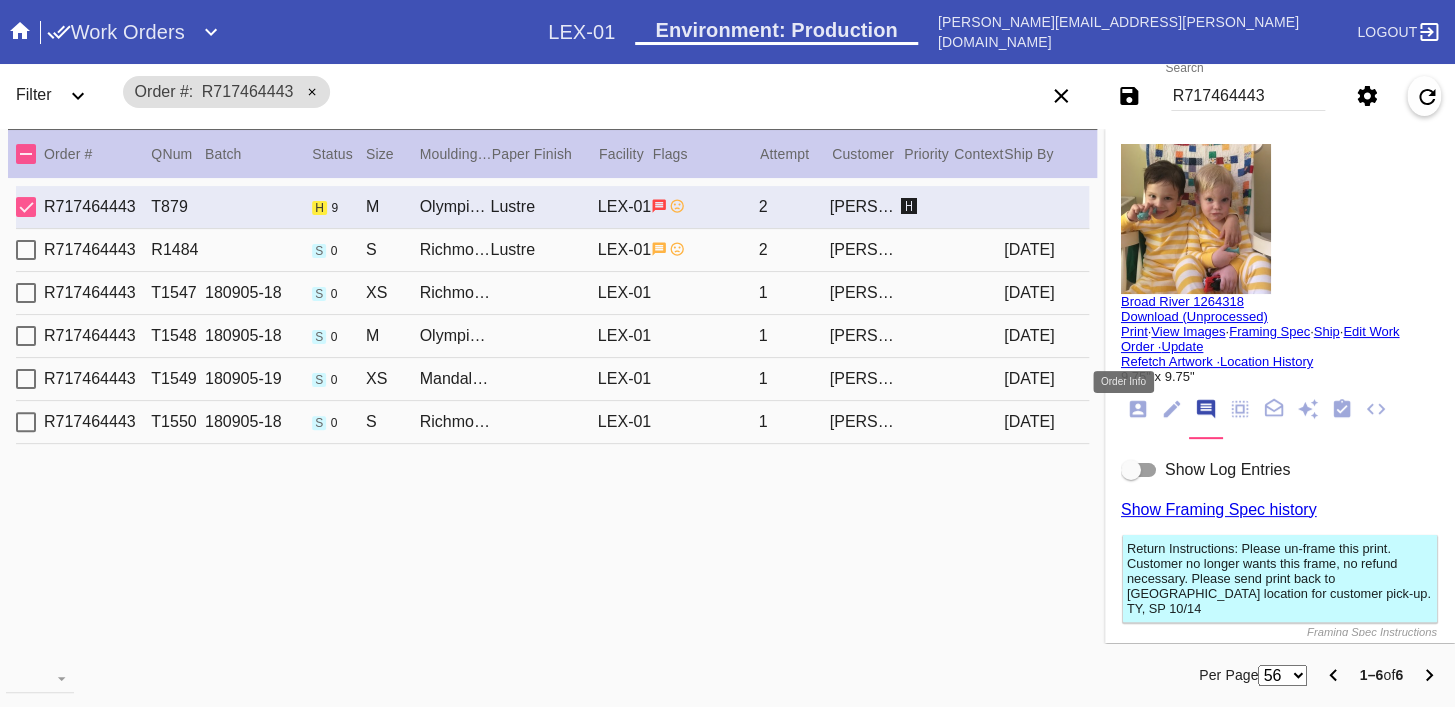 click 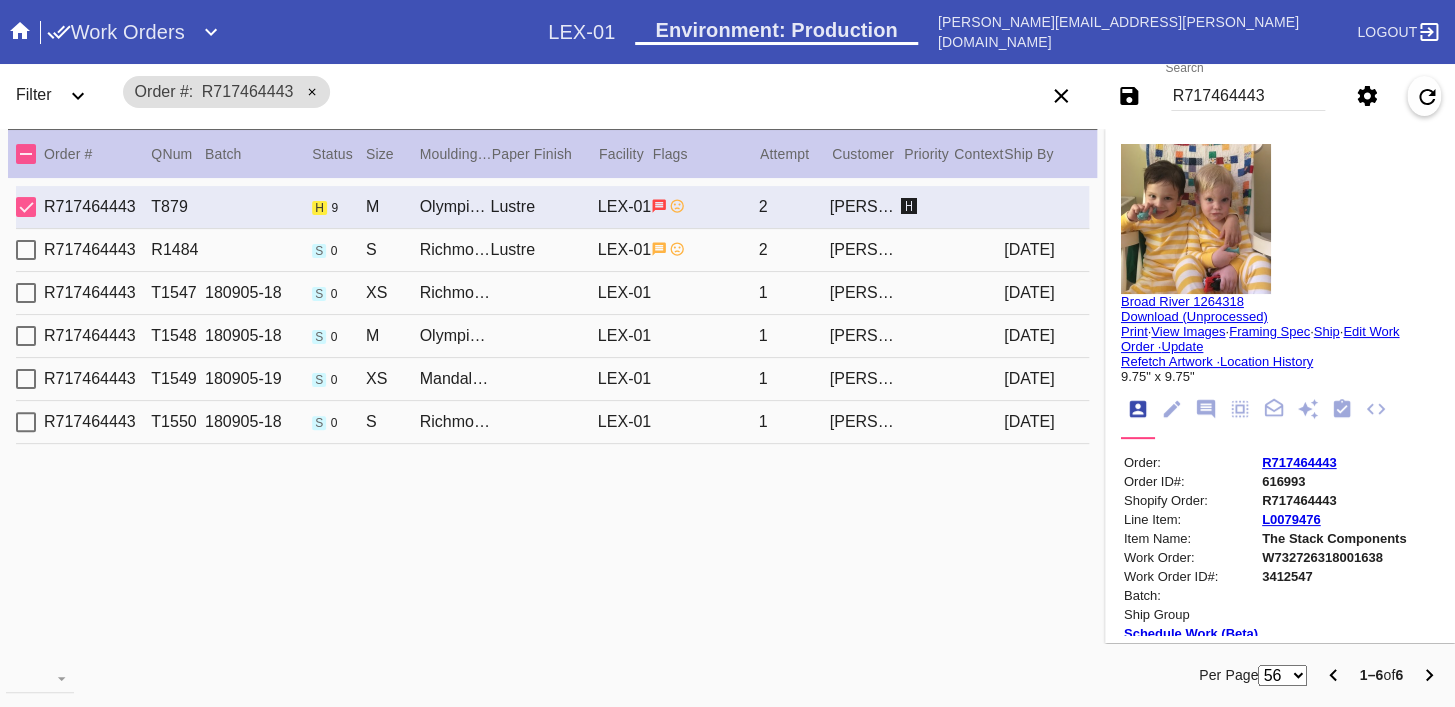 scroll, scrollTop: 24, scrollLeft: 0, axis: vertical 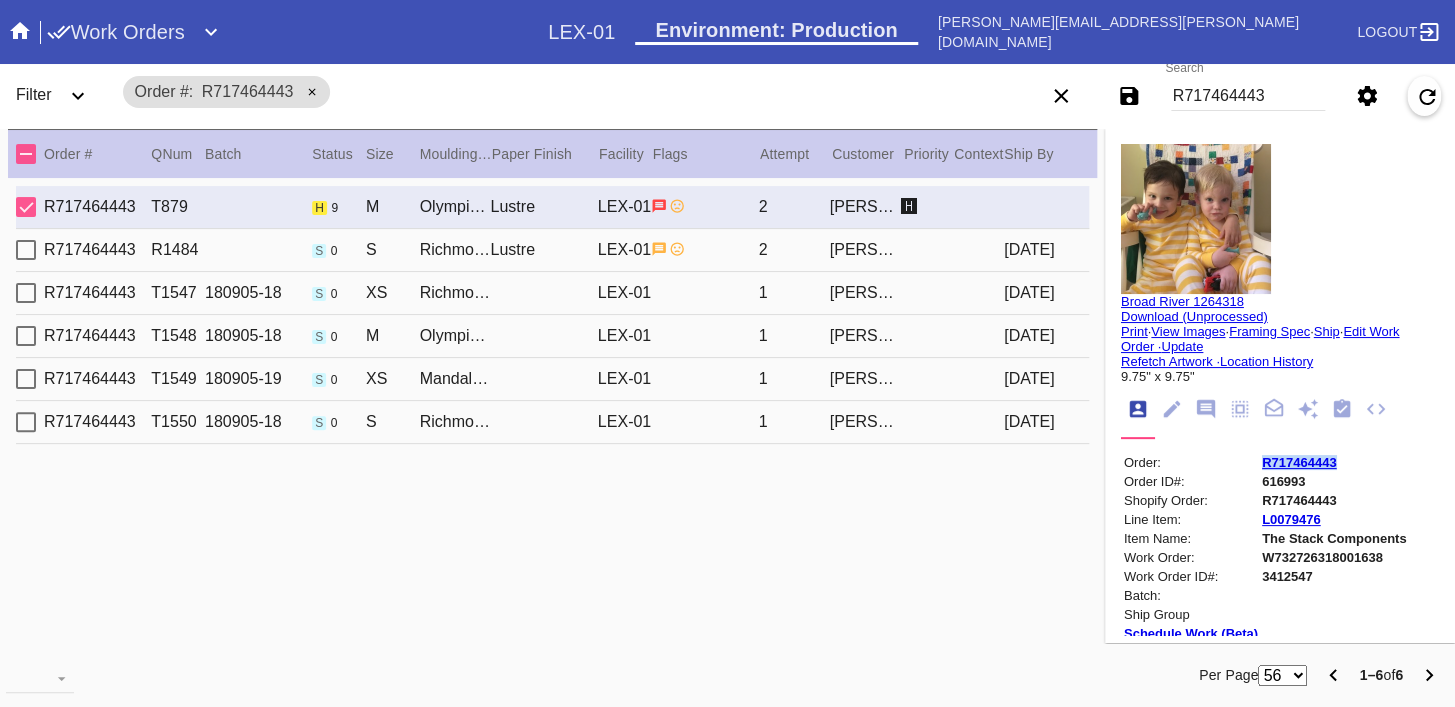 copy on "R717464443" 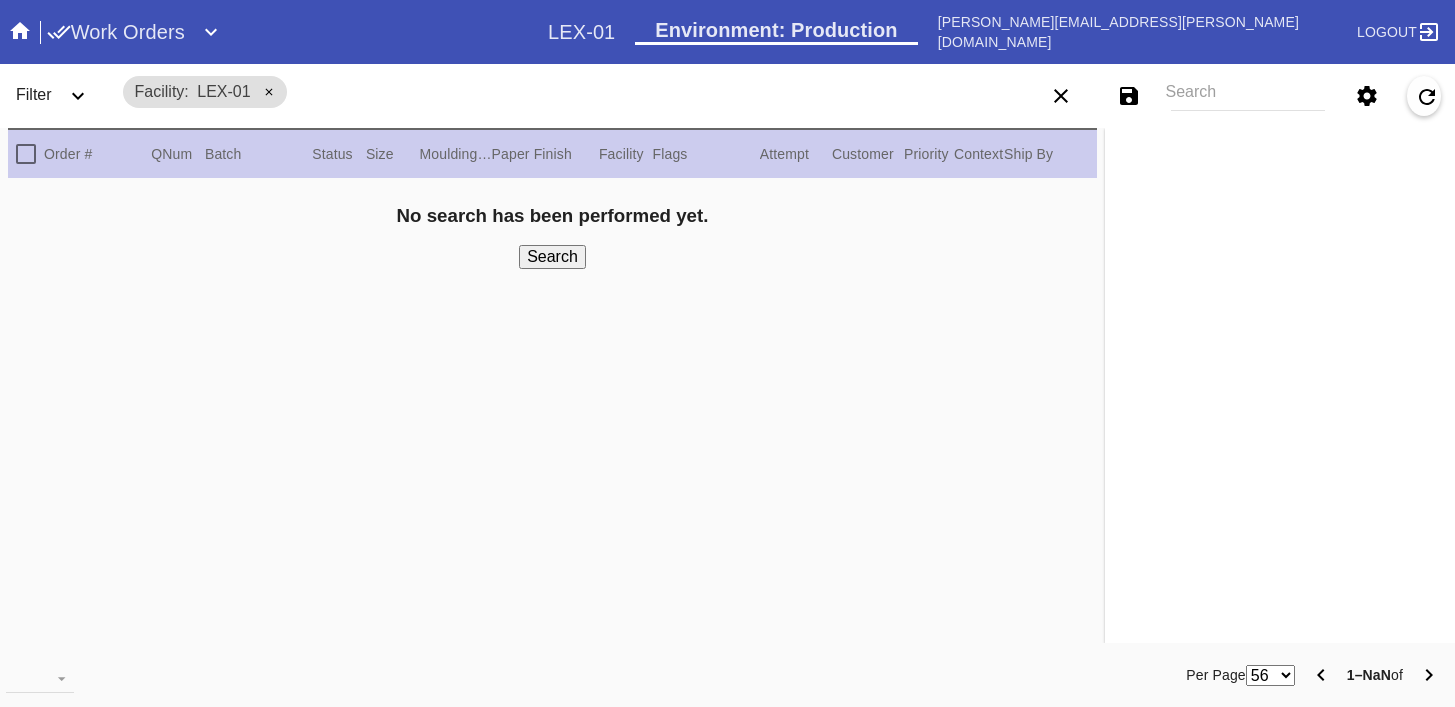 scroll, scrollTop: 0, scrollLeft: 0, axis: both 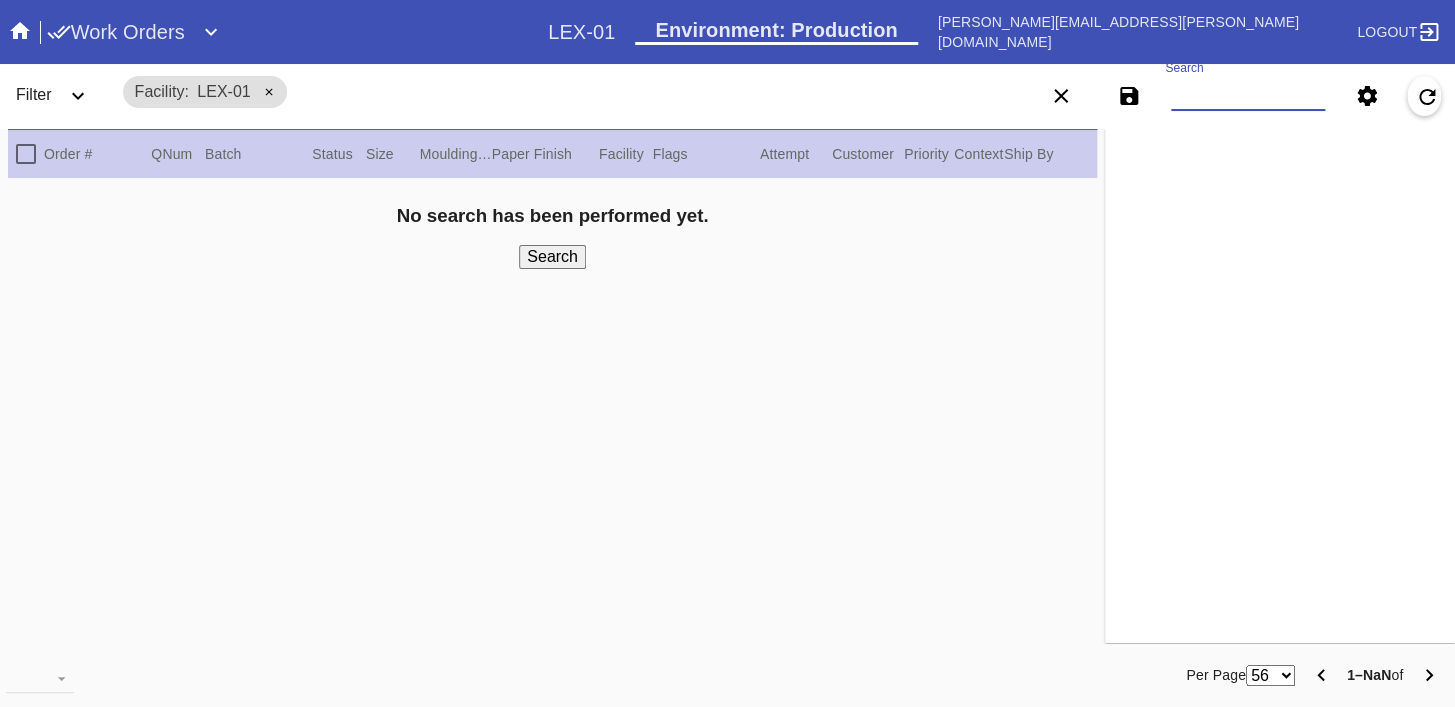 click on "Search" at bounding box center (1248, 96) 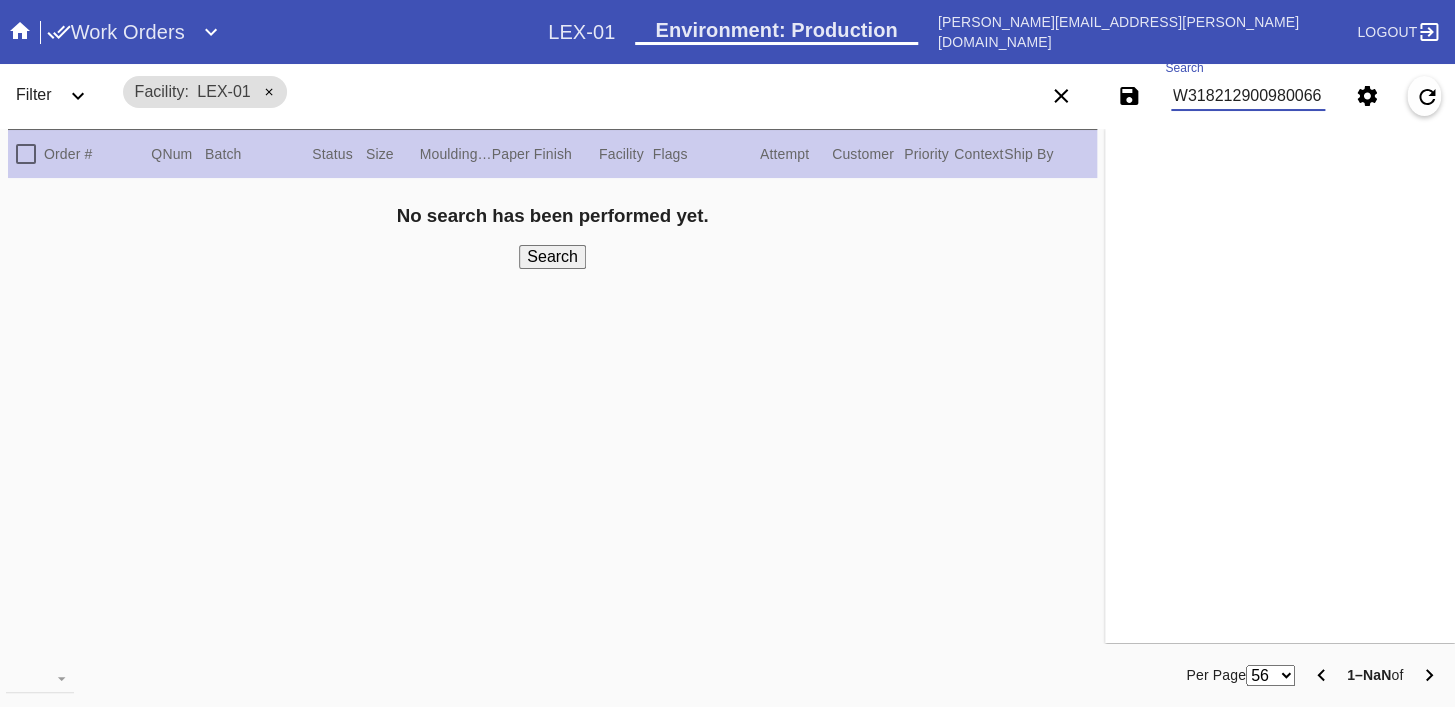 type on "W318212900980066" 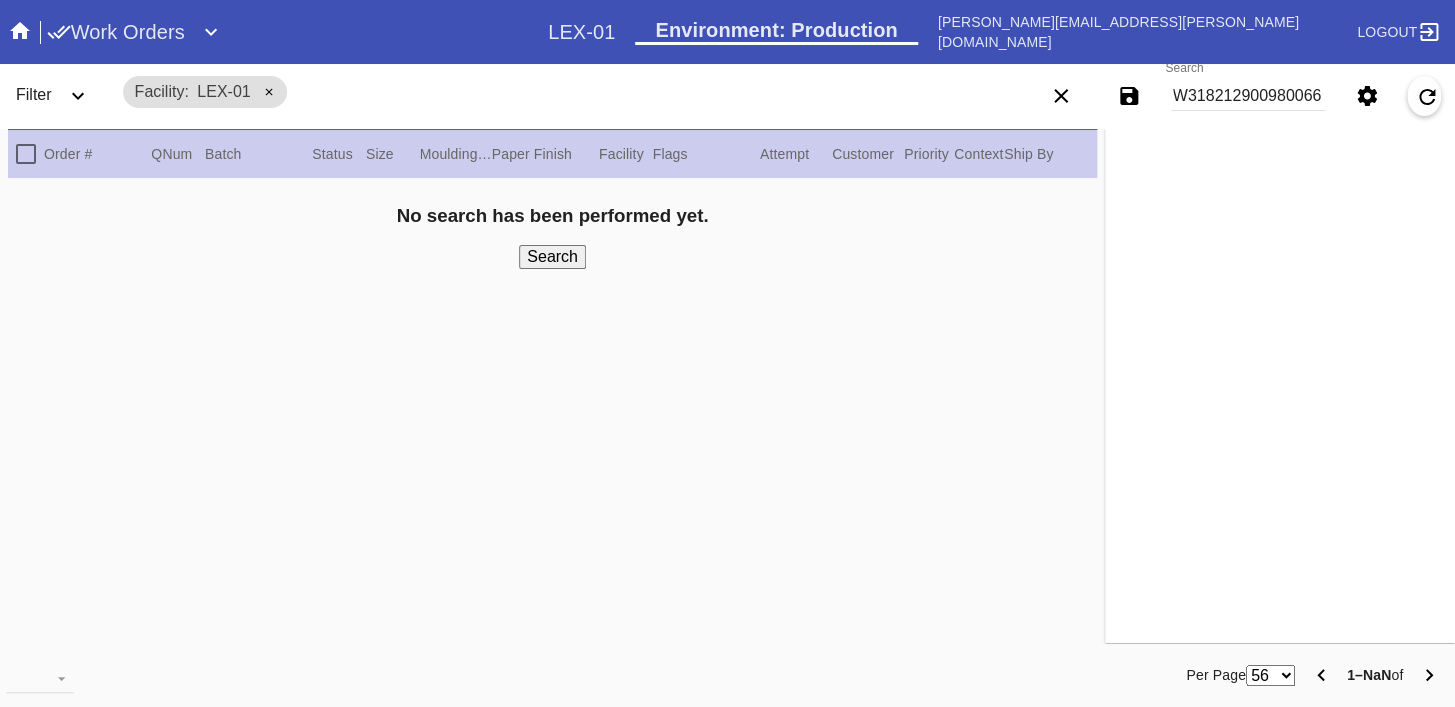 type on "1.5" 